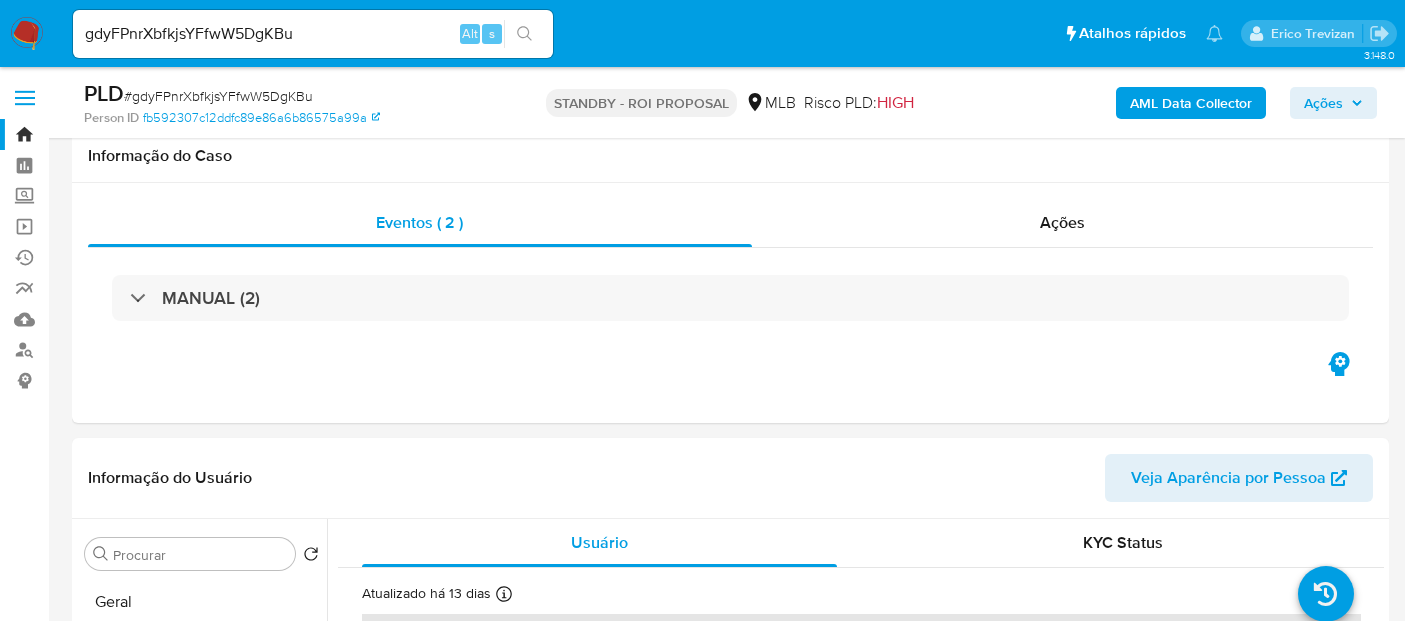 select on "10" 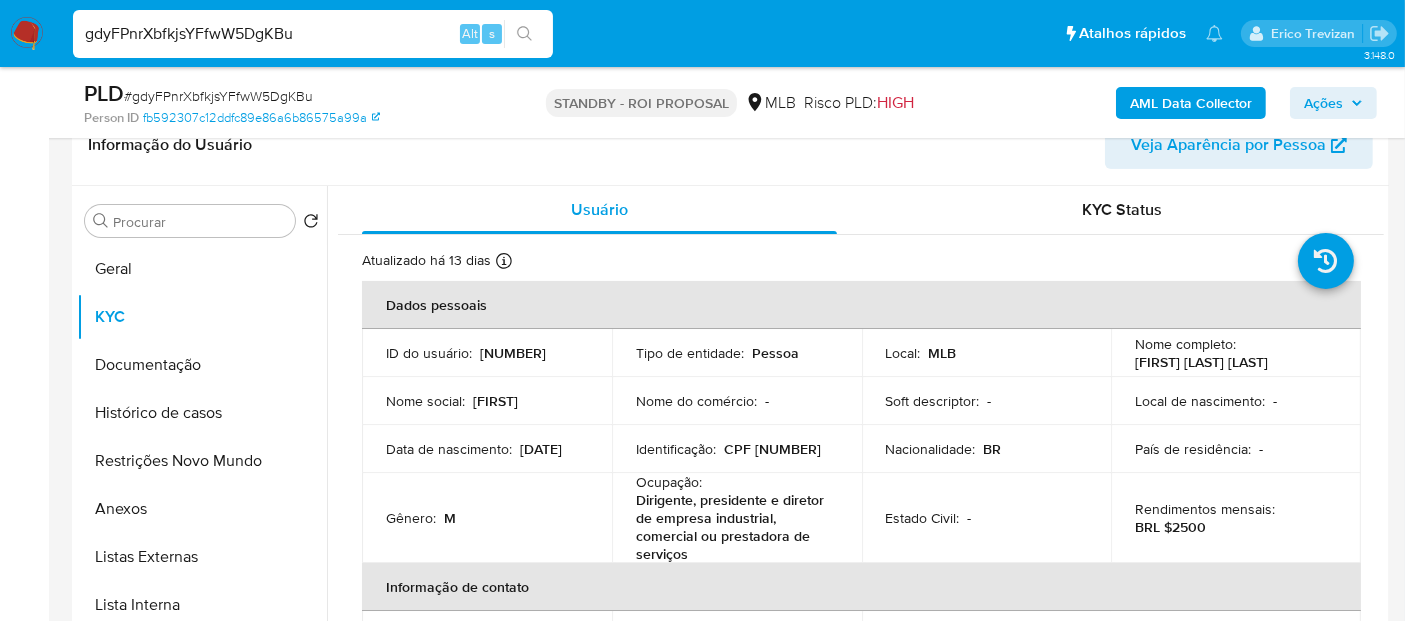 drag, startPoint x: 317, startPoint y: 32, endPoint x: 0, endPoint y: 58, distance: 318.06445 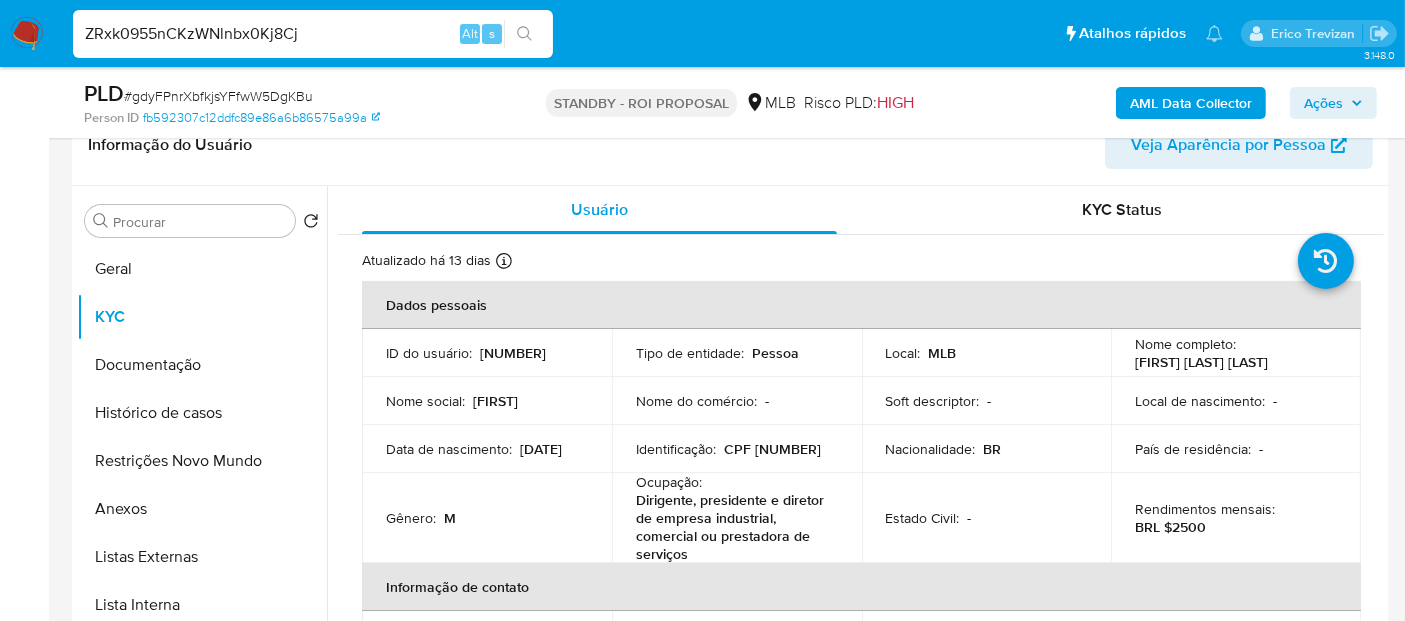 type on "ZRxk0955nCKzWNlnbx0Kj8Cj" 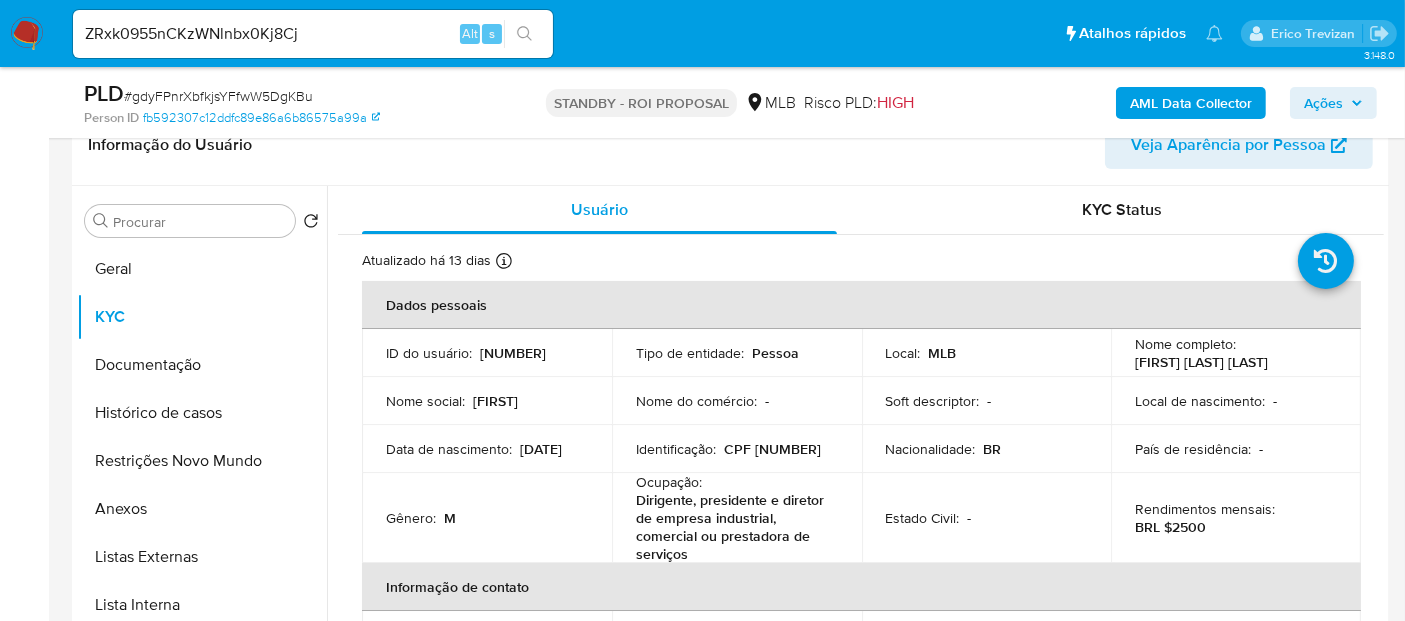 click 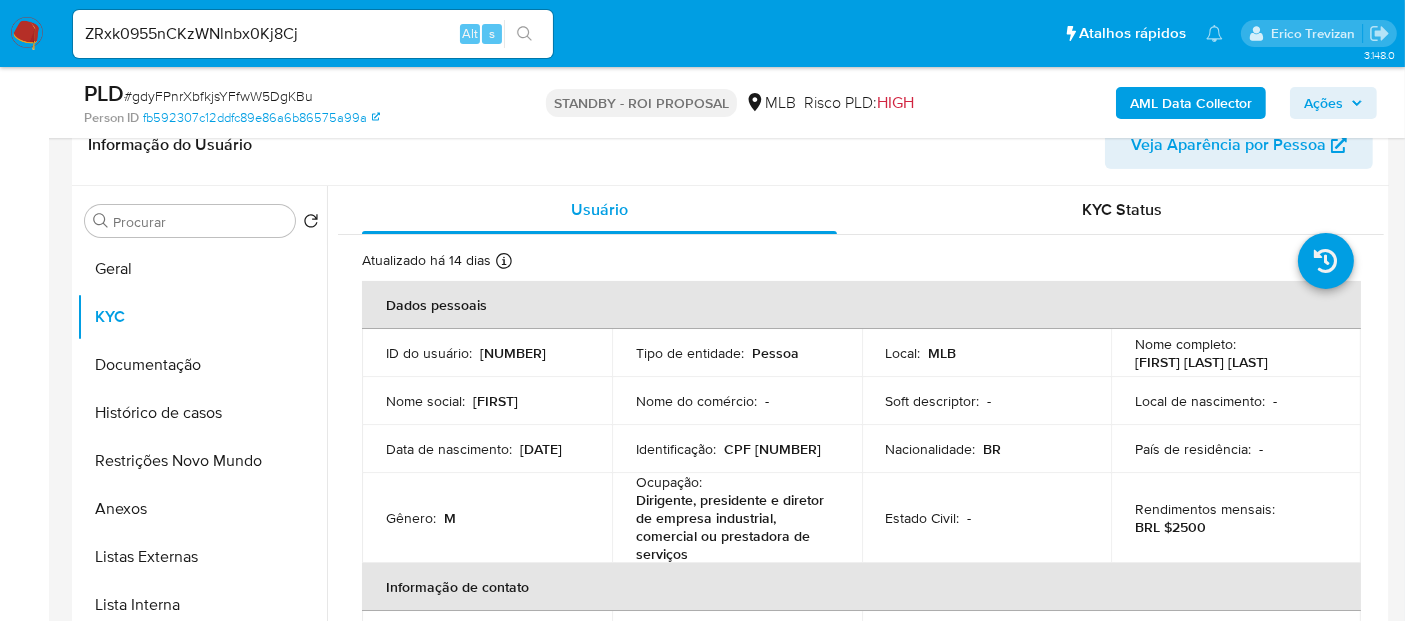 scroll, scrollTop: 0, scrollLeft: 0, axis: both 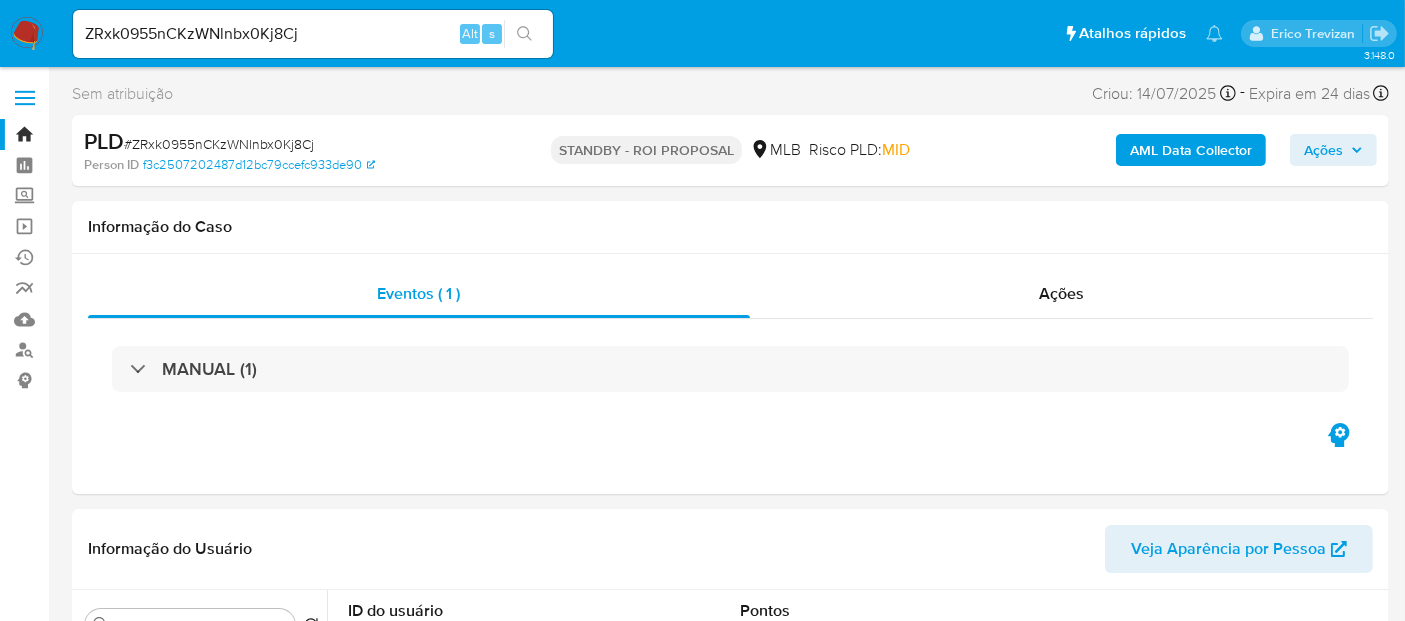 select on "10" 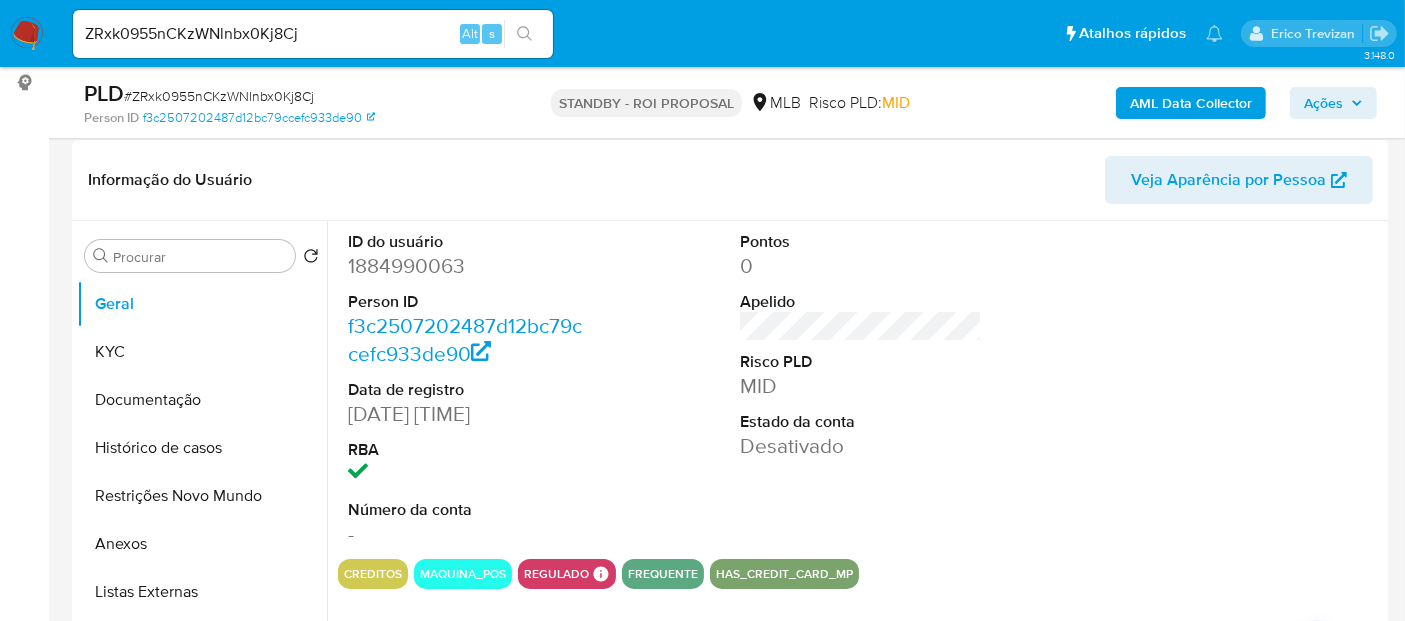 scroll, scrollTop: 333, scrollLeft: 0, axis: vertical 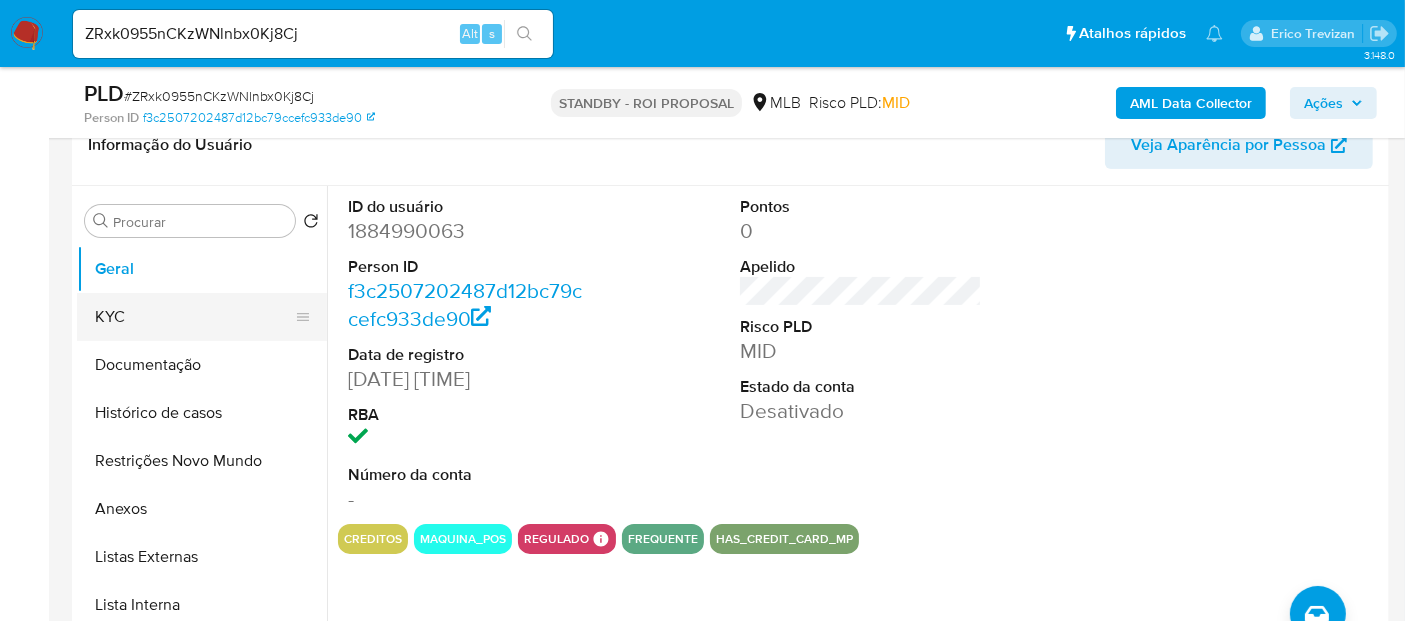 click on "KYC" at bounding box center [194, 317] 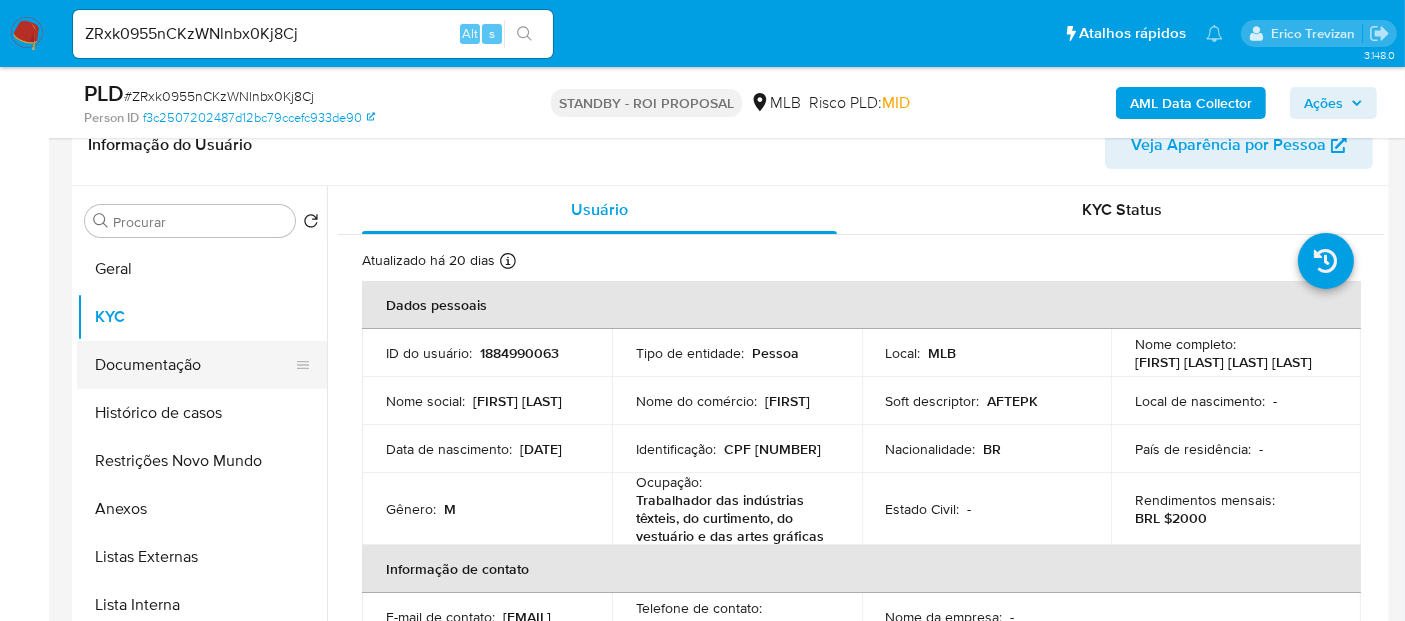 click on "Documentação" at bounding box center [194, 365] 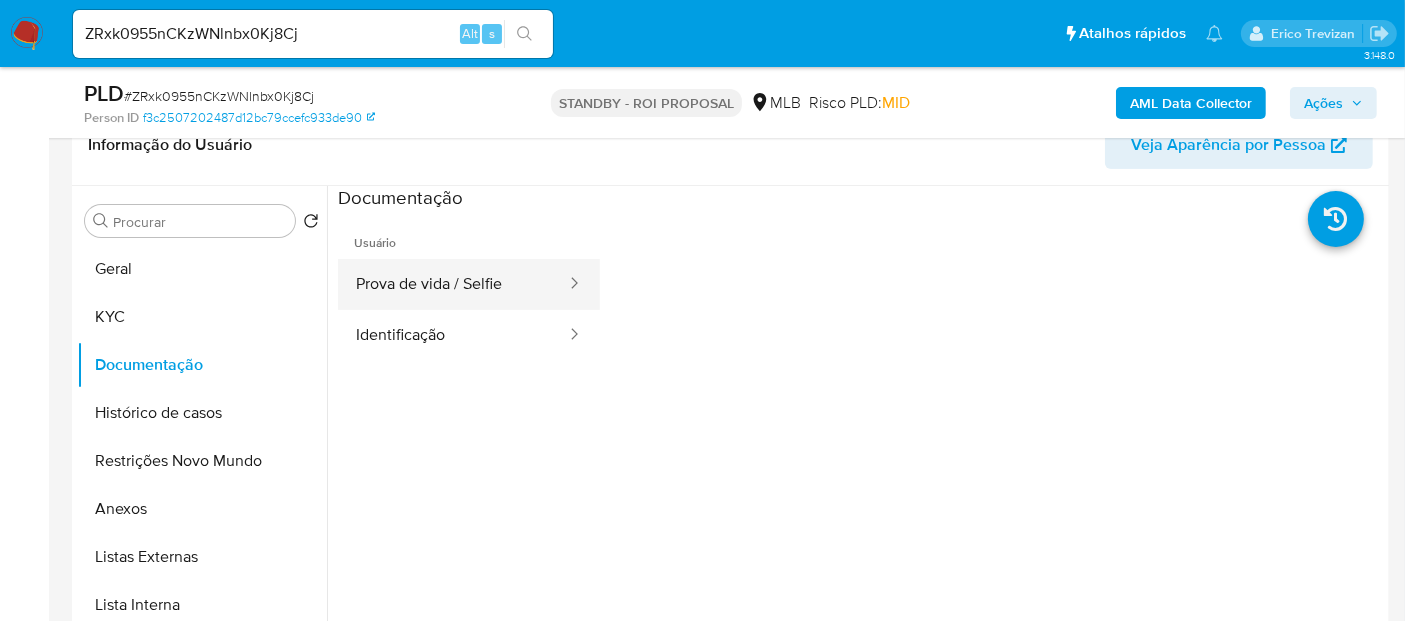 click on "Prova de vida / Selfie" at bounding box center [453, 284] 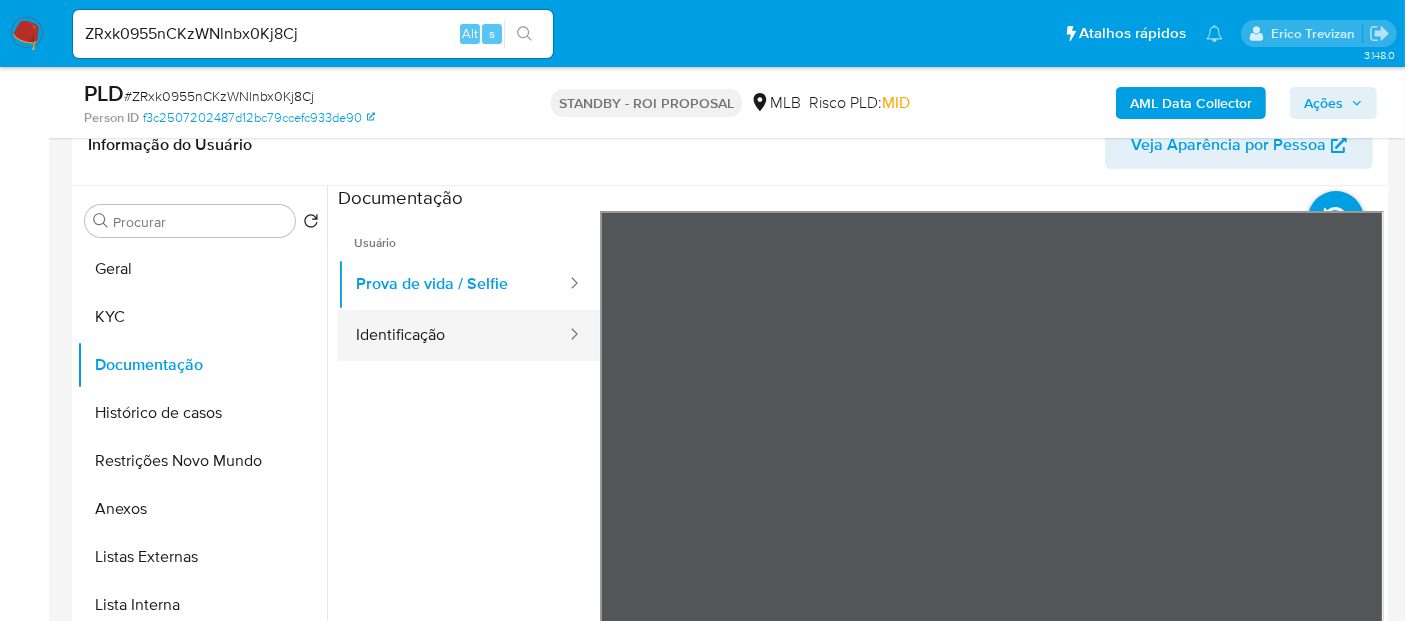click on "Identificação" at bounding box center (453, 335) 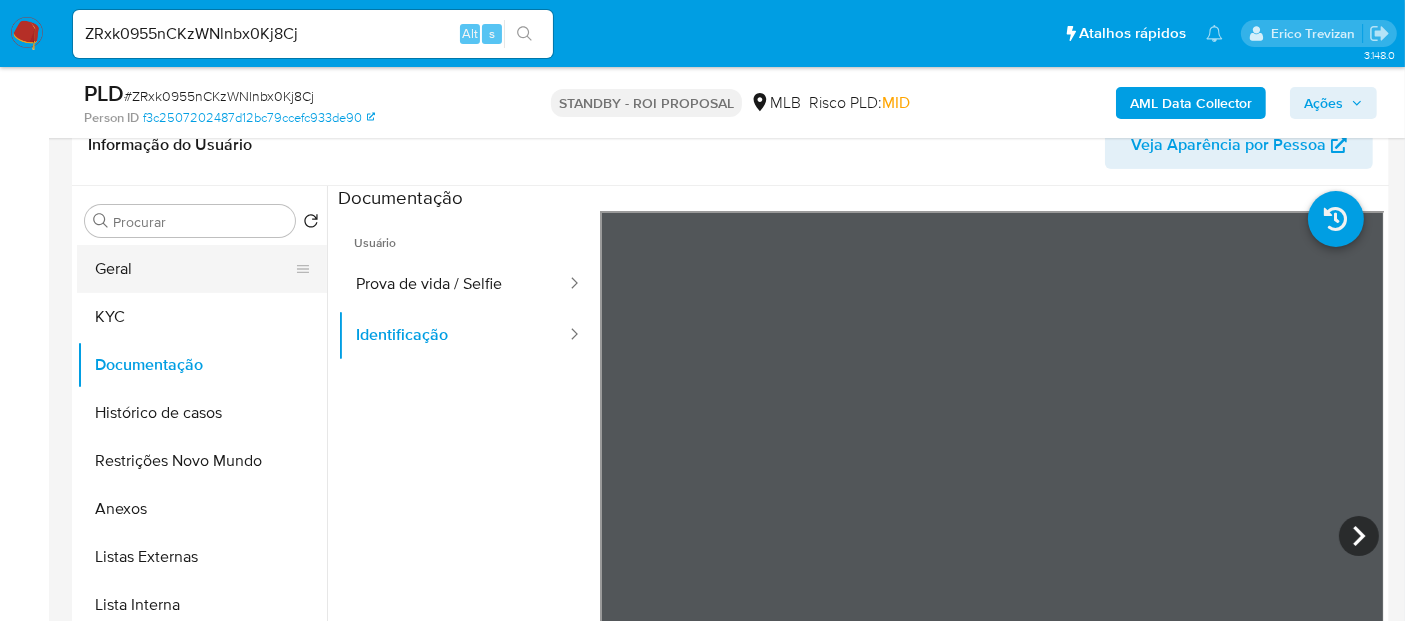 drag, startPoint x: 128, startPoint y: 258, endPoint x: 266, endPoint y: 267, distance: 138.29317 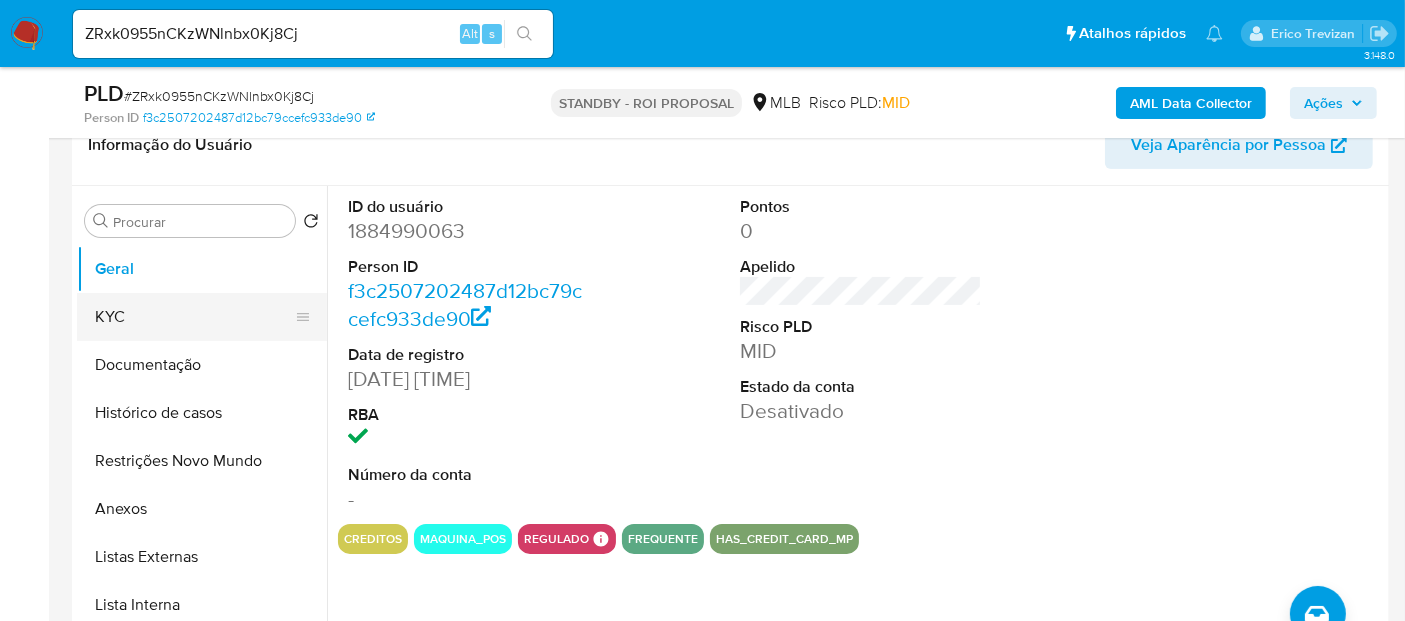 click on "KYC" at bounding box center (194, 317) 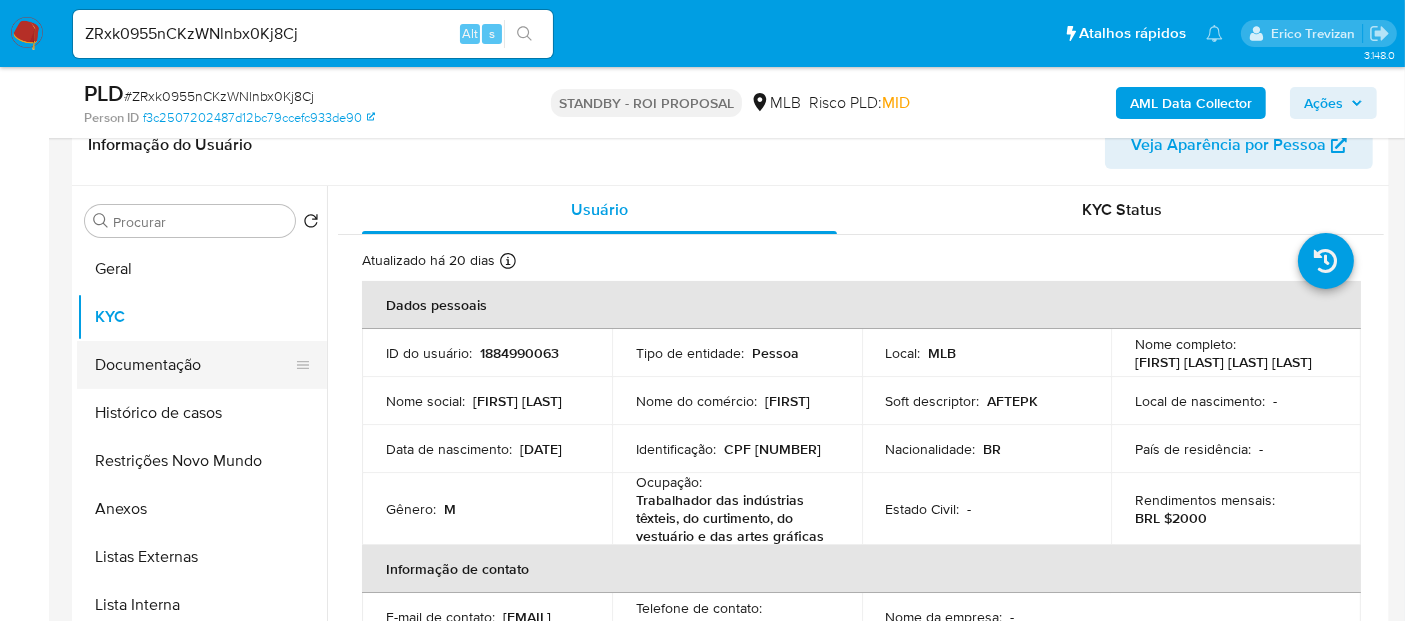 click on "Documentação" at bounding box center [194, 365] 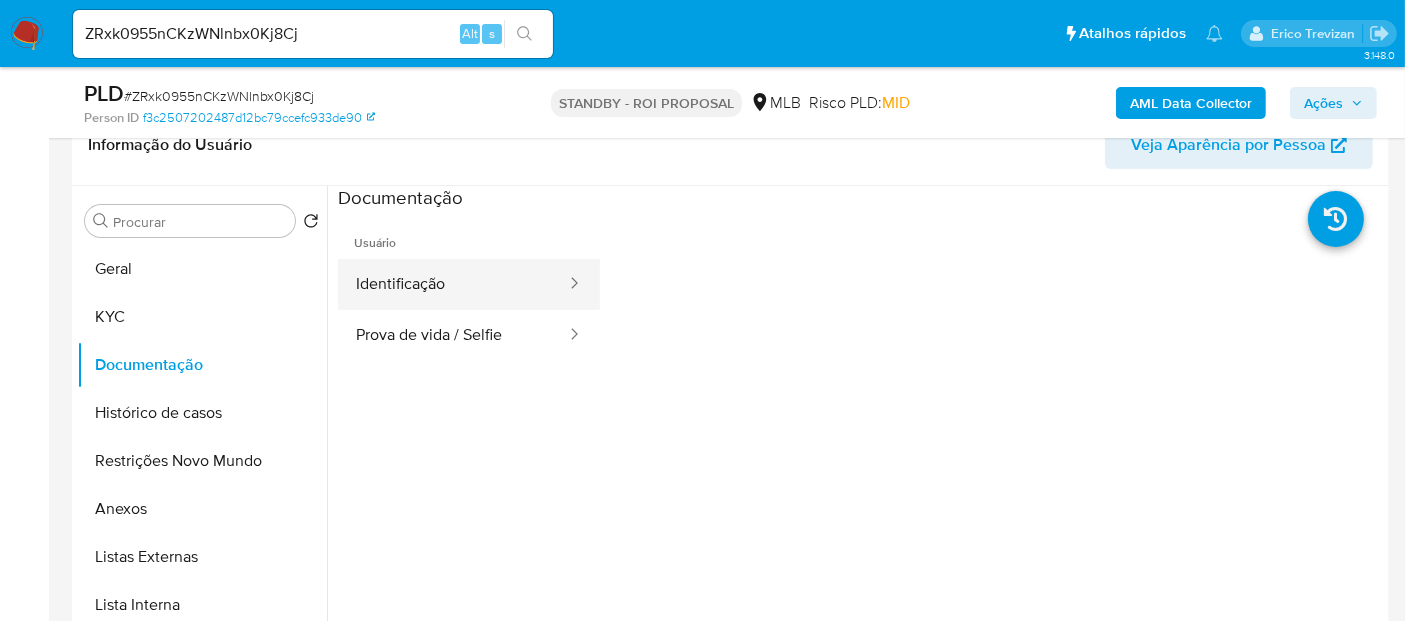 click on "Identificação" at bounding box center [453, 284] 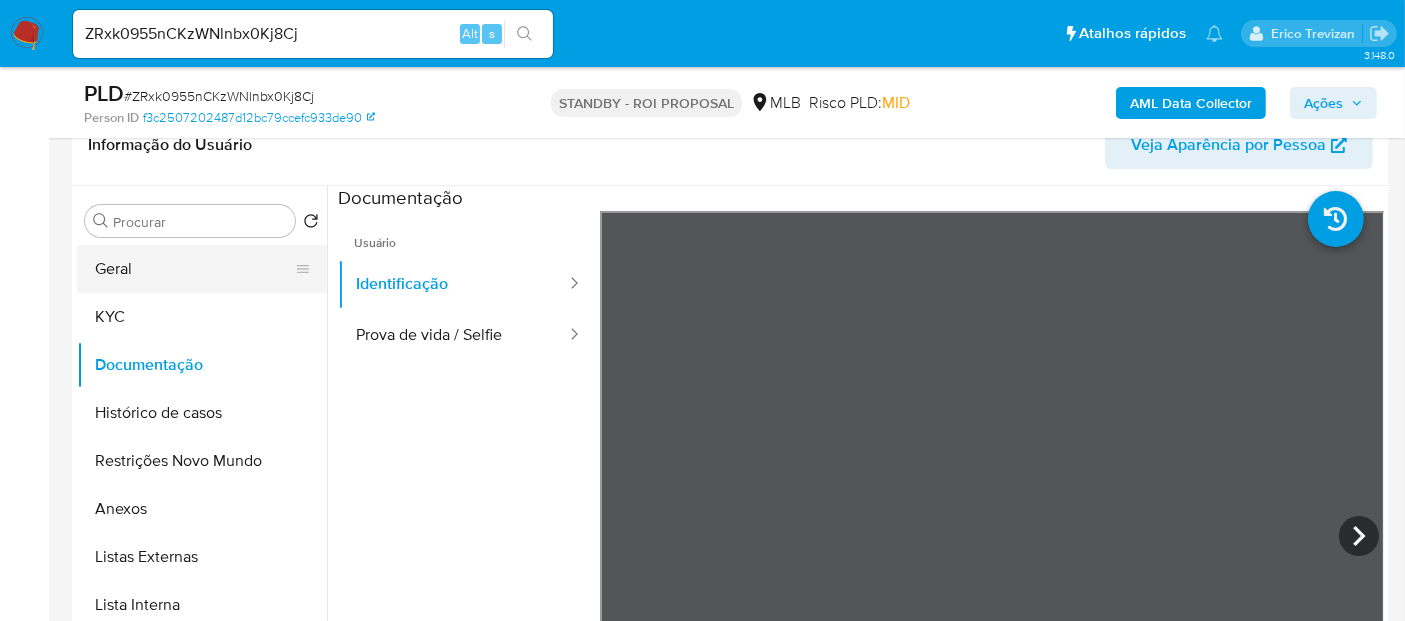 click on "Geral" at bounding box center [194, 269] 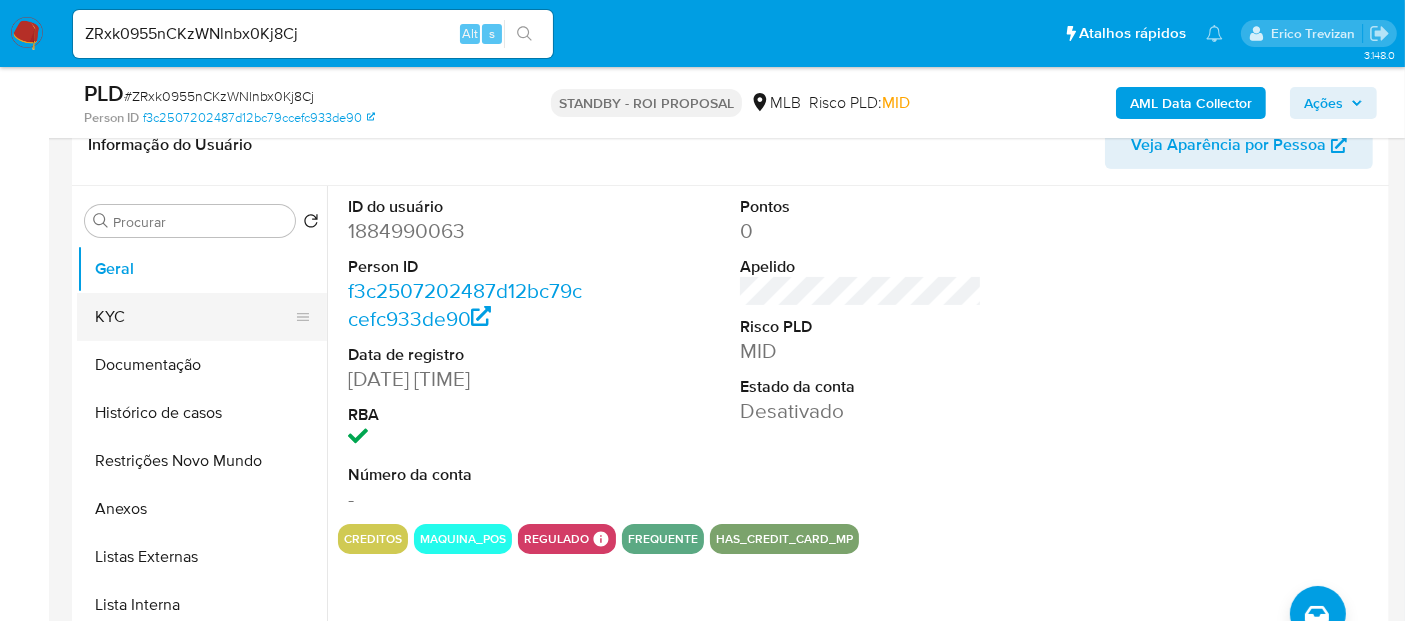 click on "KYC" at bounding box center (194, 317) 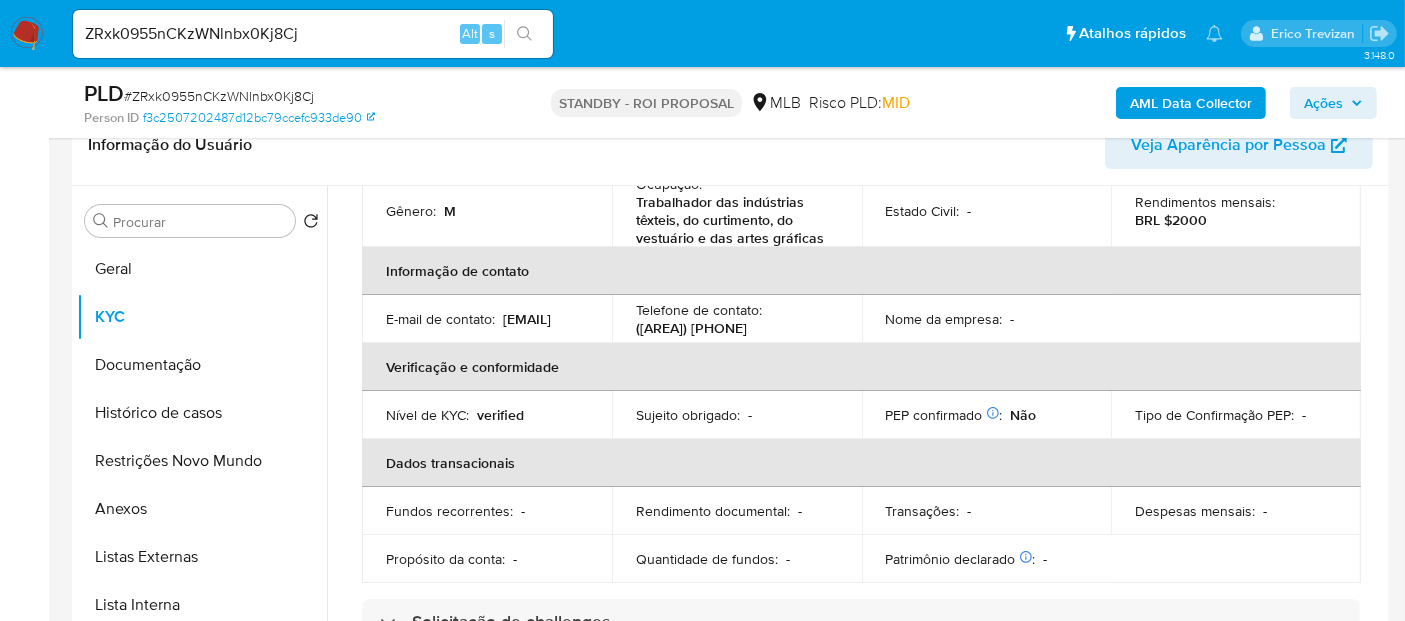 scroll, scrollTop: 333, scrollLeft: 0, axis: vertical 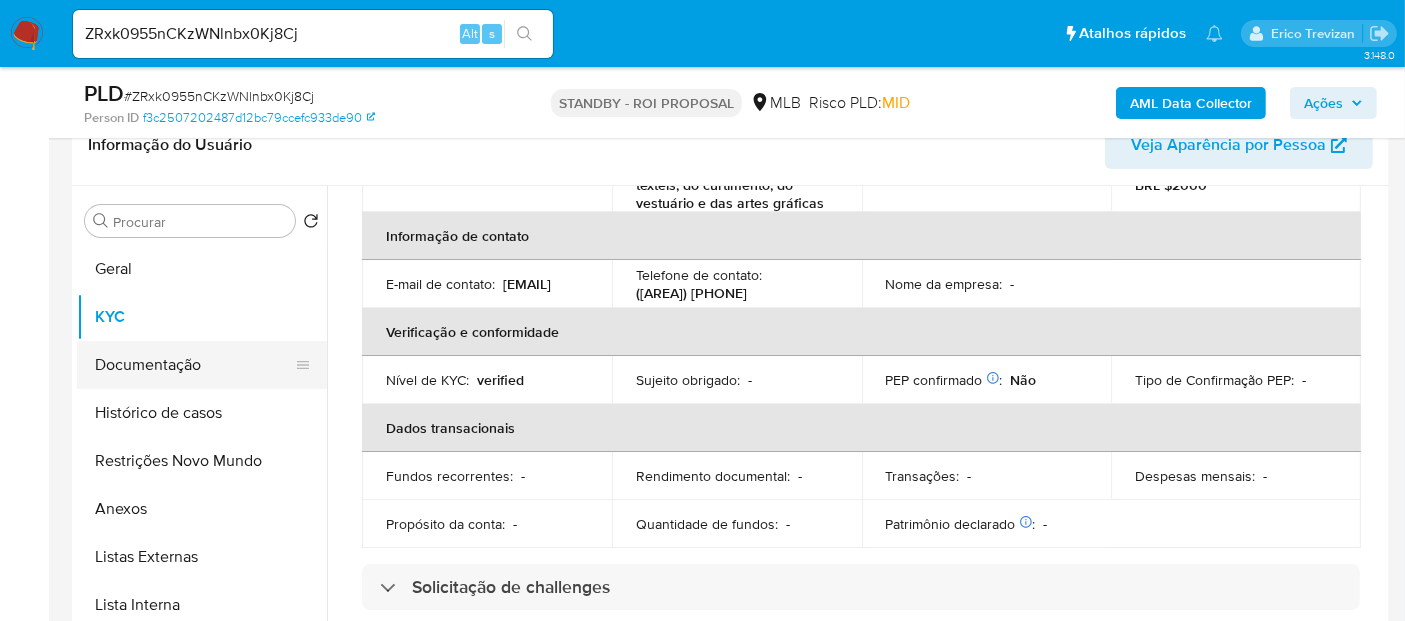 drag, startPoint x: 153, startPoint y: 359, endPoint x: 257, endPoint y: 369, distance: 104.47966 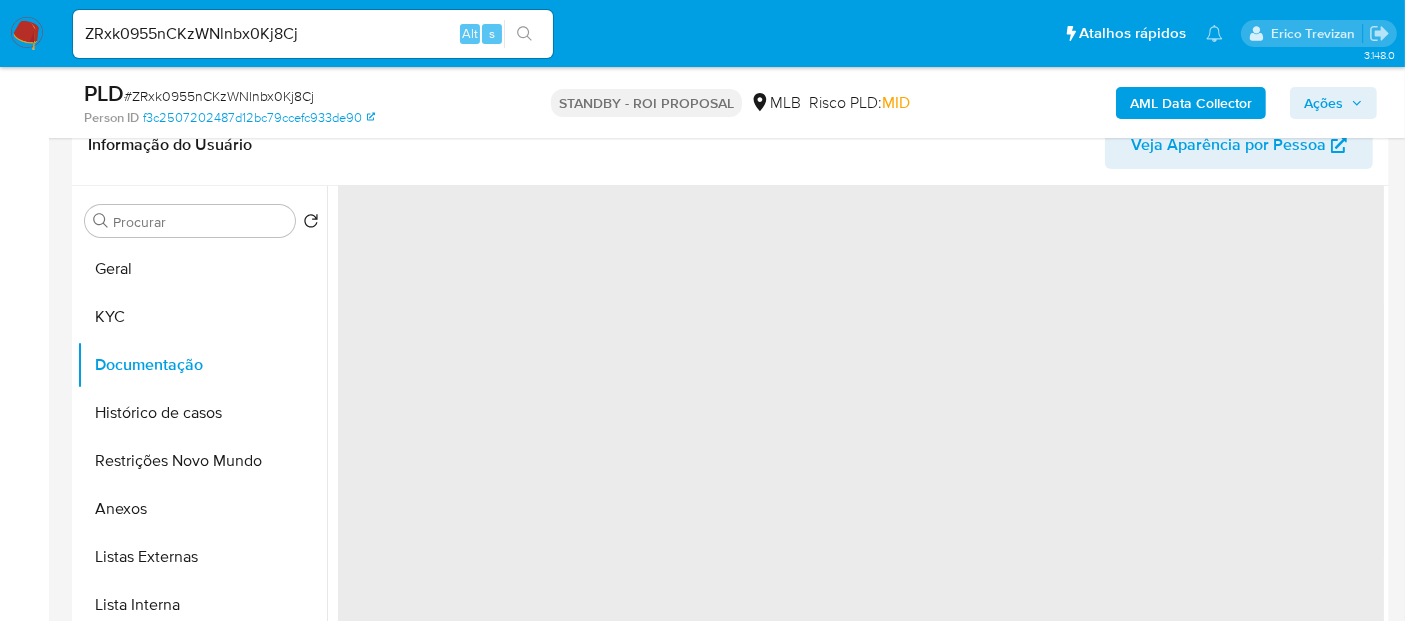 scroll, scrollTop: 0, scrollLeft: 0, axis: both 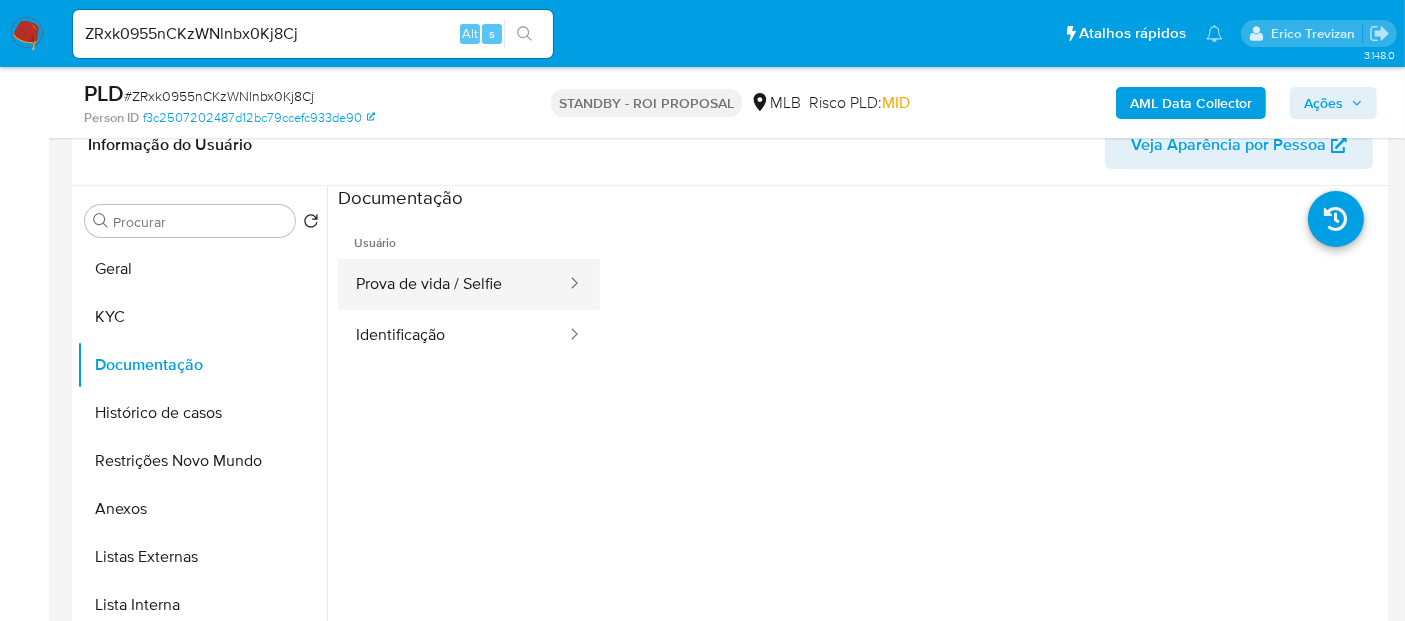 click on "Prova de vida / Selfie" at bounding box center (453, 284) 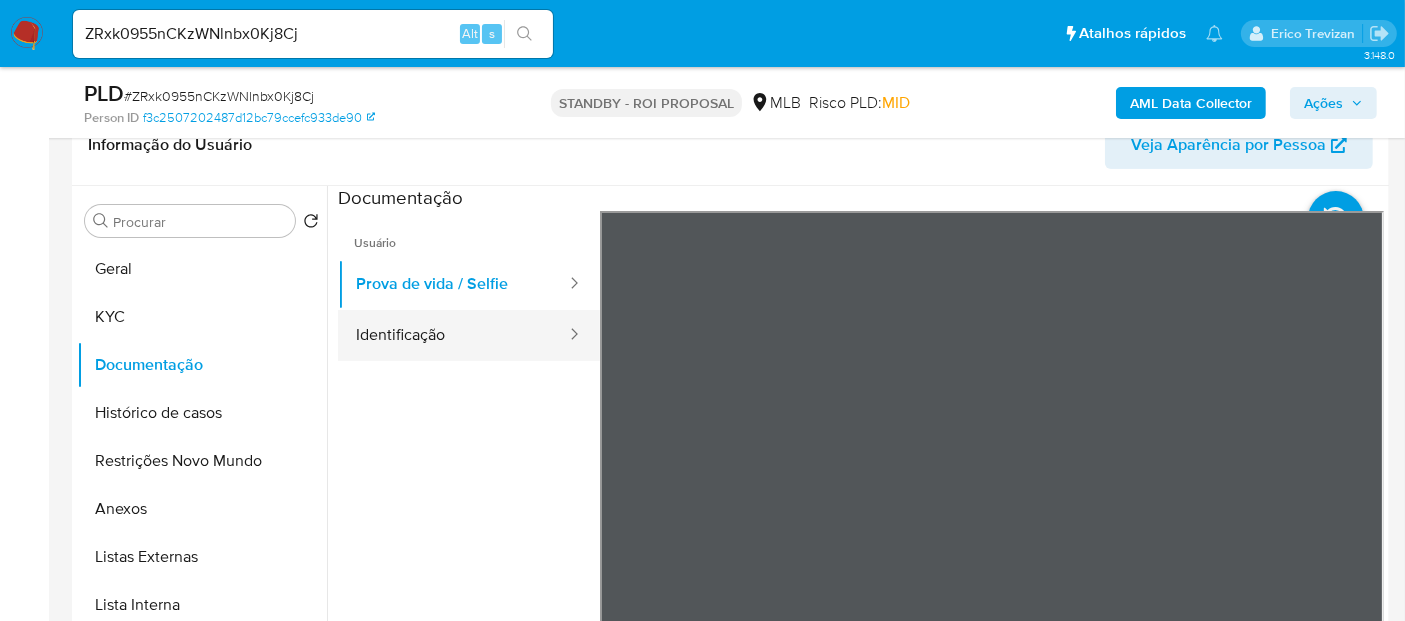 click on "Identificação" at bounding box center [453, 335] 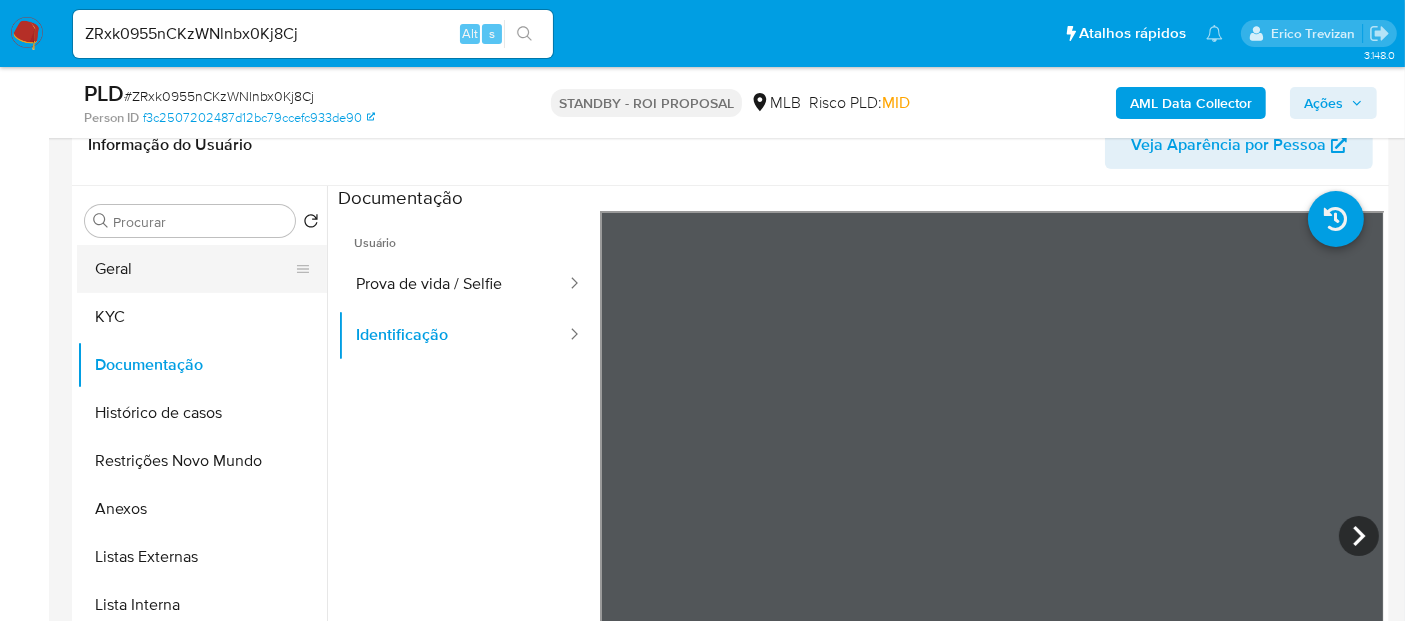 click on "Geral" at bounding box center (194, 269) 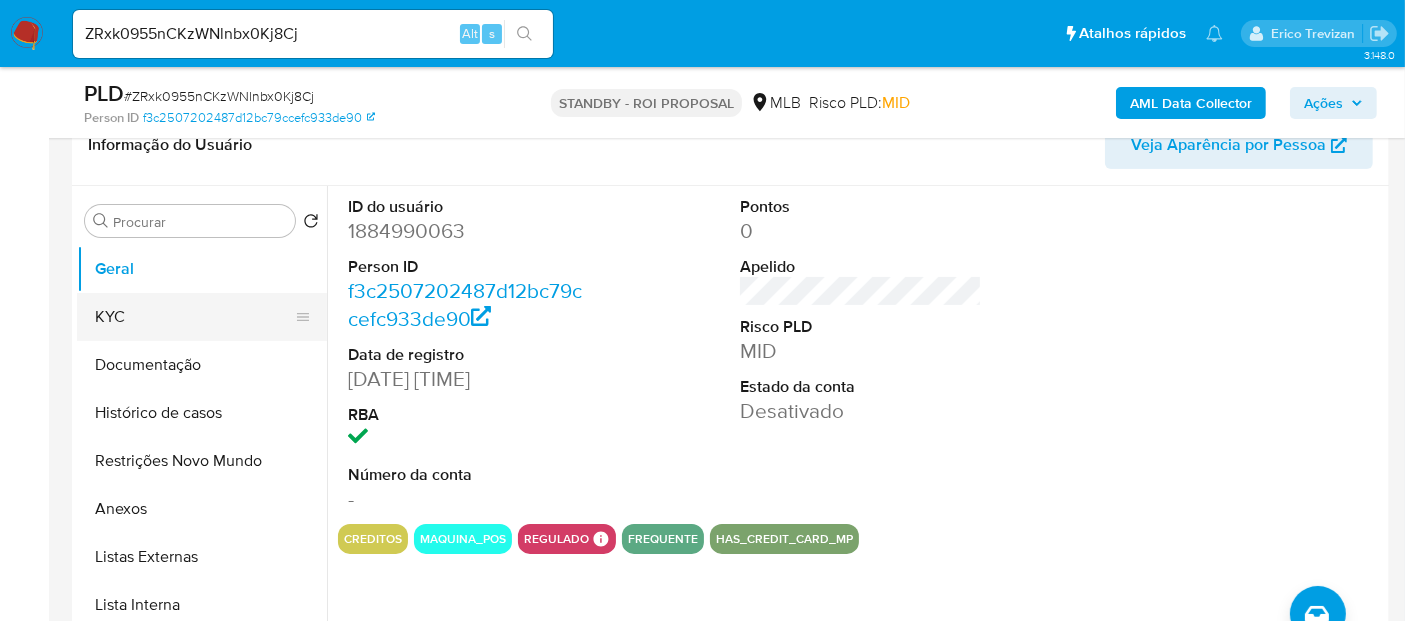 click on "KYC" at bounding box center (194, 317) 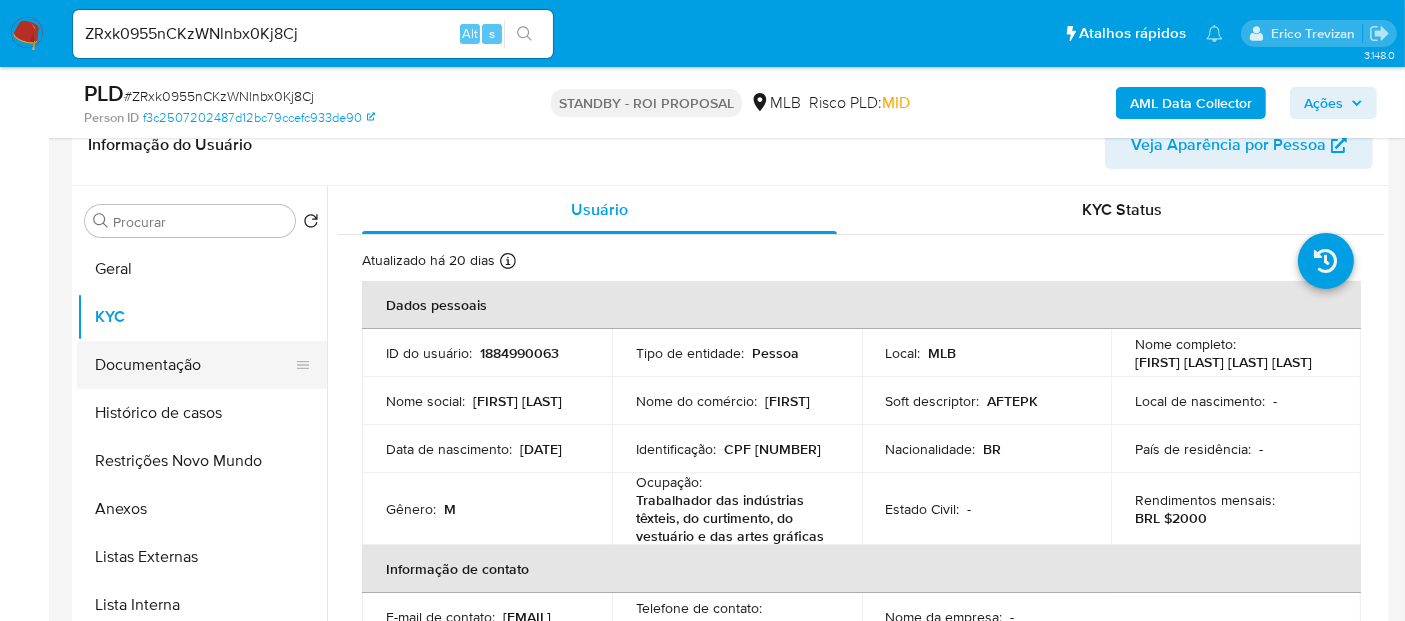 click on "Documentação" at bounding box center (194, 365) 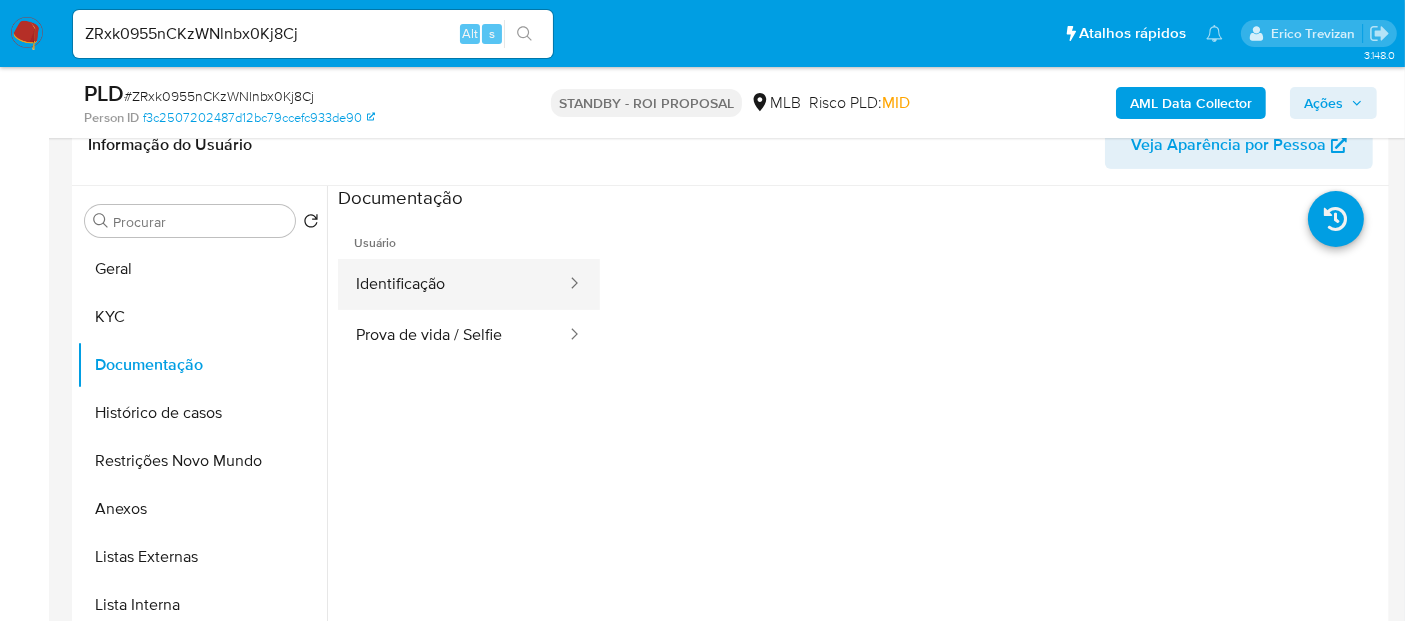 click on "Identificação" at bounding box center [453, 284] 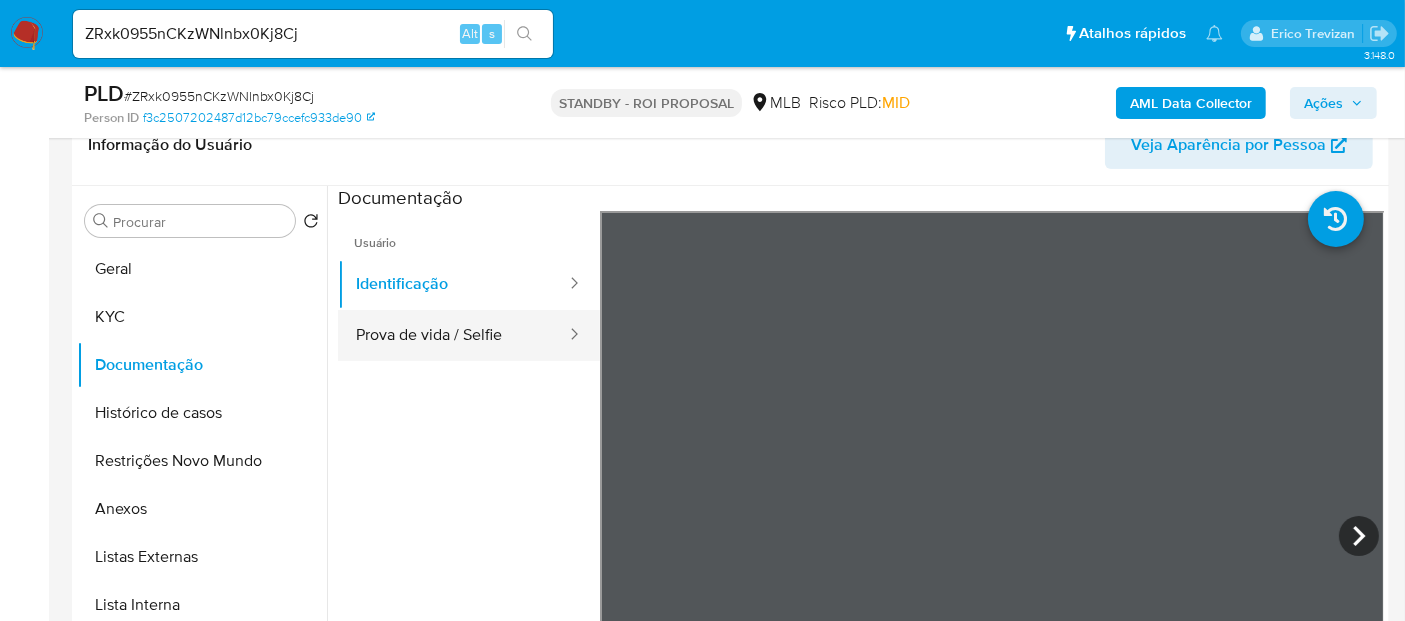 click on "Prova de vida / Selfie" at bounding box center (453, 335) 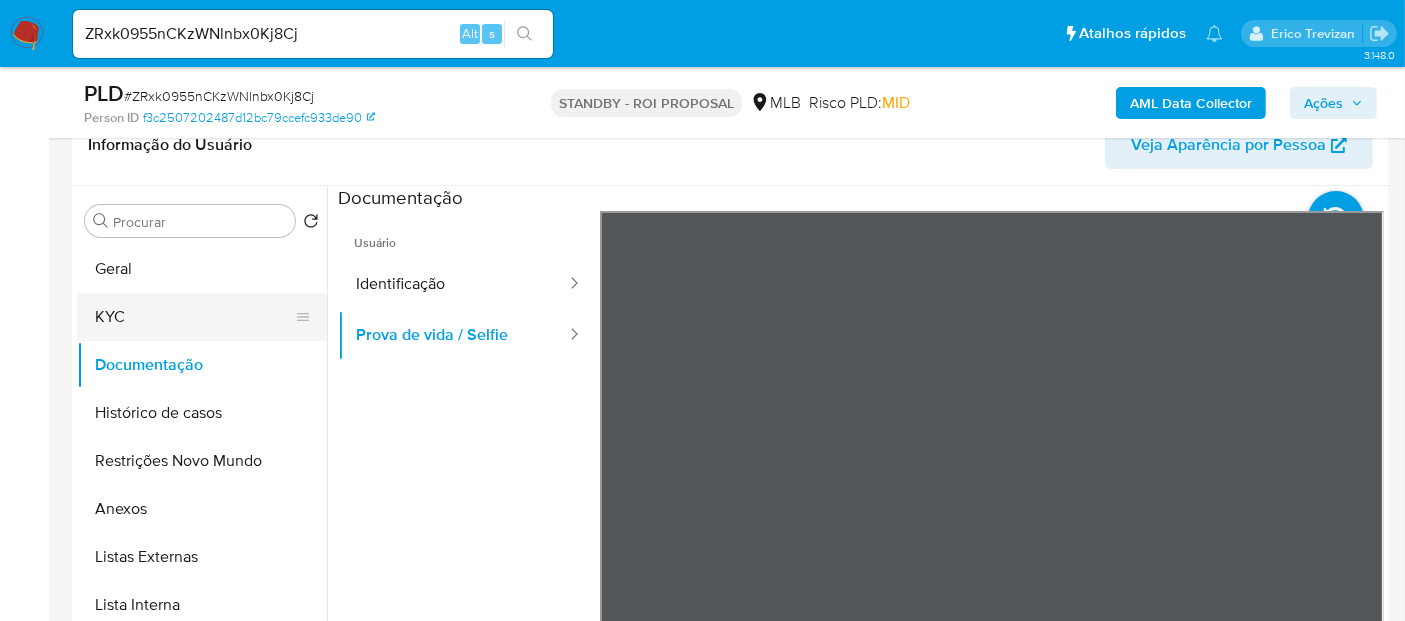 drag, startPoint x: 126, startPoint y: 307, endPoint x: 180, endPoint y: 315, distance: 54.589375 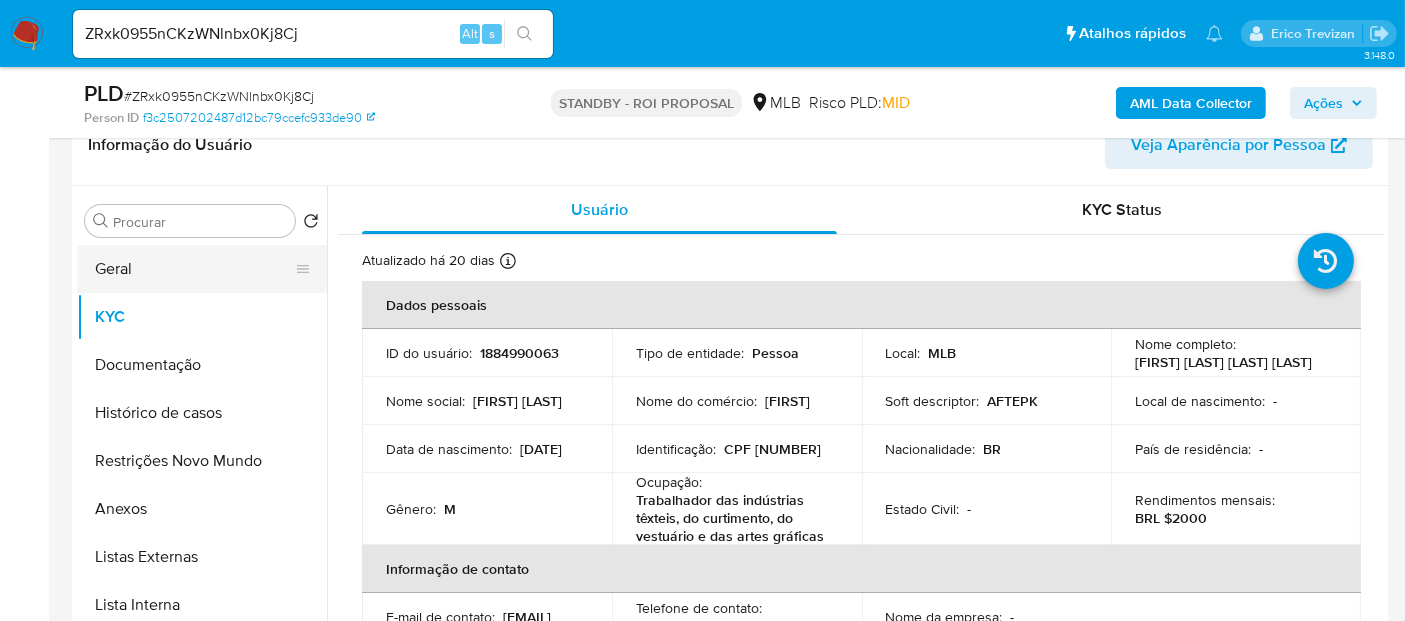 drag, startPoint x: 128, startPoint y: 275, endPoint x: 174, endPoint y: 273, distance: 46.043457 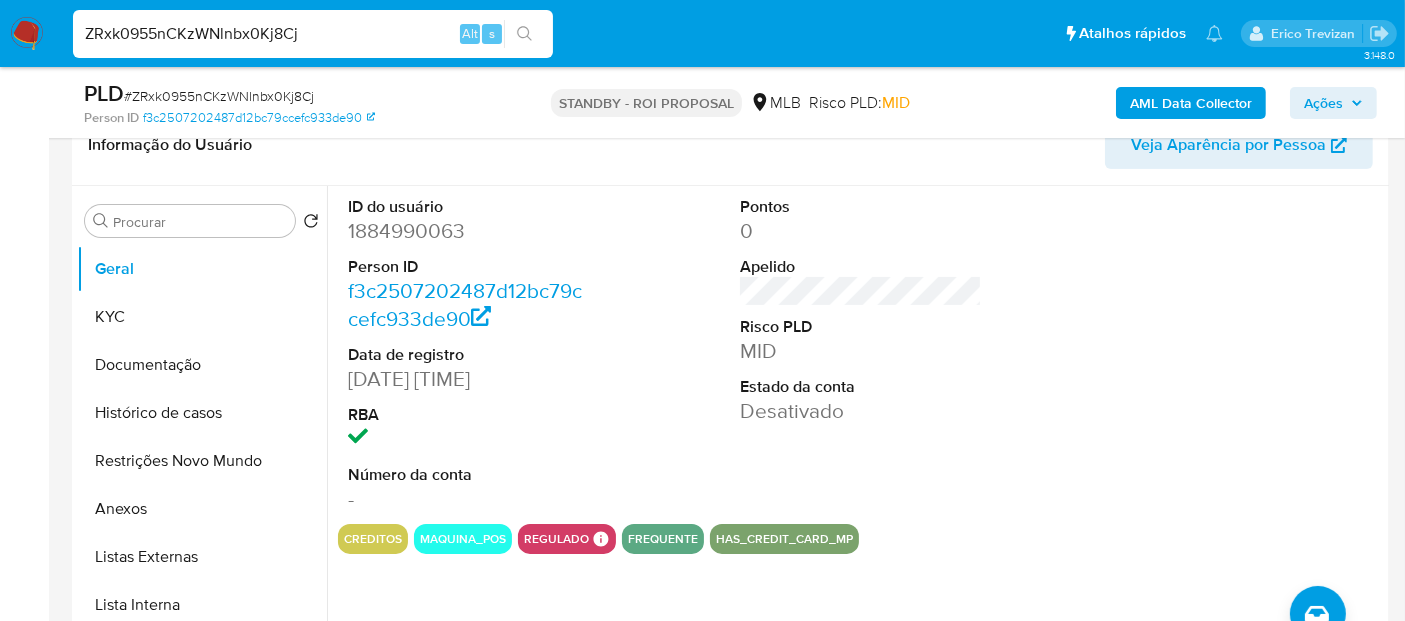 drag, startPoint x: 349, startPoint y: 22, endPoint x: 0, endPoint y: 70, distance: 352.2854 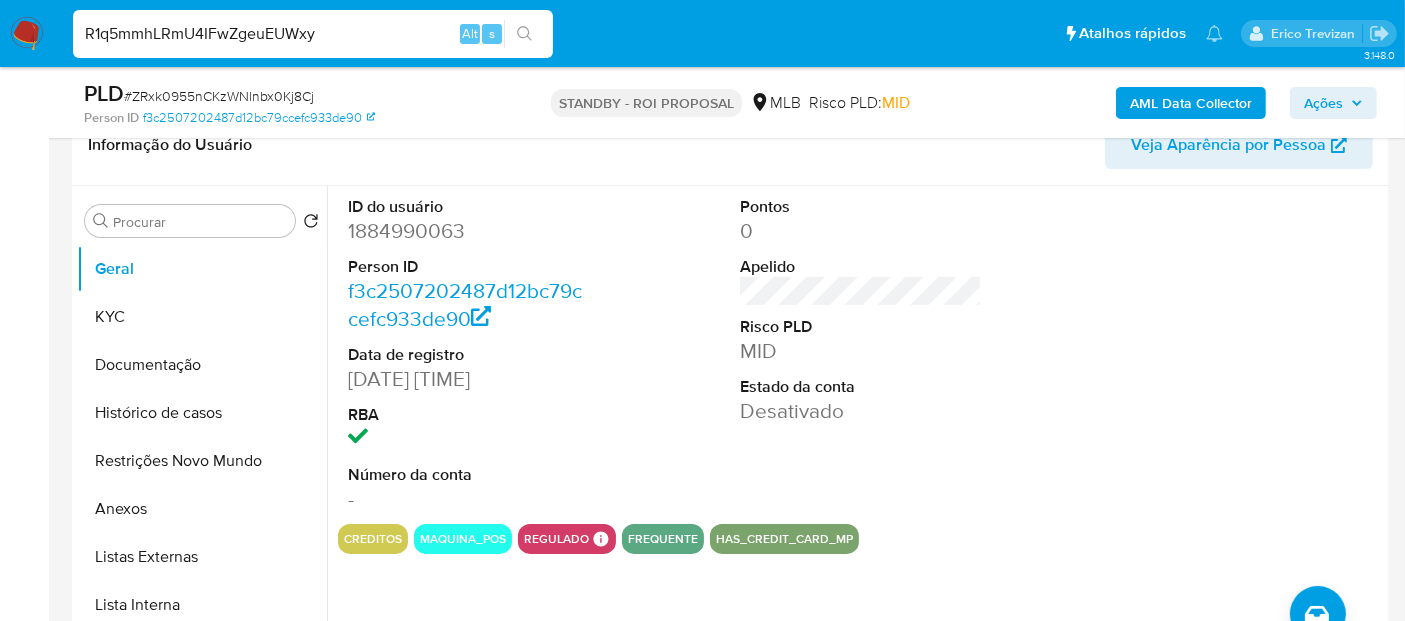 type on "R1q5mmhLRmU4IFwZgeuEUWxy" 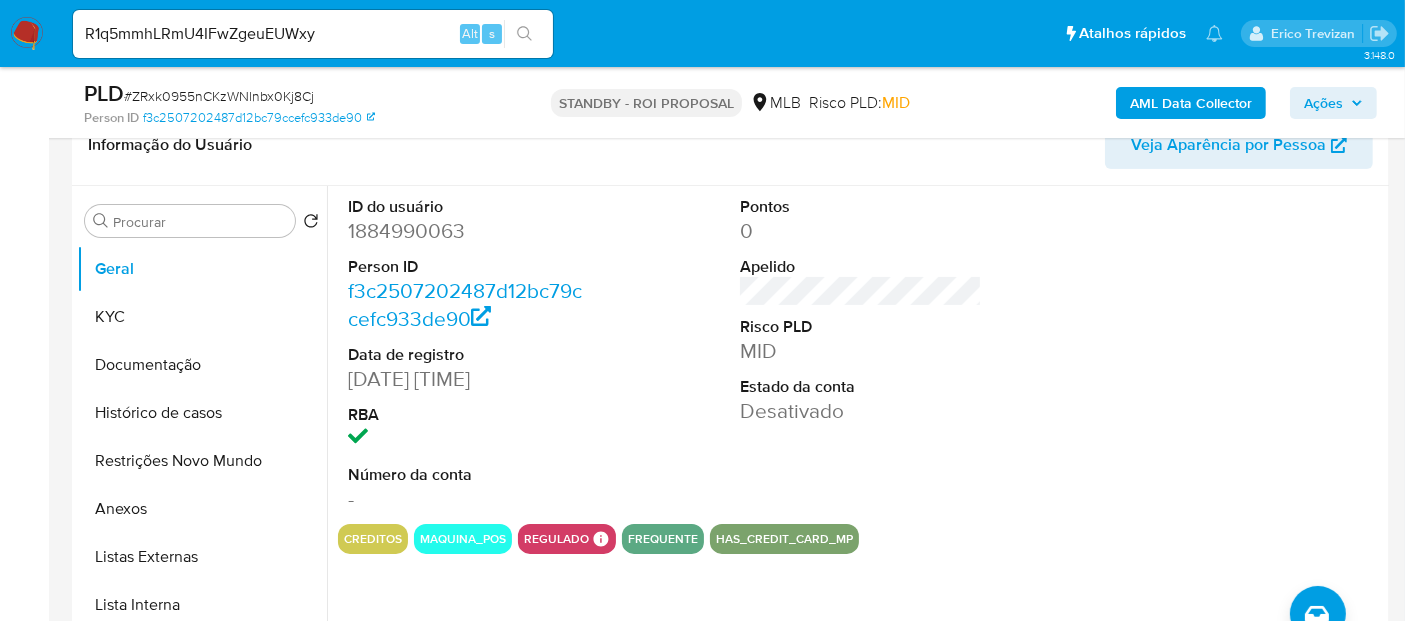 click 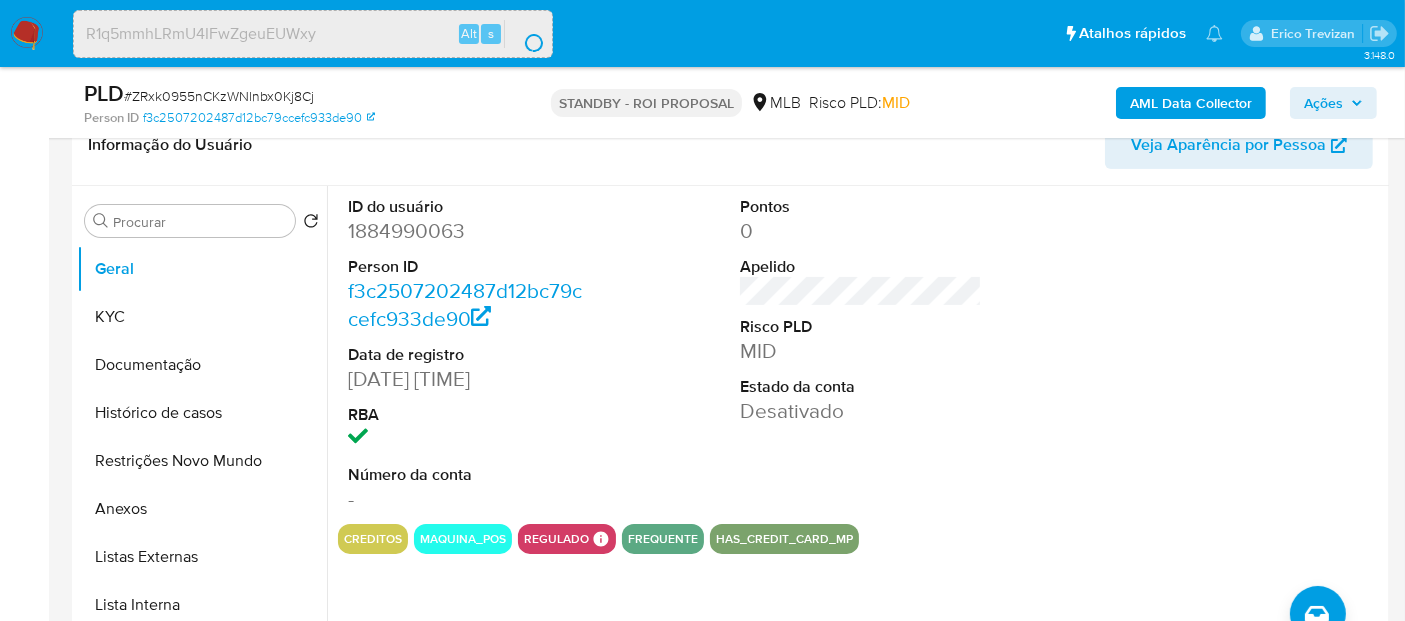 scroll, scrollTop: 0, scrollLeft: 0, axis: both 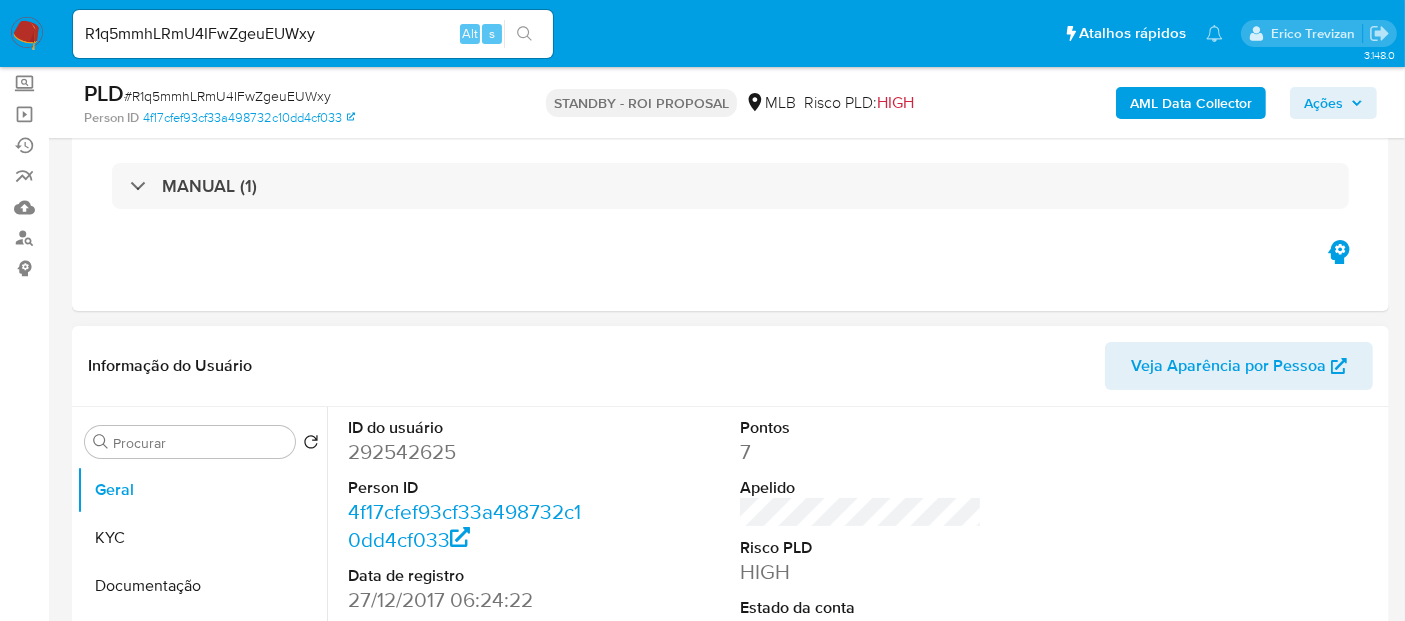 select on "10" 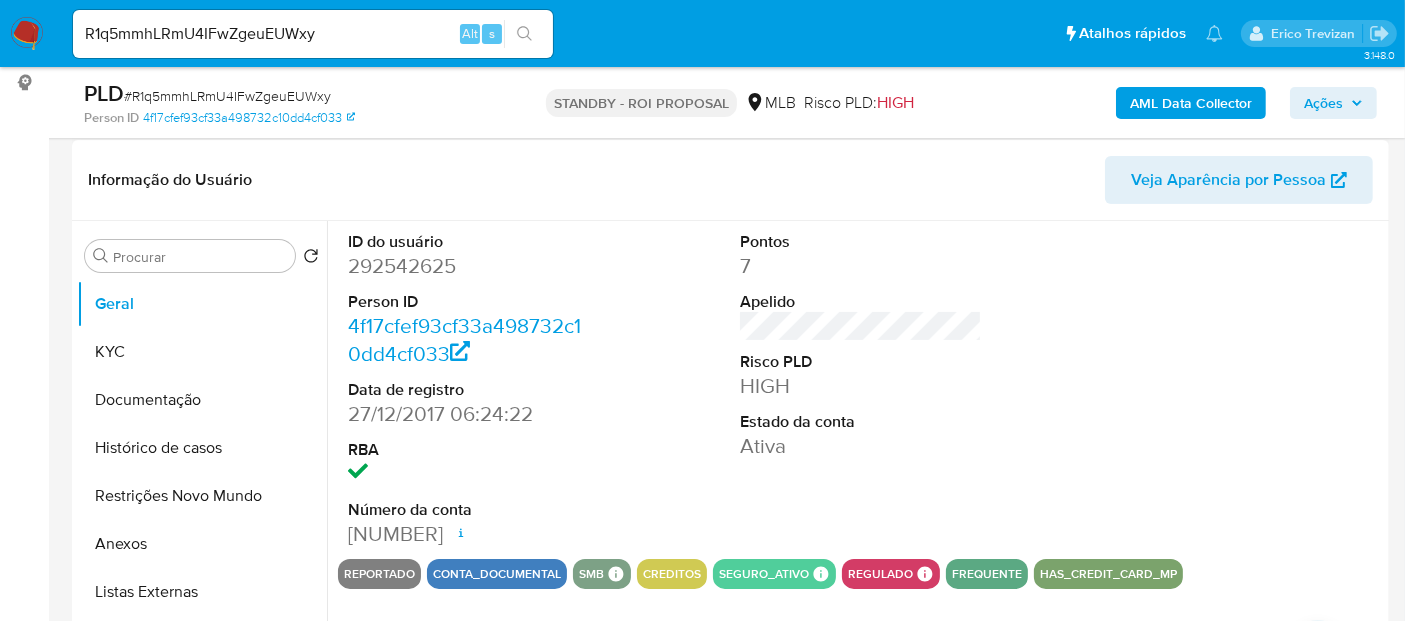scroll, scrollTop: 333, scrollLeft: 0, axis: vertical 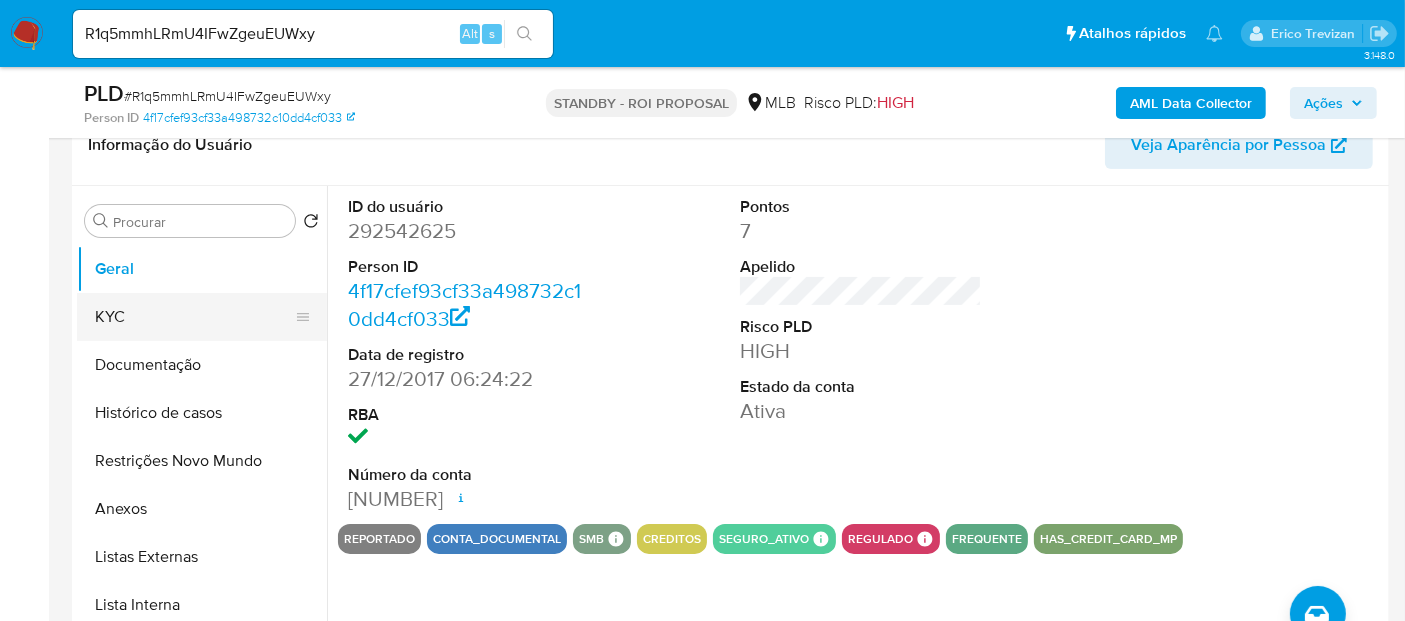click on "KYC" at bounding box center [194, 317] 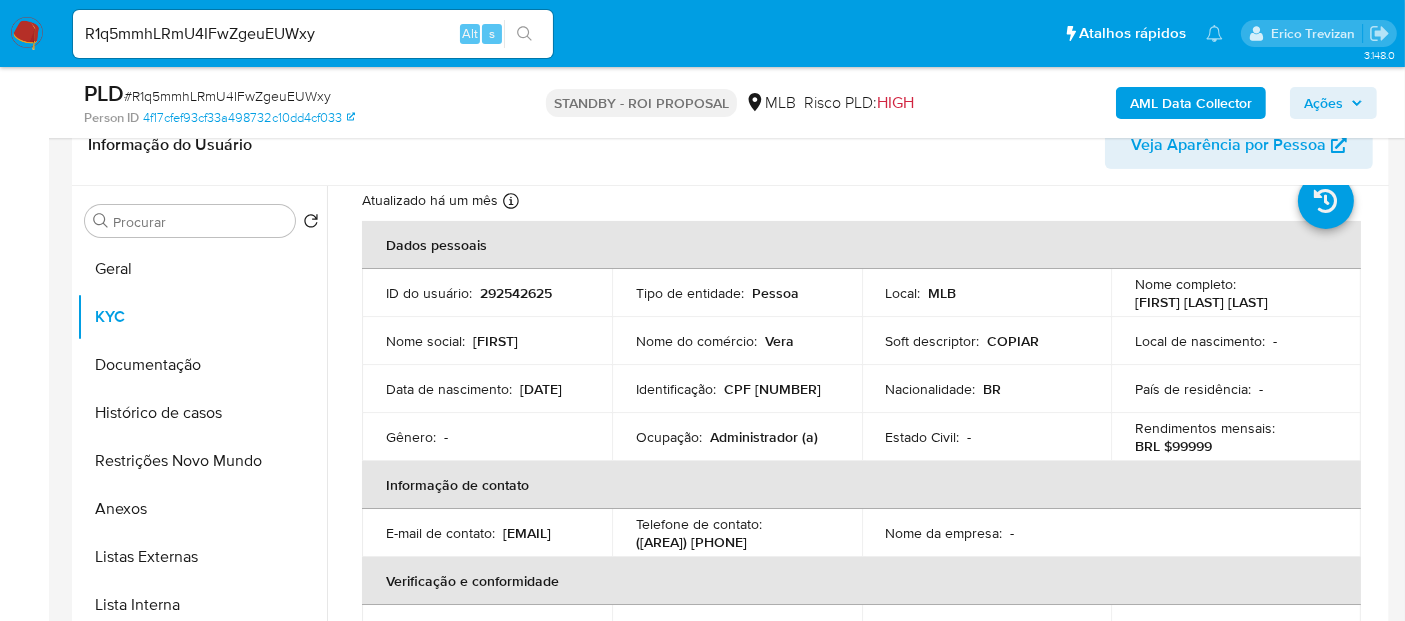 scroll, scrollTop: 111, scrollLeft: 0, axis: vertical 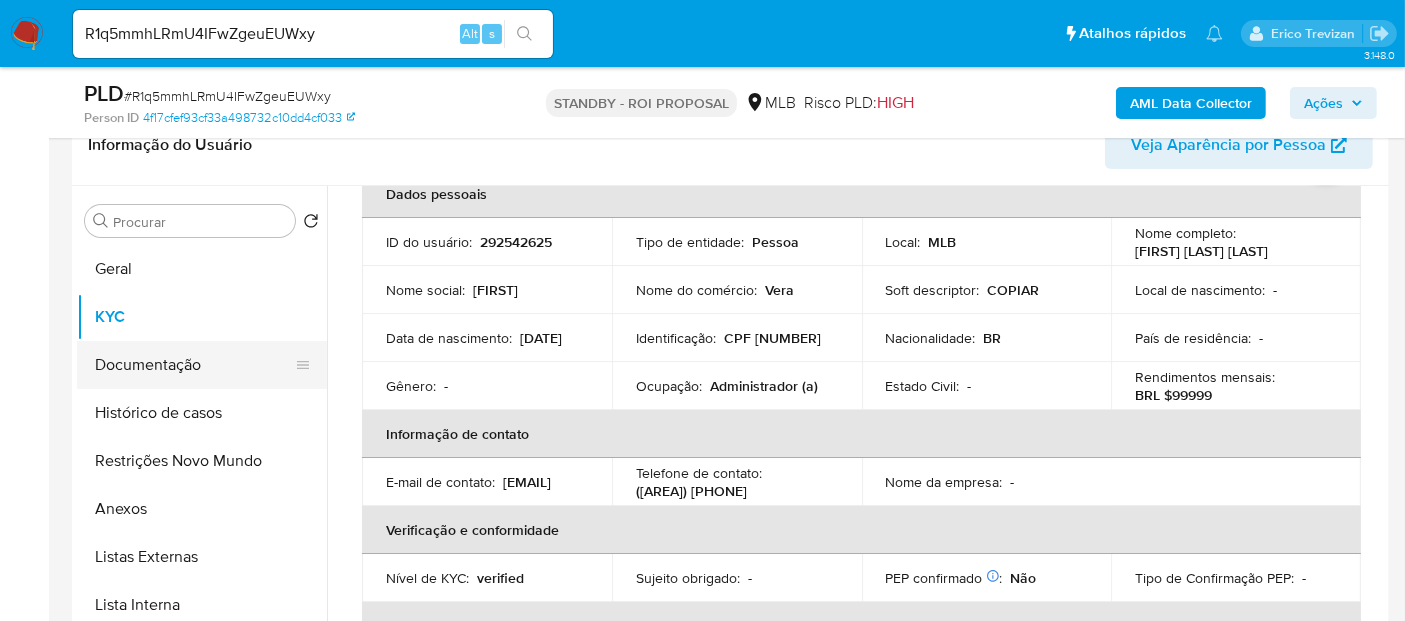 click on "Documentação" at bounding box center [194, 365] 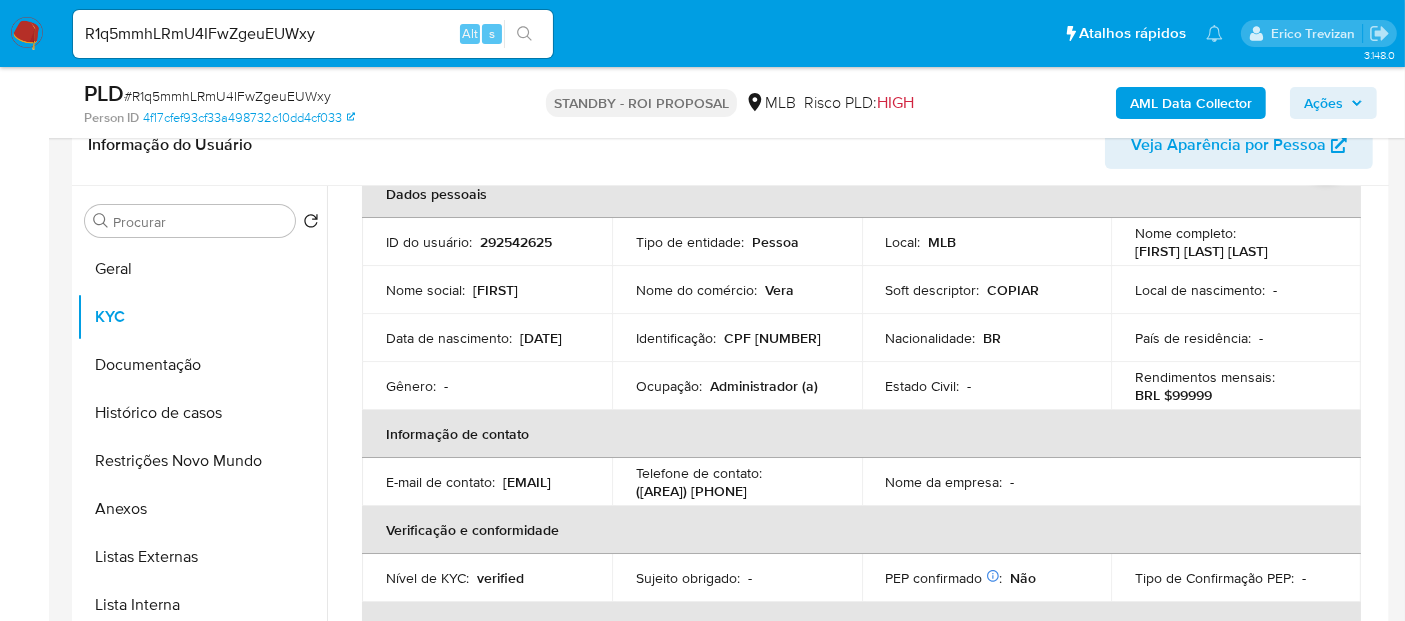 scroll, scrollTop: 0, scrollLeft: 0, axis: both 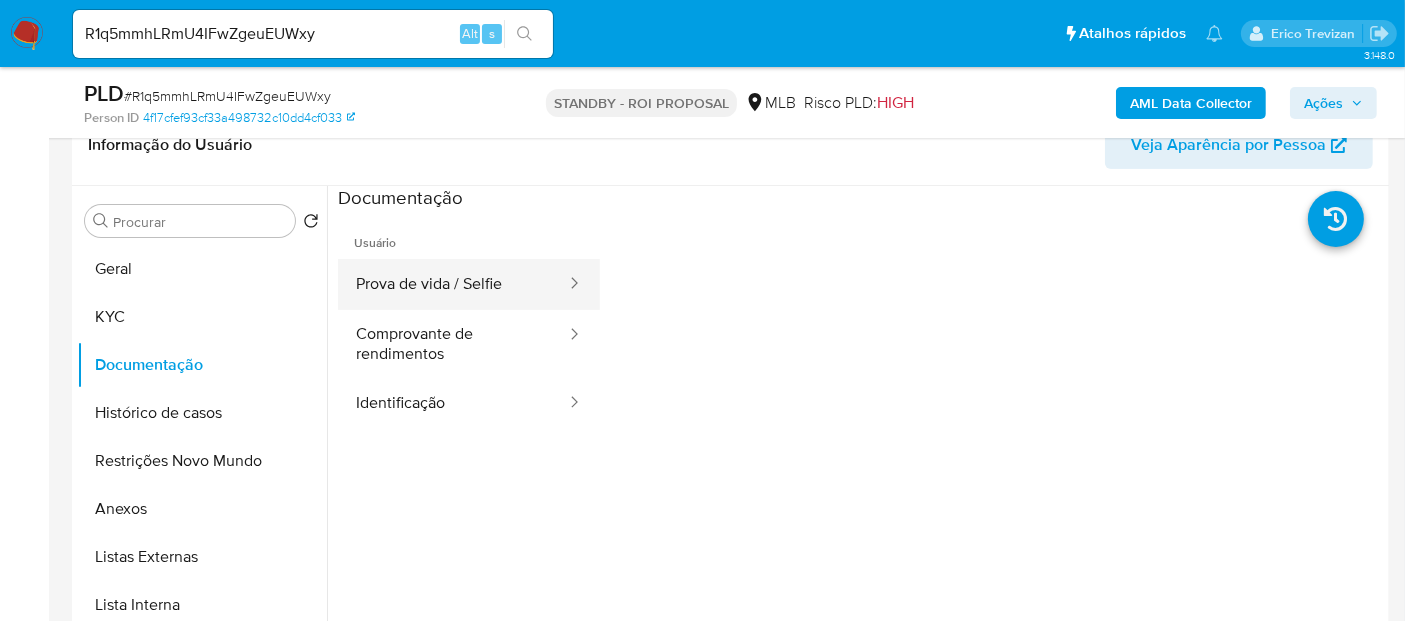 click on "Prova de vida / Selfie" at bounding box center (453, 284) 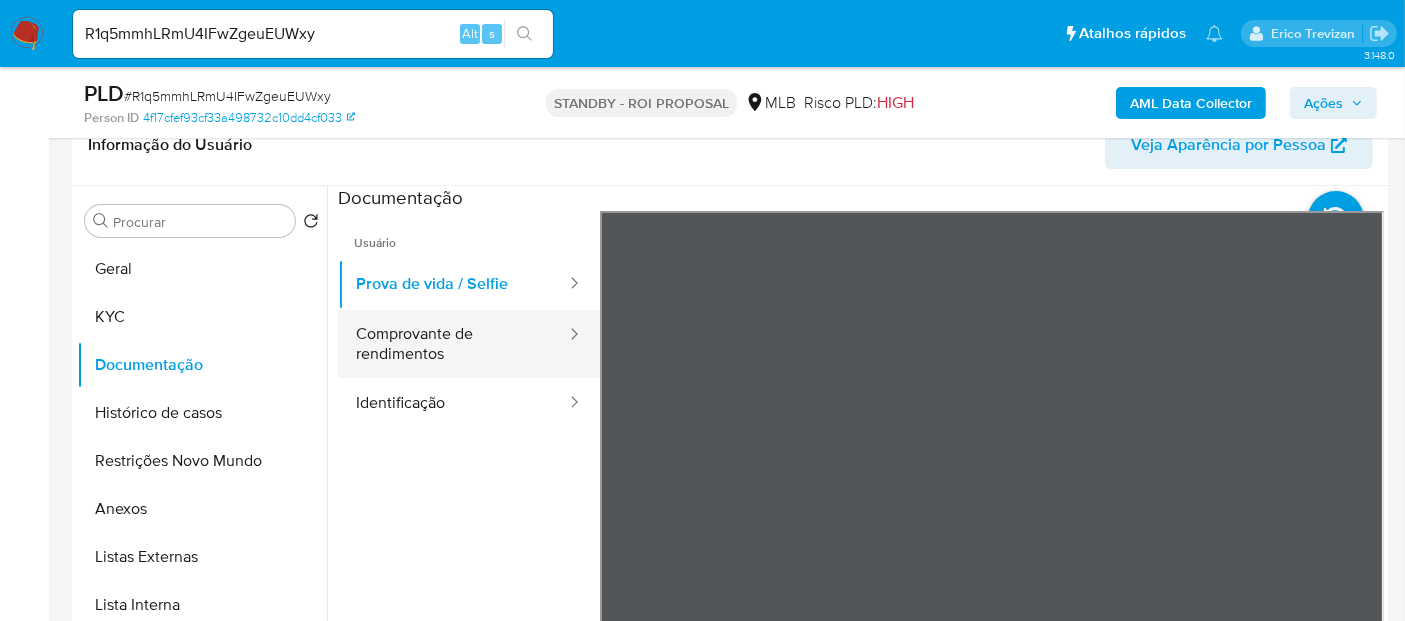click on "Comprovante de rendimentos" at bounding box center (453, 344) 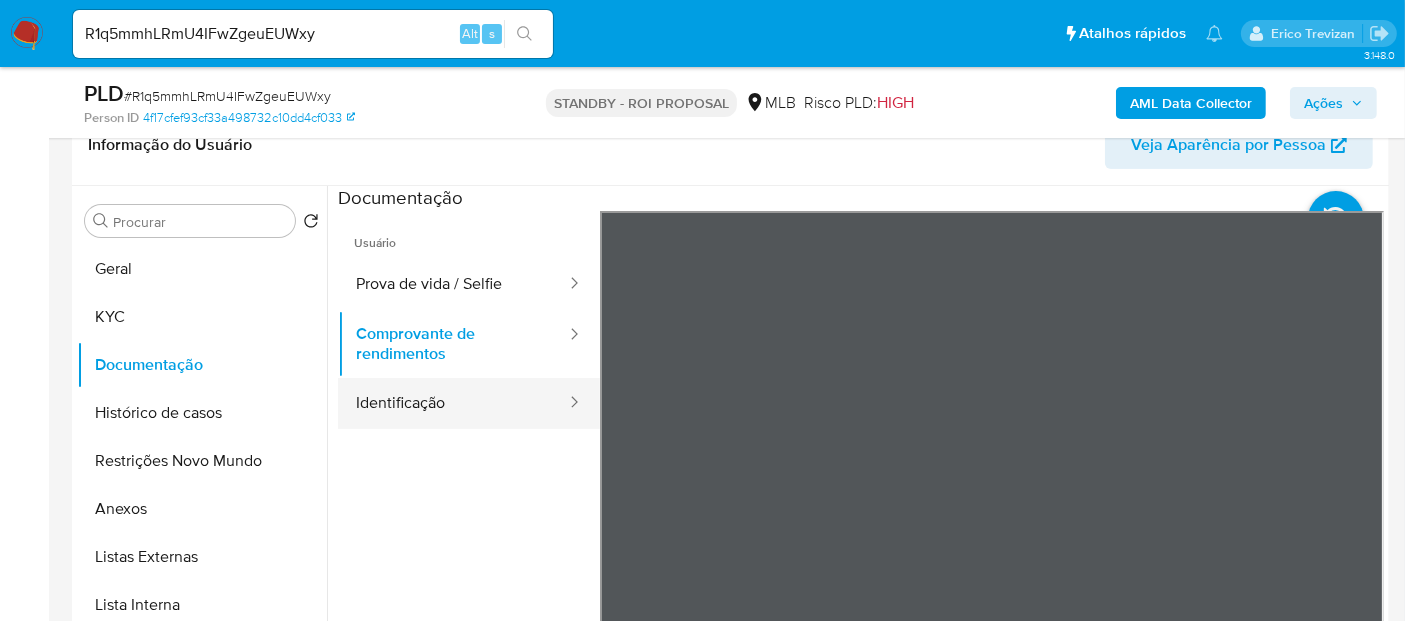 click on "Identificação" at bounding box center (453, 403) 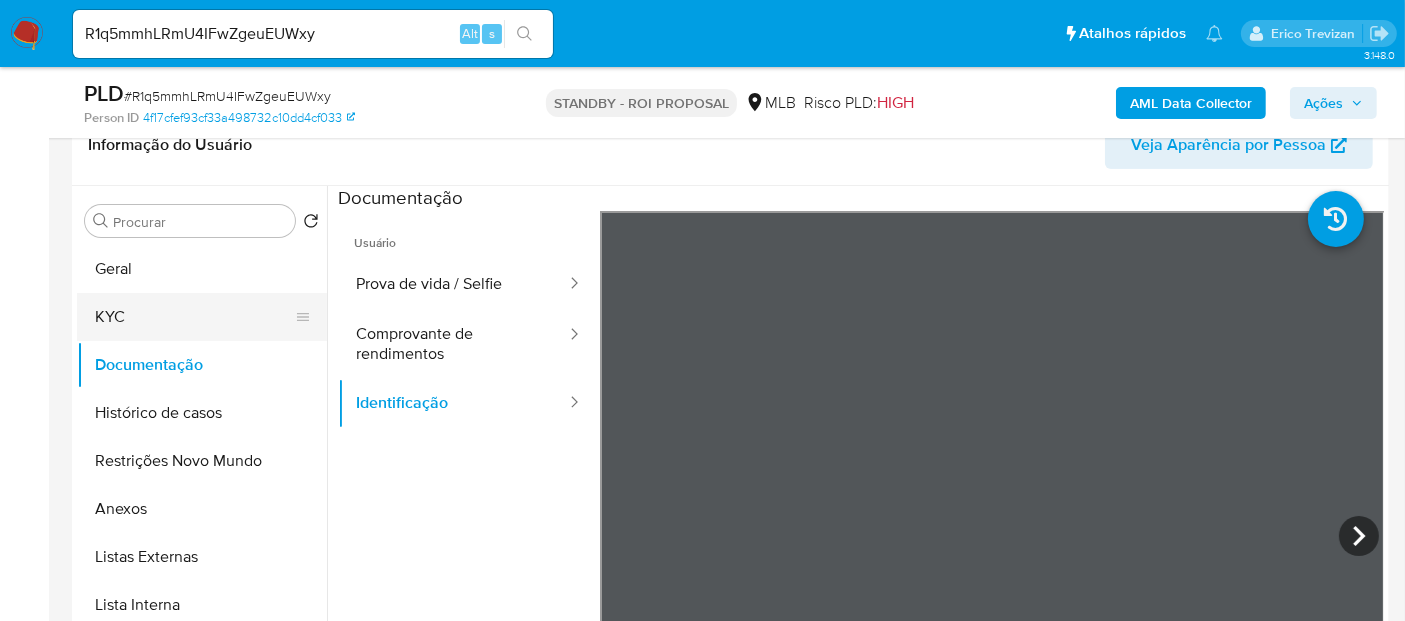 click on "KYC" at bounding box center (194, 317) 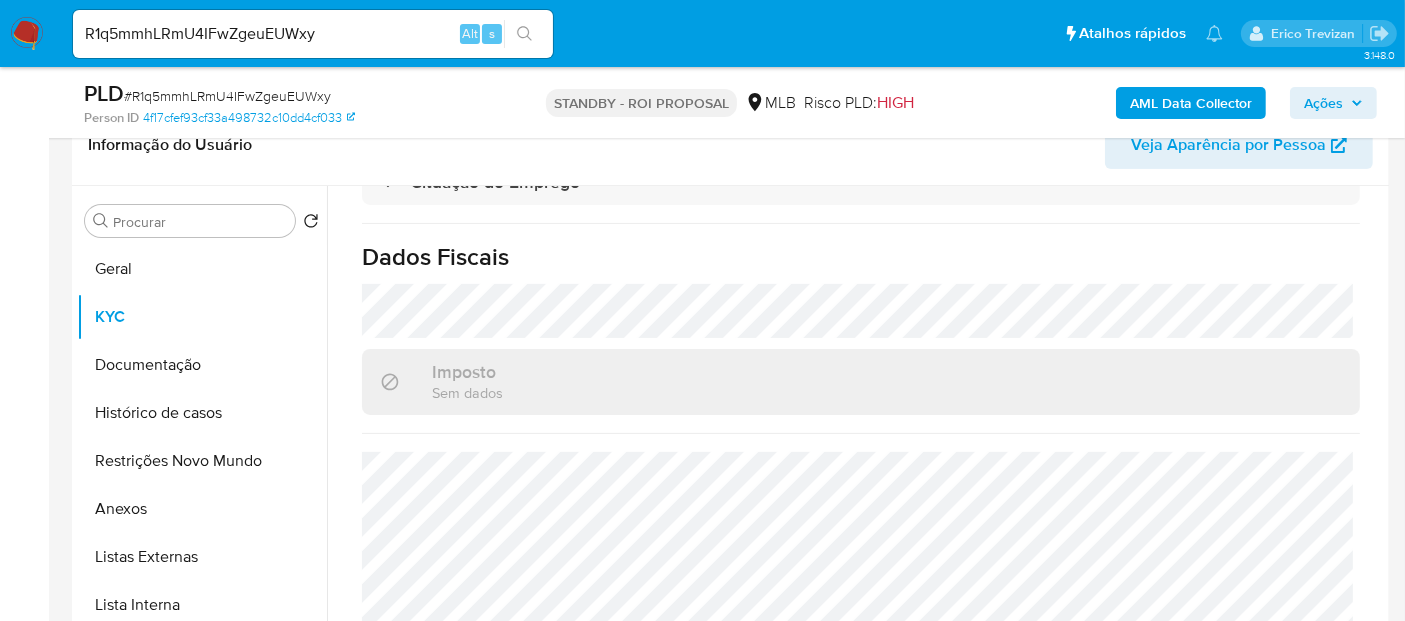 scroll, scrollTop: 908, scrollLeft: 0, axis: vertical 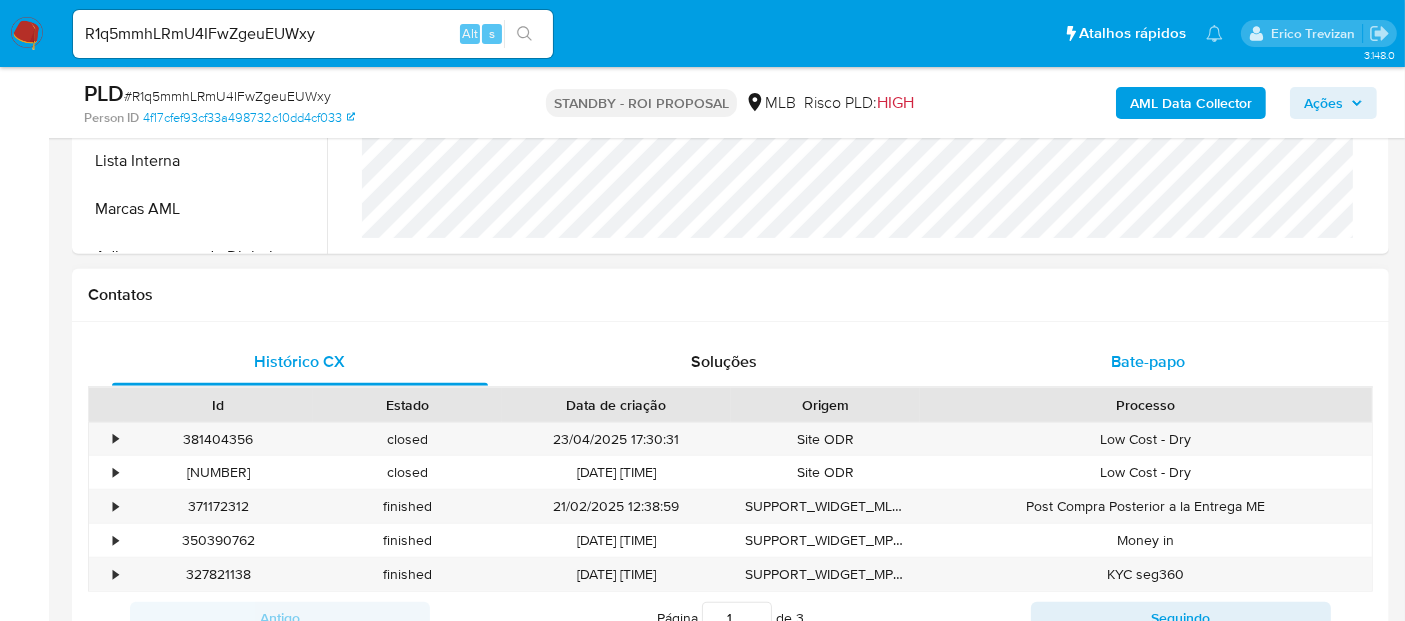 click on "Bate-papo" at bounding box center (1148, 361) 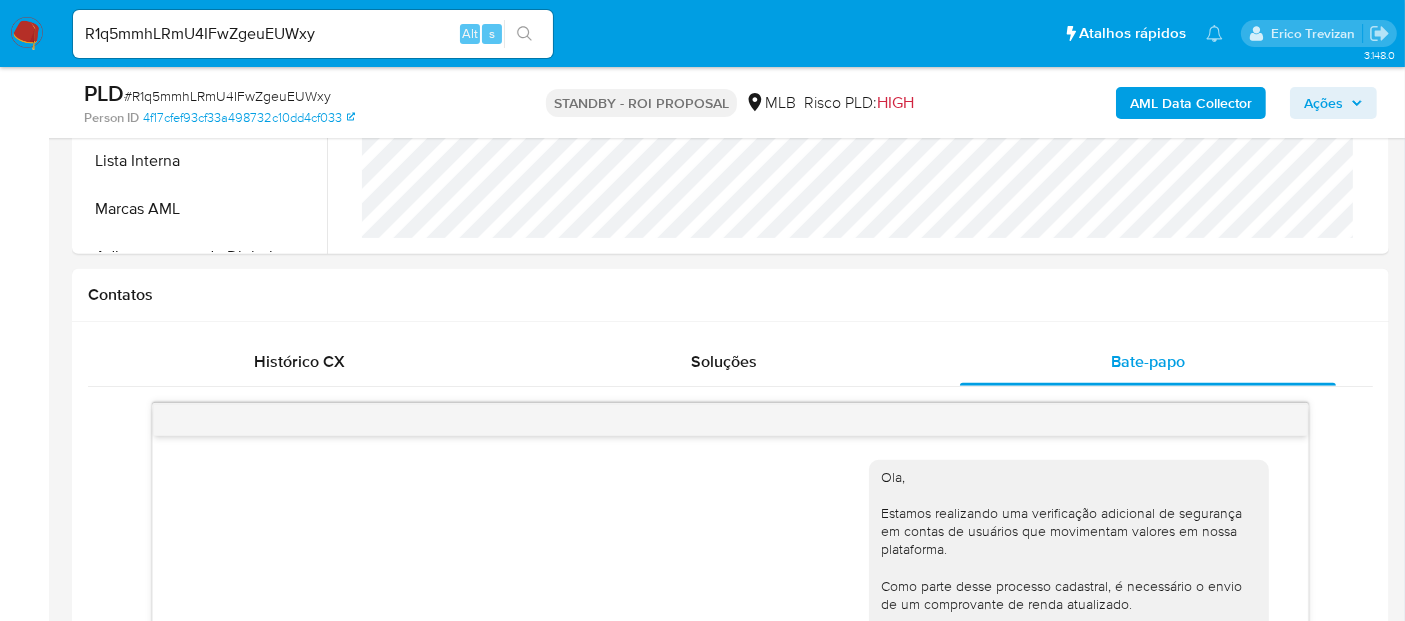 scroll, scrollTop: 408, scrollLeft: 0, axis: vertical 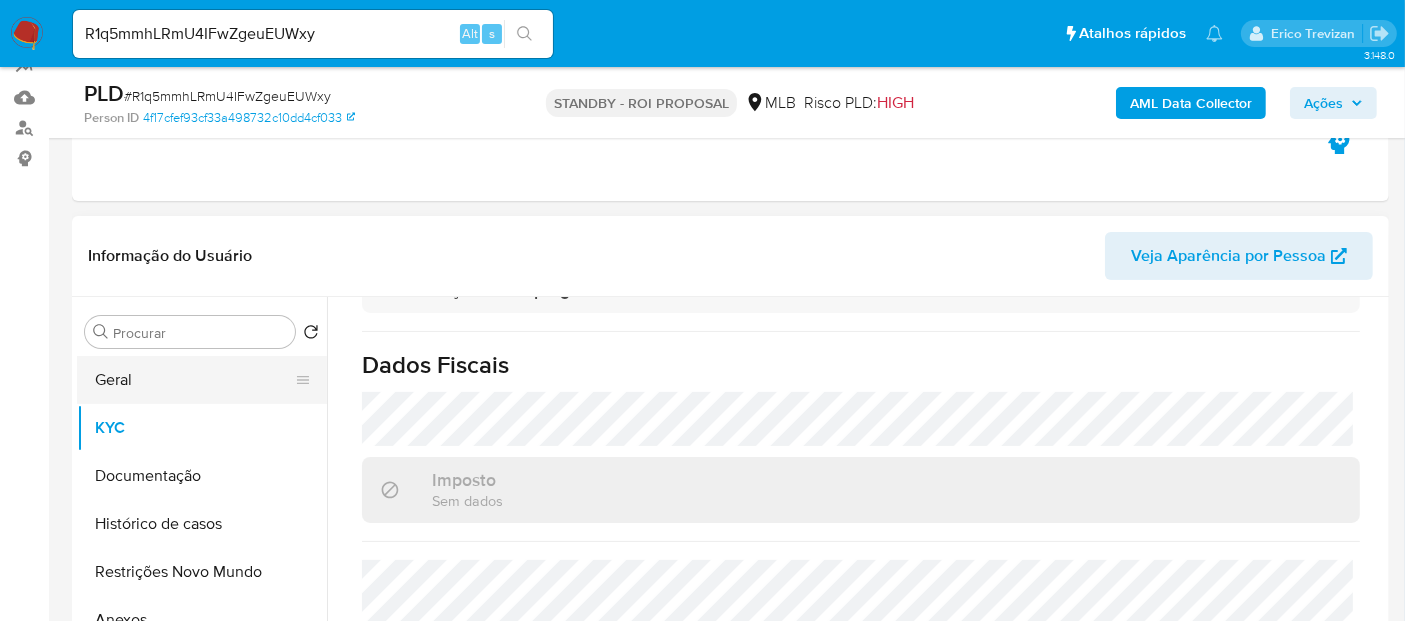 click on "Geral" at bounding box center (194, 380) 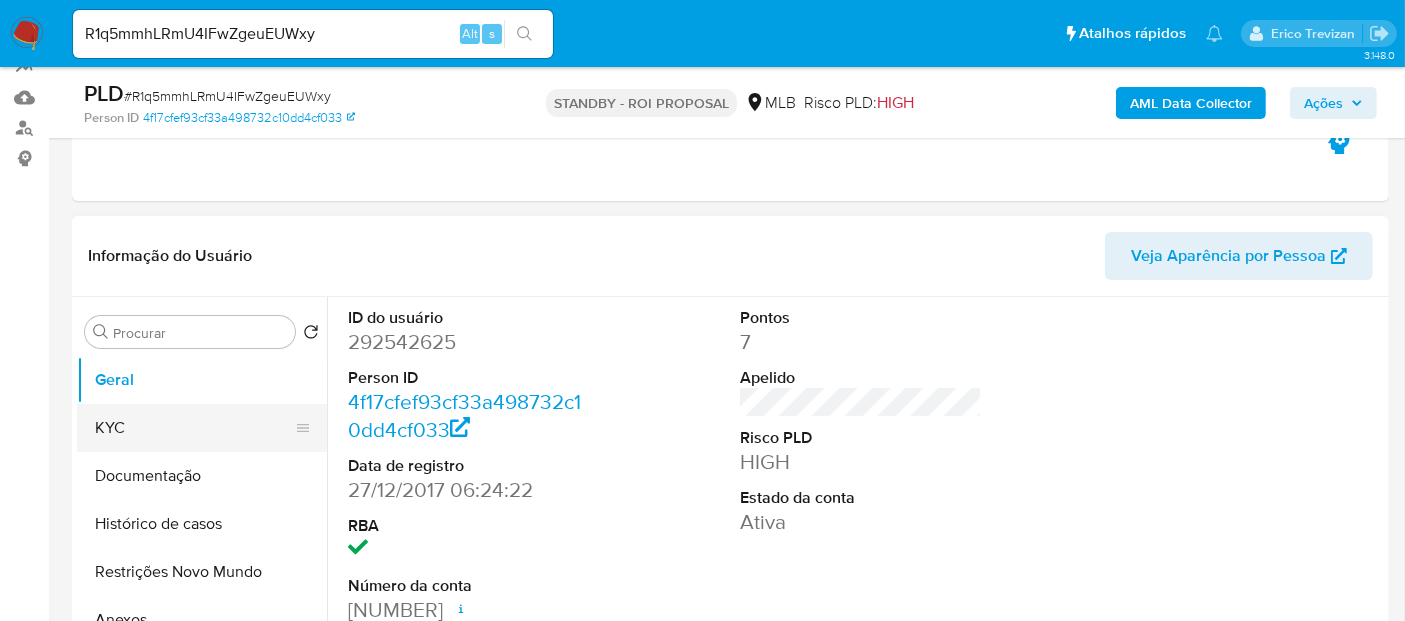 drag, startPoint x: 102, startPoint y: 433, endPoint x: 200, endPoint y: 415, distance: 99.63935 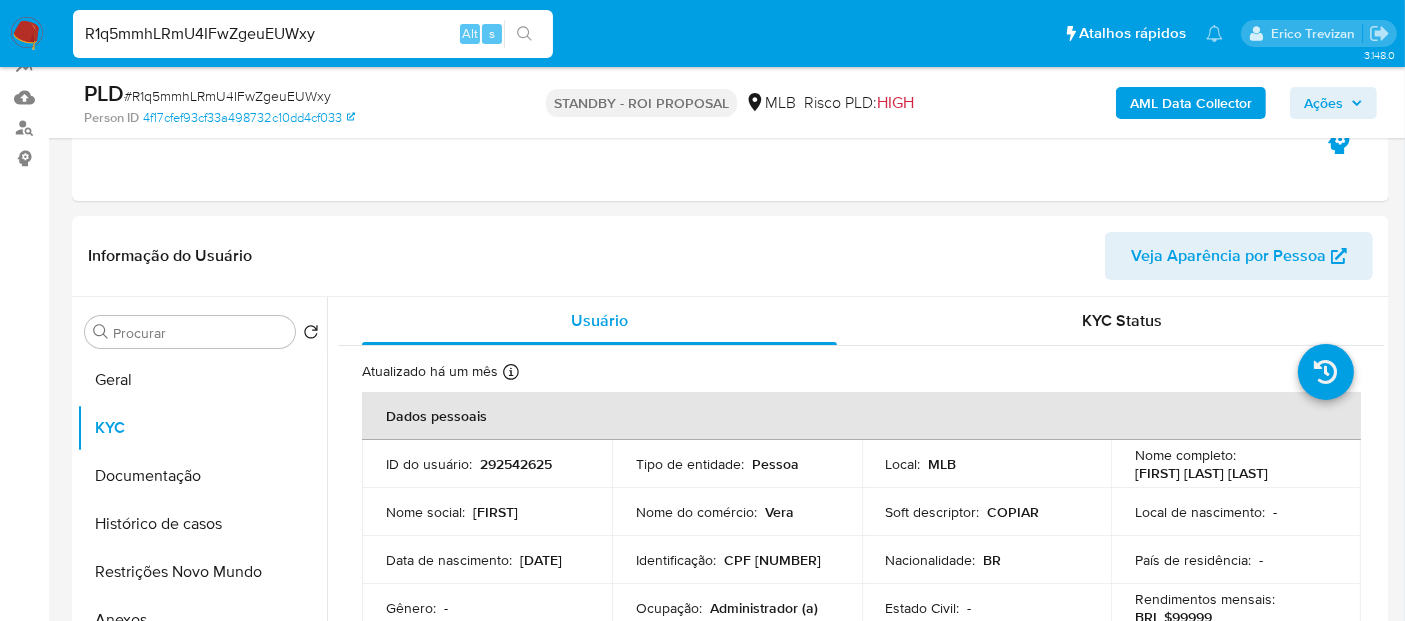 click on "Pausado Ver notificaciones R1q5mmhLRmU4IFwZgeuEUWxy Alt s Atalhos rápidos   Presiona las siguientes teclas para acceder a algunas de las funciones Pesquisar caso ou usuário Alt s Voltar para casa Alt h Adicione um comentário Alt c Adicionar um anexo Alt a Erico Trevizan" at bounding box center (702, 33) 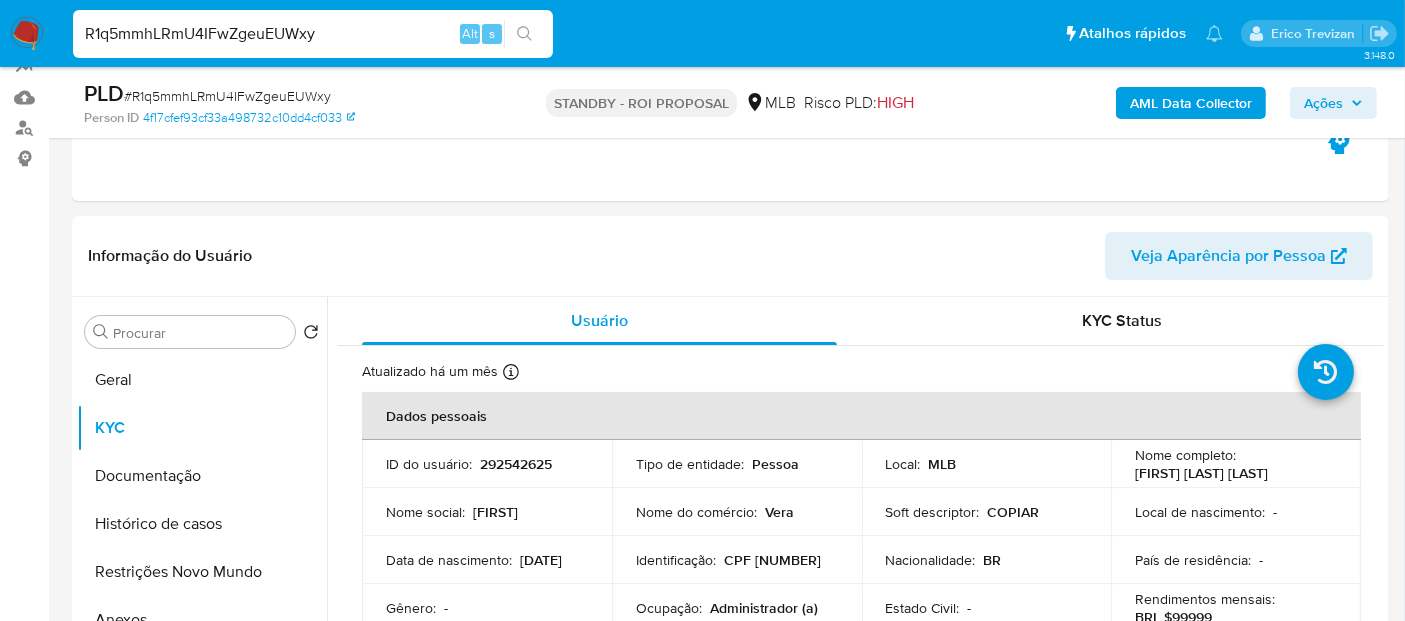 paste on "3gVxhPSNcUGC6igCCyWZ1ePM" 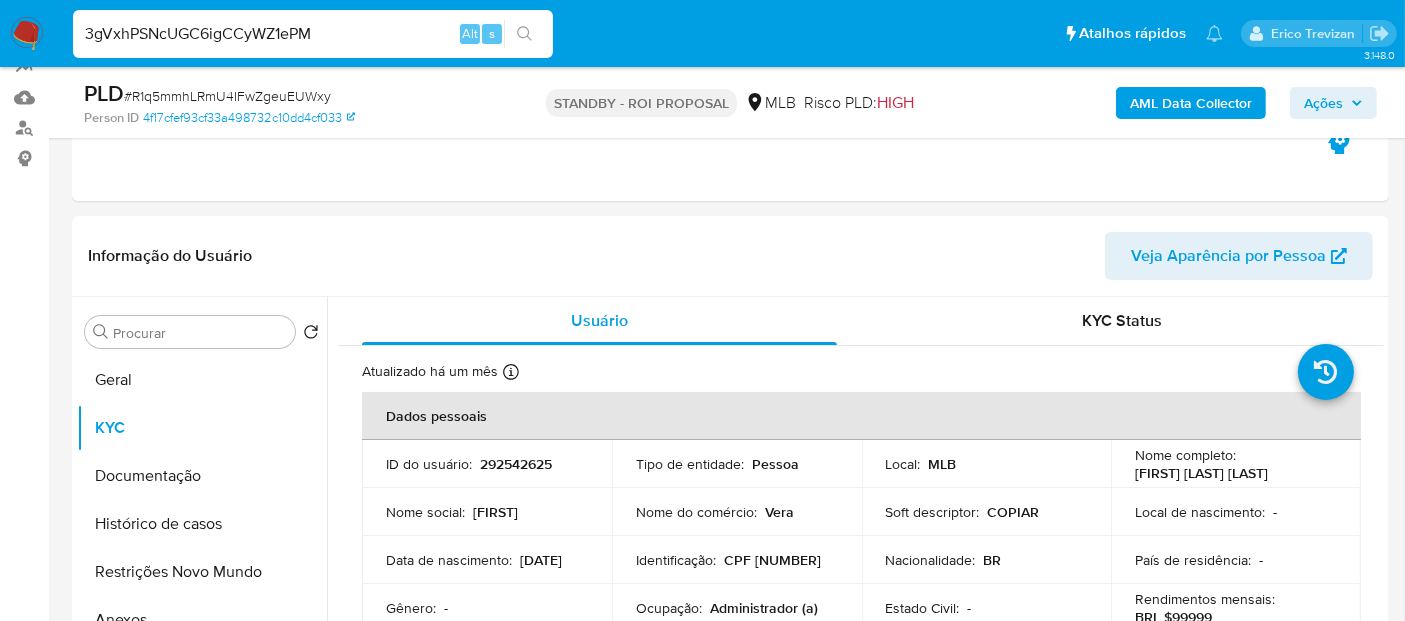 type on "3gVxhPSNcUGC6igCCyWZ1ePM" 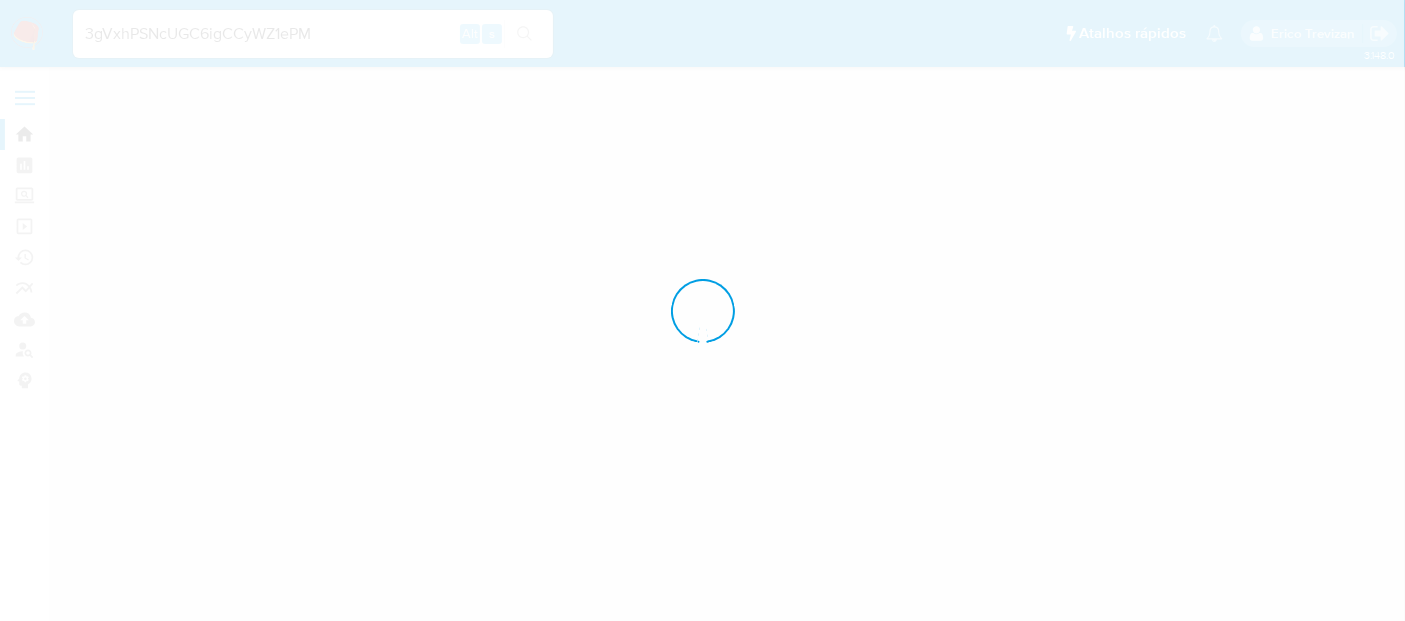 scroll, scrollTop: 0, scrollLeft: 0, axis: both 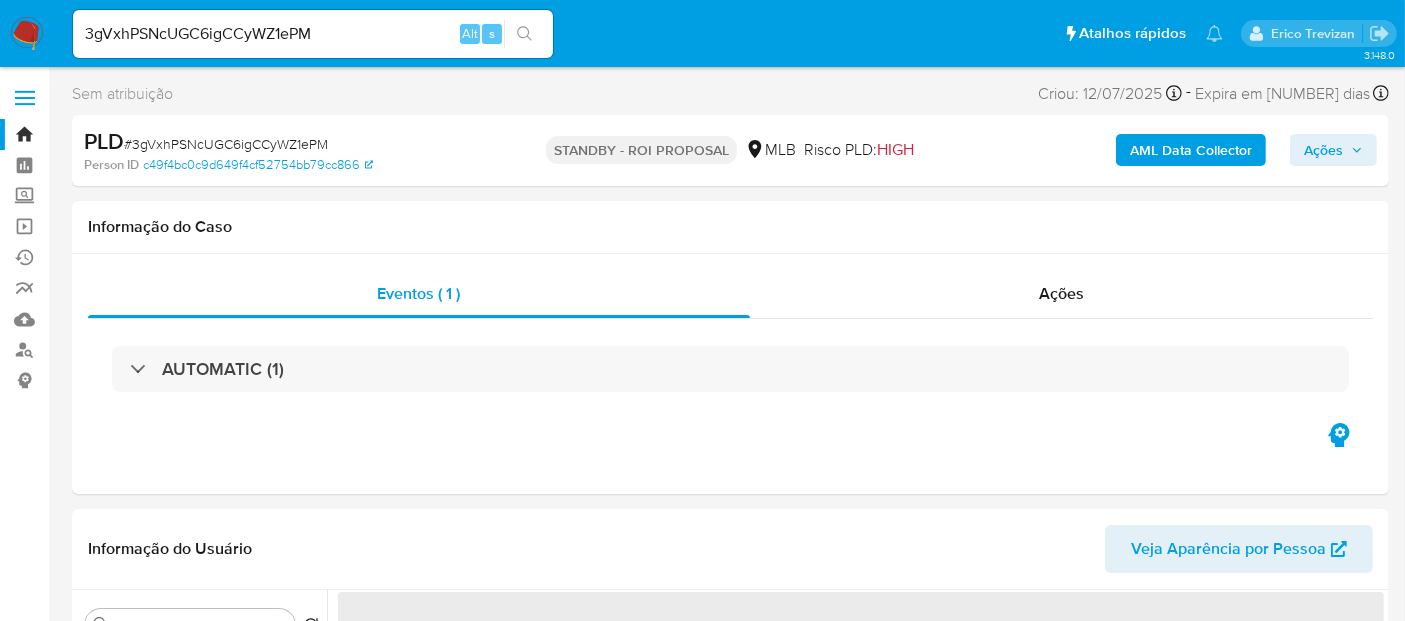 select on "10" 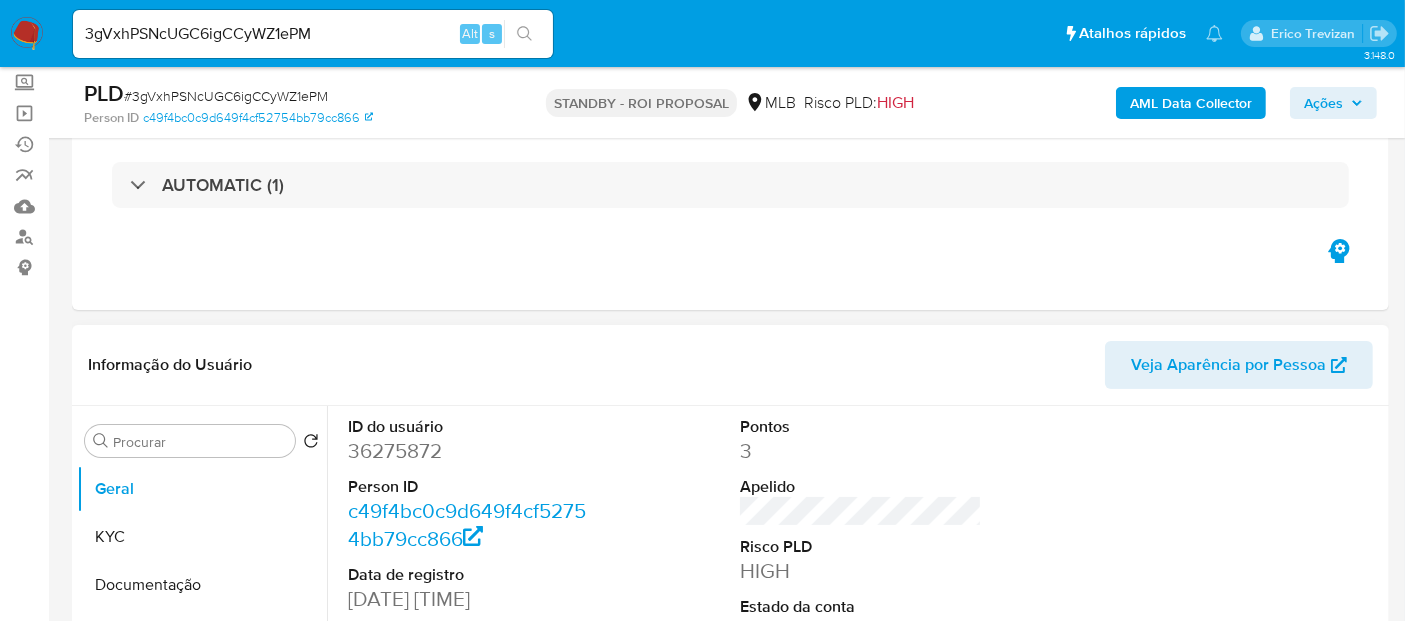scroll, scrollTop: 333, scrollLeft: 0, axis: vertical 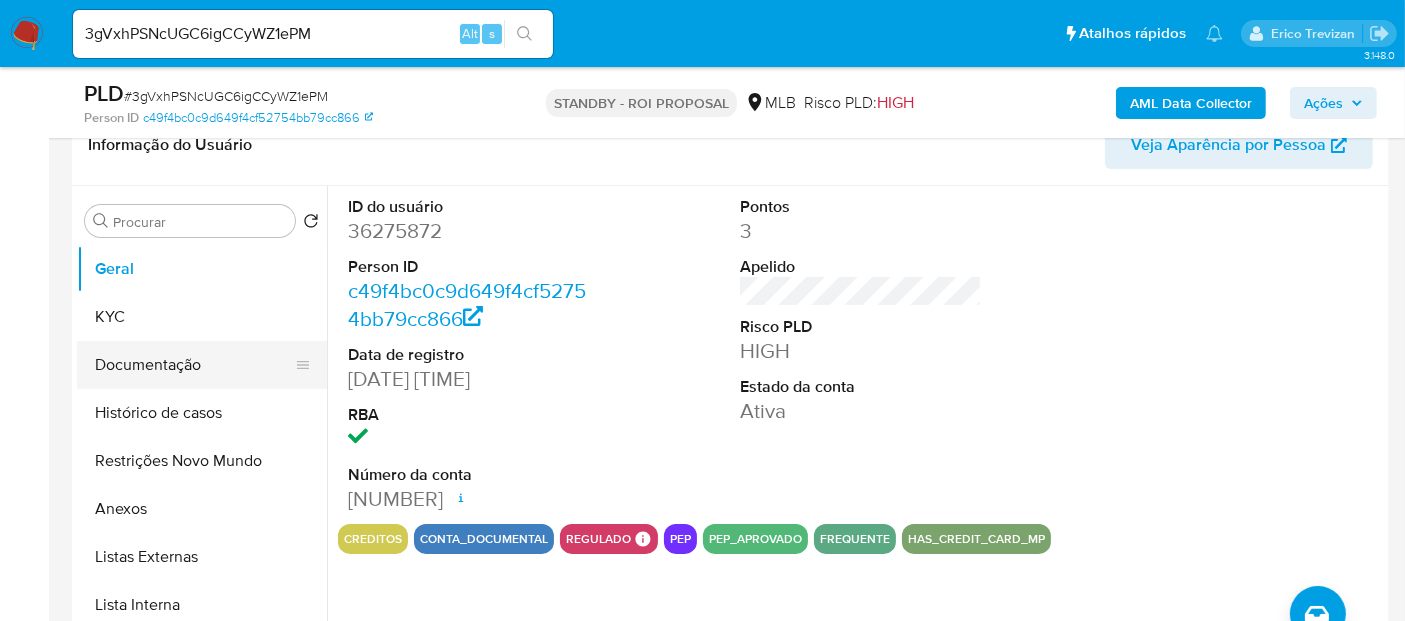 drag, startPoint x: 146, startPoint y: 372, endPoint x: 255, endPoint y: 342, distance: 113.053085 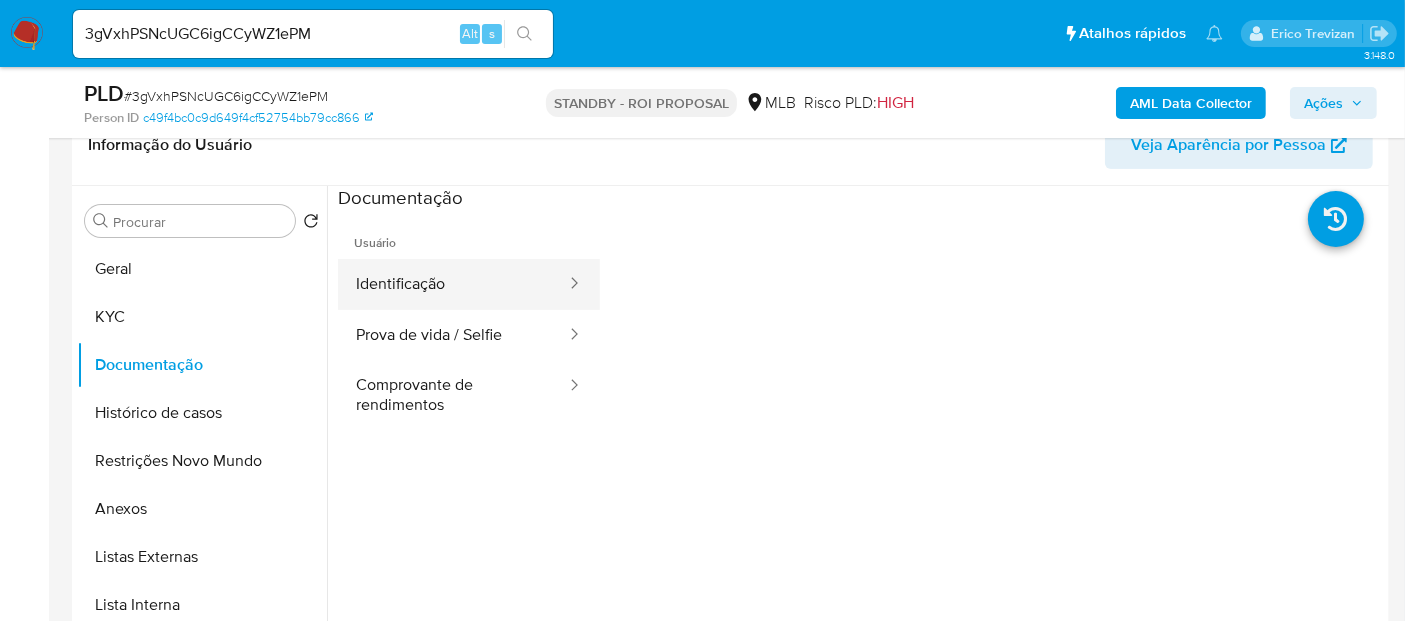 drag, startPoint x: 461, startPoint y: 275, endPoint x: 529, endPoint y: 286, distance: 68.88396 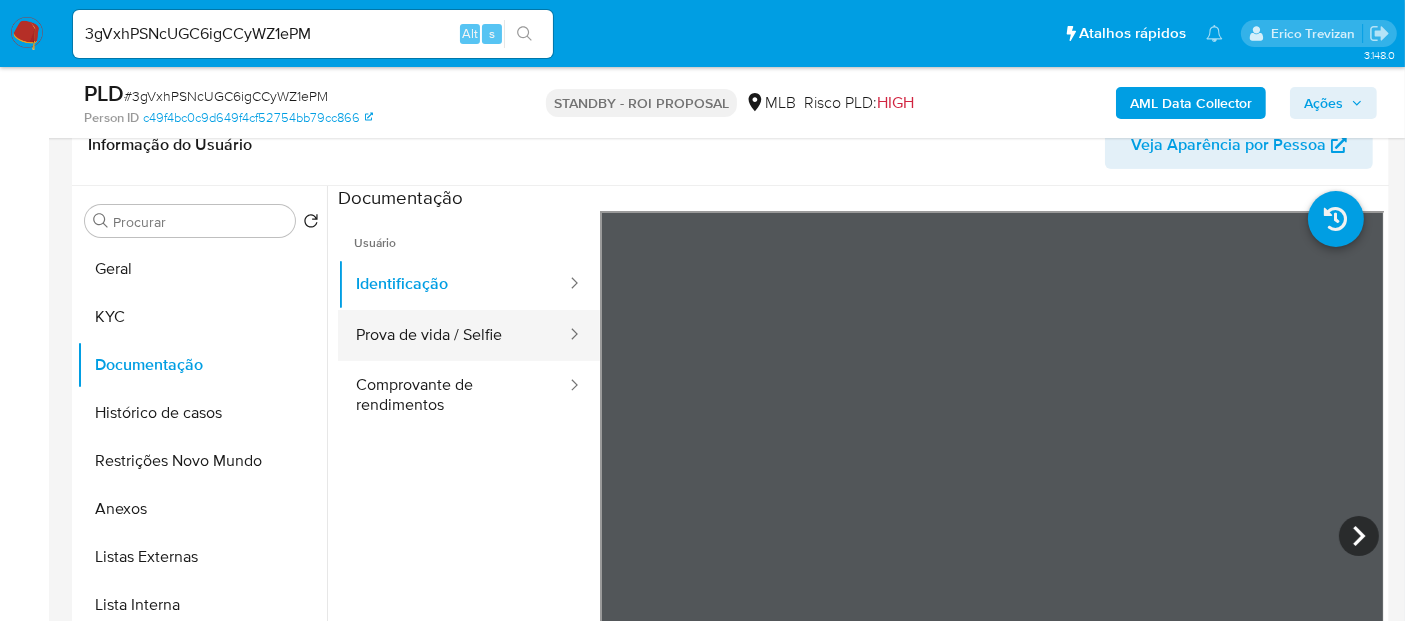 drag, startPoint x: 431, startPoint y: 335, endPoint x: 445, endPoint y: 335, distance: 14 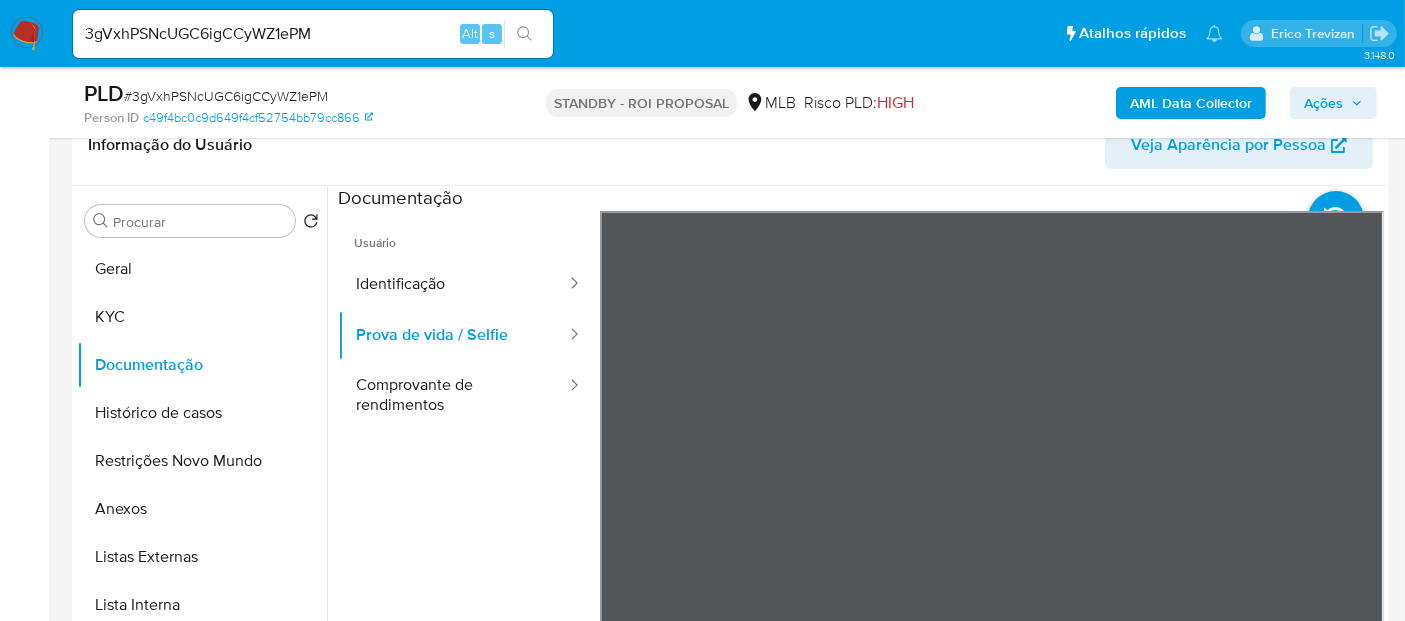 drag, startPoint x: 460, startPoint y: 398, endPoint x: 580, endPoint y: 401, distance: 120.03749 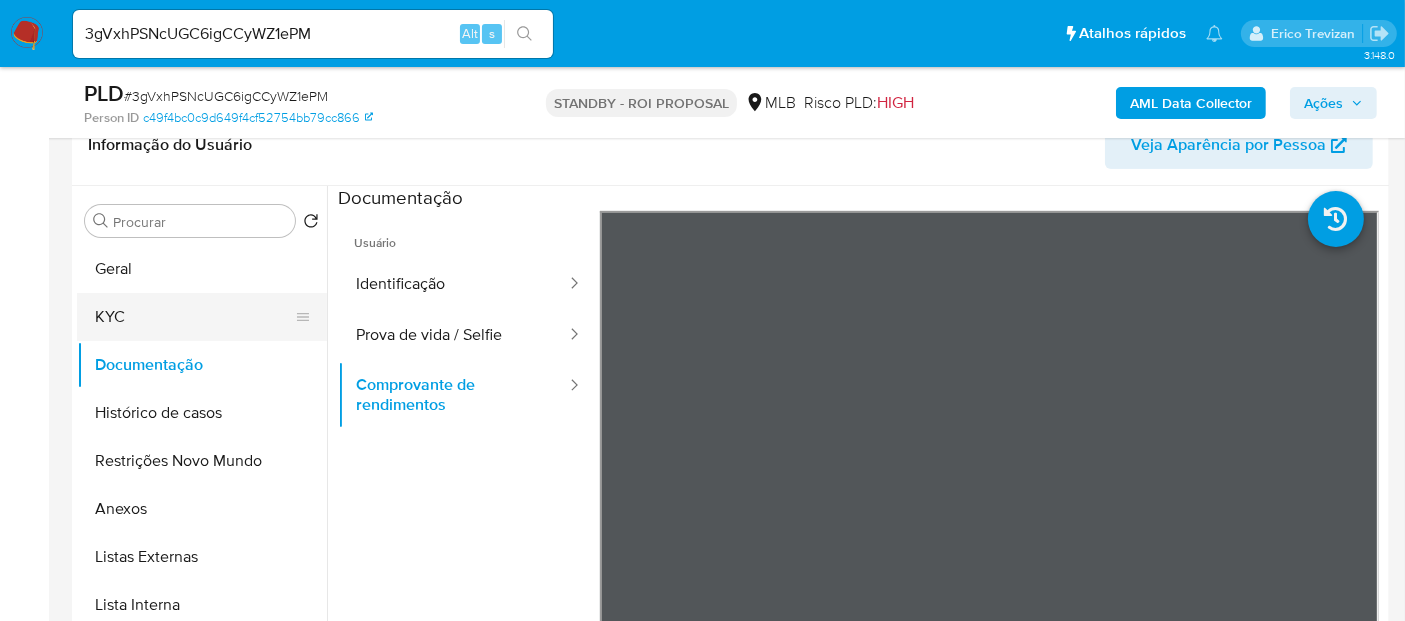 click on "KYC" at bounding box center (194, 317) 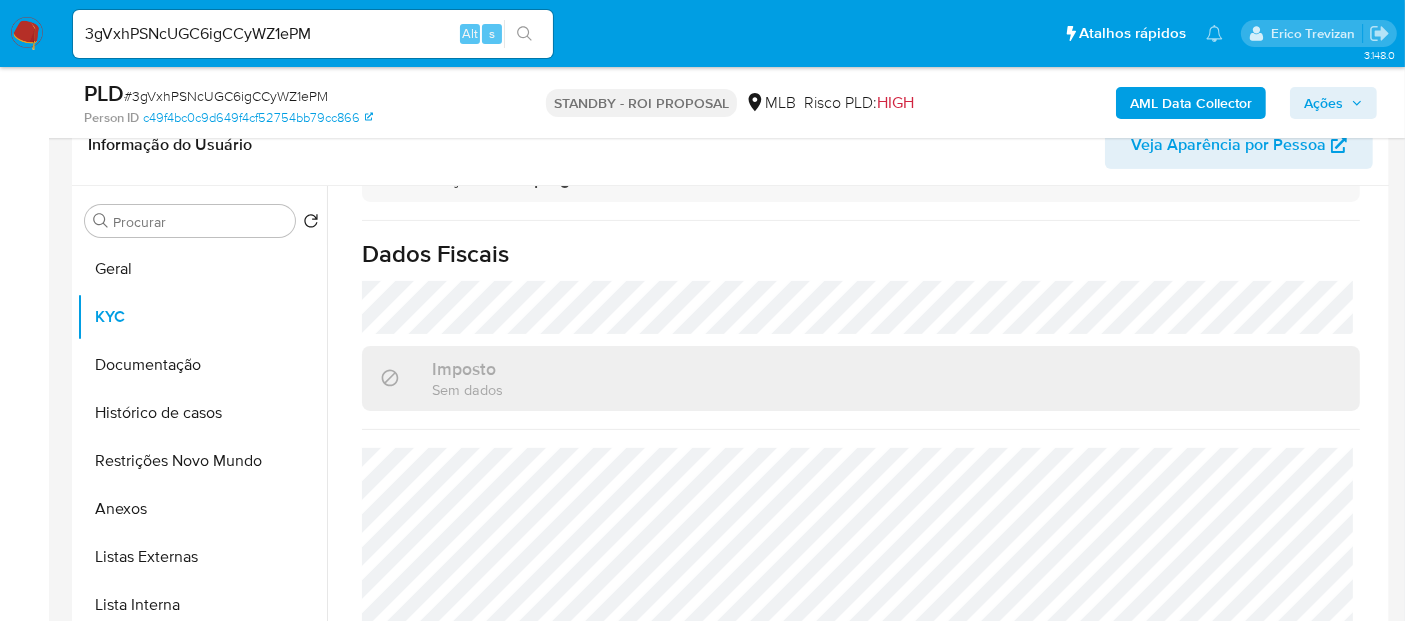 scroll, scrollTop: 908, scrollLeft: 0, axis: vertical 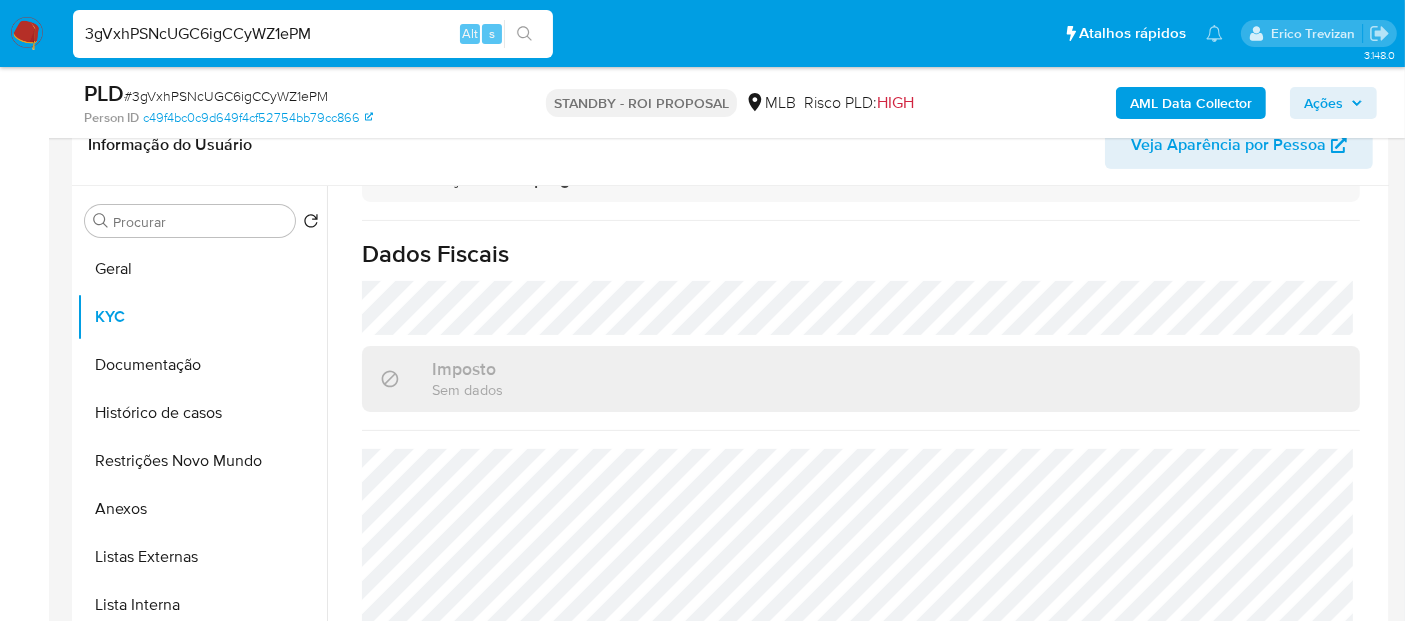 drag, startPoint x: 339, startPoint y: 37, endPoint x: 0, endPoint y: 37, distance: 339 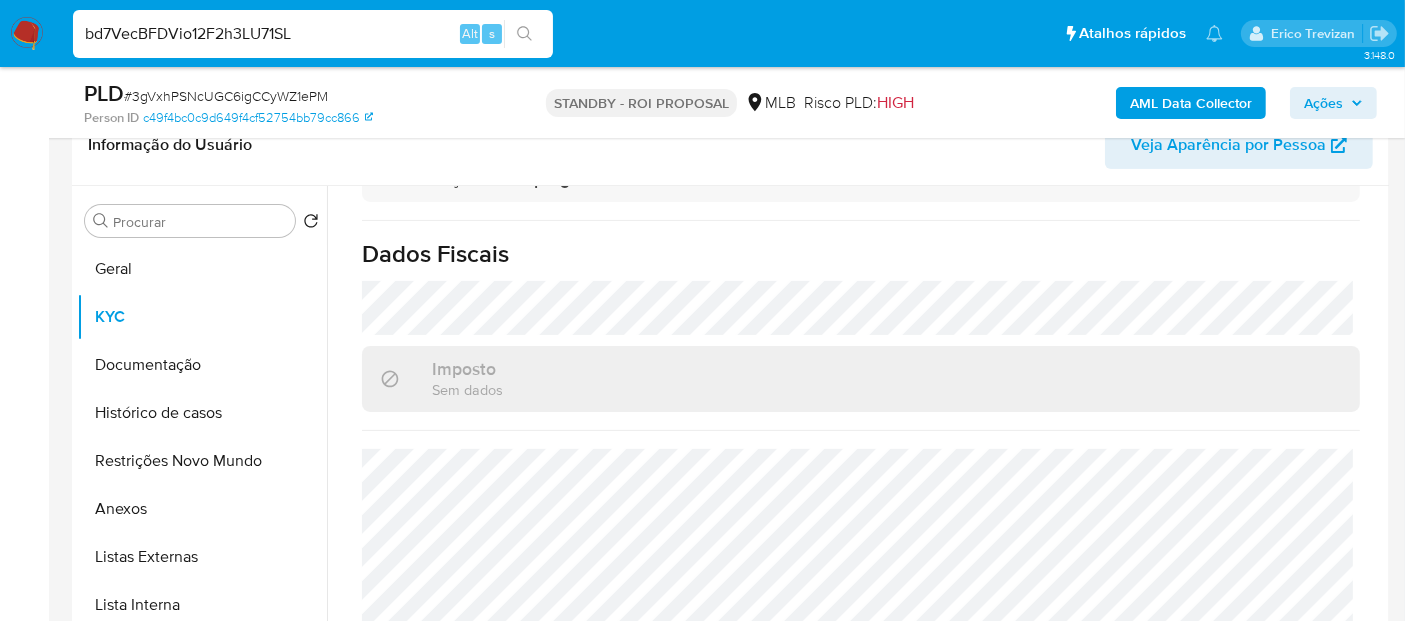 type on "bd7VecBFDVio12F2h3LU71SL" 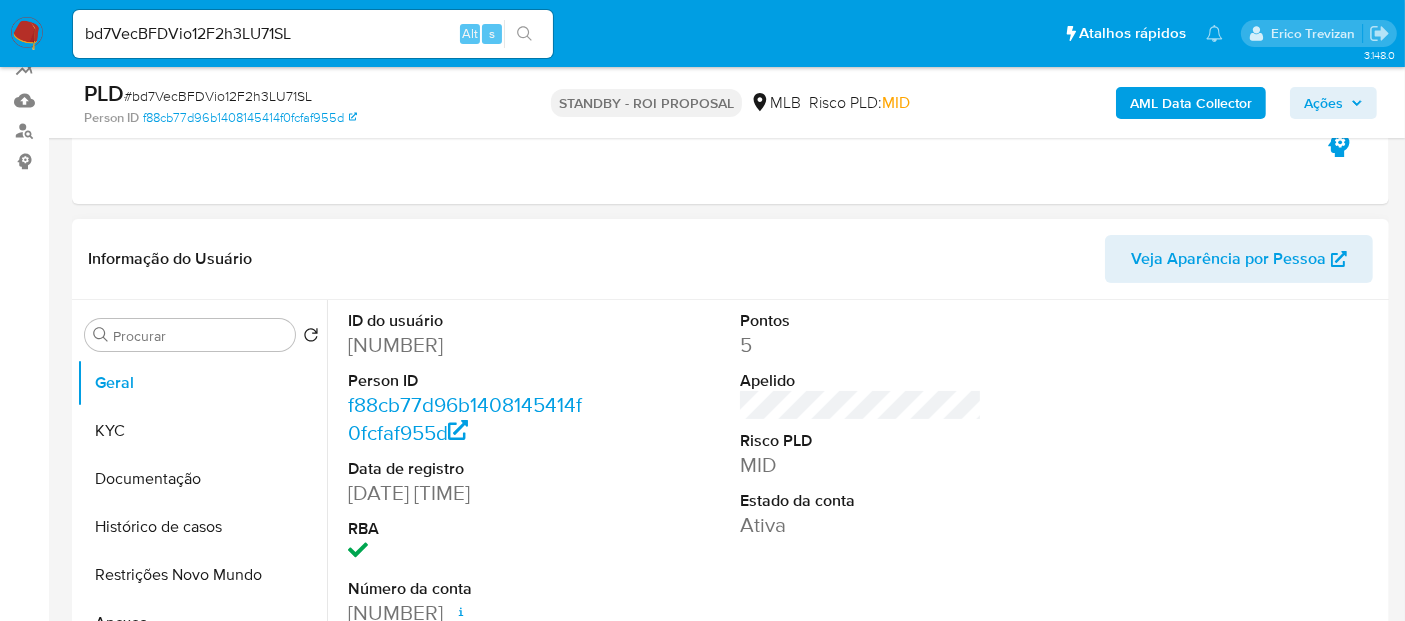scroll, scrollTop: 222, scrollLeft: 0, axis: vertical 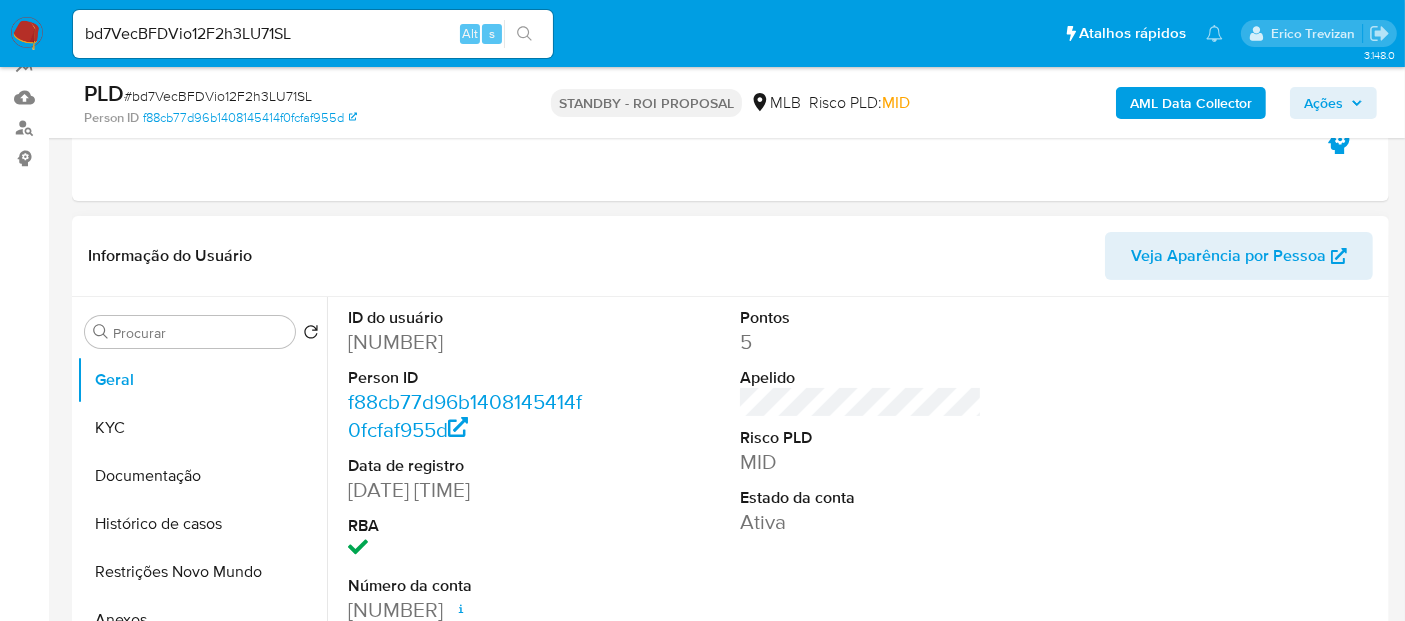 select on "10" 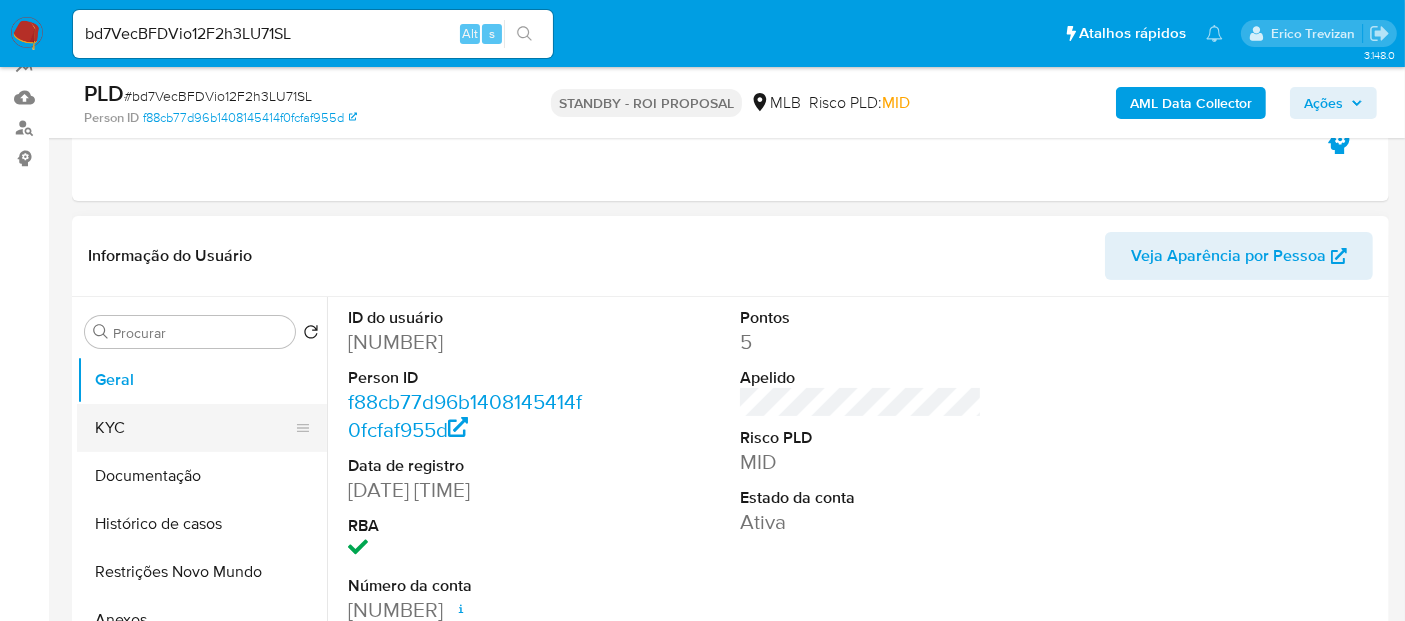drag, startPoint x: 189, startPoint y: 421, endPoint x: 203, endPoint y: 415, distance: 15.231546 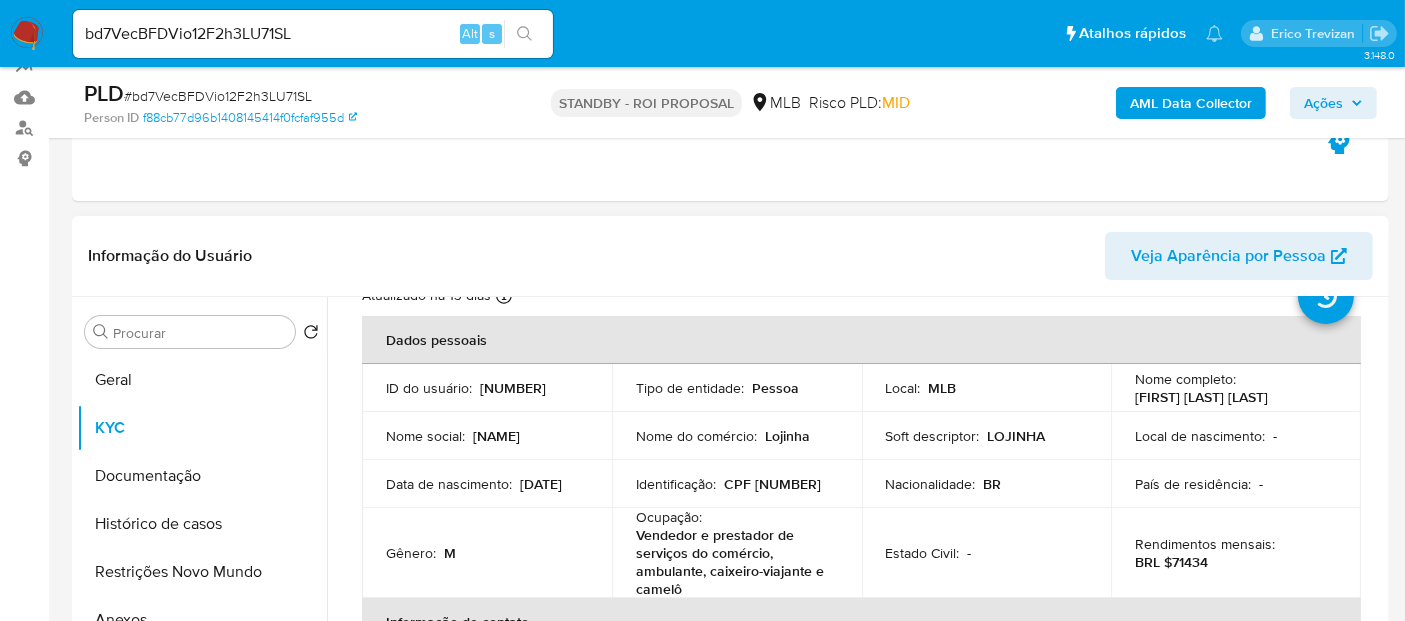 scroll, scrollTop: 111, scrollLeft: 0, axis: vertical 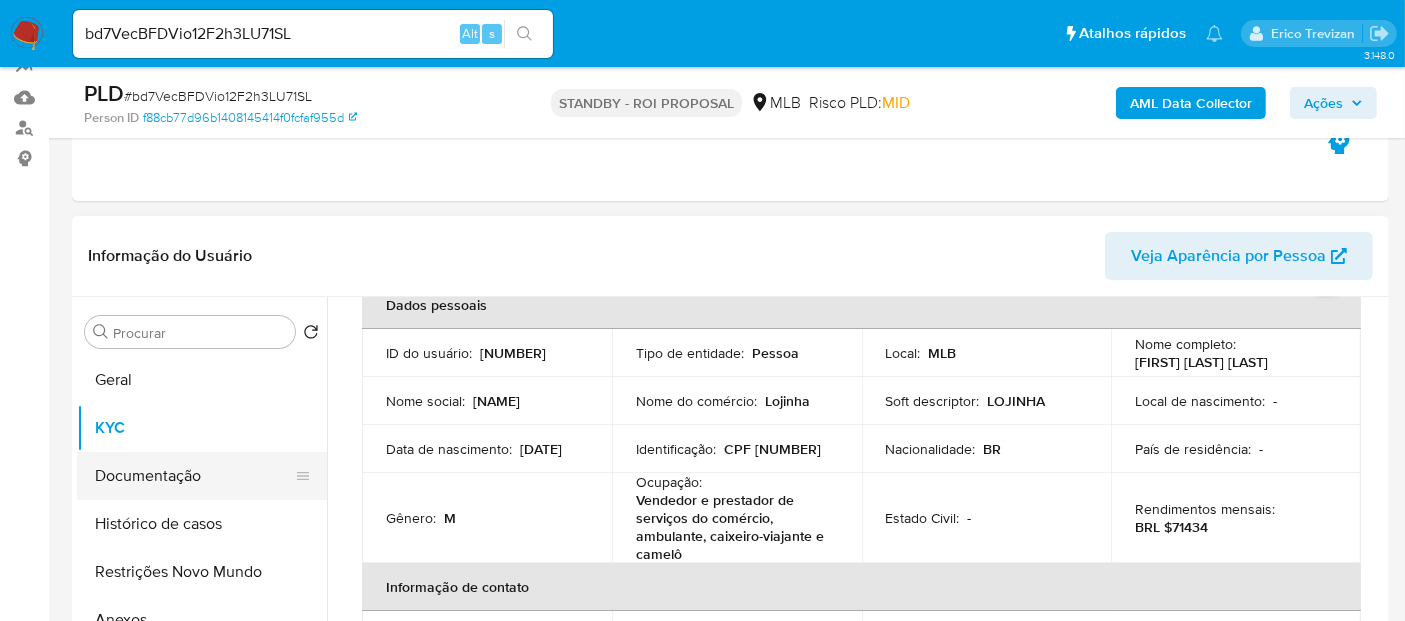 click on "Documentação" at bounding box center (194, 476) 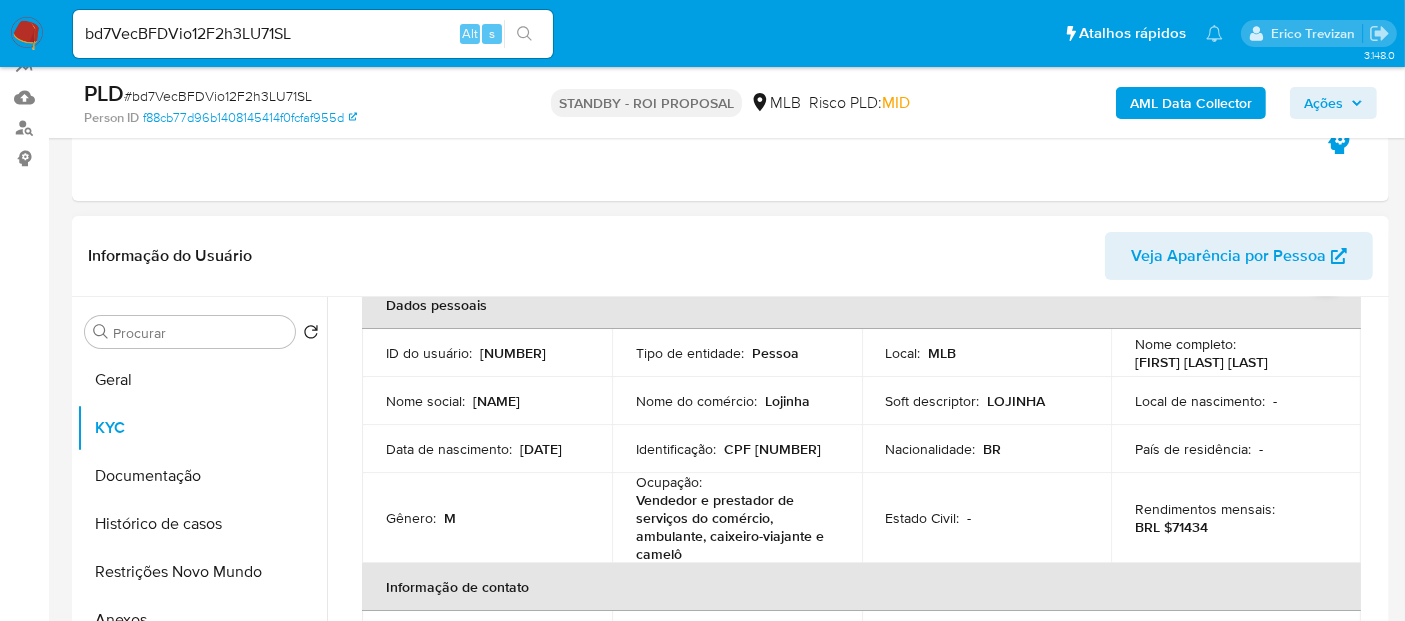 scroll, scrollTop: 0, scrollLeft: 0, axis: both 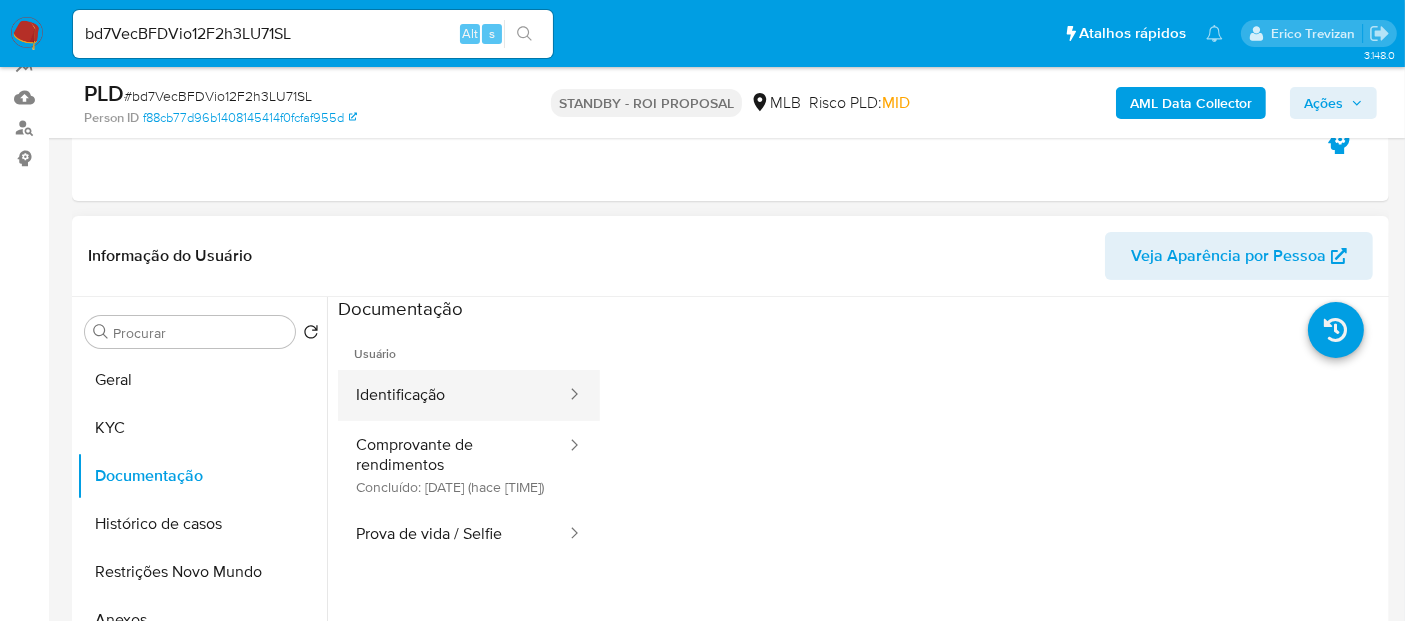 click on "Identificação" at bounding box center [453, 395] 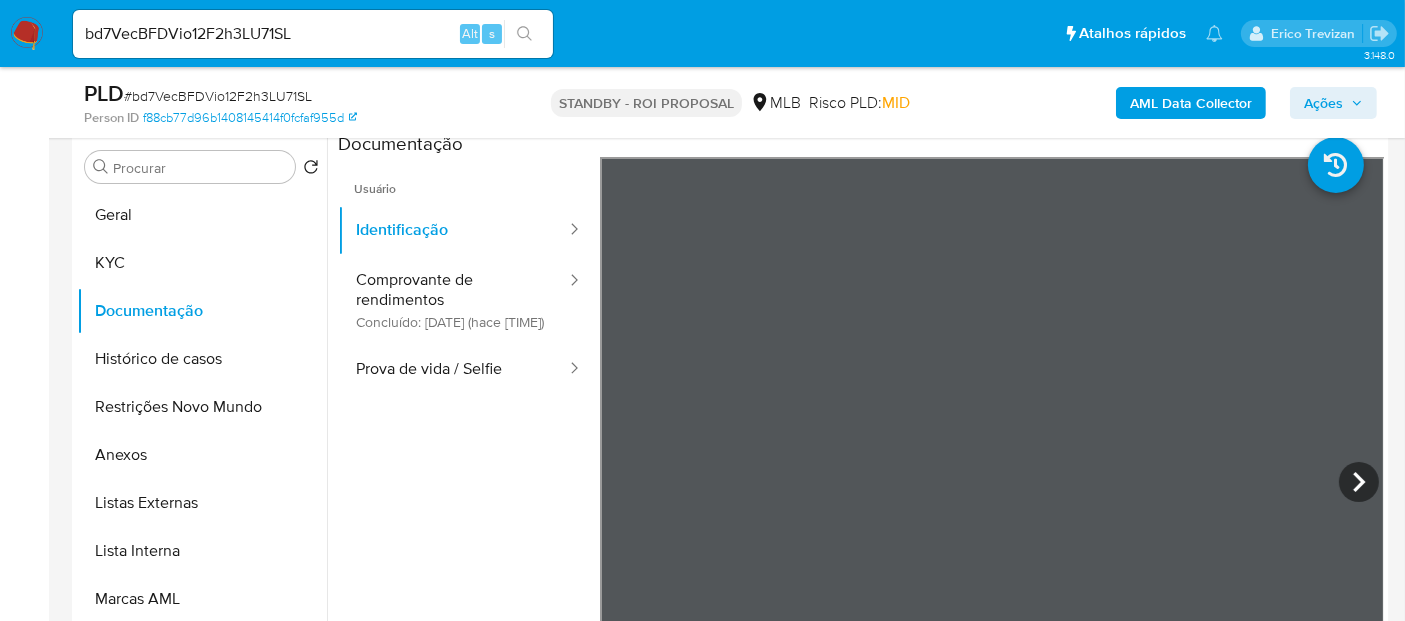 scroll, scrollTop: 410, scrollLeft: 0, axis: vertical 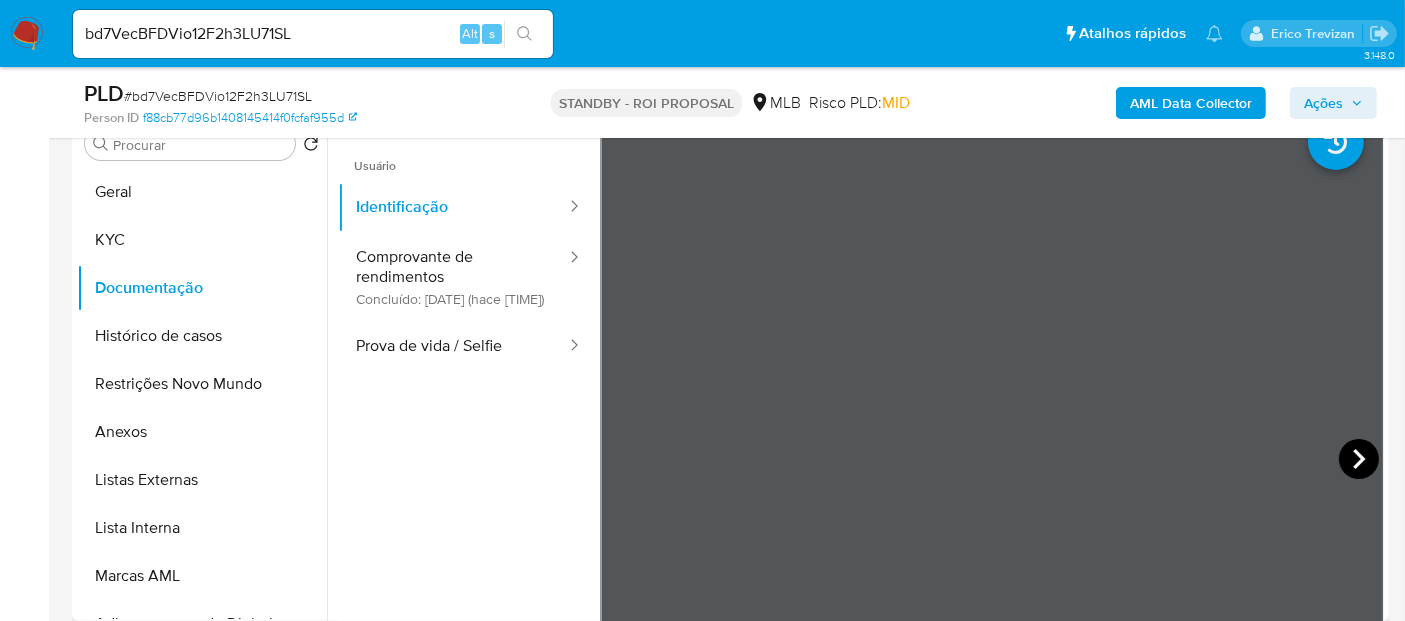 click 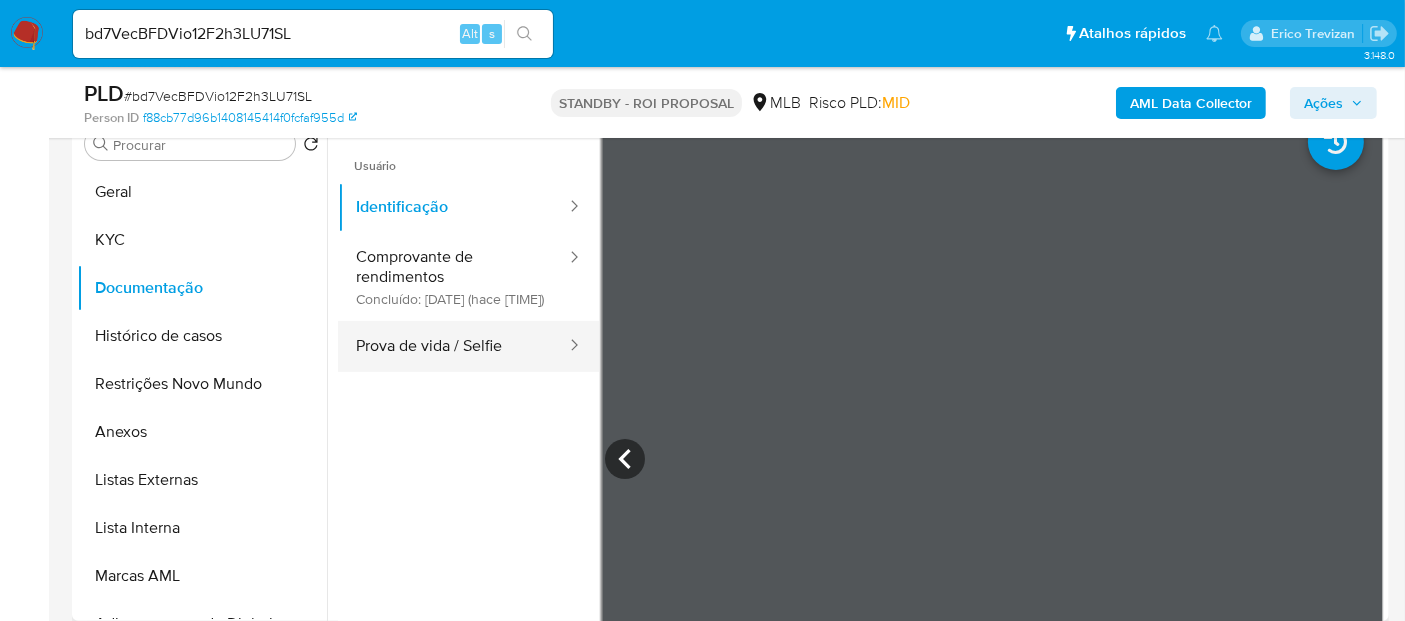 drag, startPoint x: 397, startPoint y: 369, endPoint x: 530, endPoint y: 358, distance: 133.45412 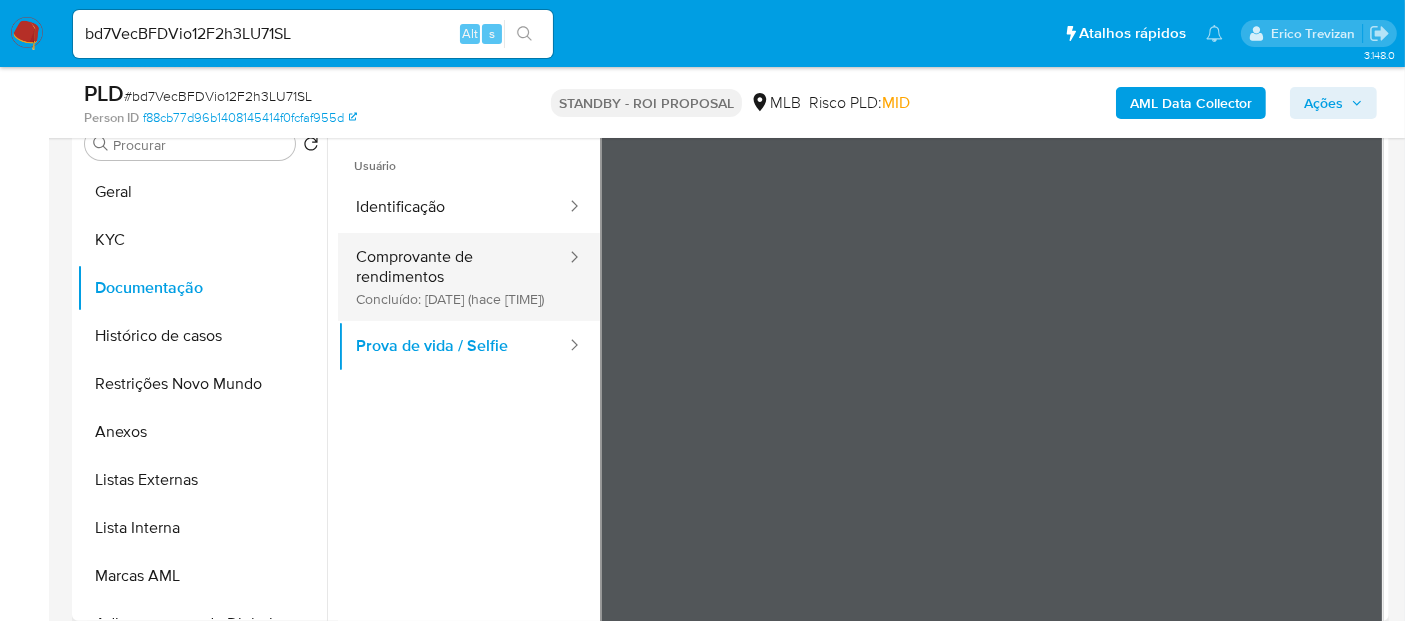 click on "Comprovante de rendimentos Concluído: 22/07/2025 (hace 13 días)" at bounding box center (453, 277) 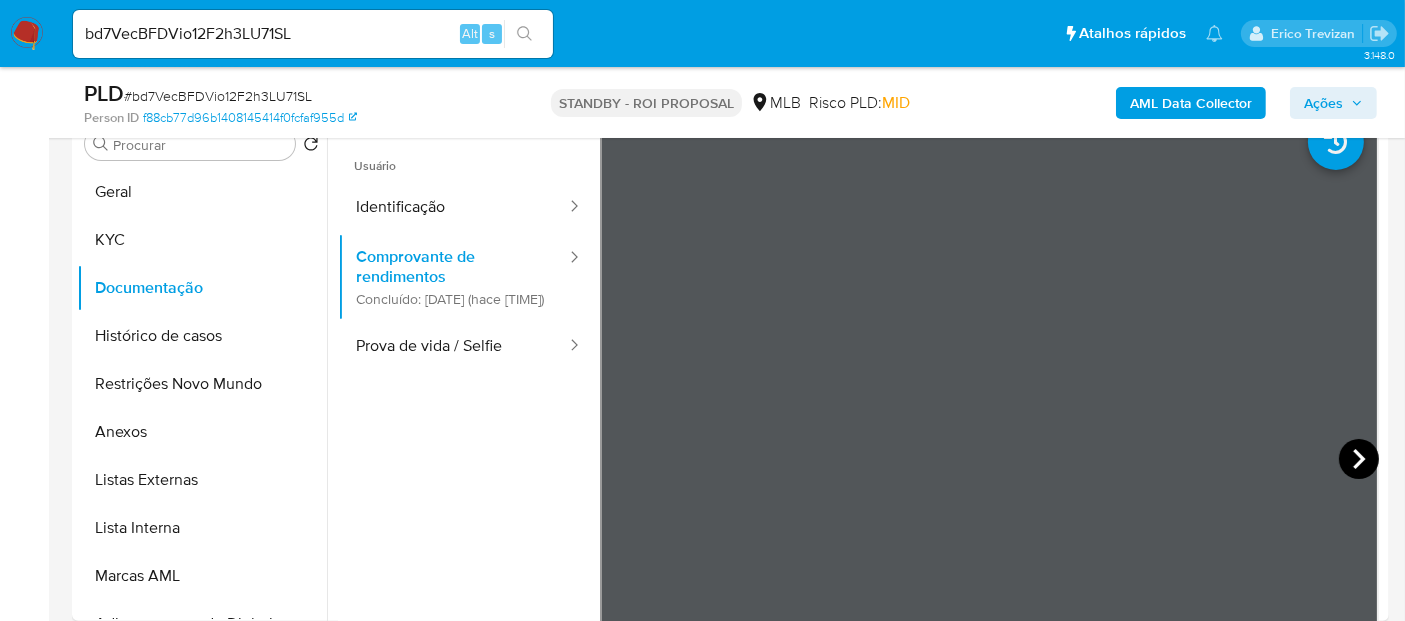 click 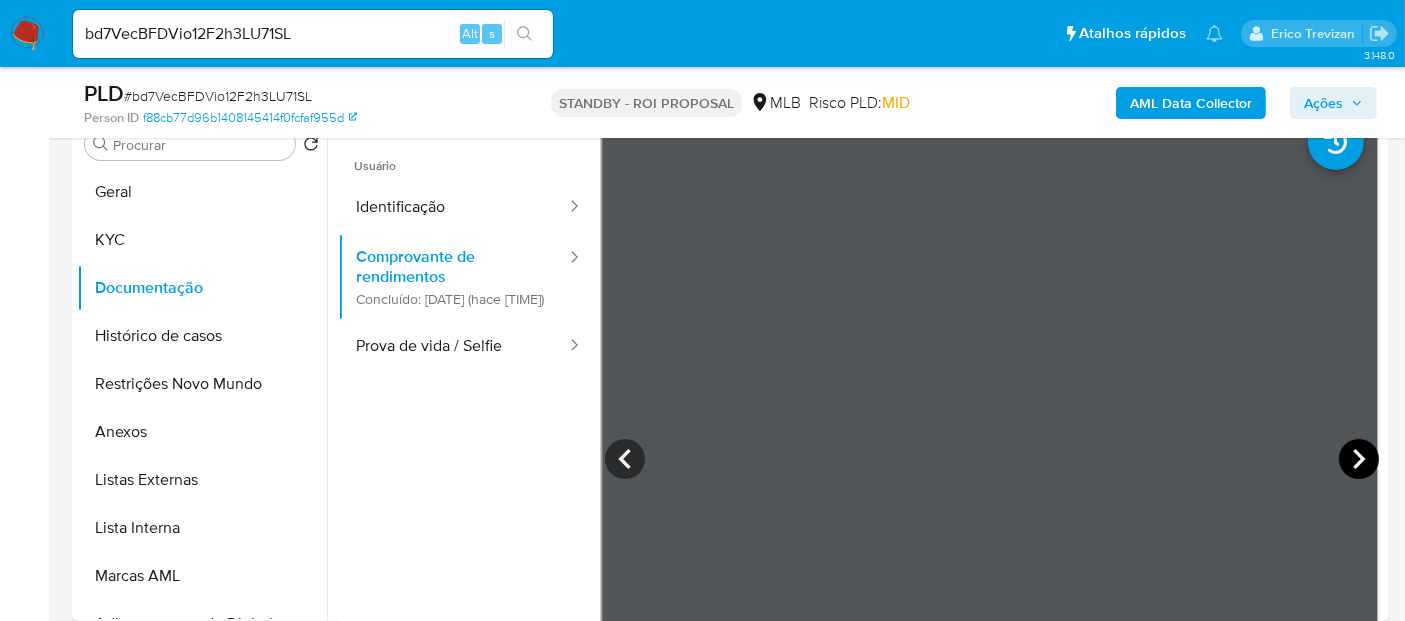 click 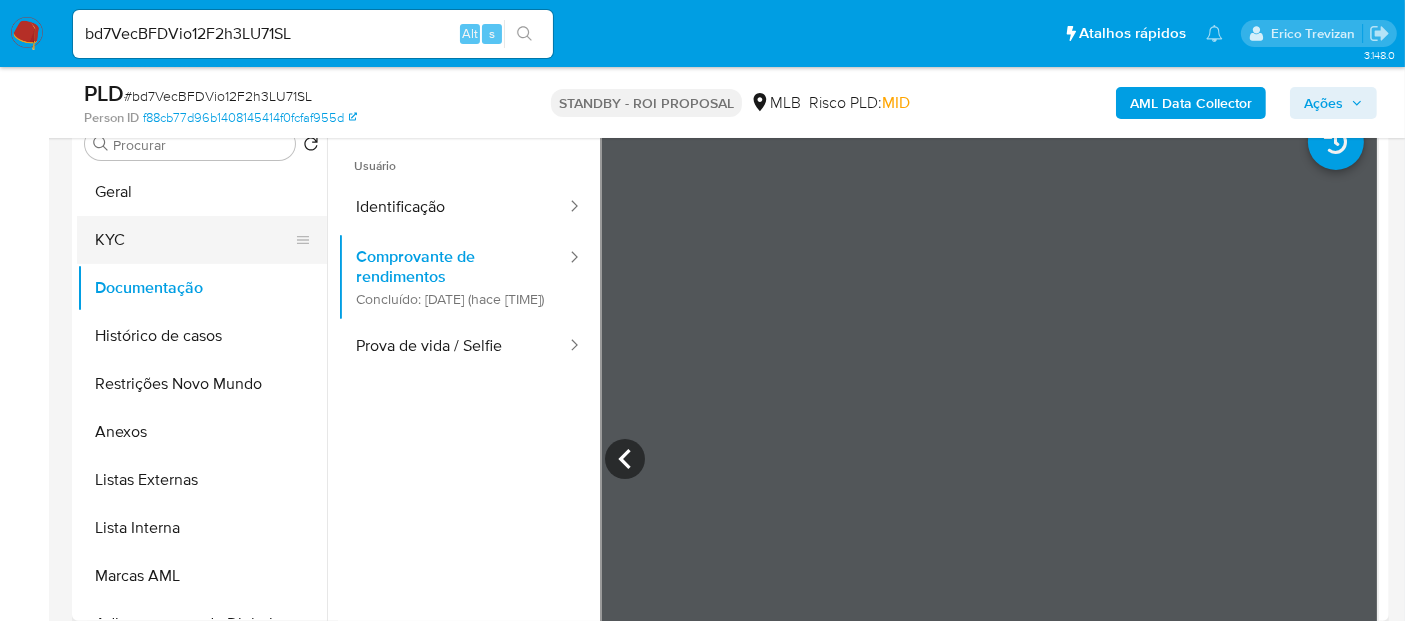 click on "KYC" at bounding box center (194, 240) 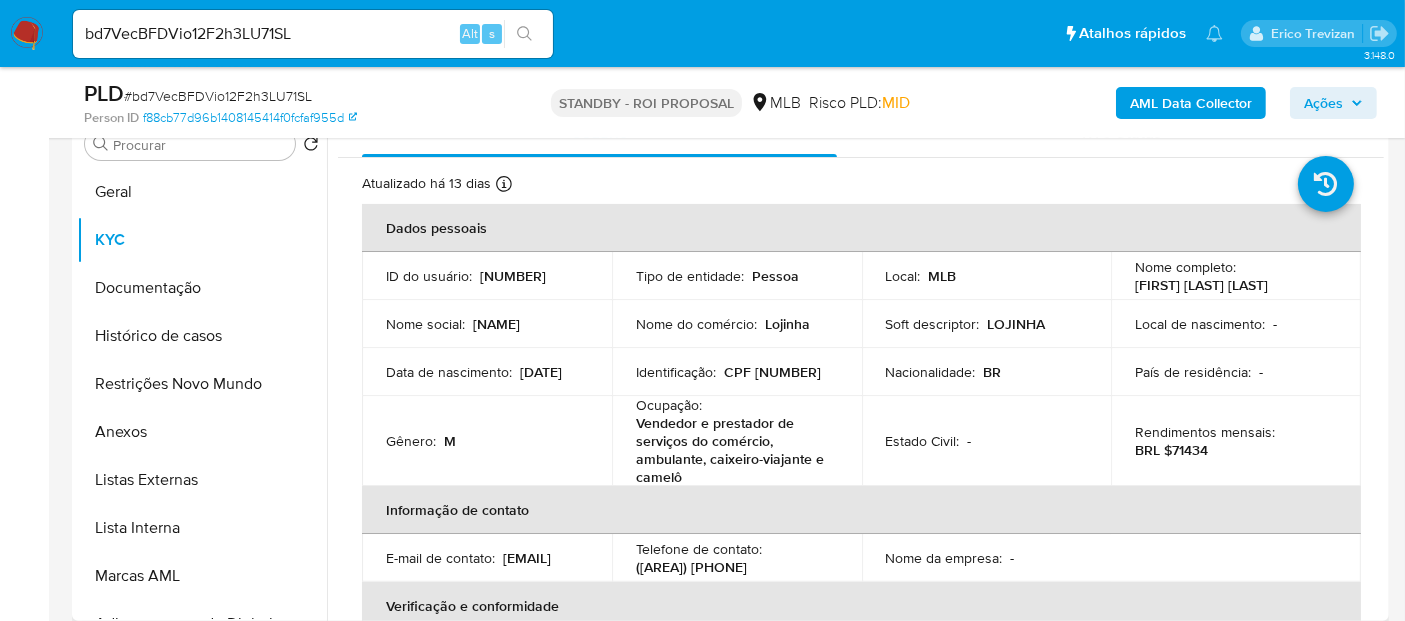drag, startPoint x: 132, startPoint y: 189, endPoint x: 325, endPoint y: 212, distance: 194.36563 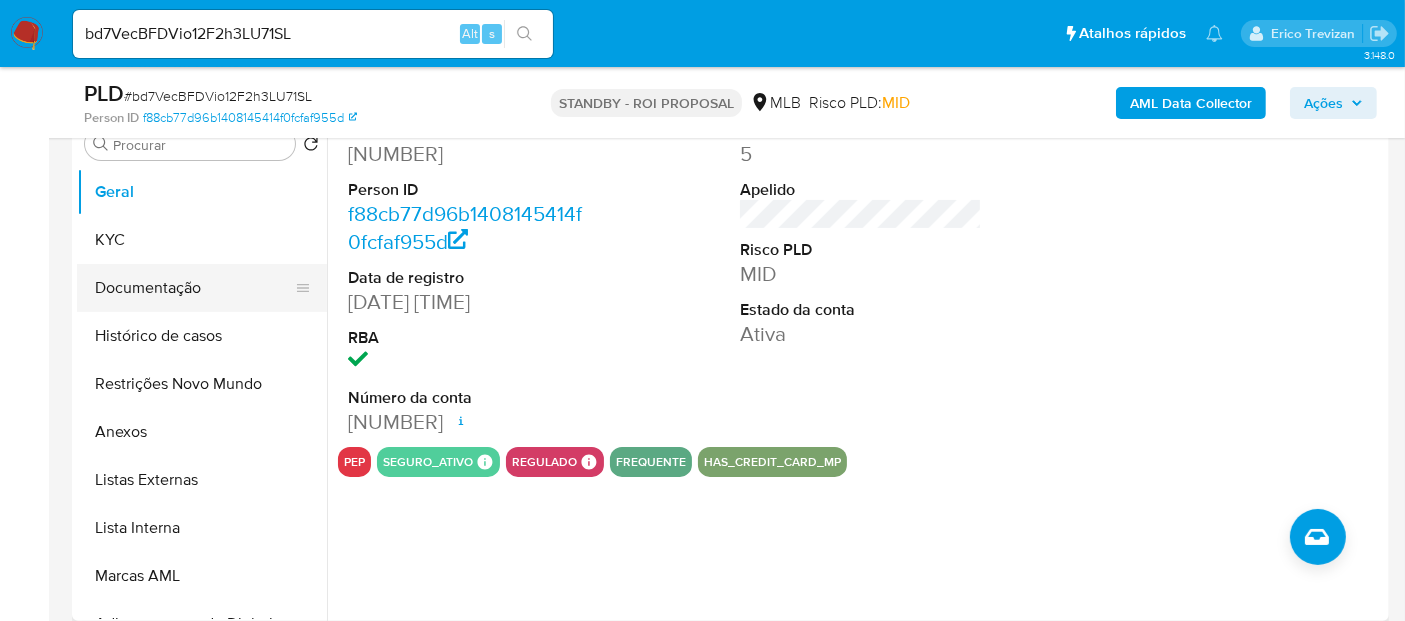 click on "Documentação" at bounding box center [194, 288] 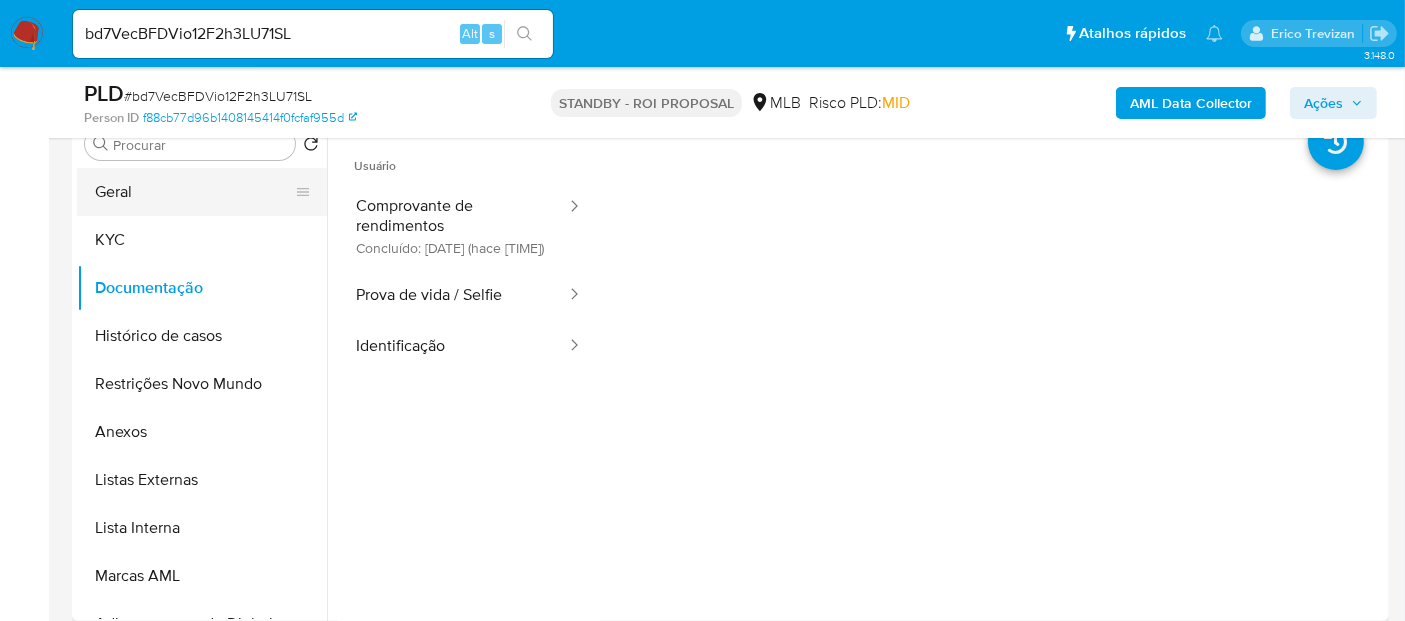 click on "Geral" at bounding box center [194, 192] 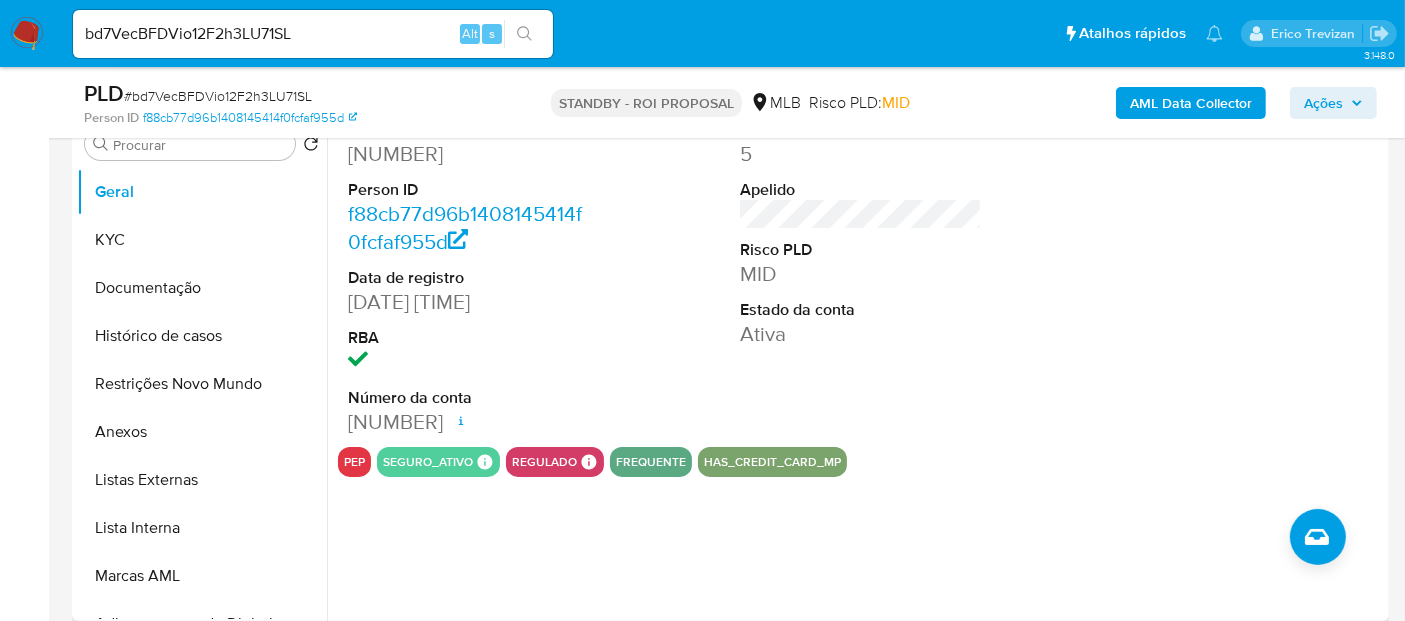 type 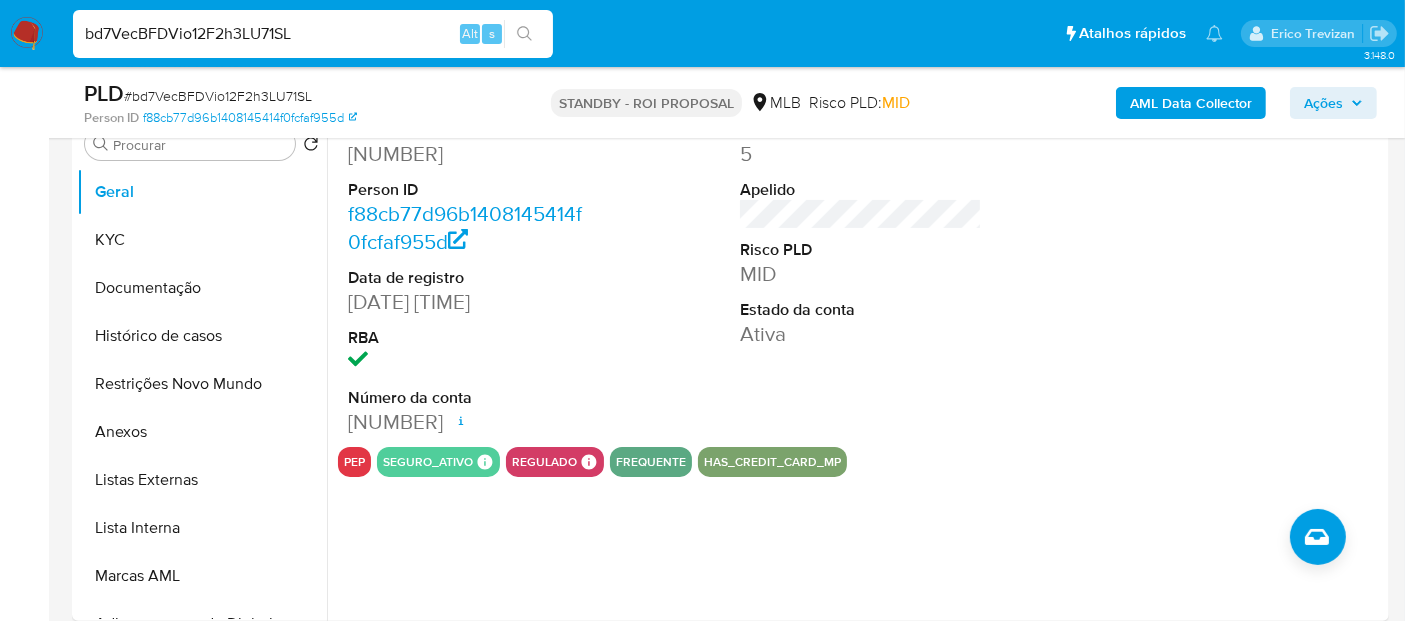 drag, startPoint x: 337, startPoint y: 23, endPoint x: 0, endPoint y: -42, distance: 343.2113 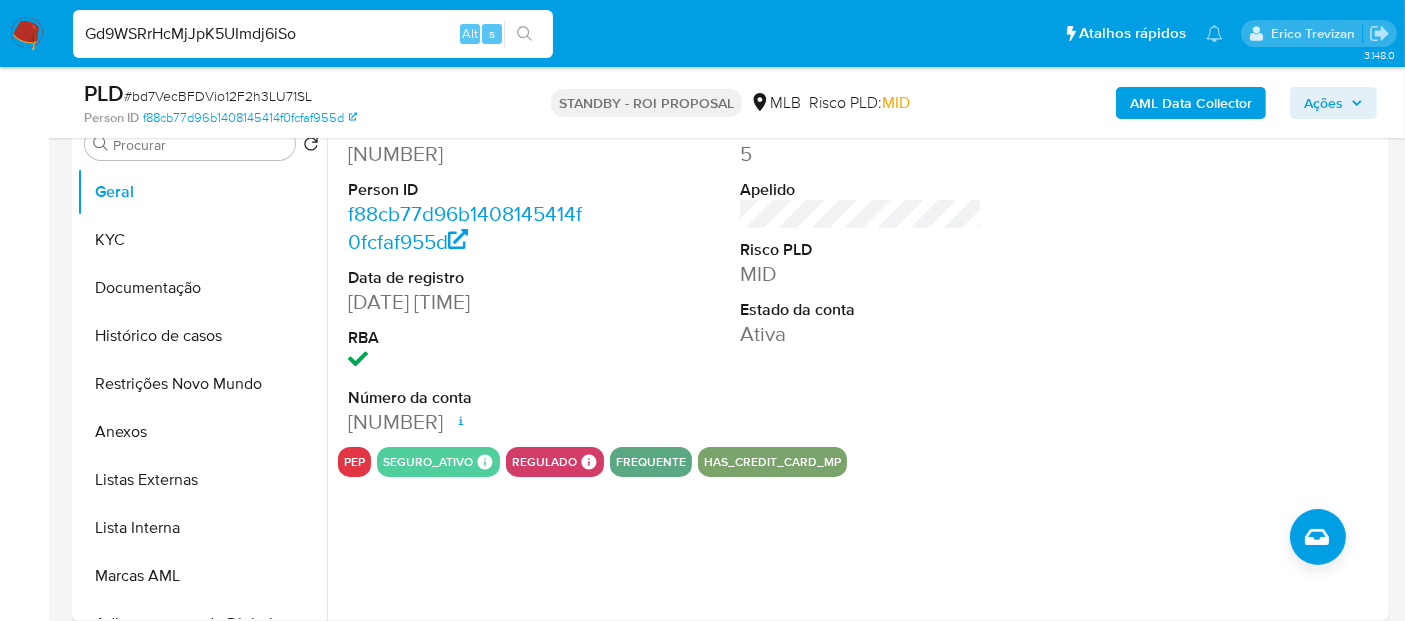 type on "Gd9WSRrHcMjJpK5UImdj6iSo" 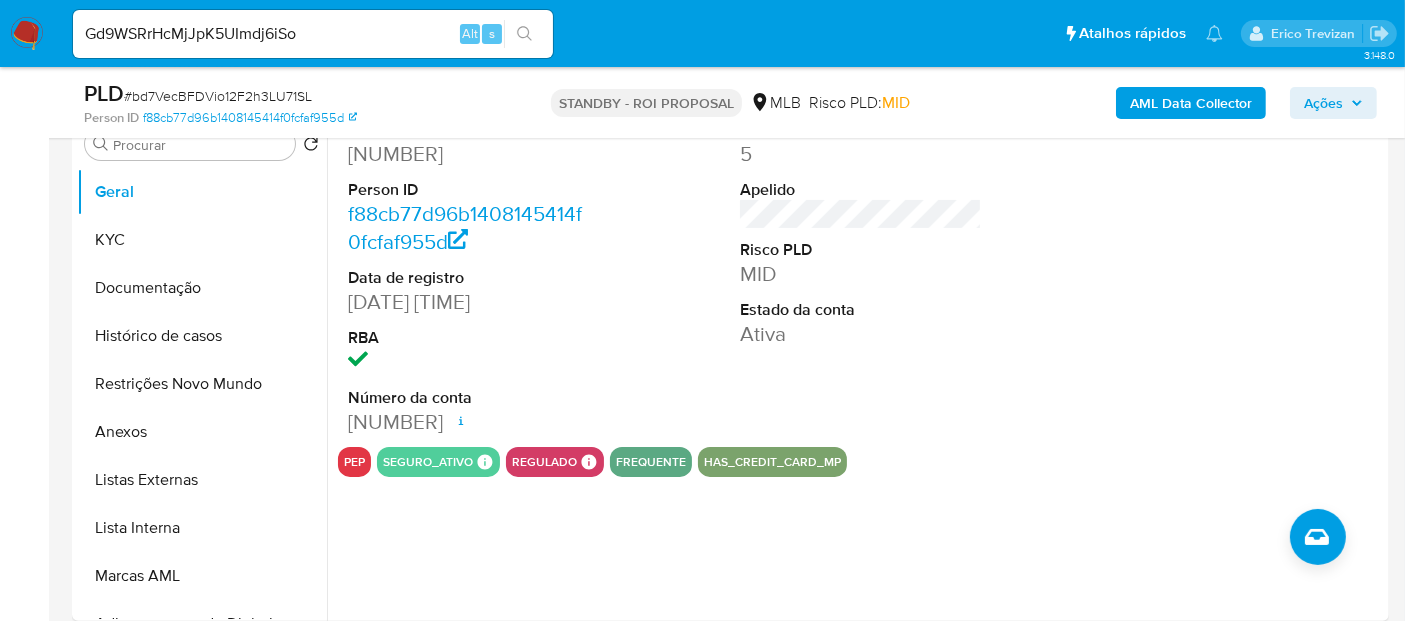 click 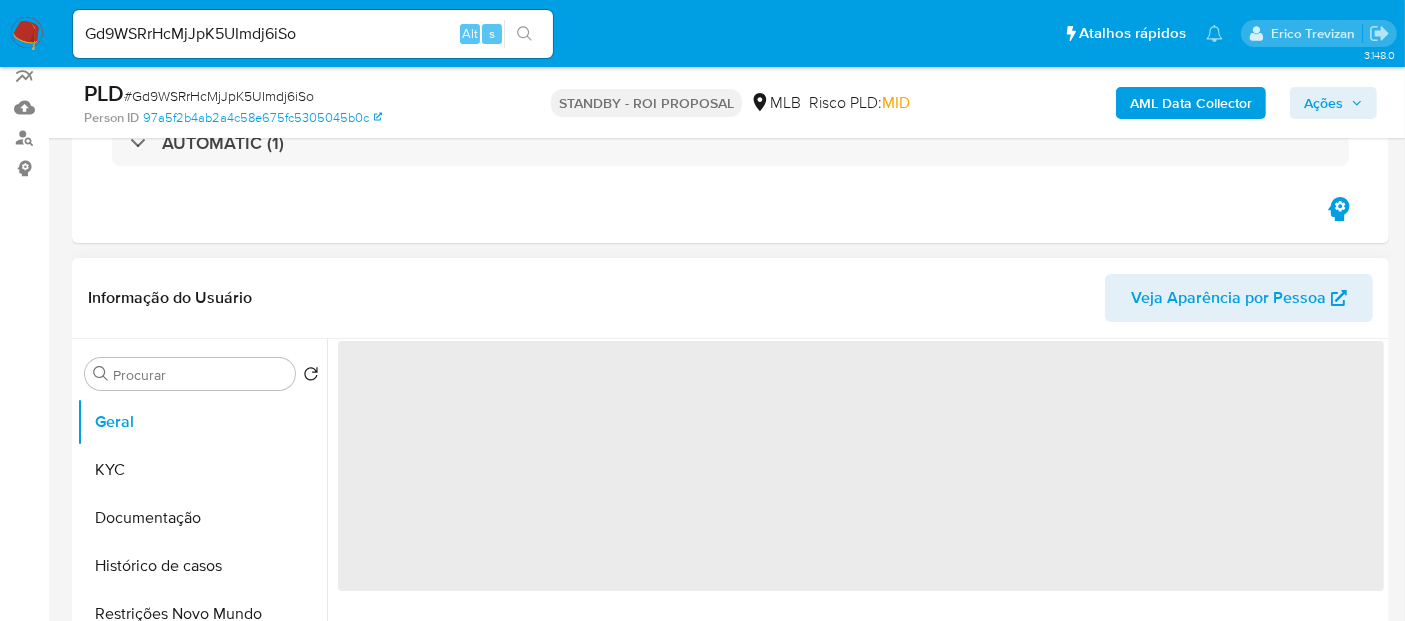 scroll, scrollTop: 222, scrollLeft: 0, axis: vertical 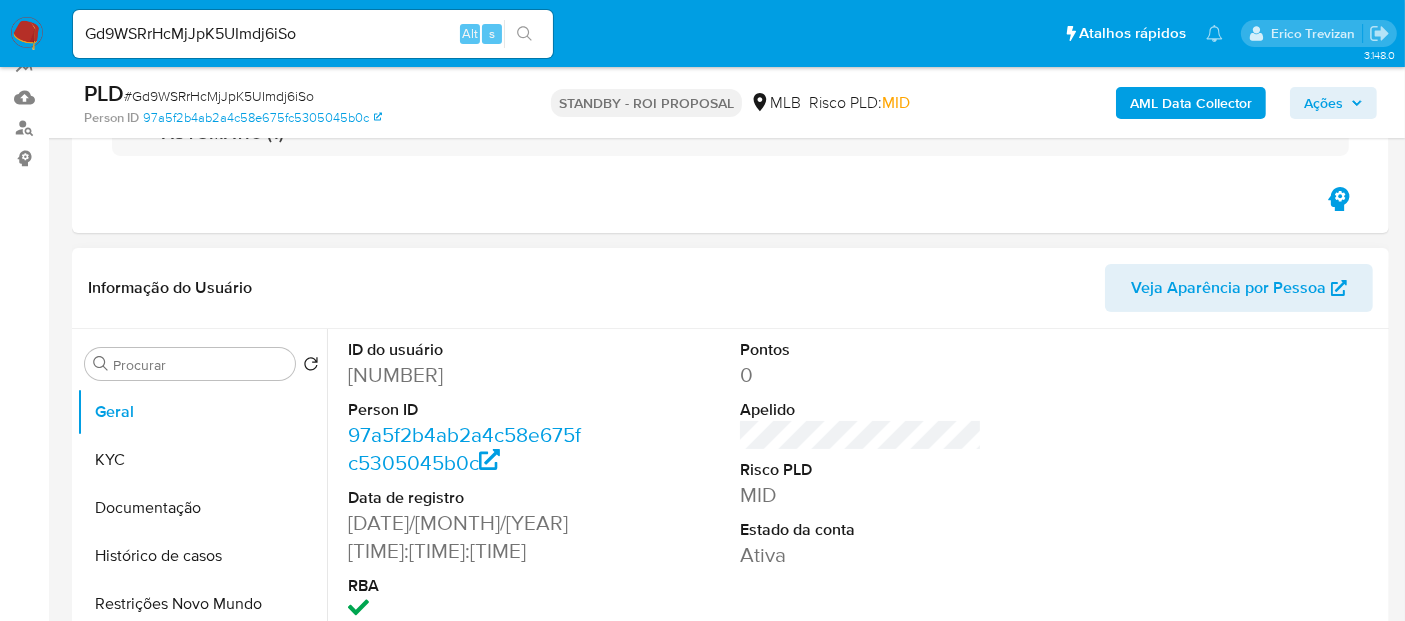 select on "10" 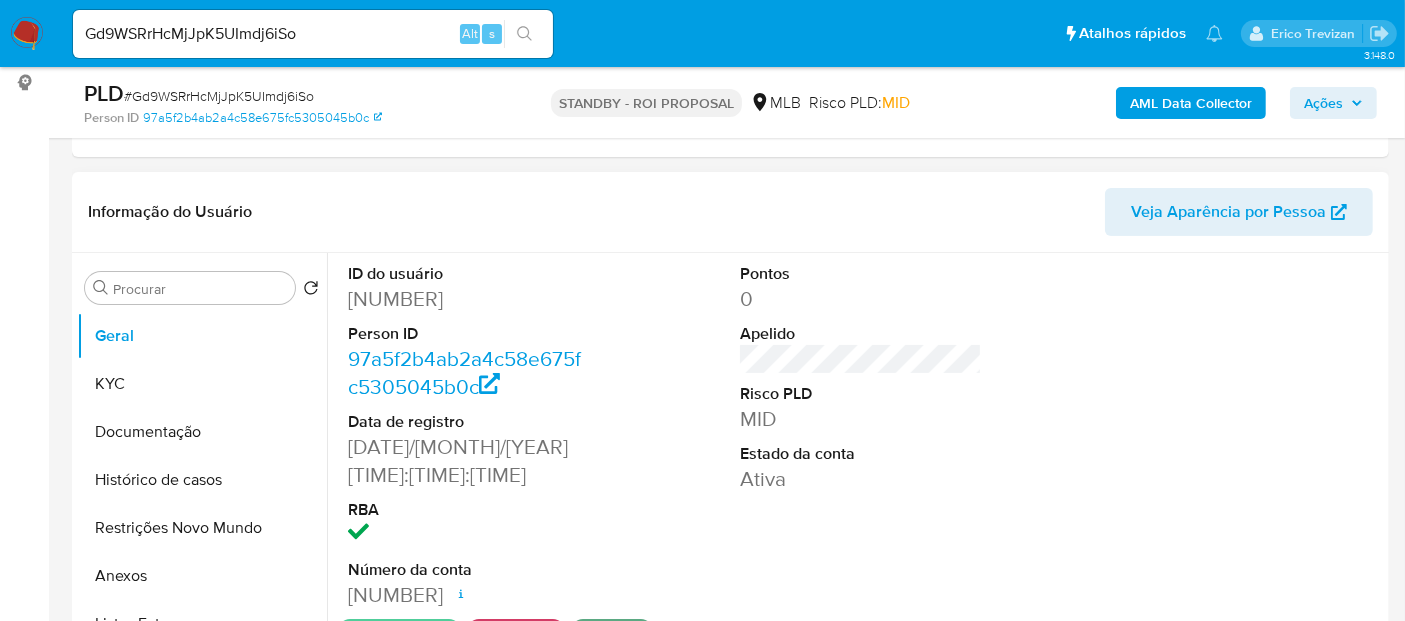 scroll, scrollTop: 333, scrollLeft: 0, axis: vertical 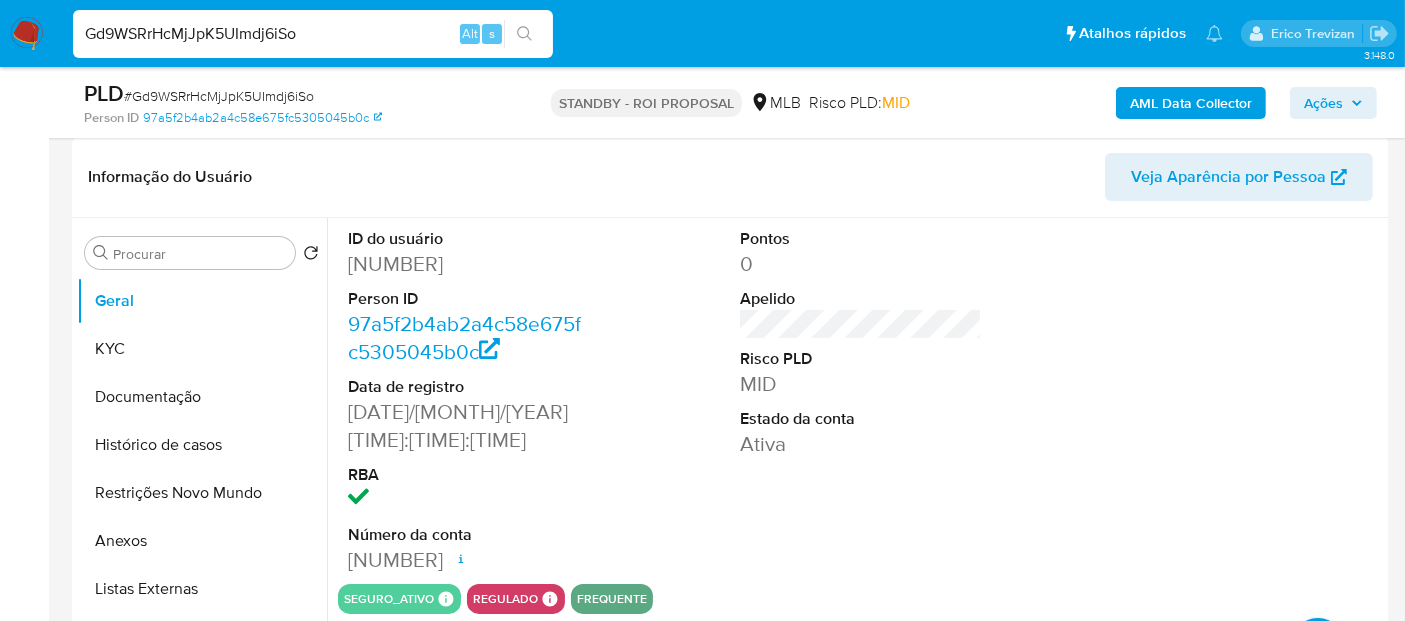 drag, startPoint x: 54, startPoint y: 15, endPoint x: 0, endPoint y: -28, distance: 69.02898 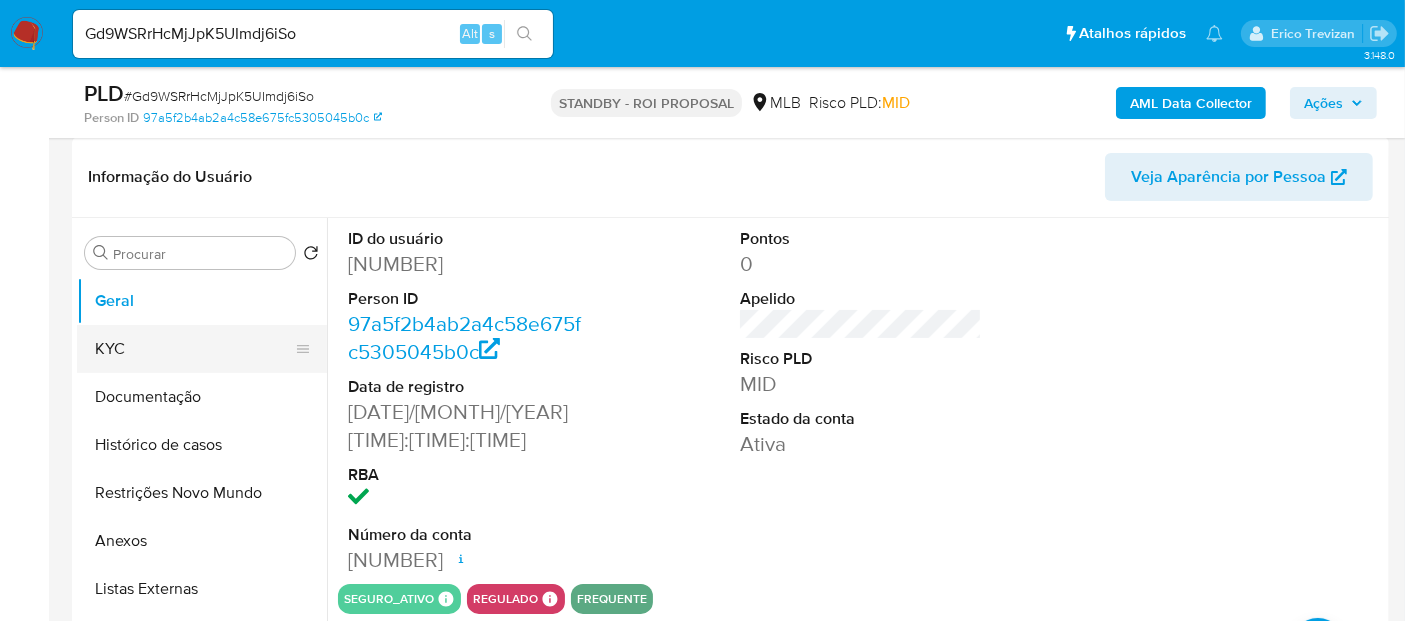click on "KYC" at bounding box center [194, 349] 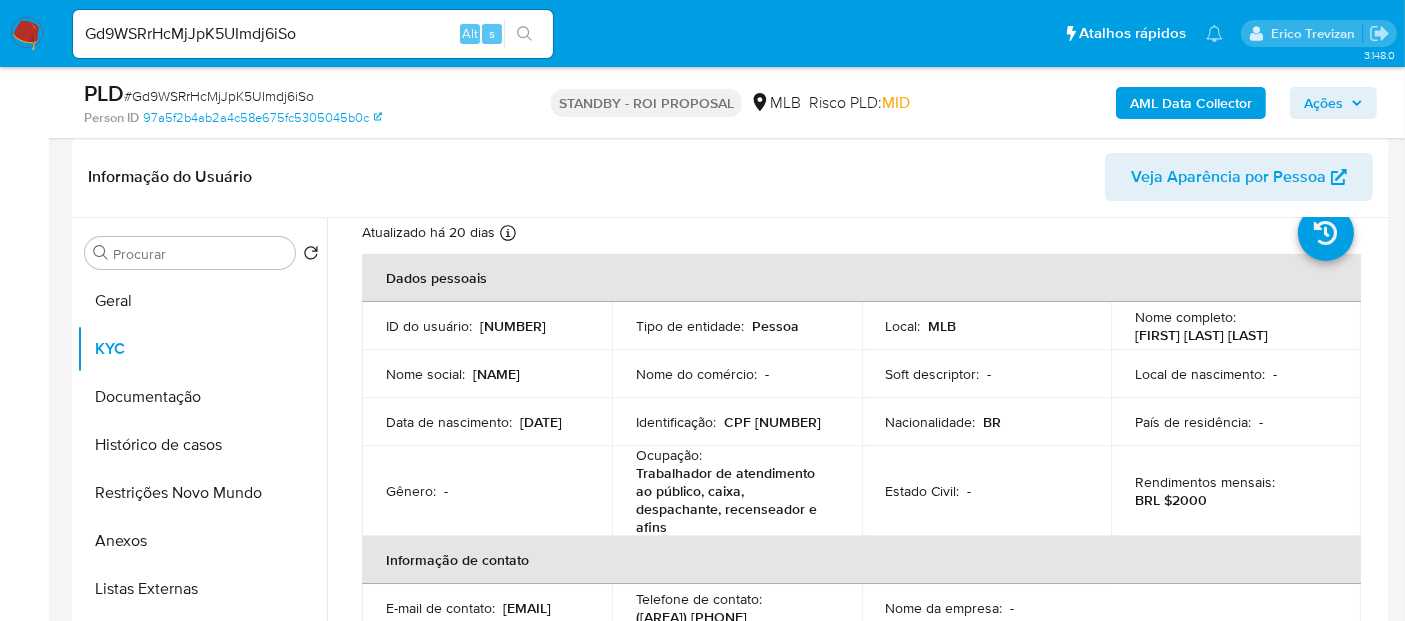scroll, scrollTop: 111, scrollLeft: 0, axis: vertical 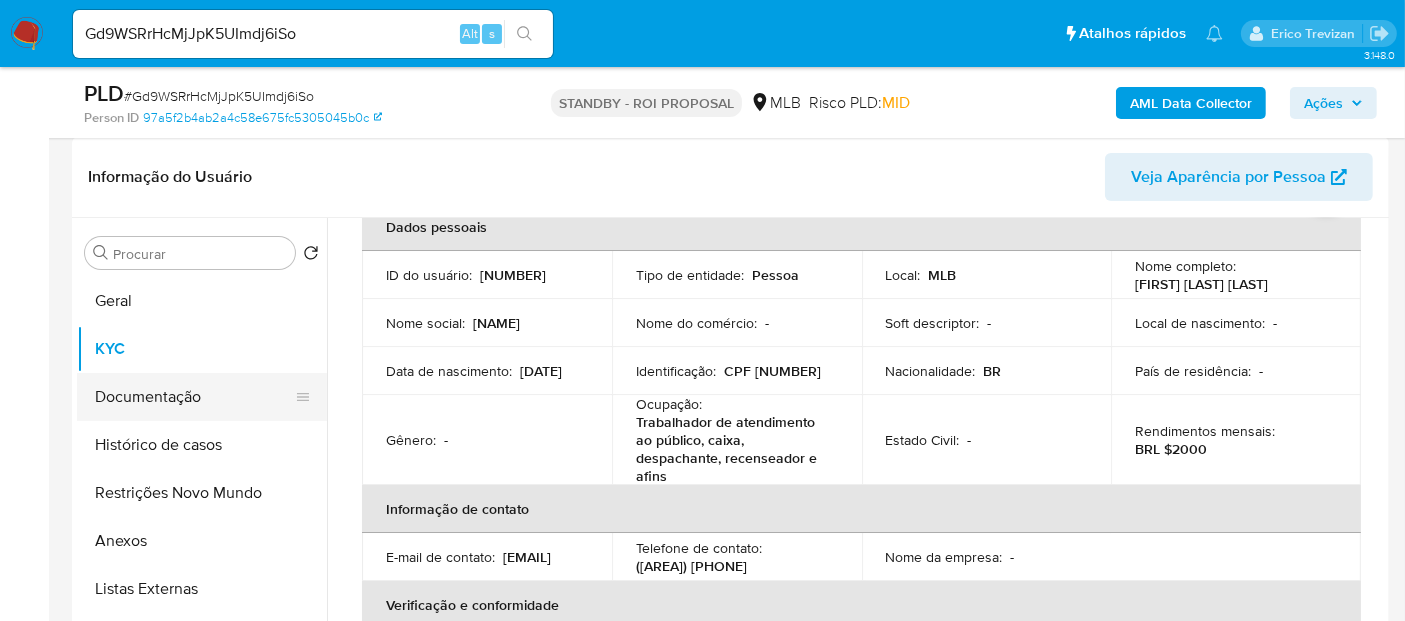 drag, startPoint x: 151, startPoint y: 392, endPoint x: 264, endPoint y: 387, distance: 113.110565 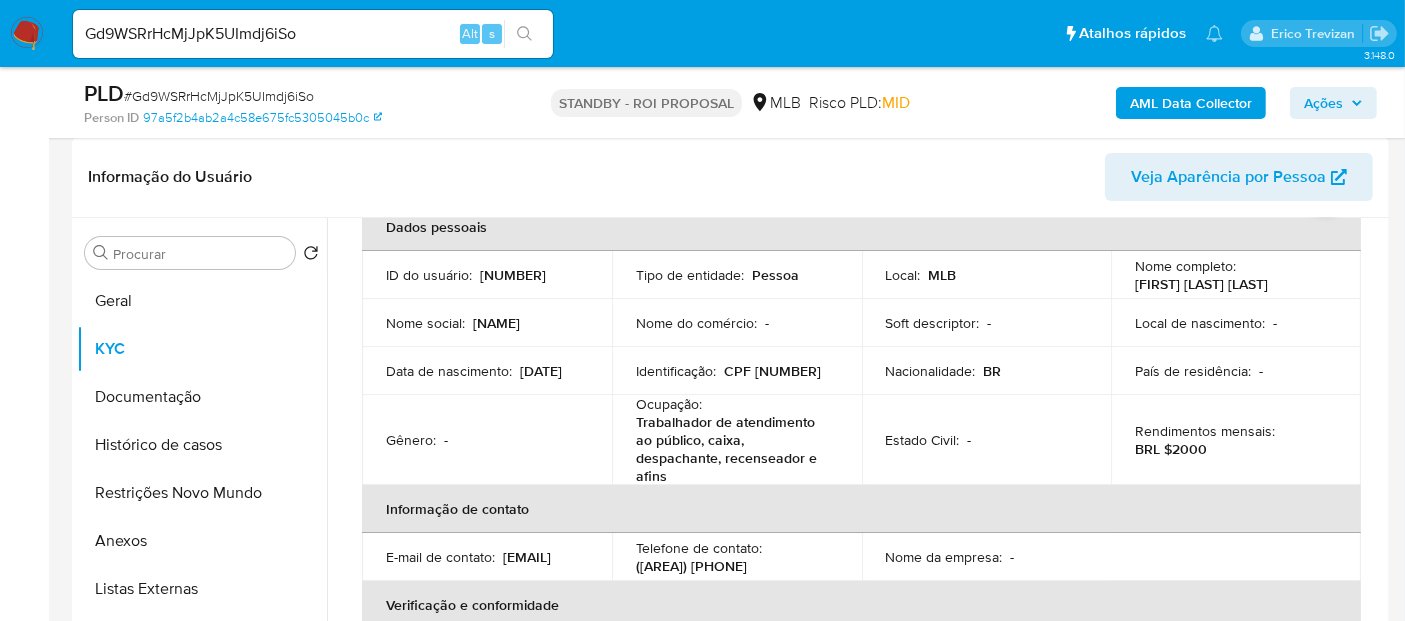 scroll, scrollTop: 0, scrollLeft: 0, axis: both 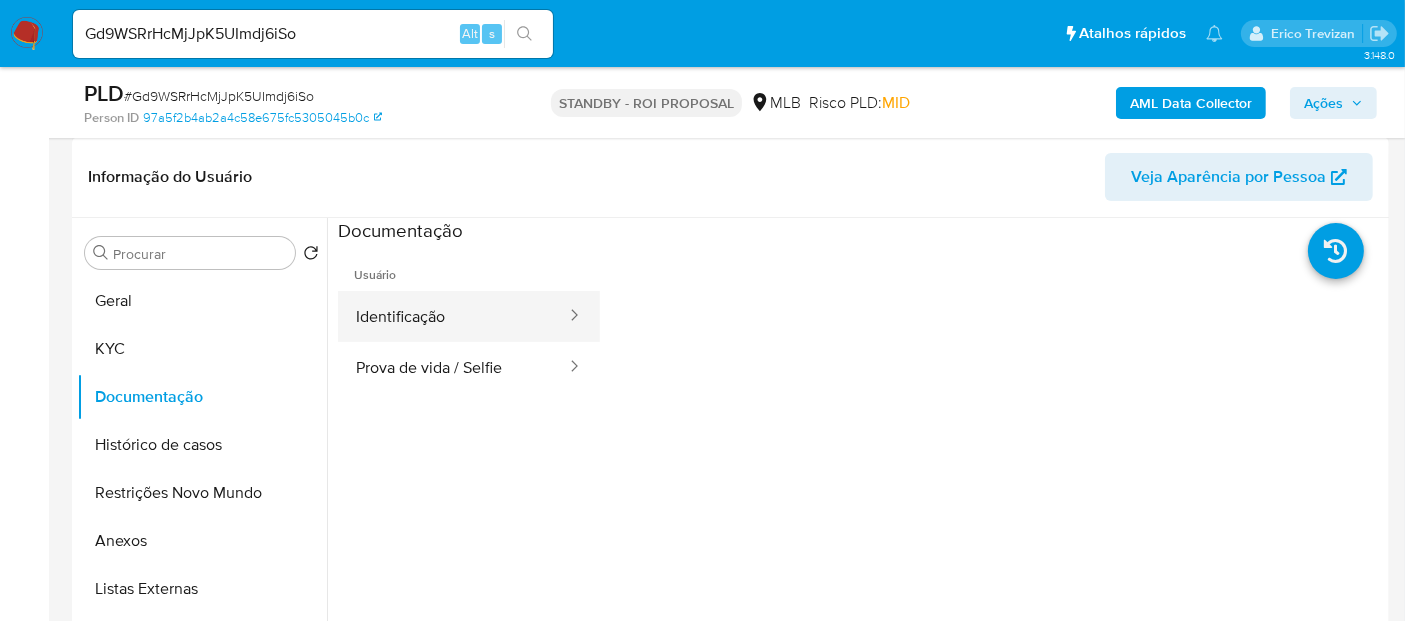 click on "Identificação" at bounding box center (453, 316) 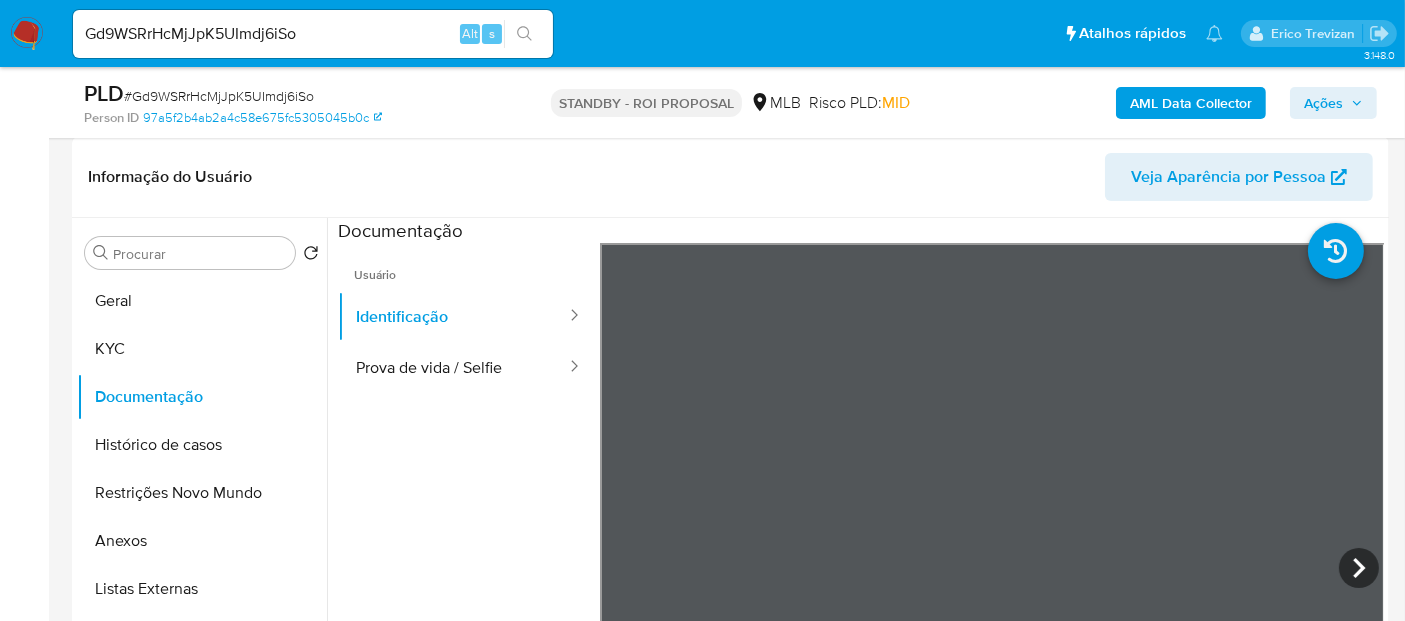 scroll, scrollTop: 507, scrollLeft: 0, axis: vertical 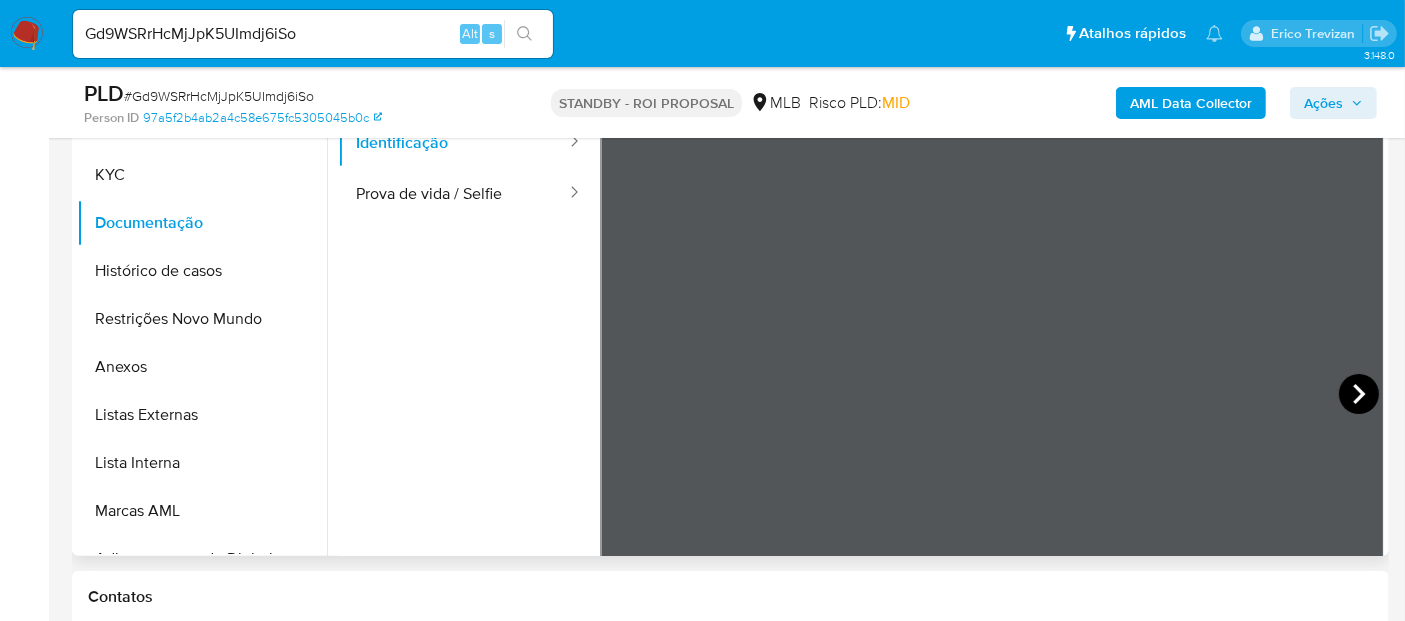 click 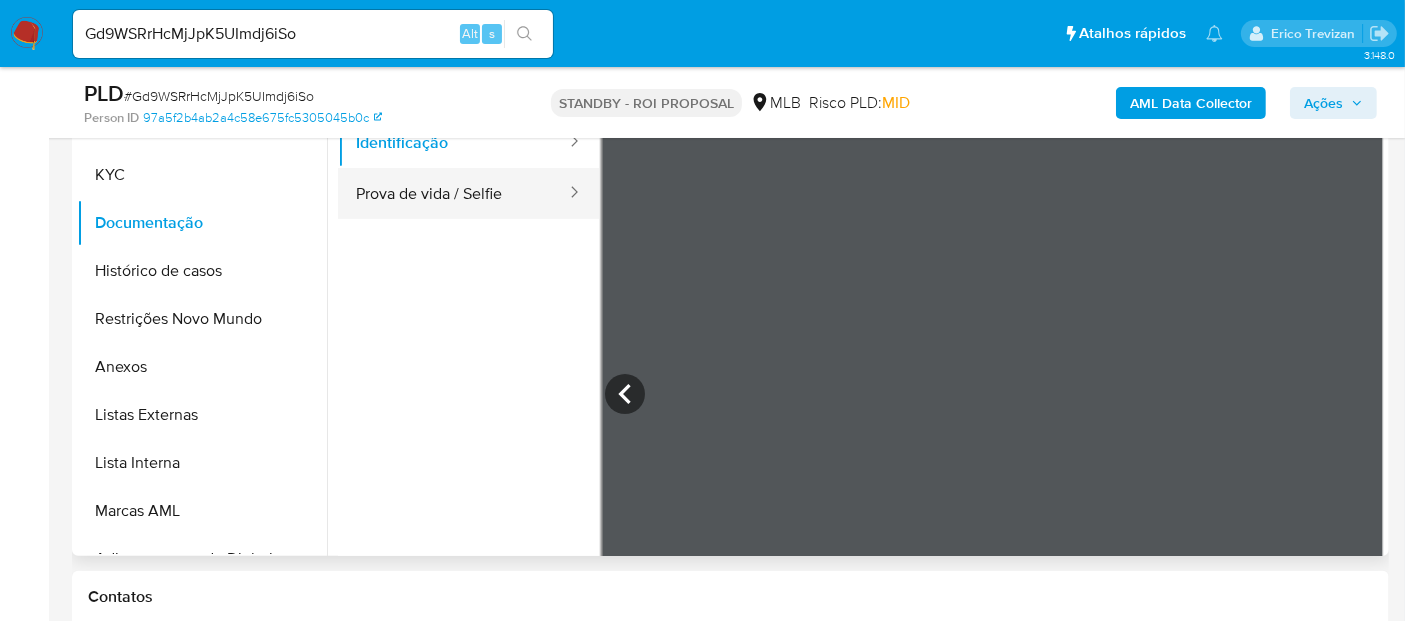 click on "Prova de vida / Selfie" at bounding box center [453, 193] 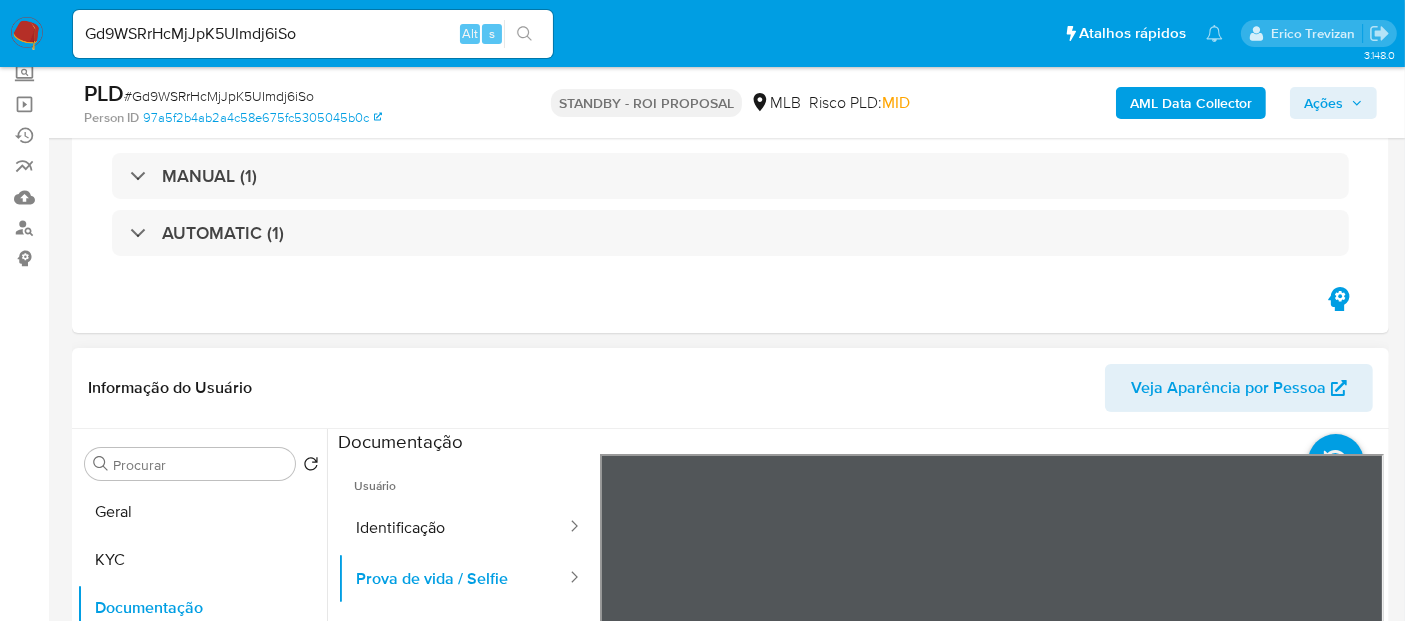 scroll, scrollTop: 174, scrollLeft: 0, axis: vertical 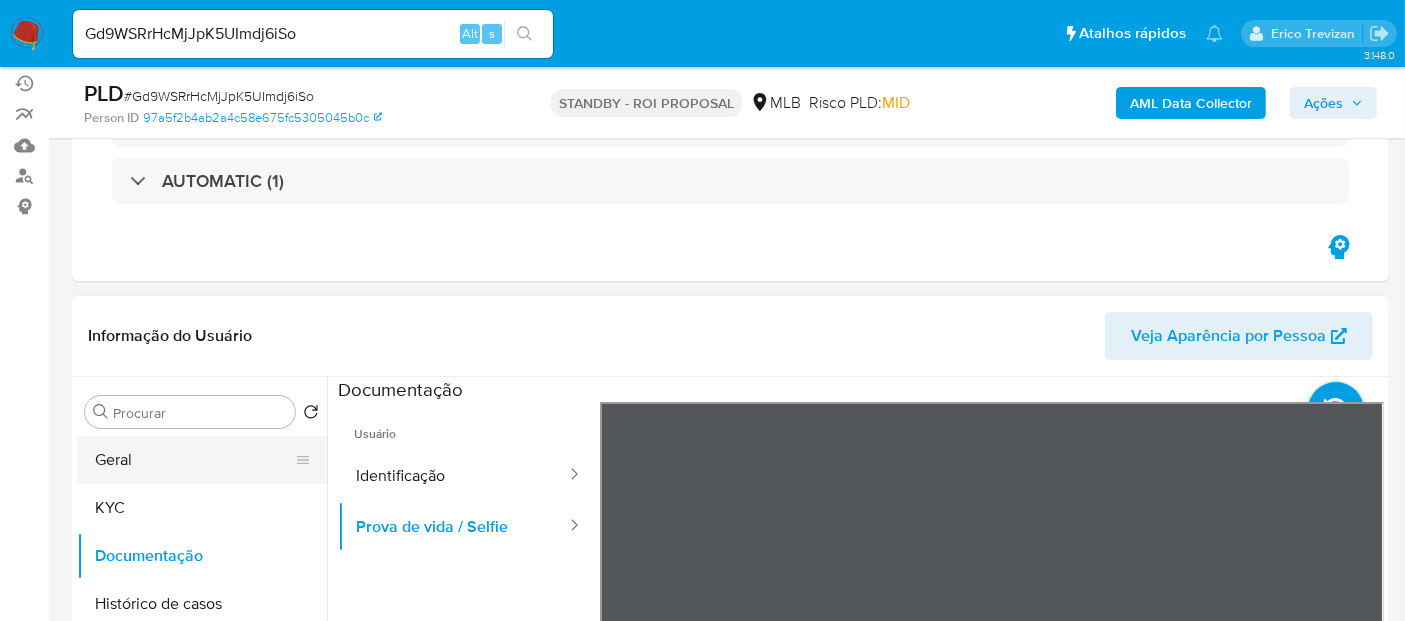 click on "Geral" at bounding box center (194, 460) 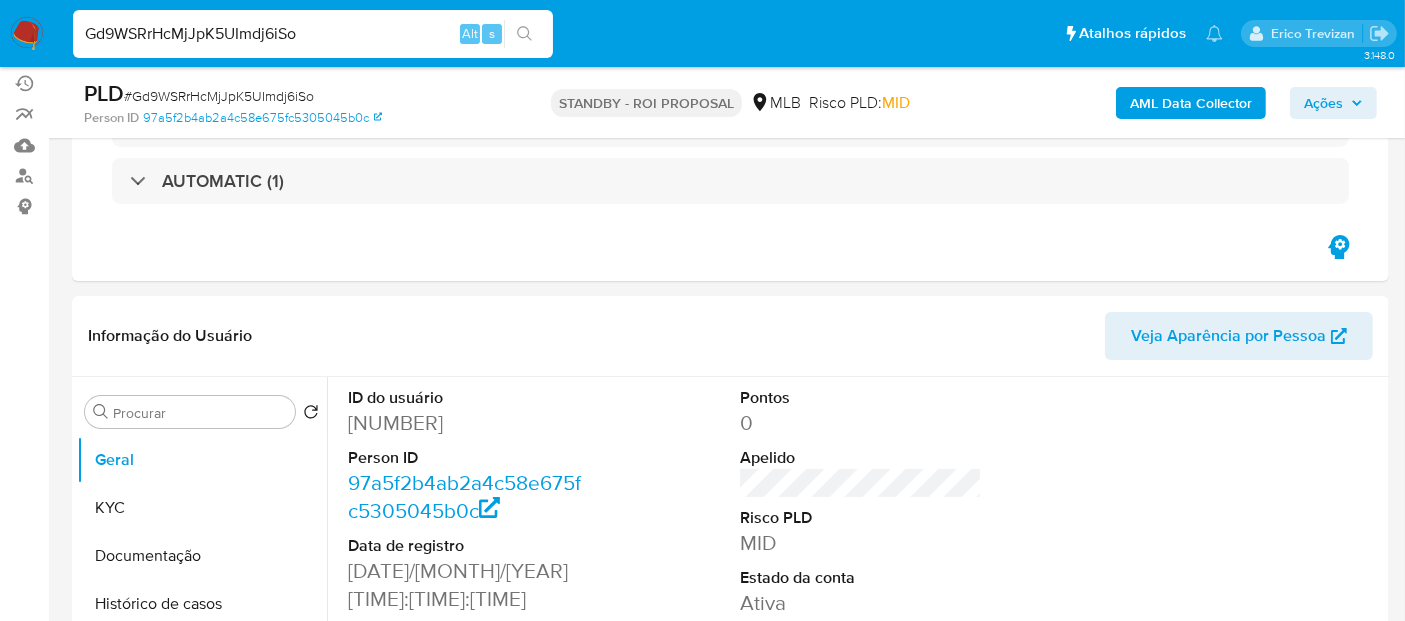 drag, startPoint x: 342, startPoint y: 35, endPoint x: 0, endPoint y: 34, distance: 342.00146 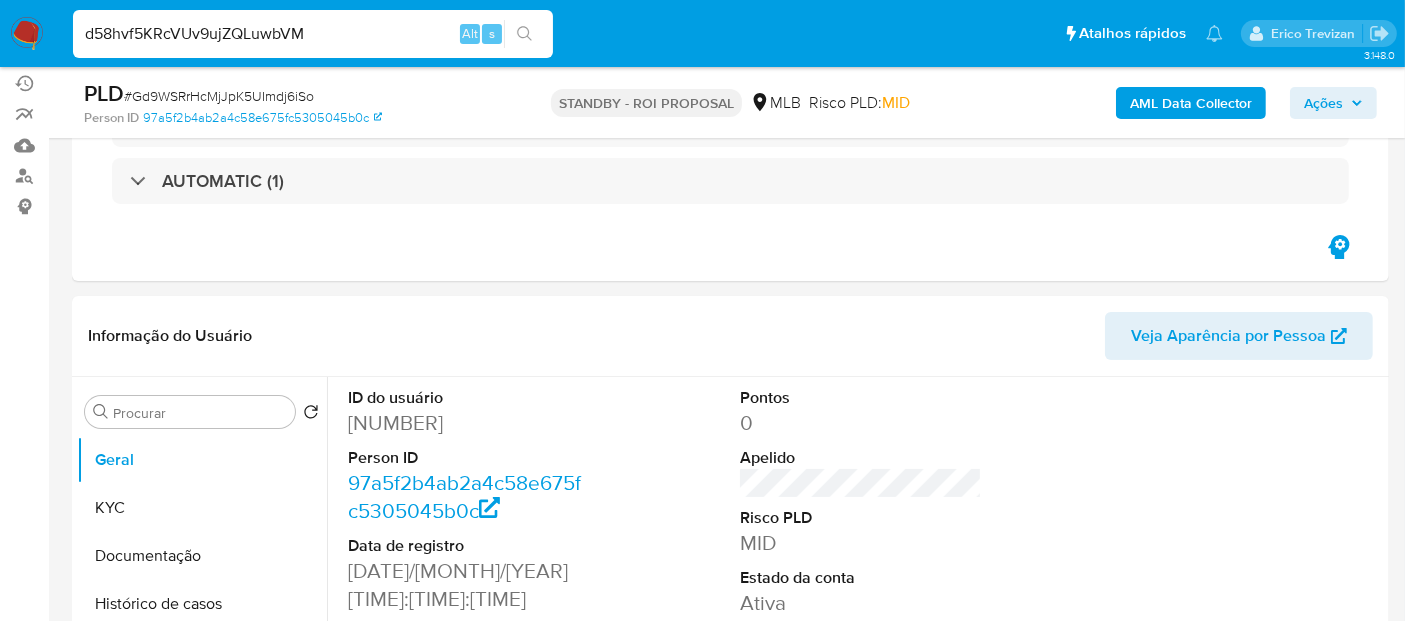 type on "d58hvf5KRcVUv9ujZQLuwbVM" 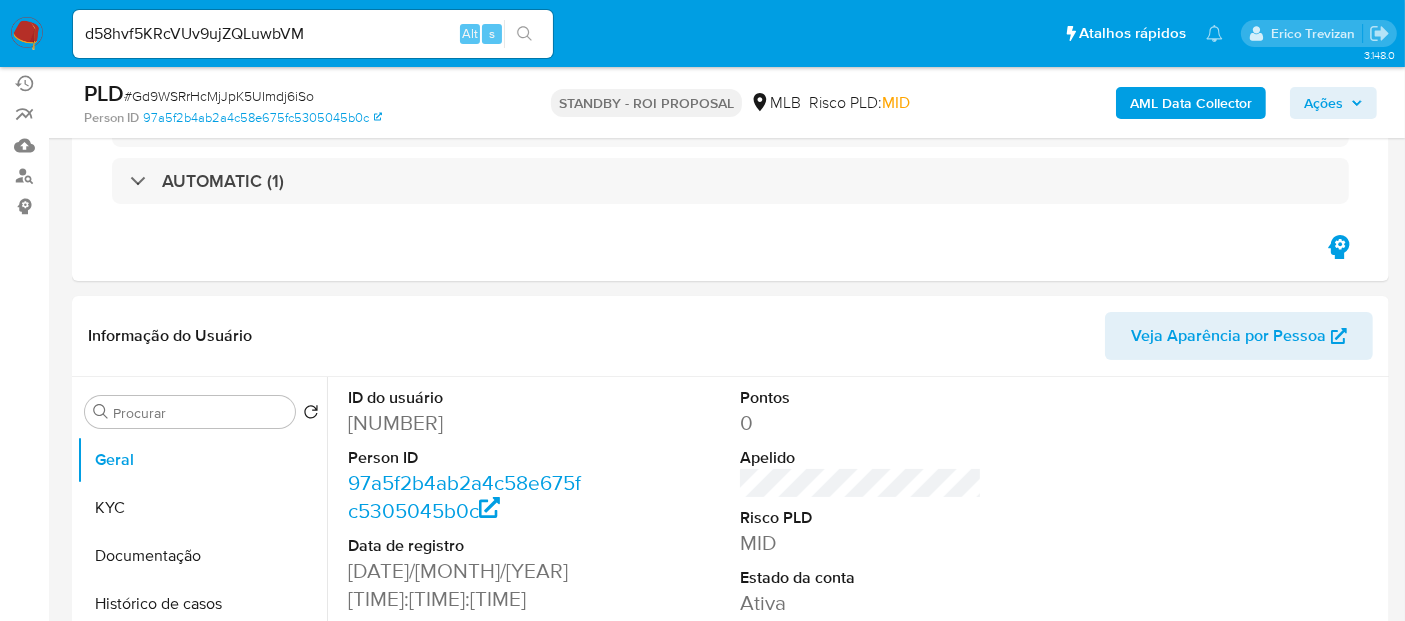 click 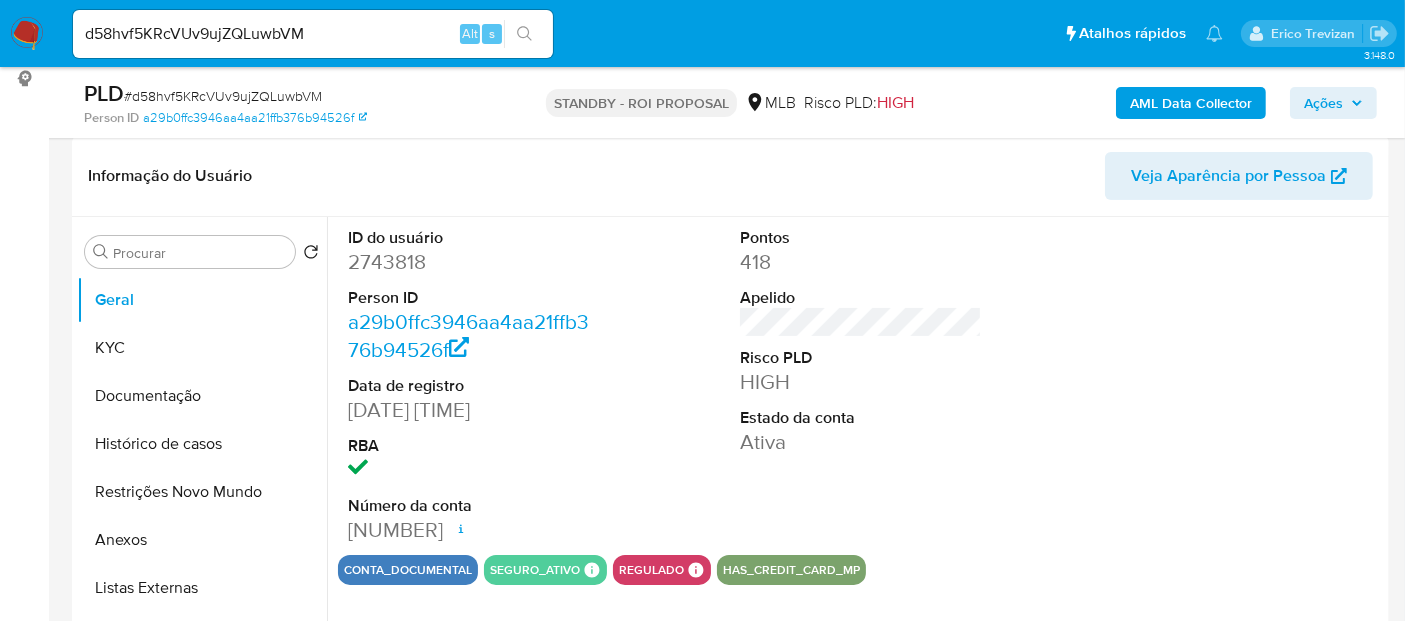 scroll, scrollTop: 333, scrollLeft: 0, axis: vertical 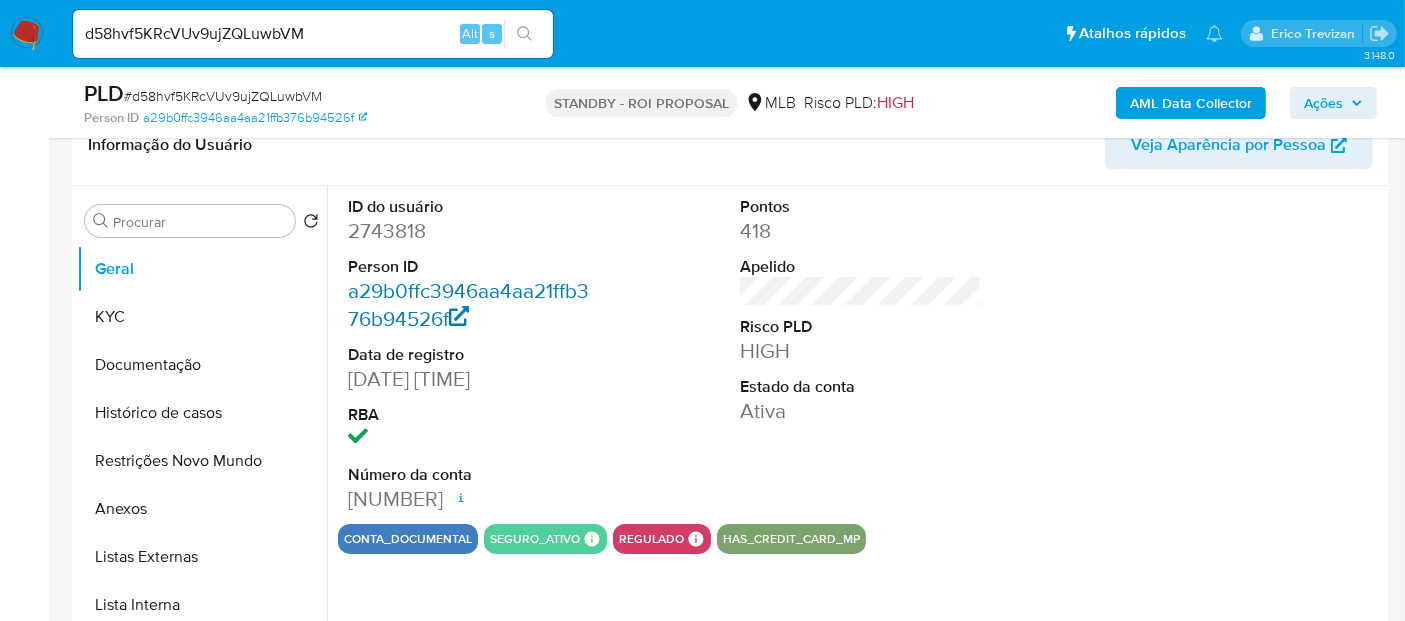 select on "10" 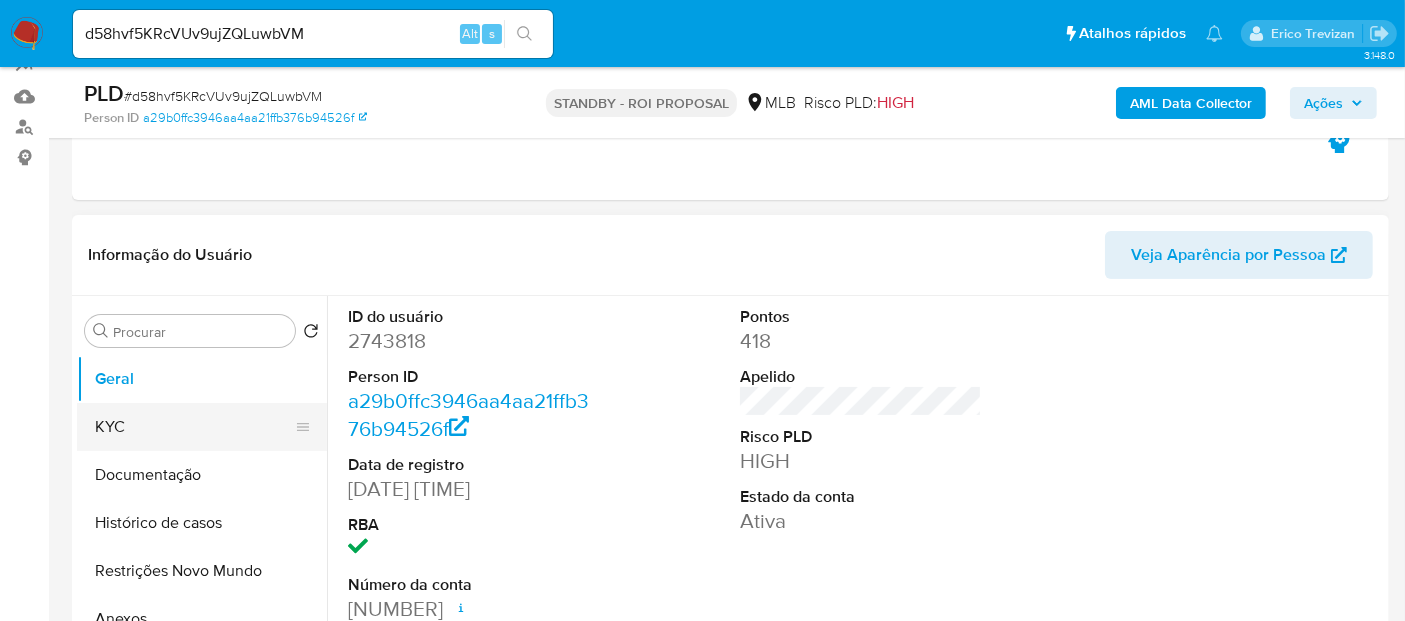 scroll, scrollTop: 222, scrollLeft: 0, axis: vertical 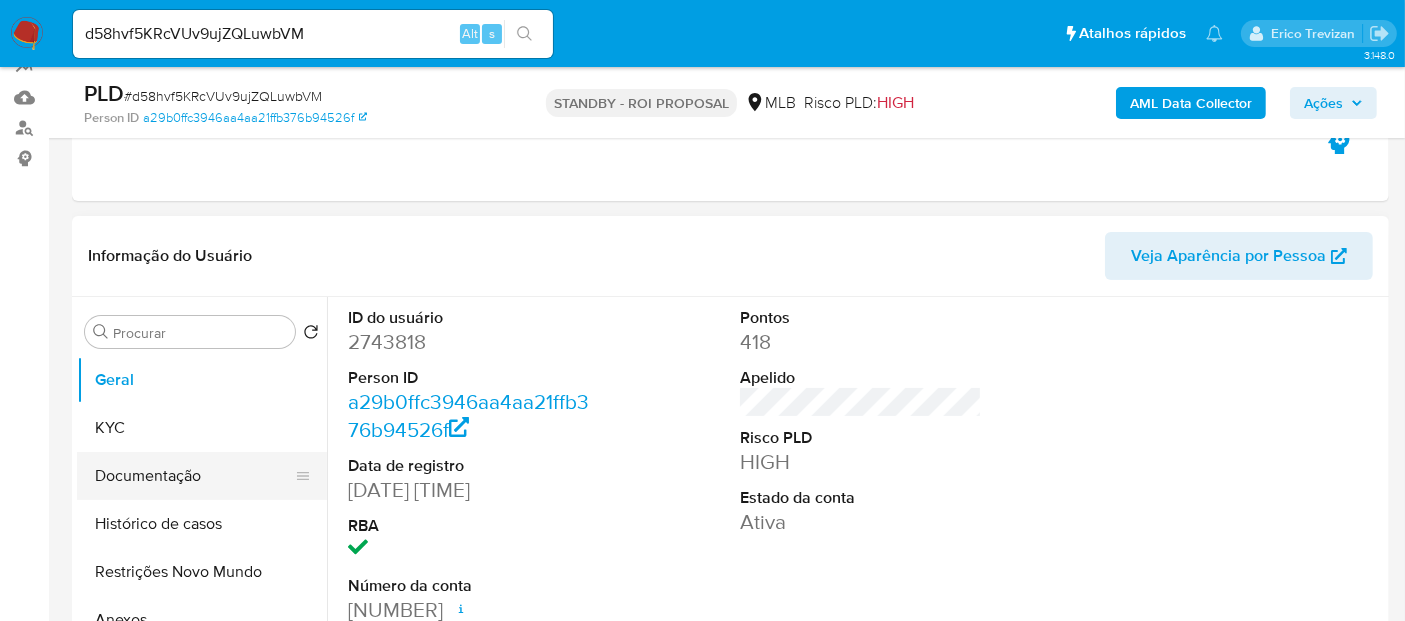 drag, startPoint x: 153, startPoint y: 476, endPoint x: 205, endPoint y: 476, distance: 52 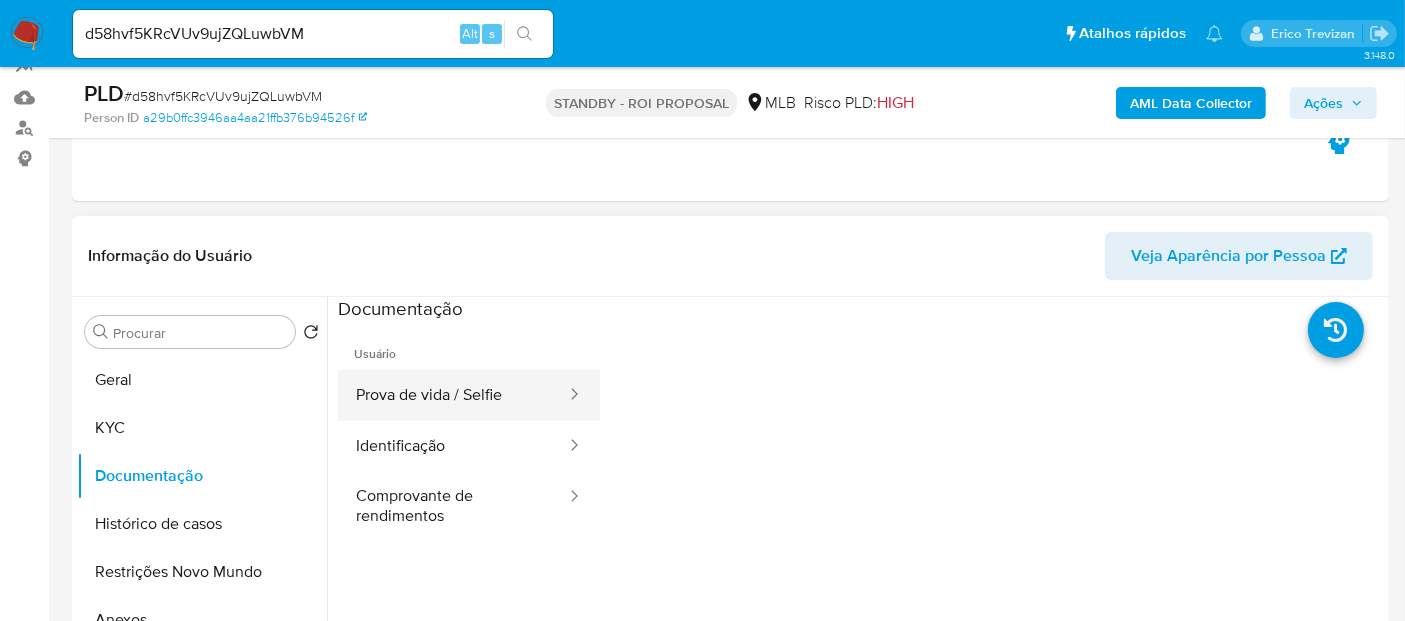 click on "Prova de vida / Selfie" at bounding box center [453, 395] 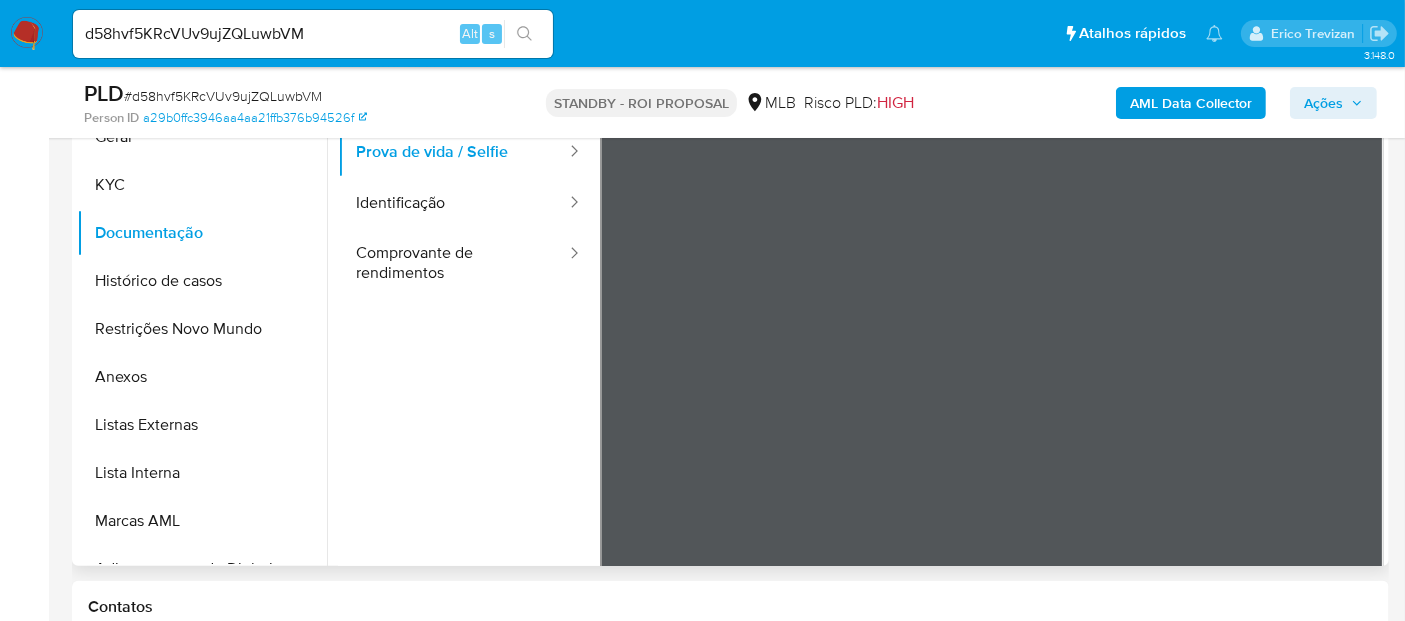 scroll, scrollTop: 469, scrollLeft: 0, axis: vertical 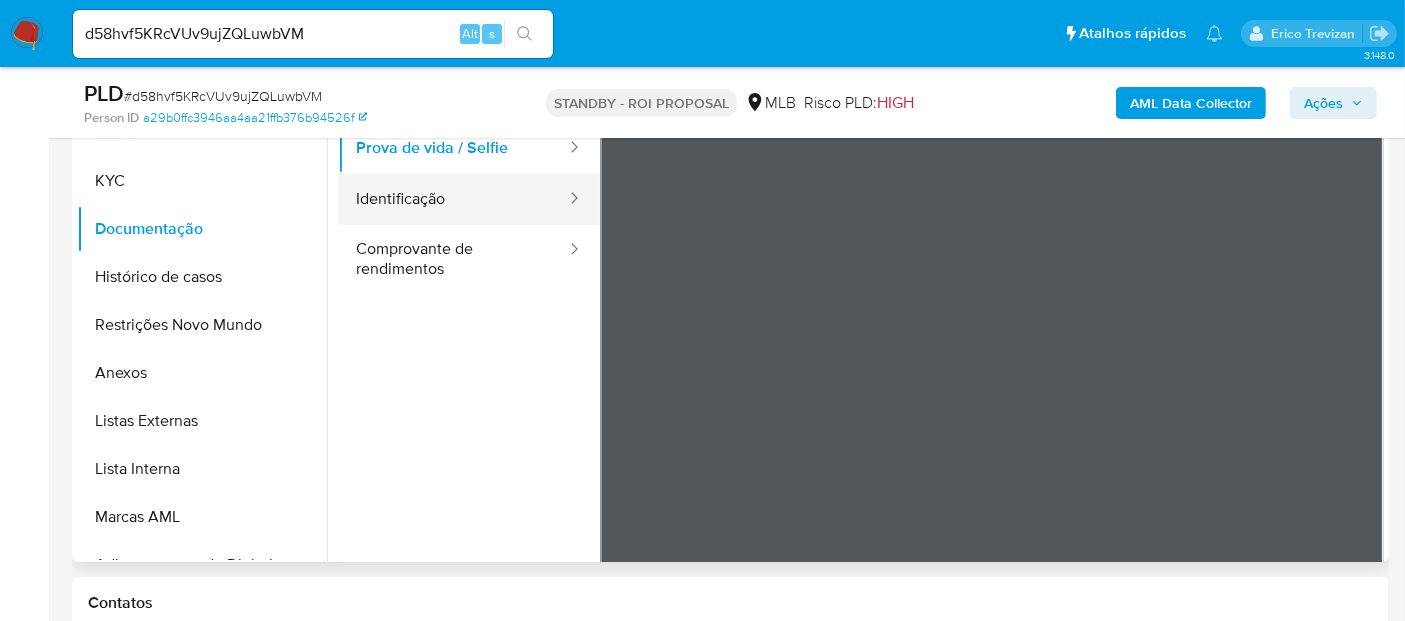 click on "Identificação" at bounding box center [453, 199] 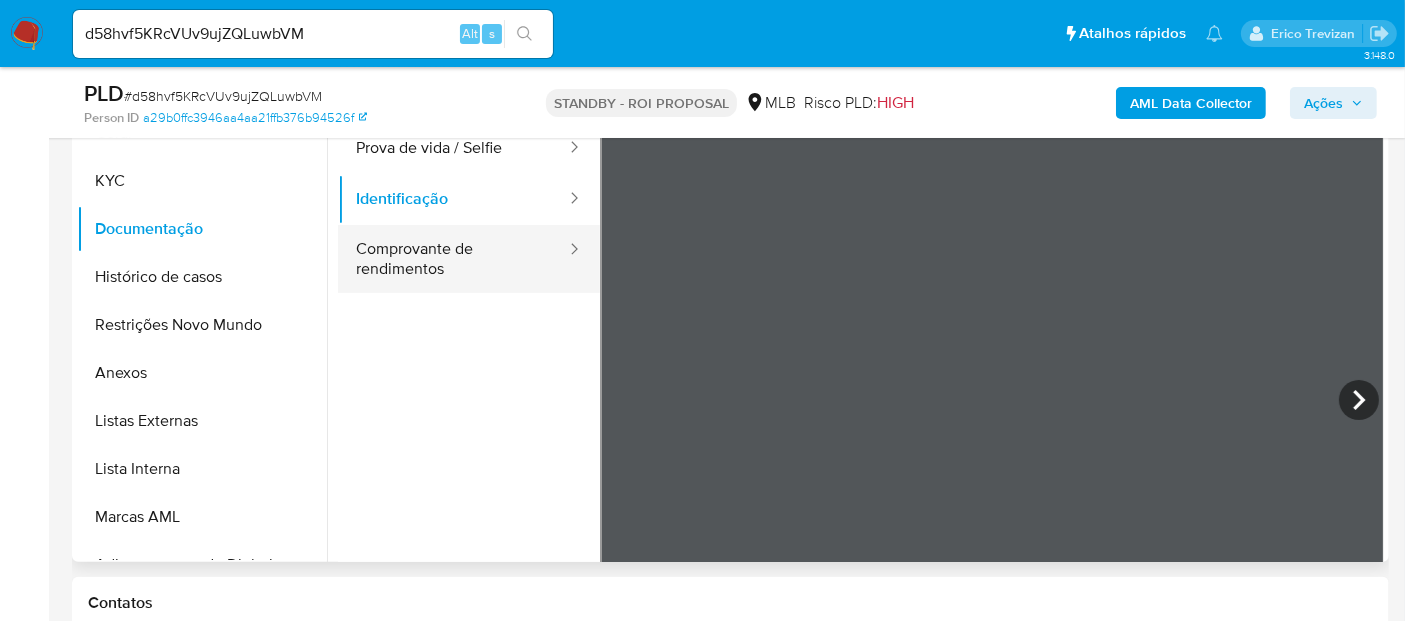 click on "Comprovante de rendimentos" at bounding box center (453, 259) 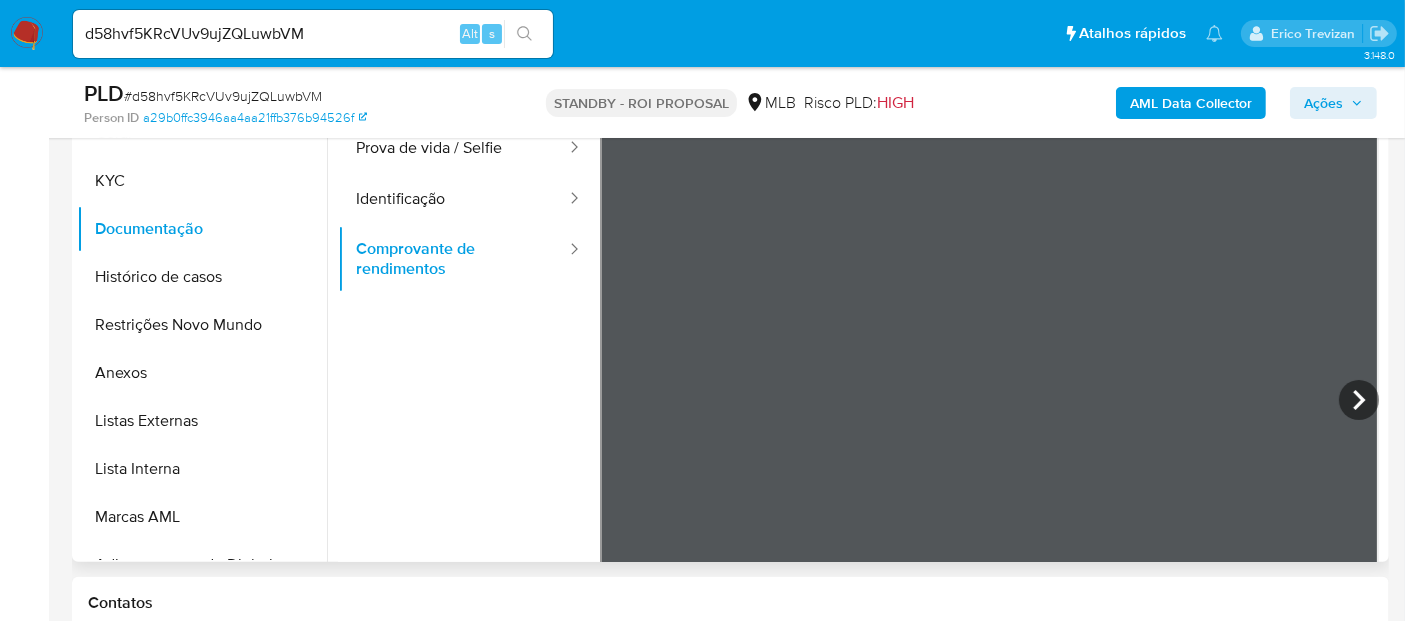 scroll, scrollTop: 111, scrollLeft: 0, axis: vertical 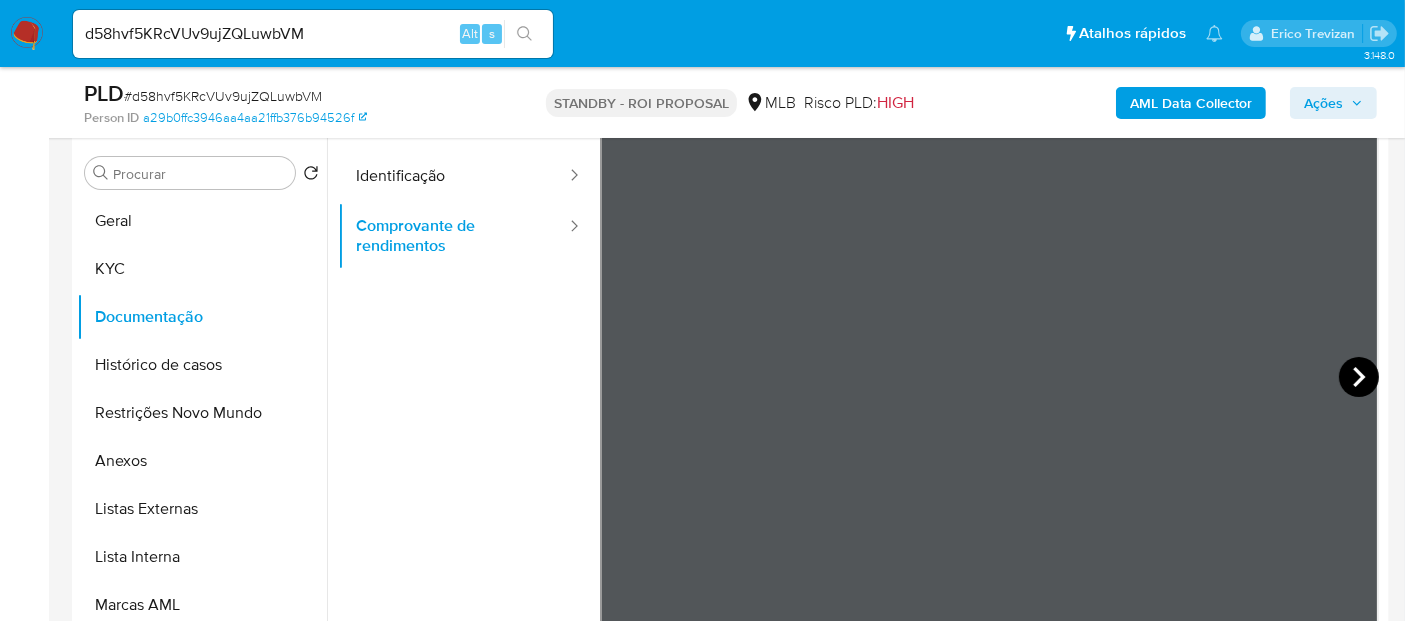 click 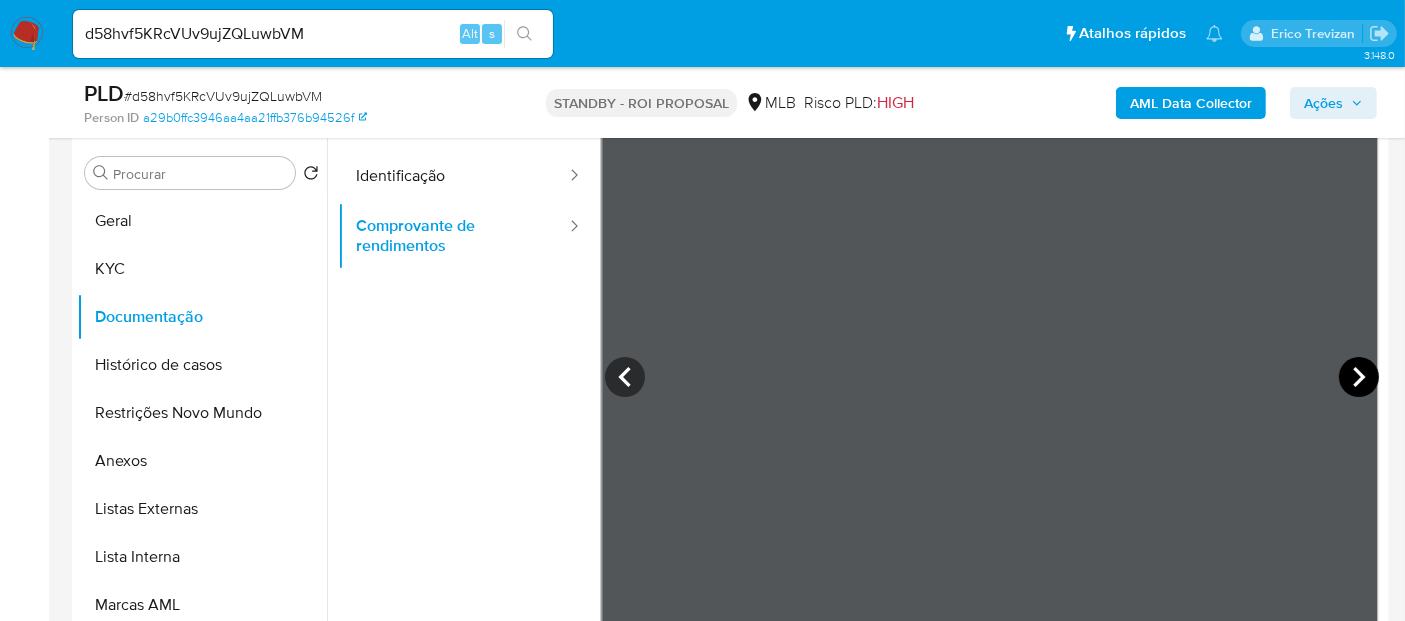 click 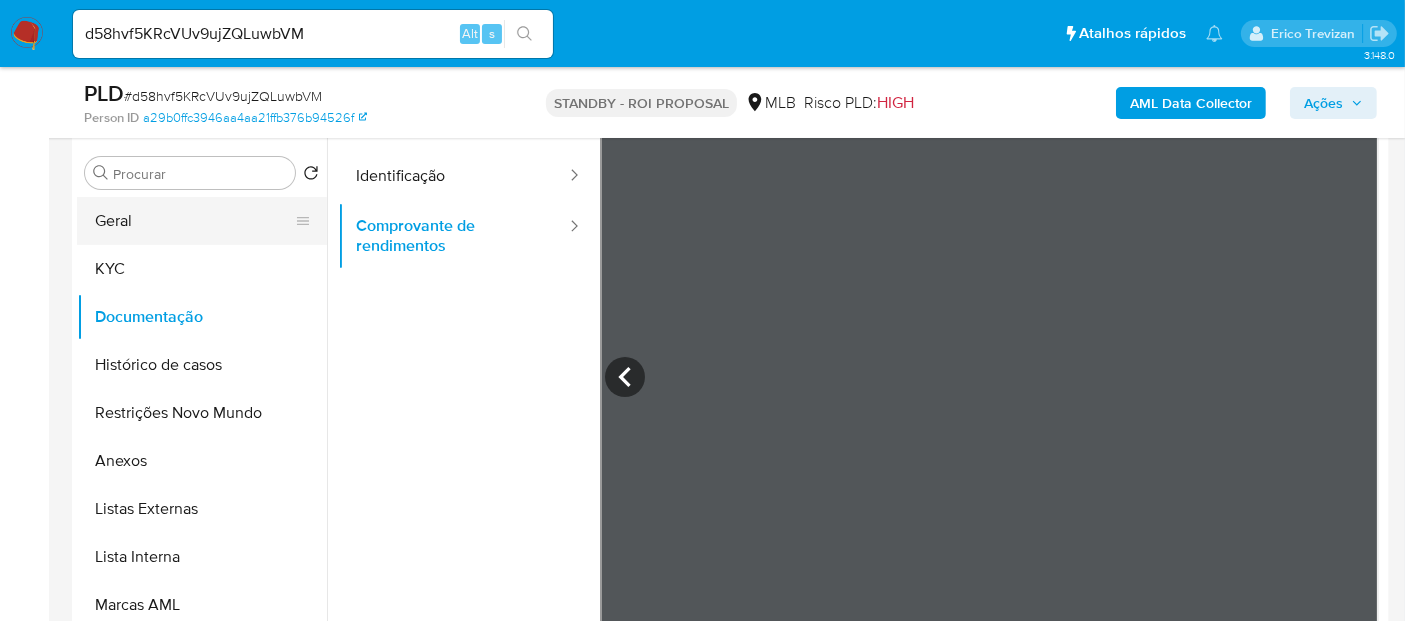 click on "Geral" at bounding box center [194, 221] 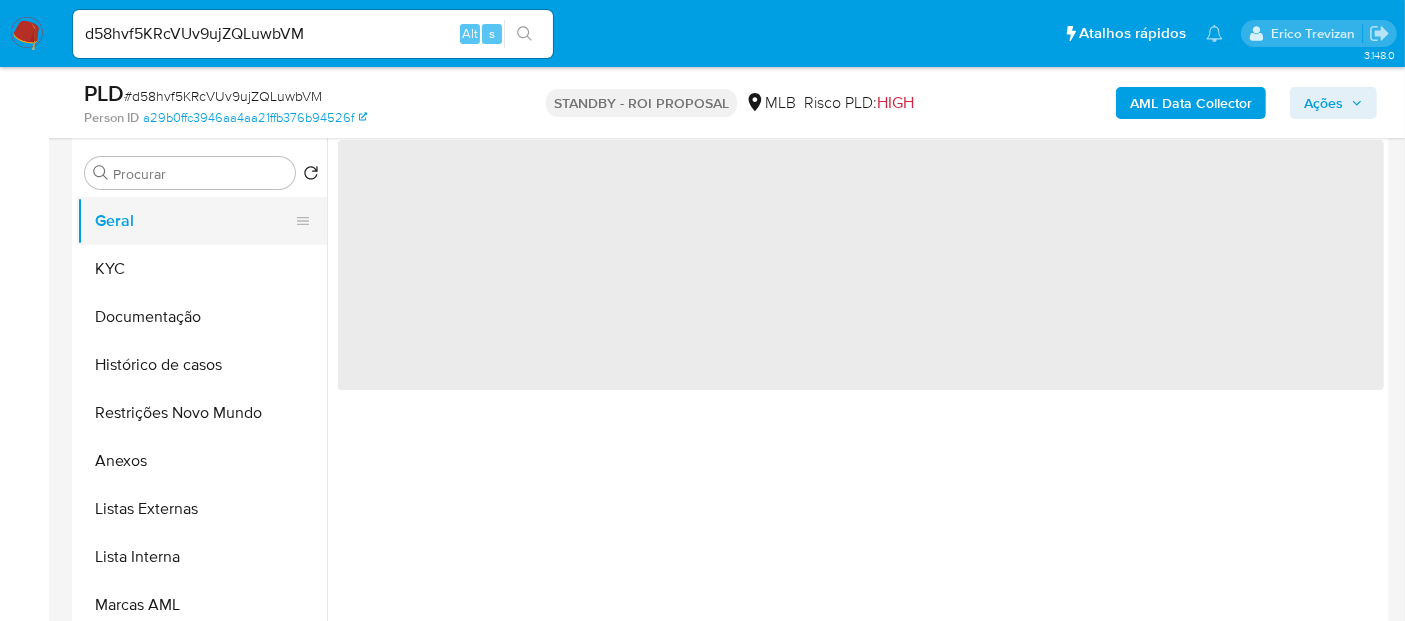 scroll, scrollTop: 0, scrollLeft: 0, axis: both 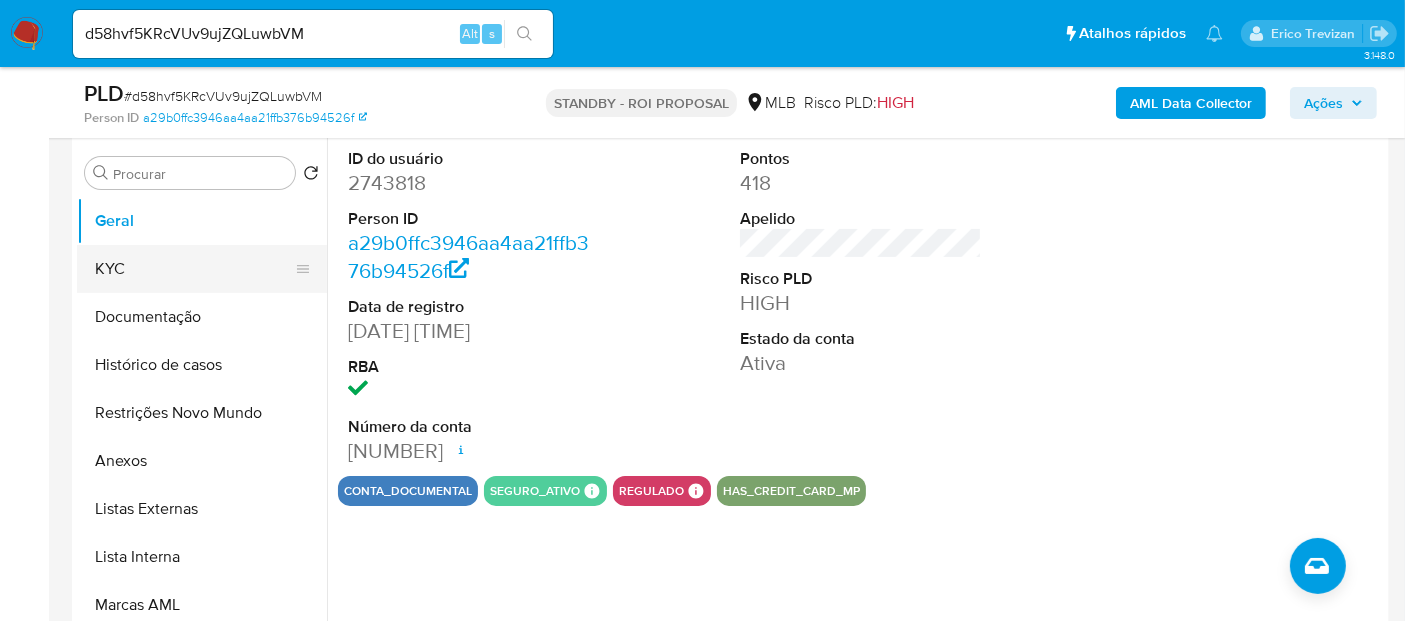 click on "KYC" at bounding box center [194, 269] 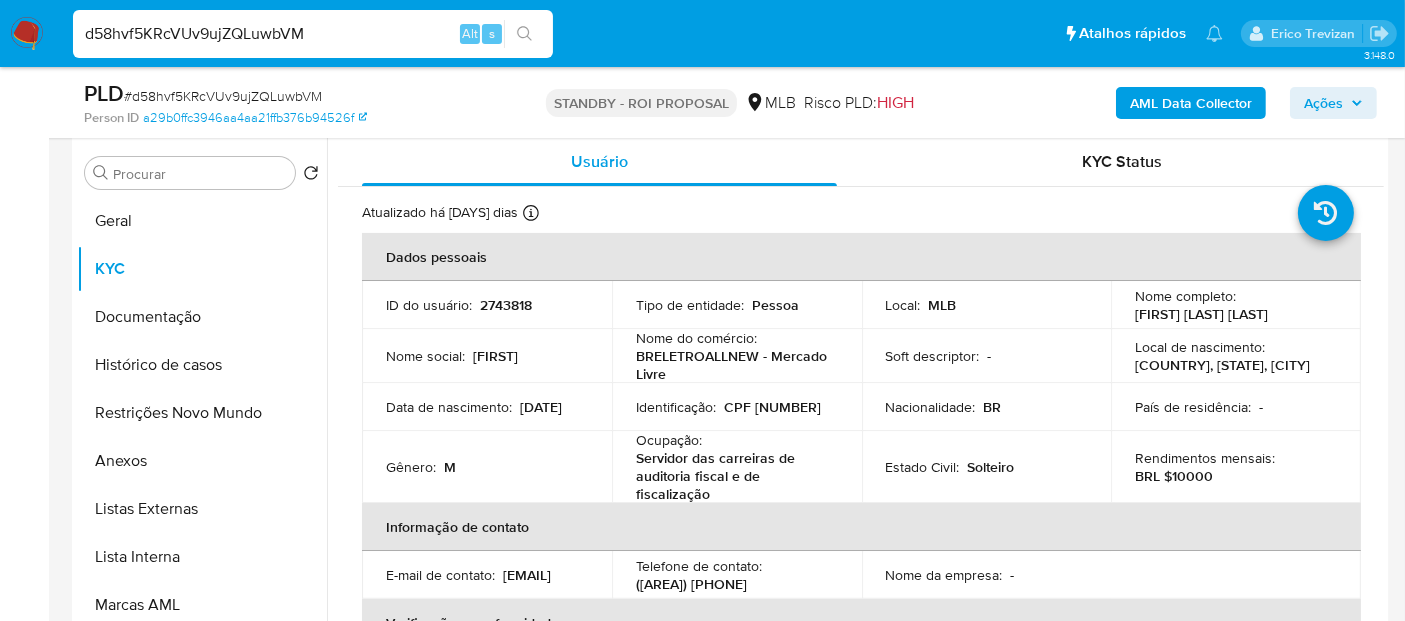 drag, startPoint x: 312, startPoint y: 31, endPoint x: 0, endPoint y: 31, distance: 312 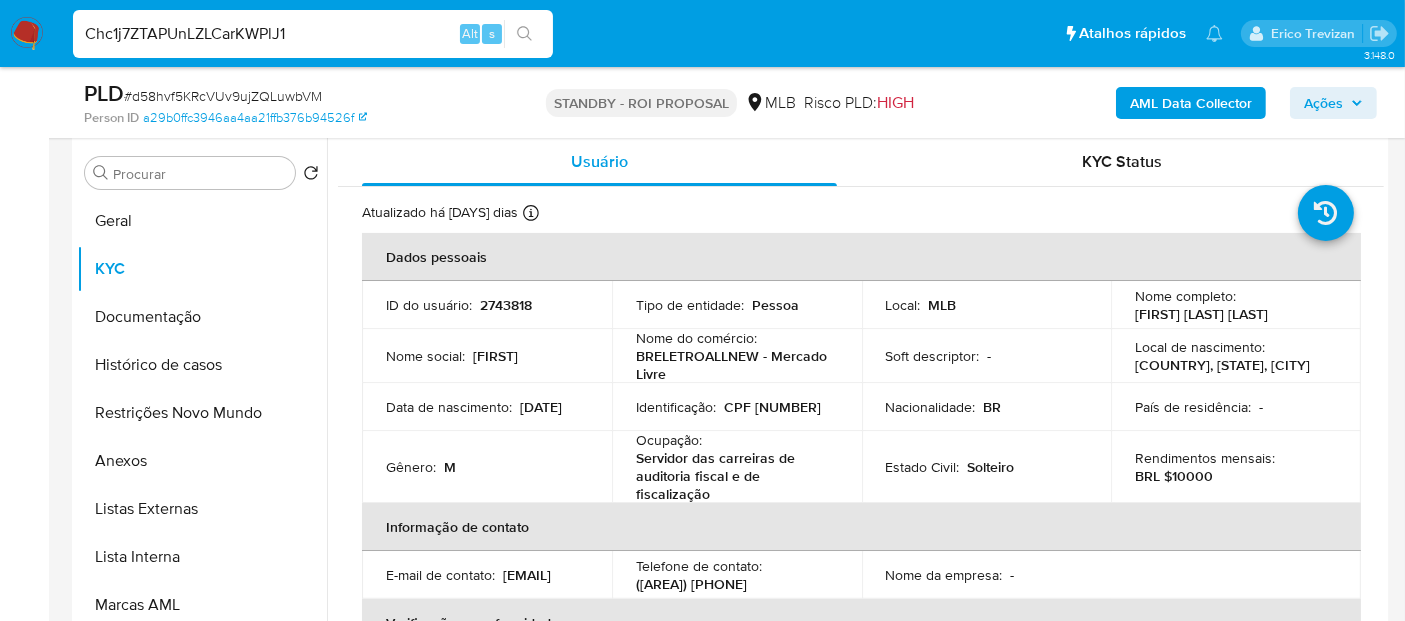 type on "Chc1j7ZTAPUnLZLCarKWPlJ1" 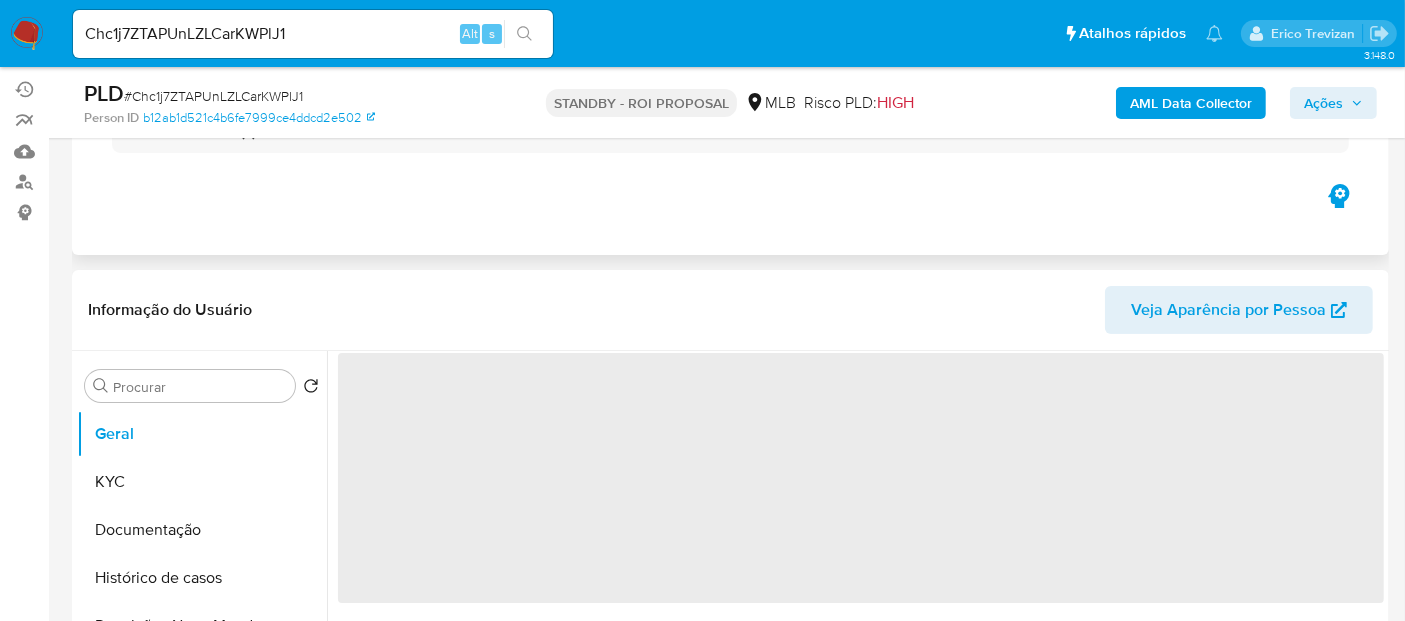 scroll, scrollTop: 222, scrollLeft: 0, axis: vertical 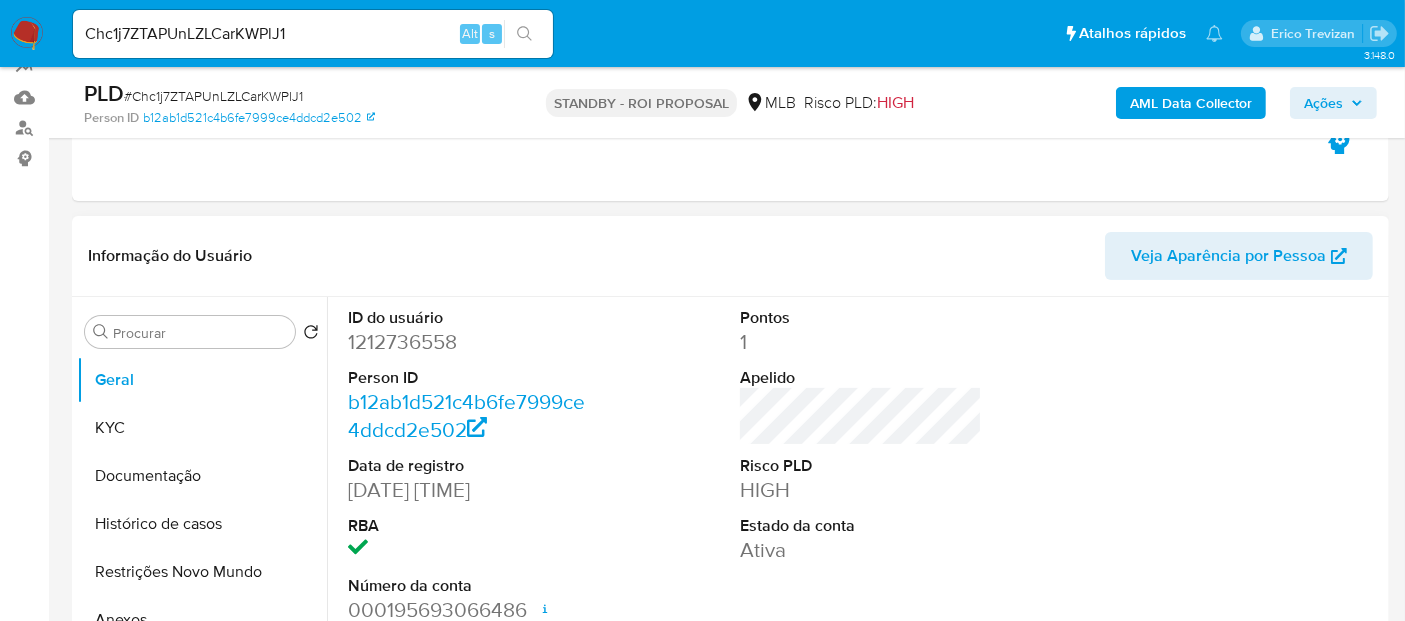 select on "10" 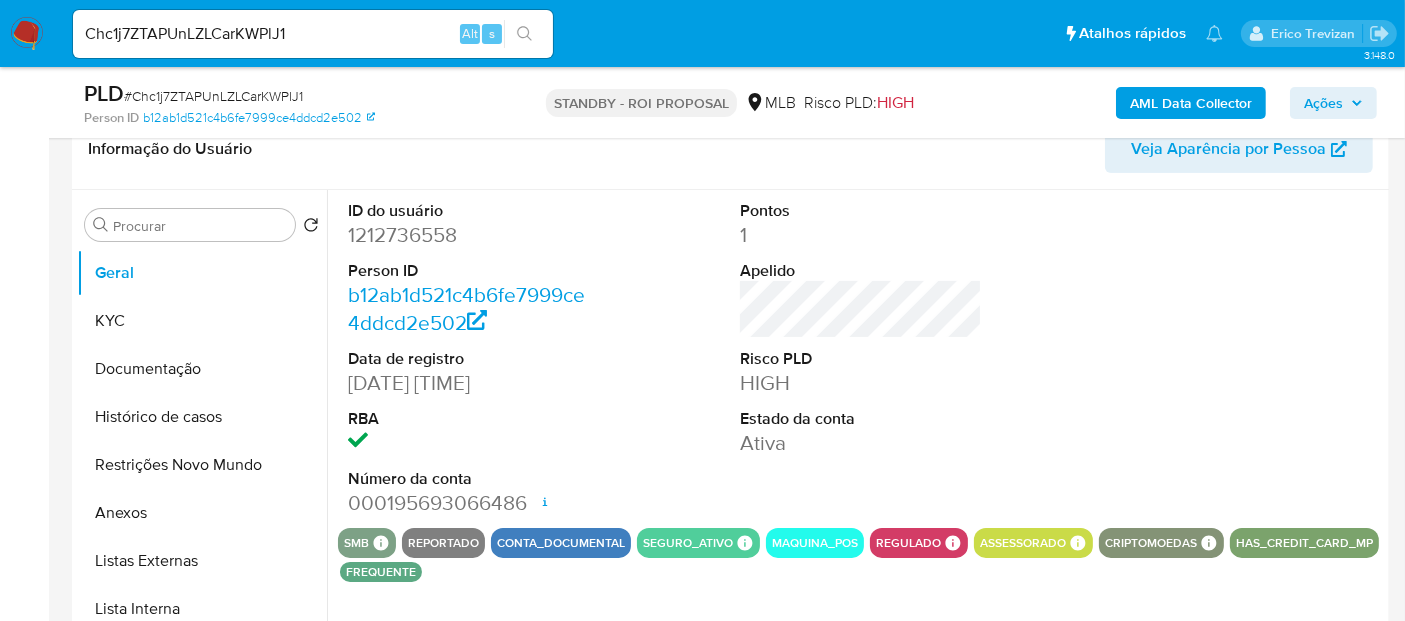 scroll, scrollTop: 333, scrollLeft: 0, axis: vertical 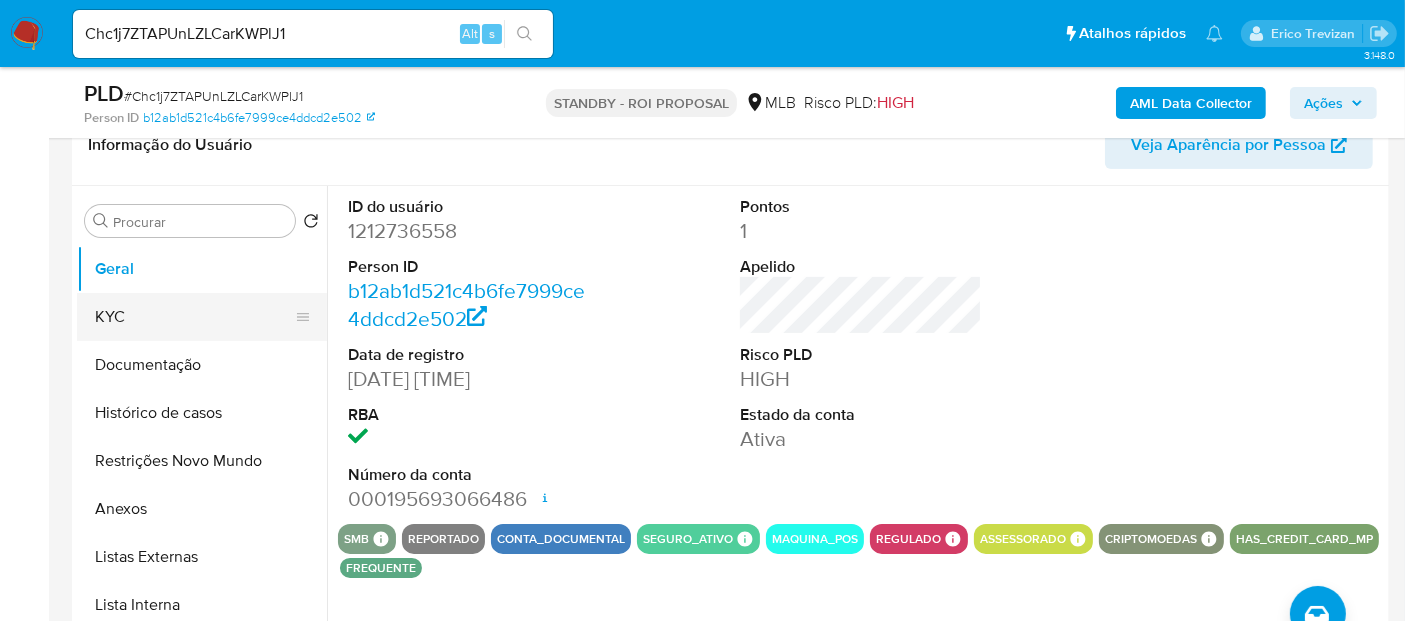 click on "KYC" at bounding box center (194, 317) 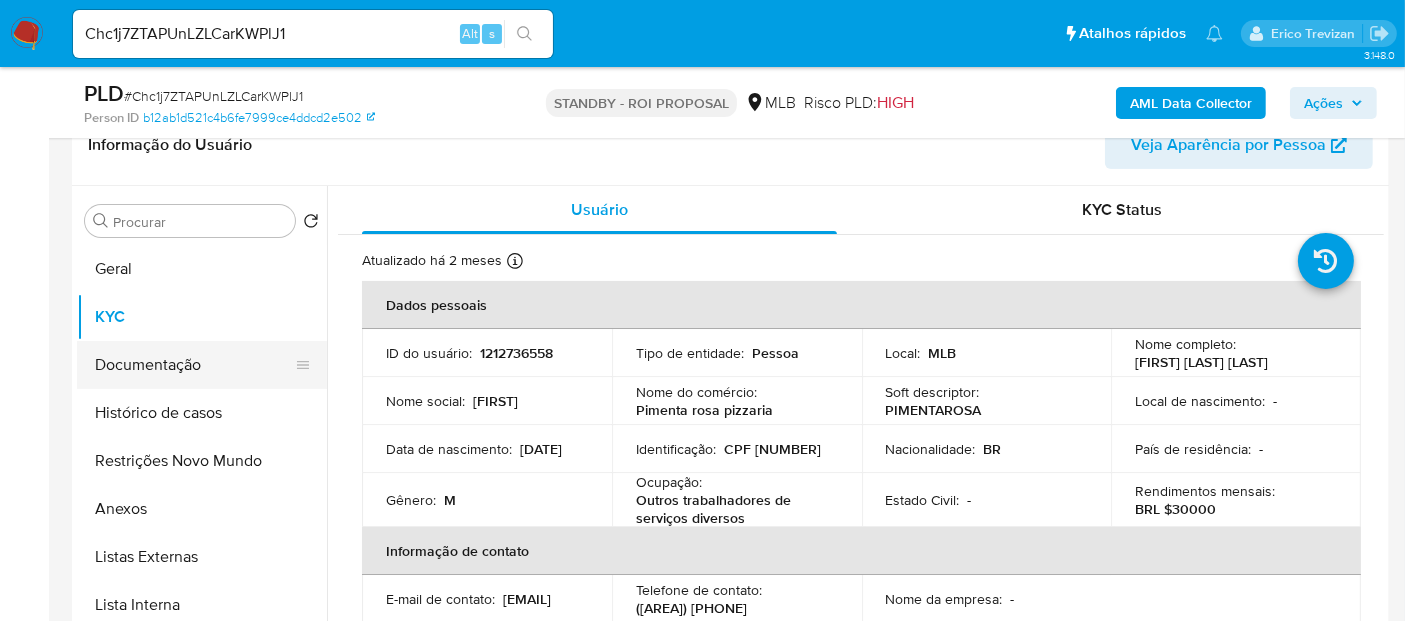 click on "Documentação" at bounding box center (194, 365) 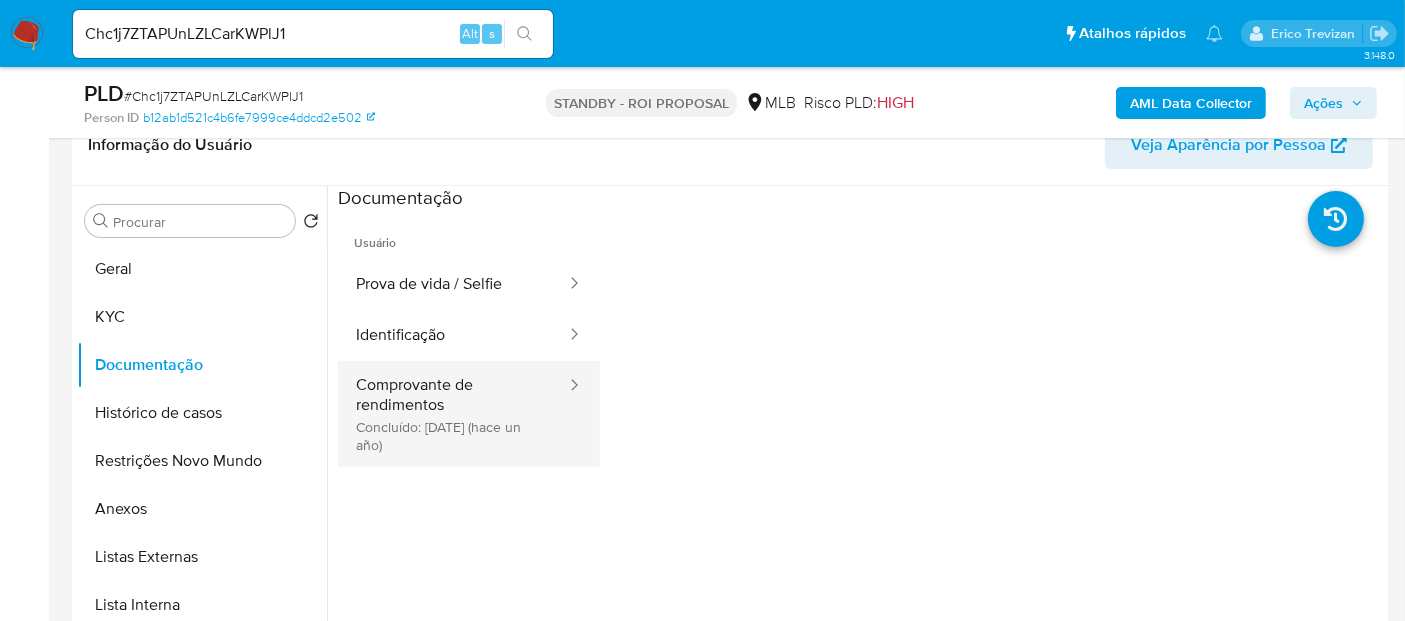 click on "Comprovante de rendimentos Concluído: 31/07/2024 (hace un año)" at bounding box center [453, 414] 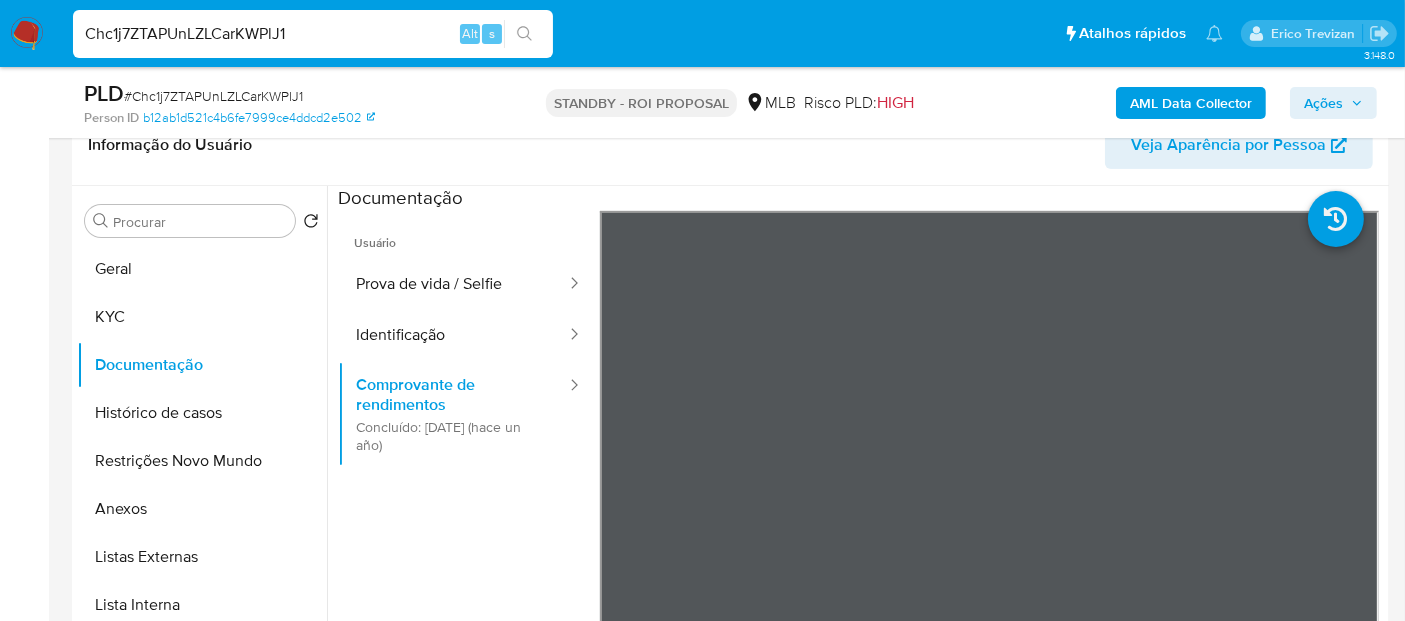 drag, startPoint x: 326, startPoint y: 38, endPoint x: 0, endPoint y: 33, distance: 326.03833 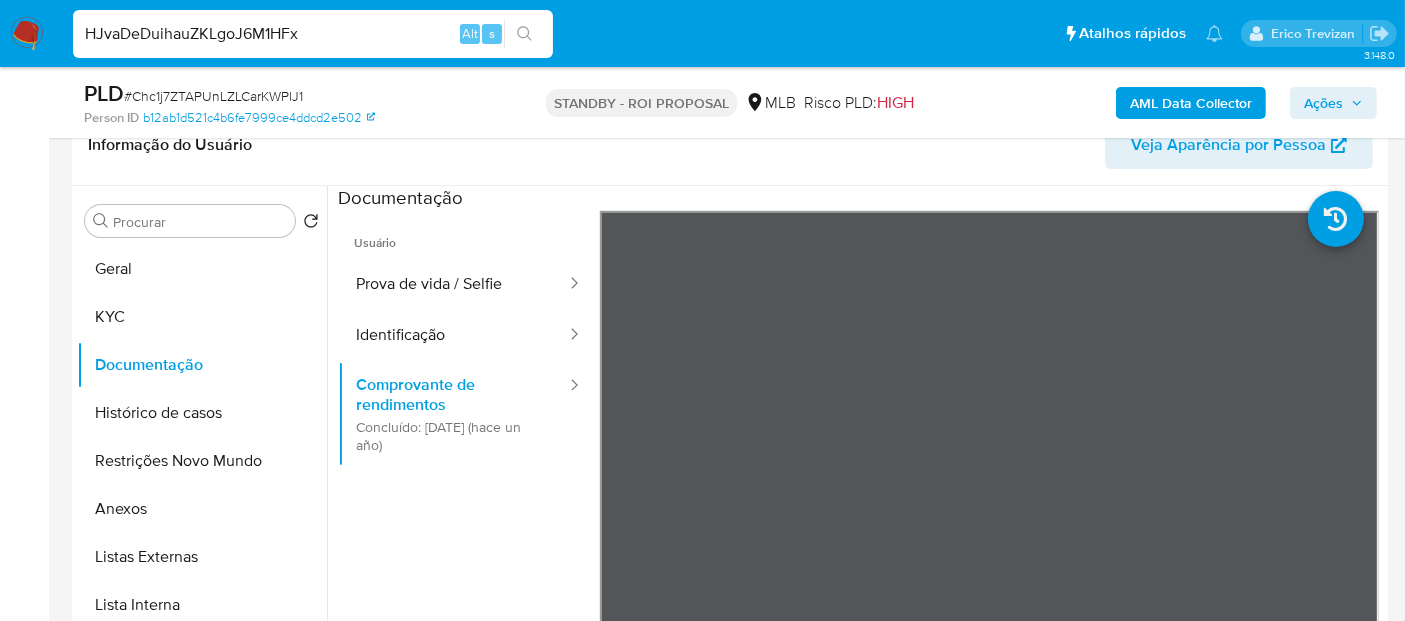type on "HJvaDeDuihauZKLgoJ6M1HFx" 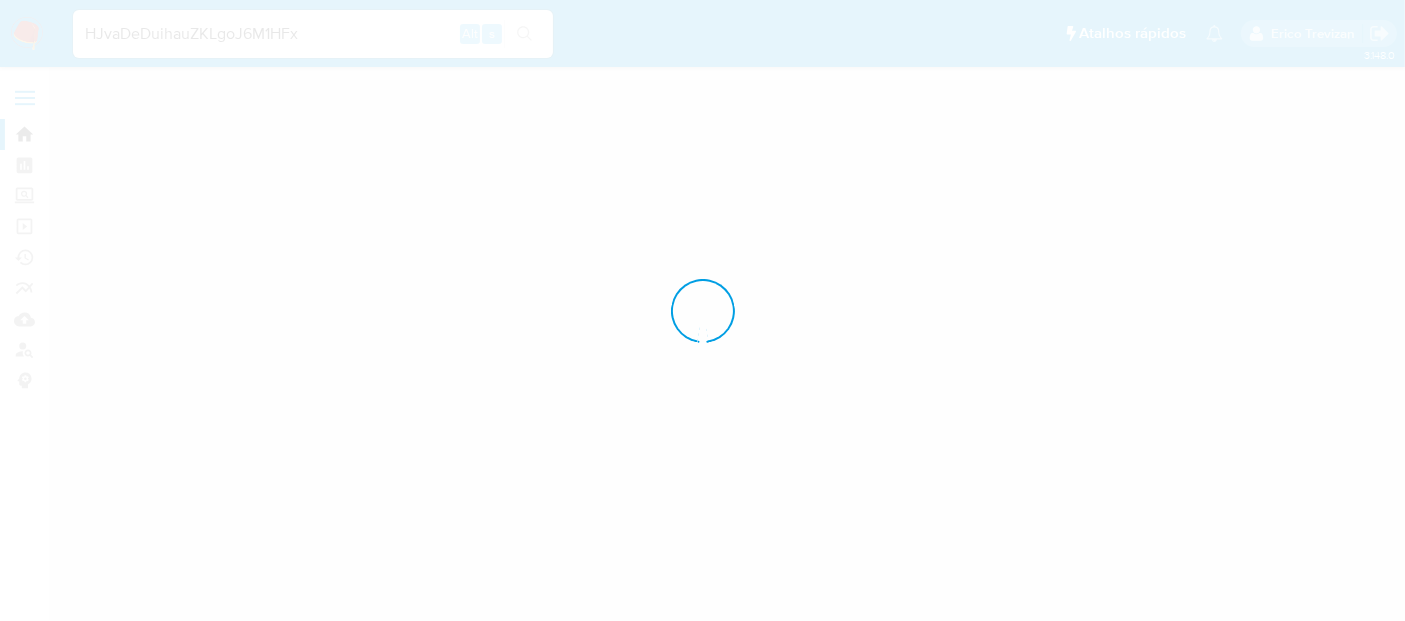scroll, scrollTop: 0, scrollLeft: 0, axis: both 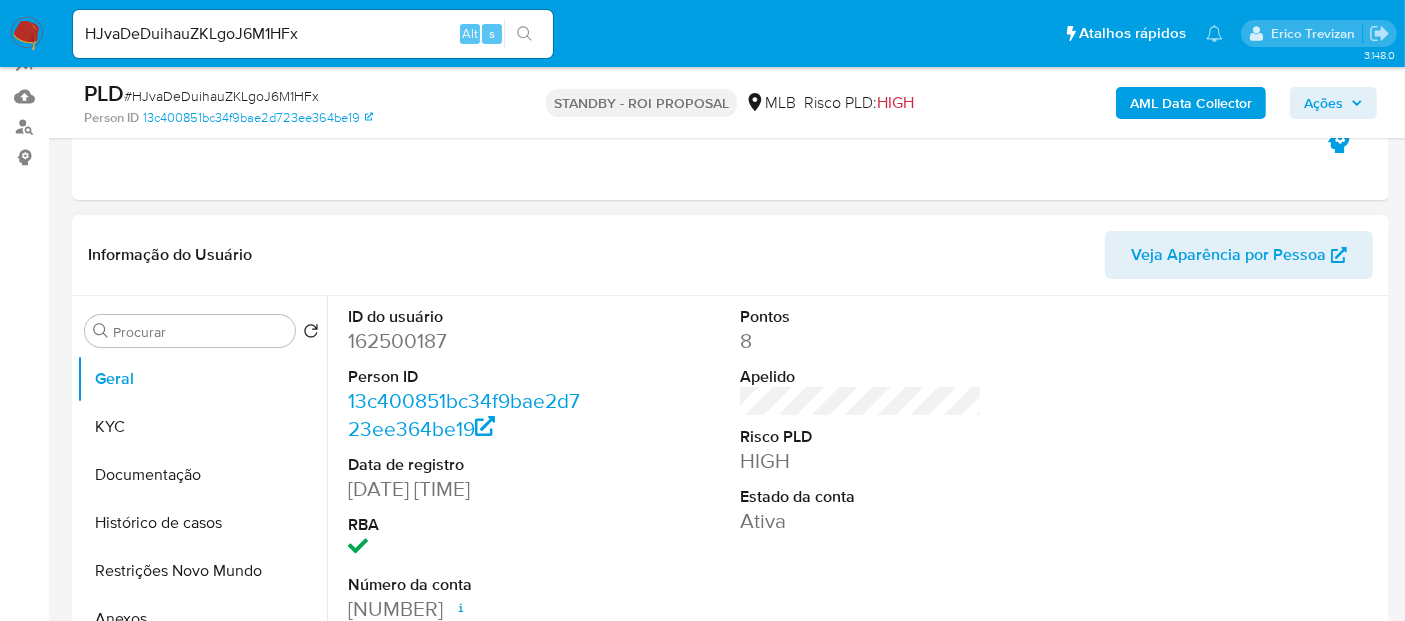 select on "10" 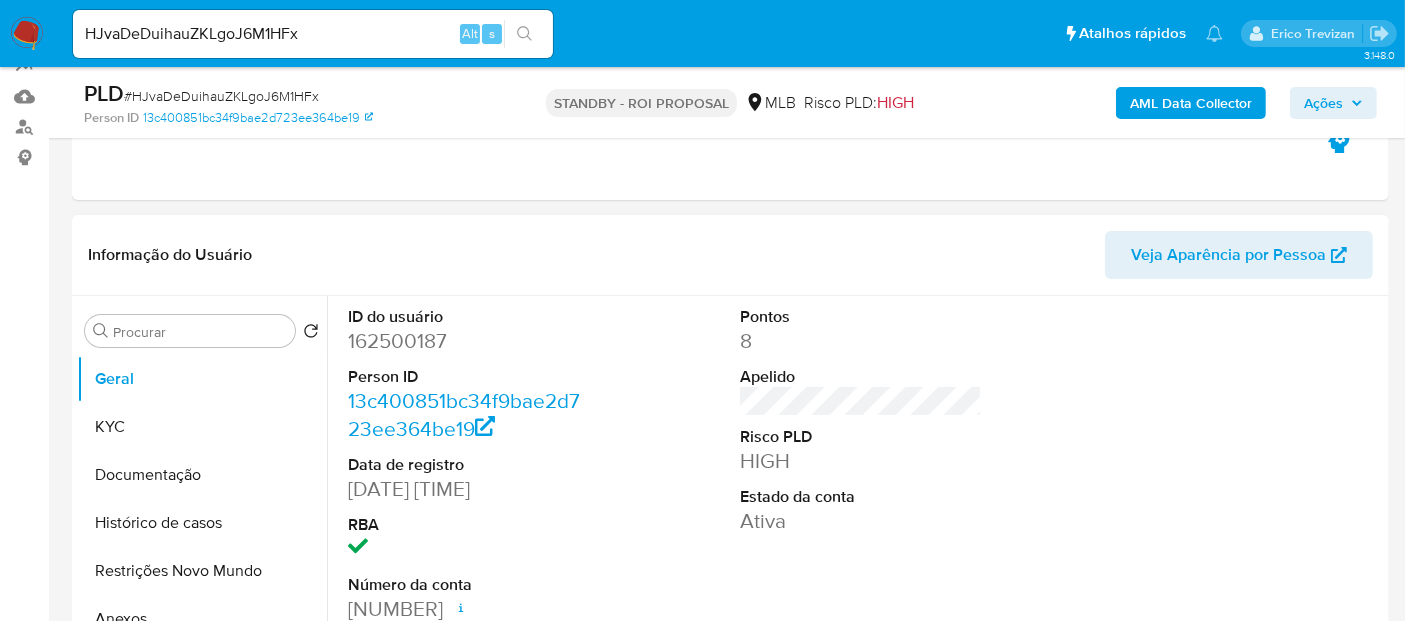 scroll, scrollTop: 333, scrollLeft: 0, axis: vertical 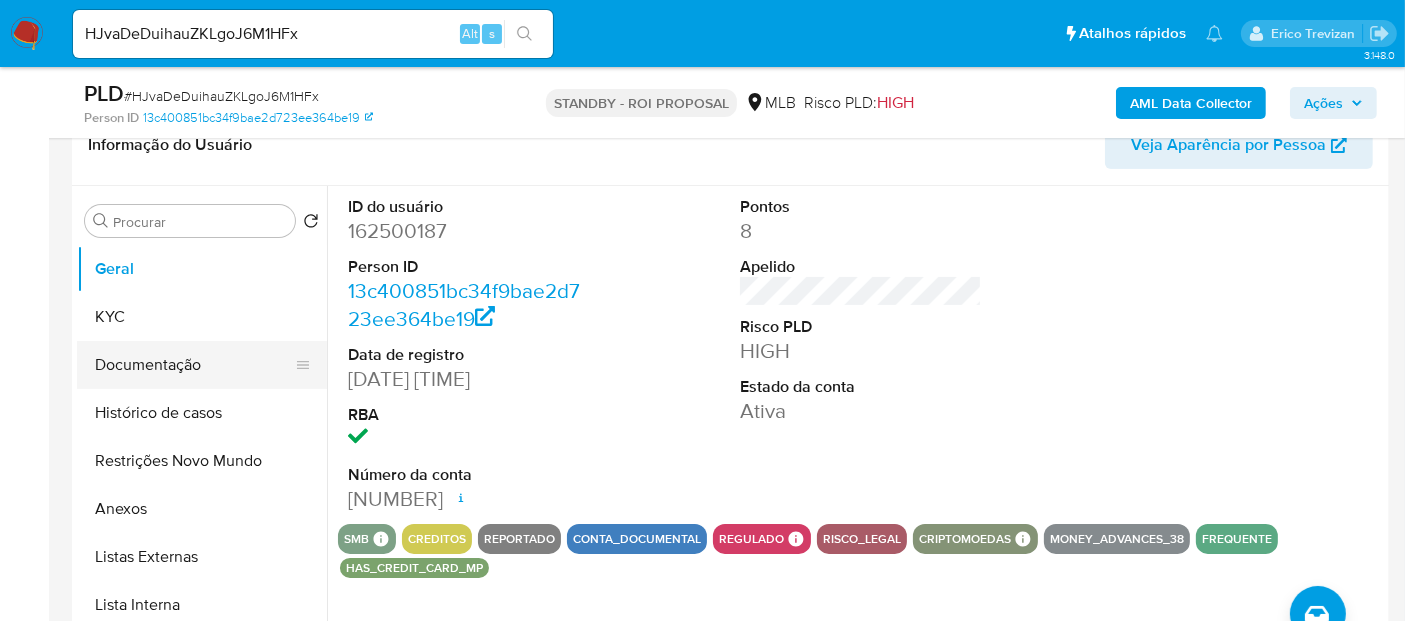 drag, startPoint x: 144, startPoint y: 370, endPoint x: 281, endPoint y: 383, distance: 137.6154 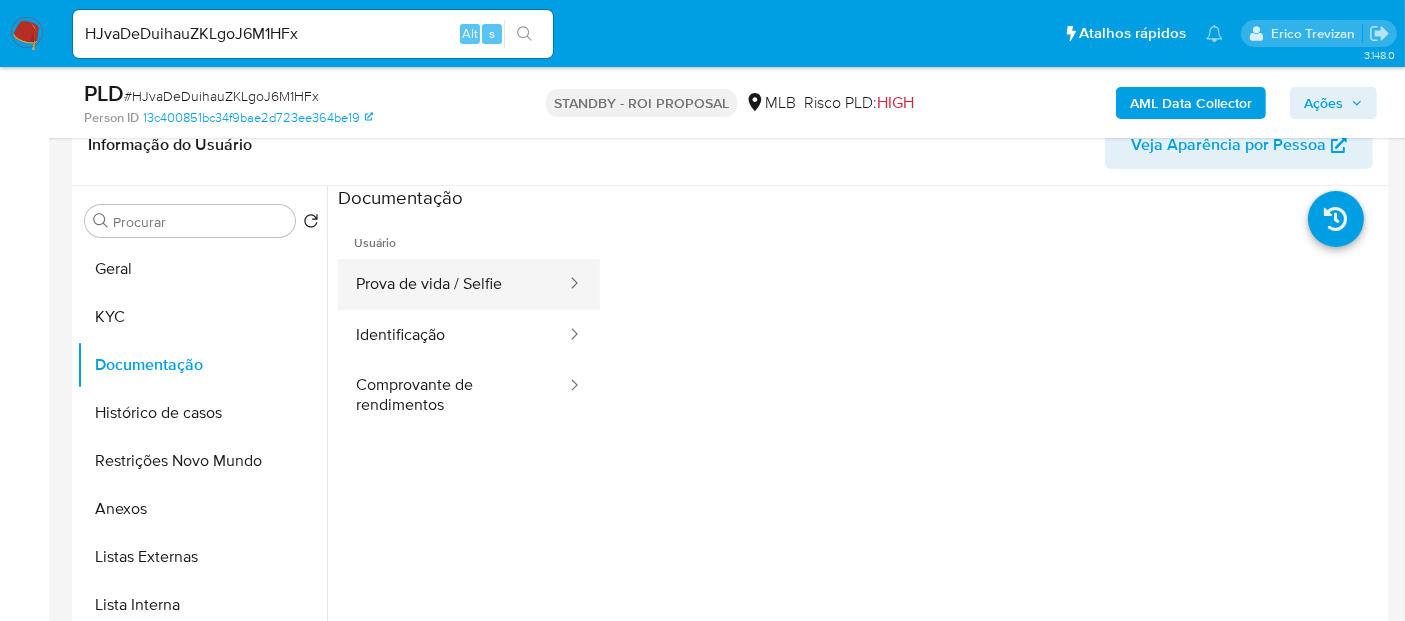 click on "Prova de vida / Selfie" at bounding box center [453, 284] 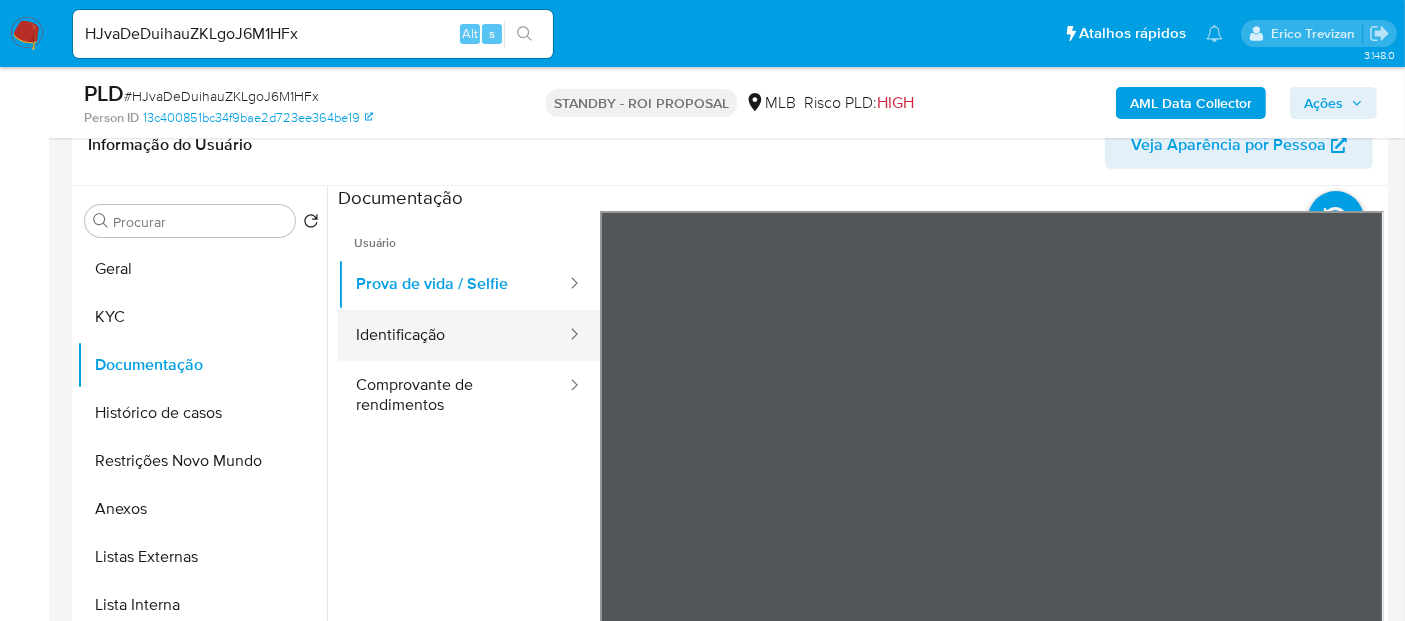 click on "Identificação" at bounding box center [453, 335] 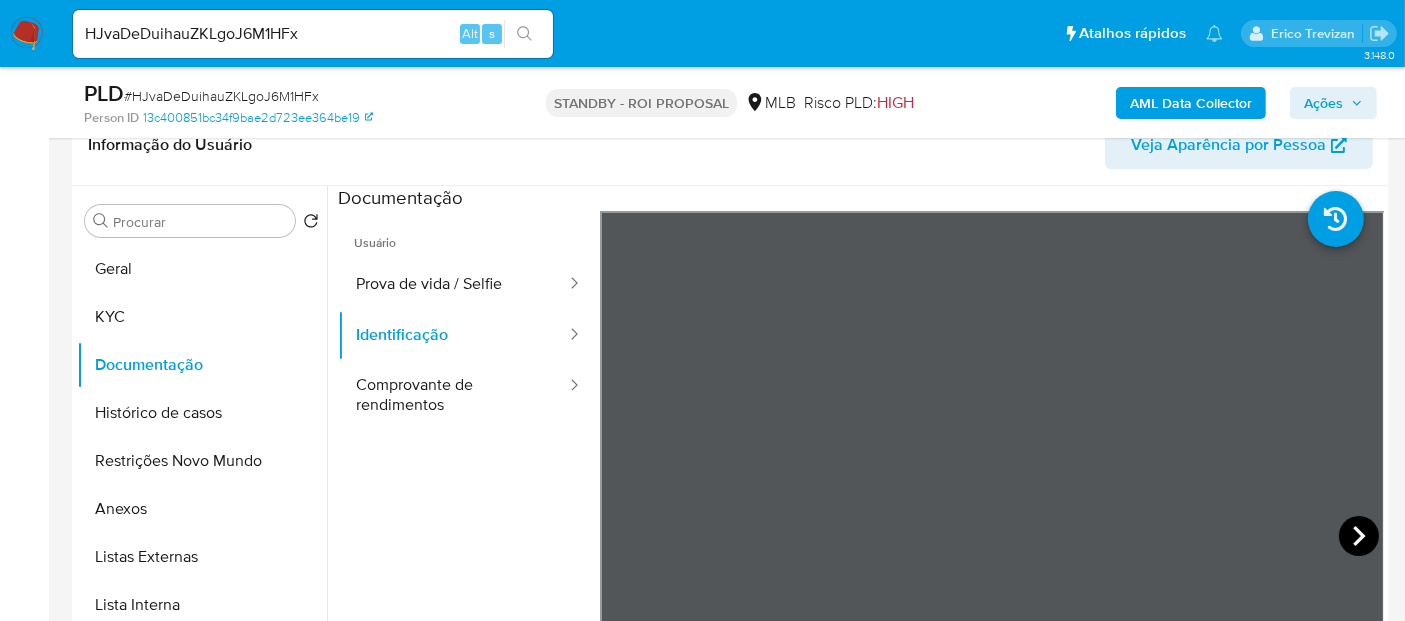 click 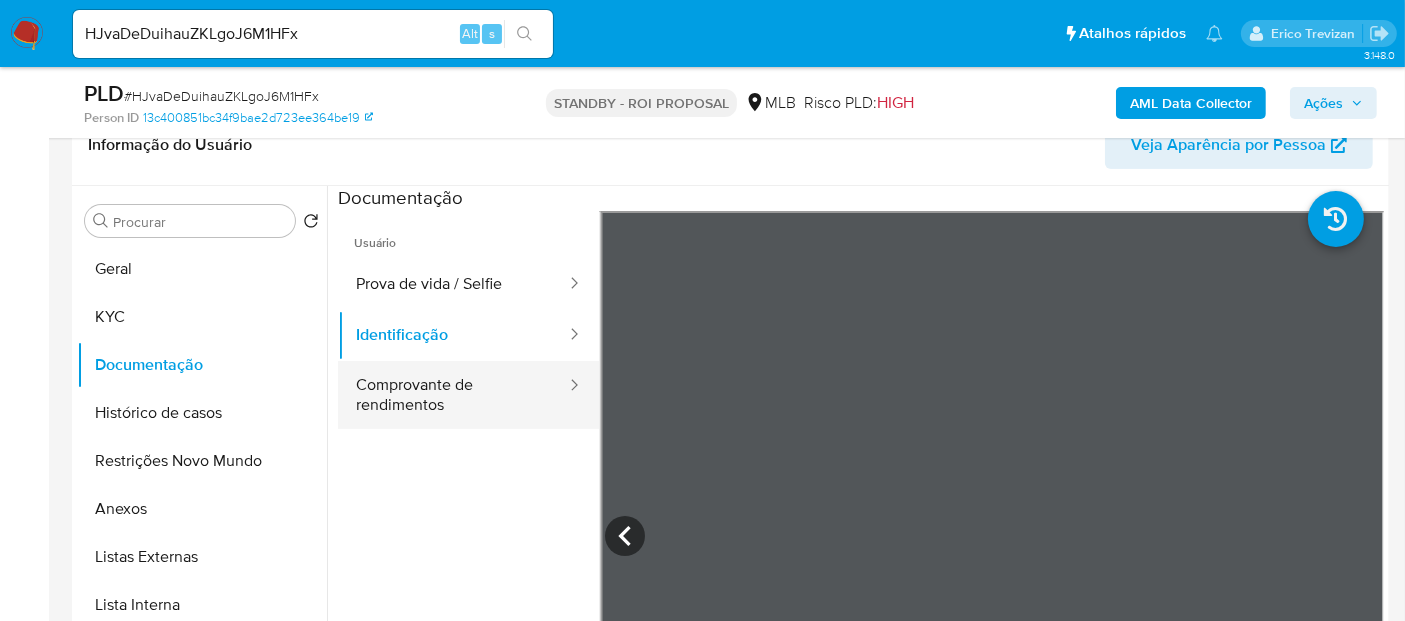 drag, startPoint x: 442, startPoint y: 389, endPoint x: 544, endPoint y: 390, distance: 102.0049 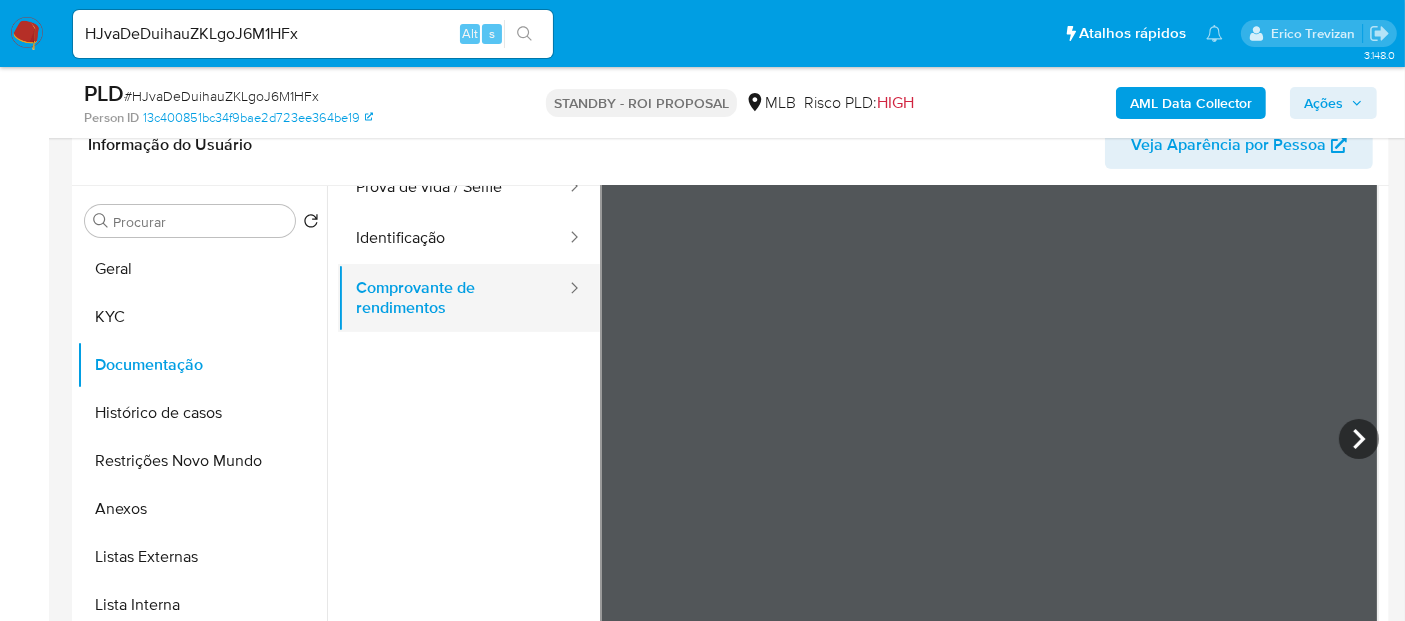 scroll, scrollTop: 63, scrollLeft: 0, axis: vertical 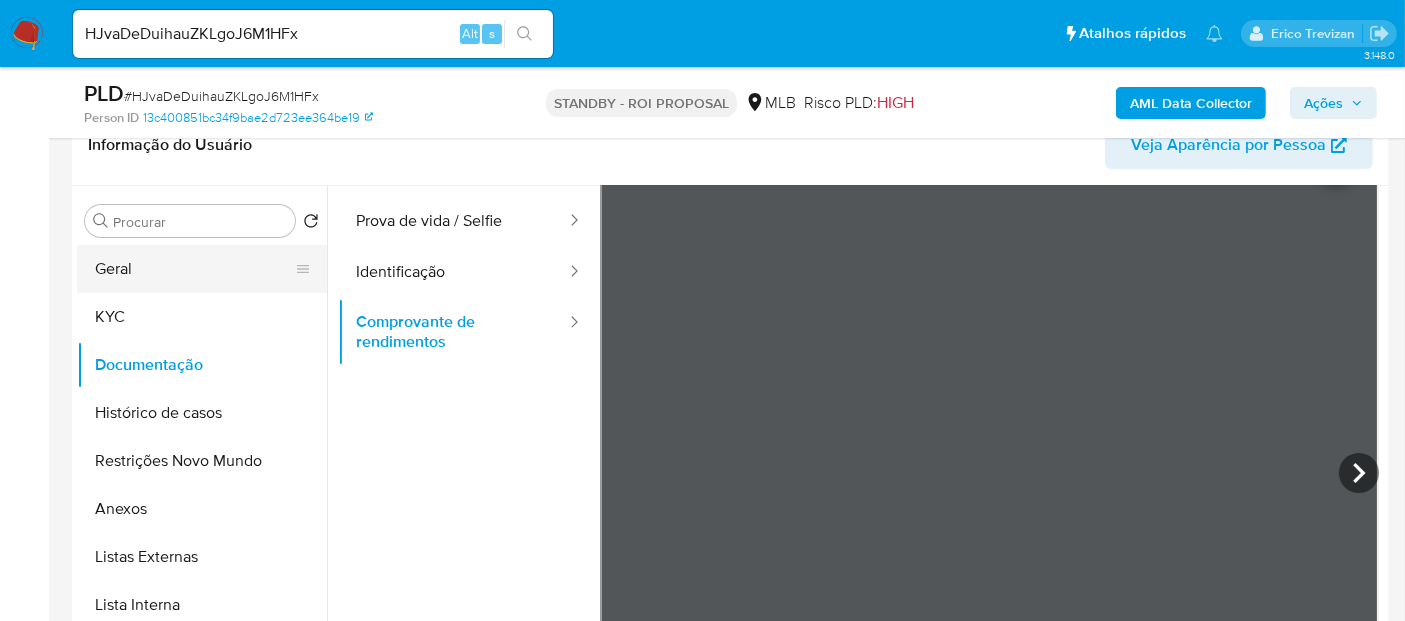 click on "Geral" at bounding box center [194, 269] 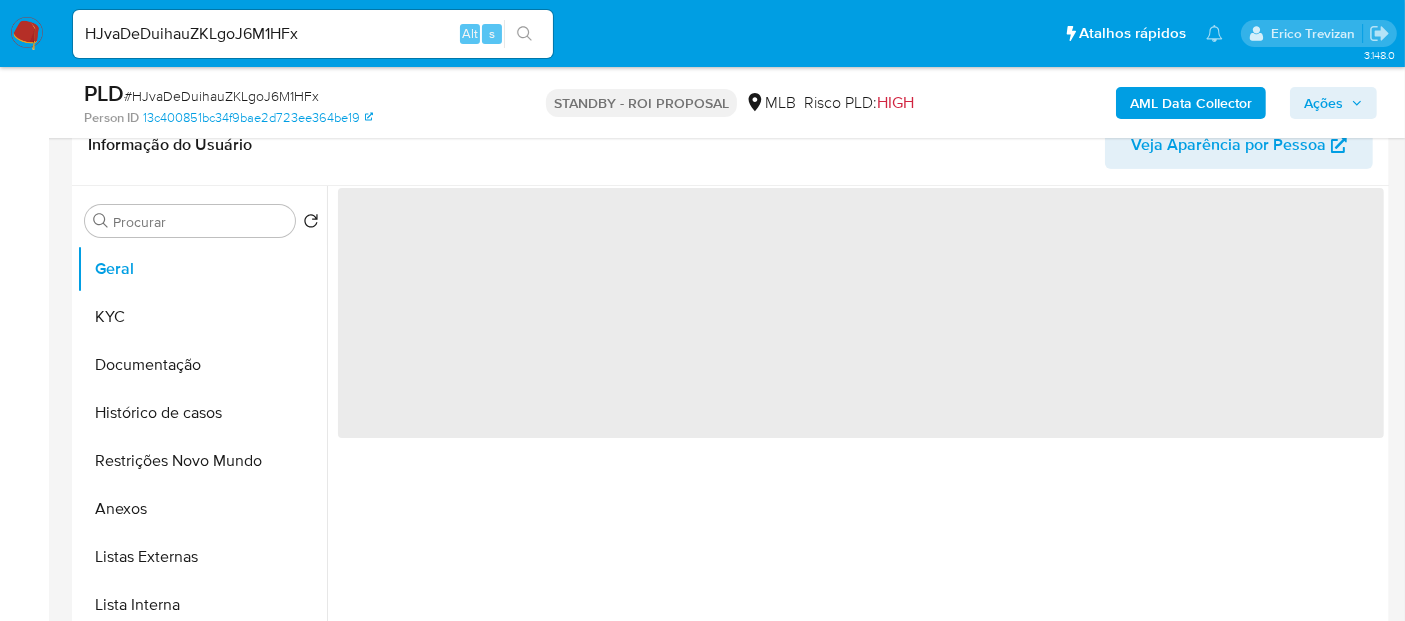 scroll, scrollTop: 0, scrollLeft: 0, axis: both 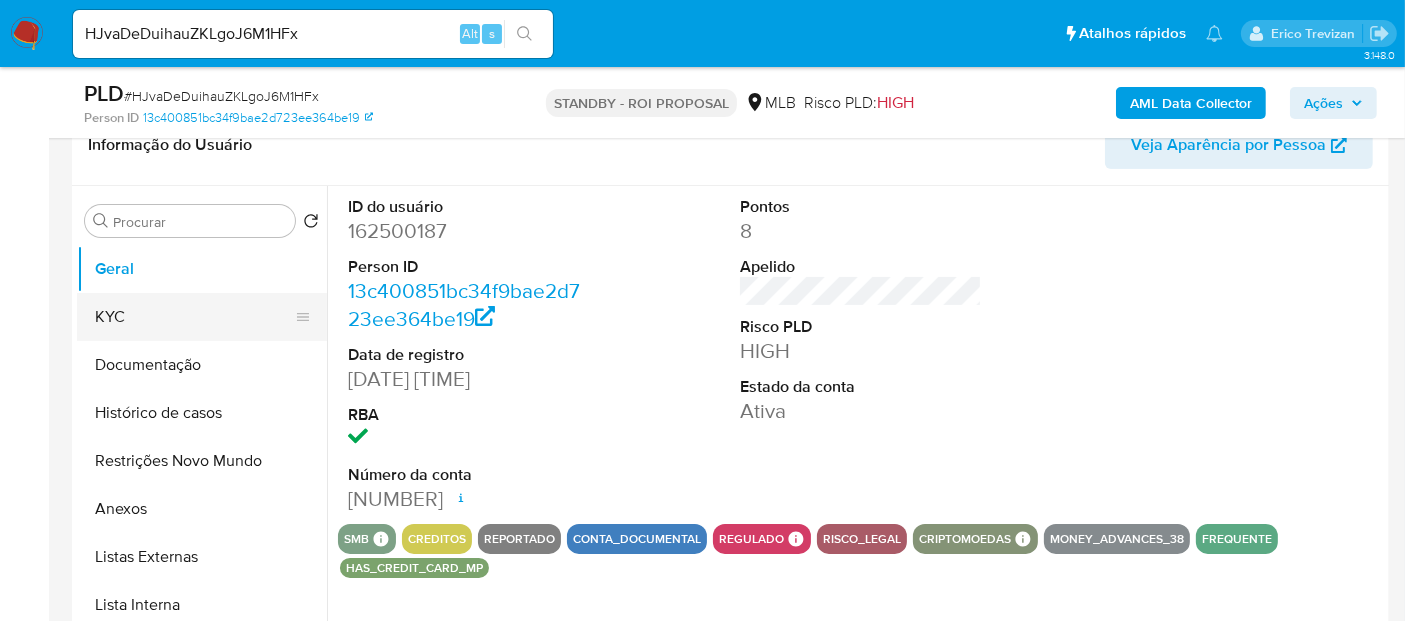 click on "KYC" at bounding box center (194, 317) 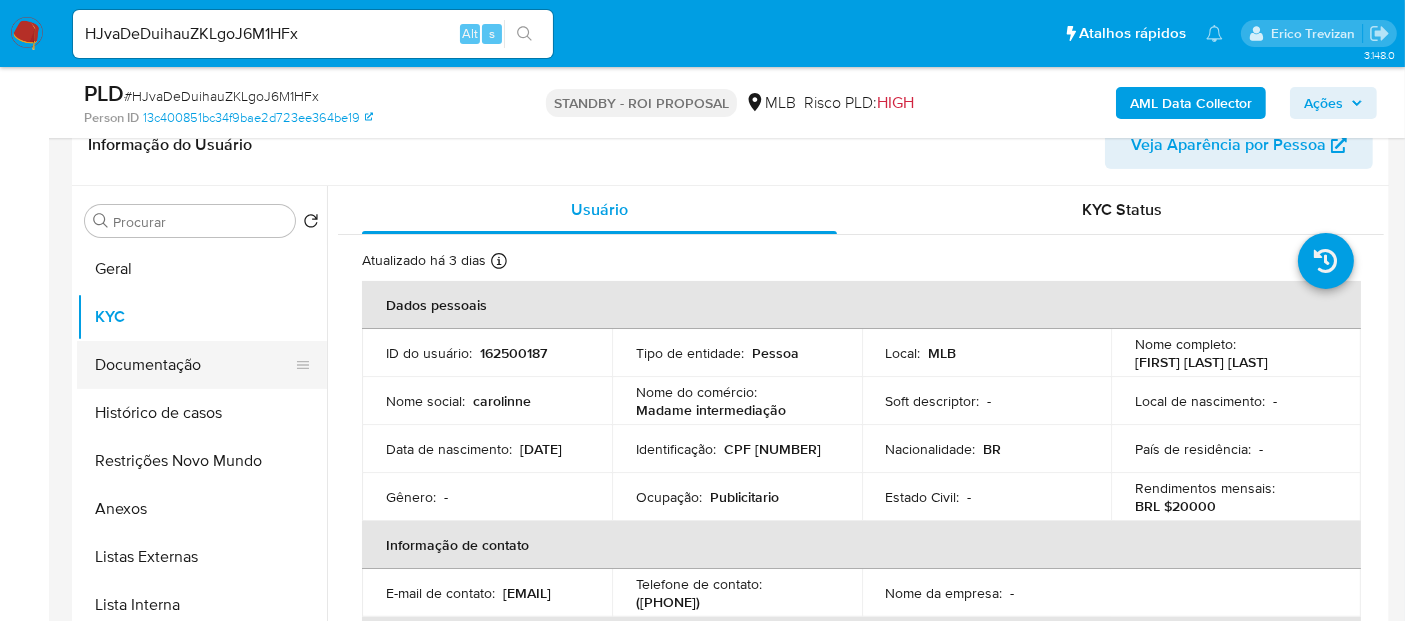 drag, startPoint x: 151, startPoint y: 360, endPoint x: 185, endPoint y: 357, distance: 34.132095 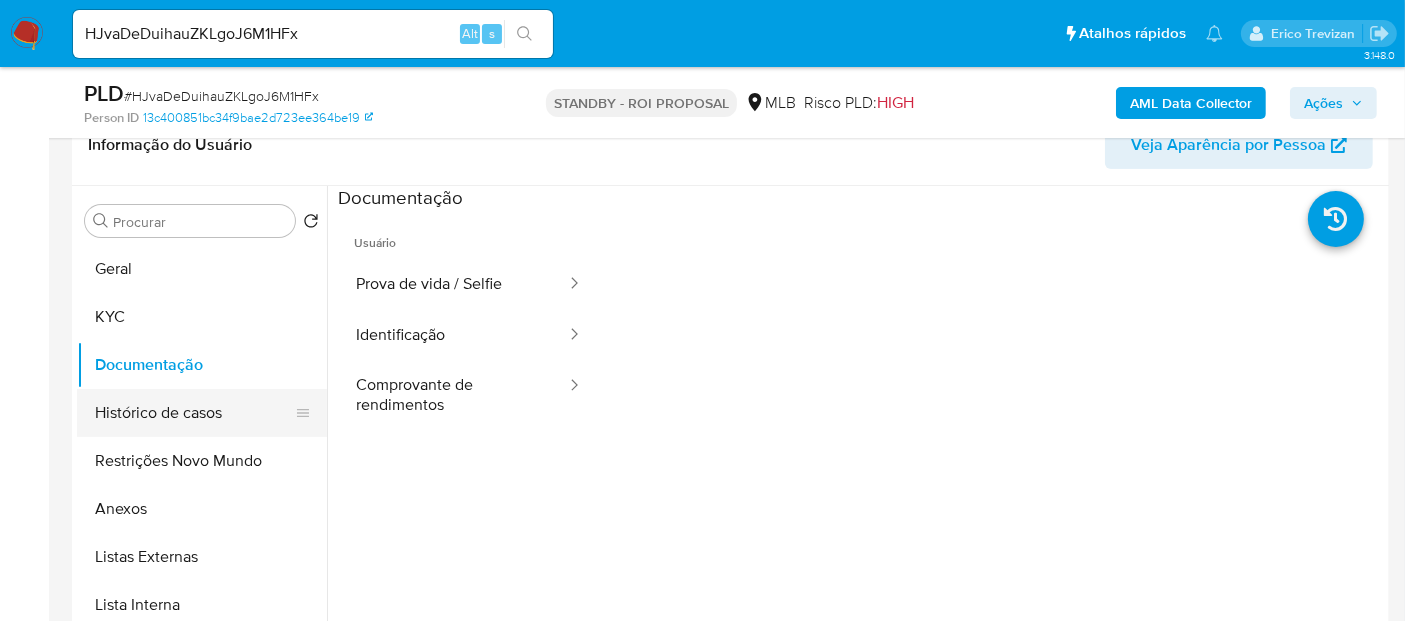 drag, startPoint x: 170, startPoint y: 407, endPoint x: 180, endPoint y: 405, distance: 10.198039 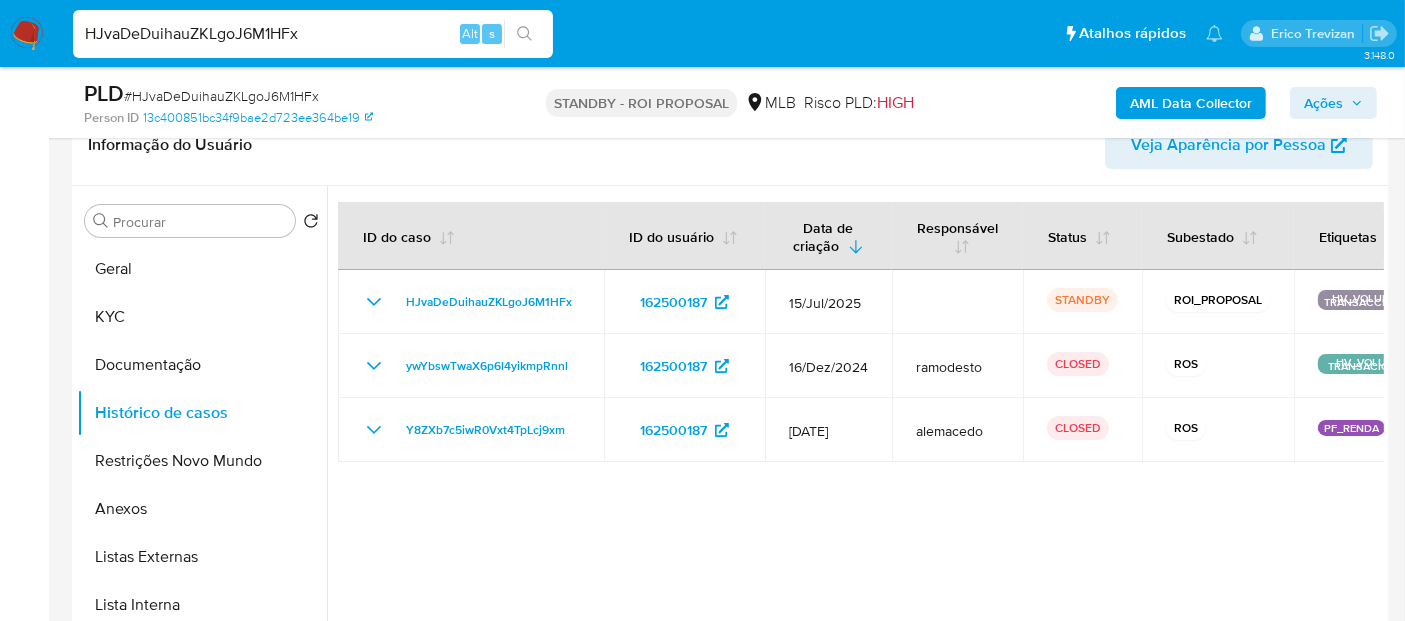 drag, startPoint x: 354, startPoint y: 37, endPoint x: 0, endPoint y: 28, distance: 354.11438 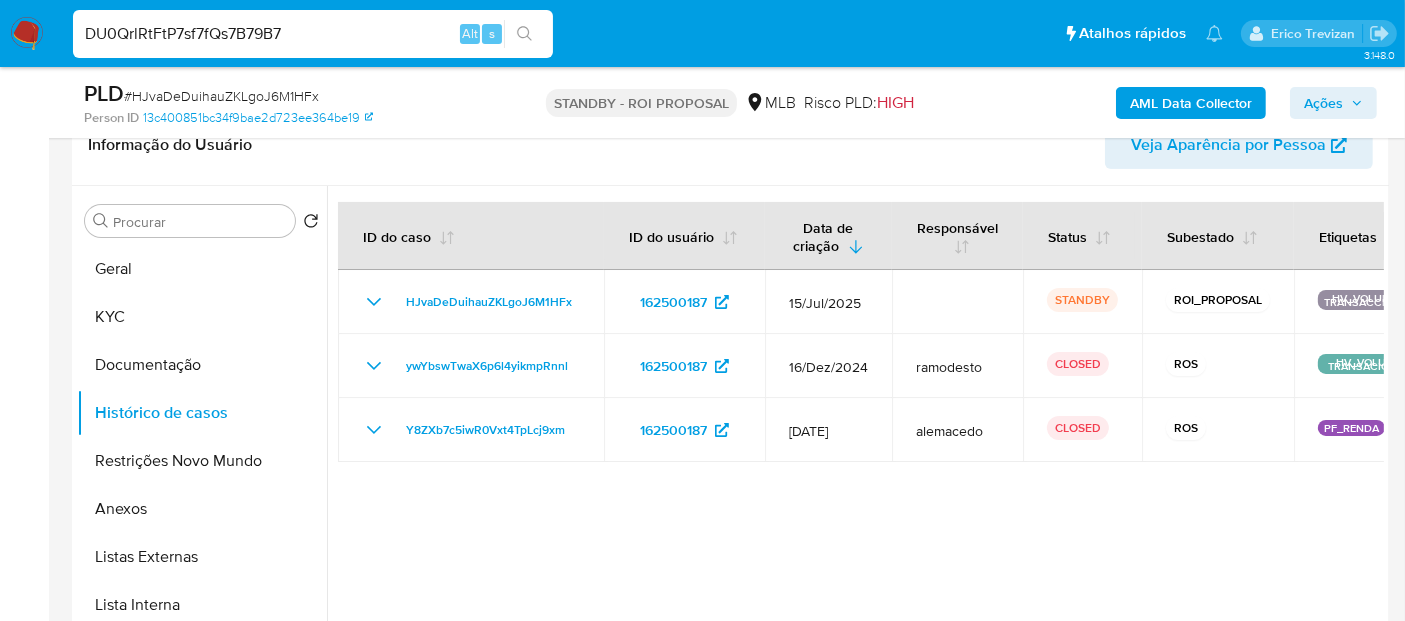 type on "DU0QrlRtFtP7sf7fQs7B79B7" 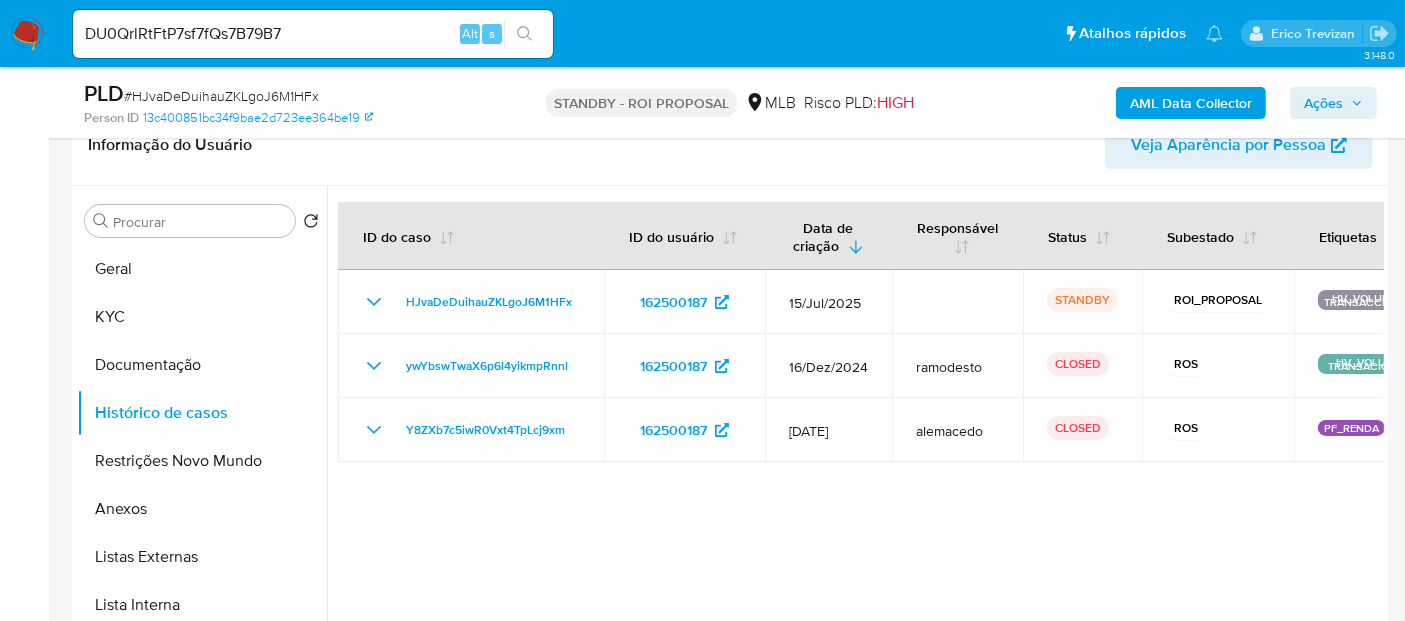 click 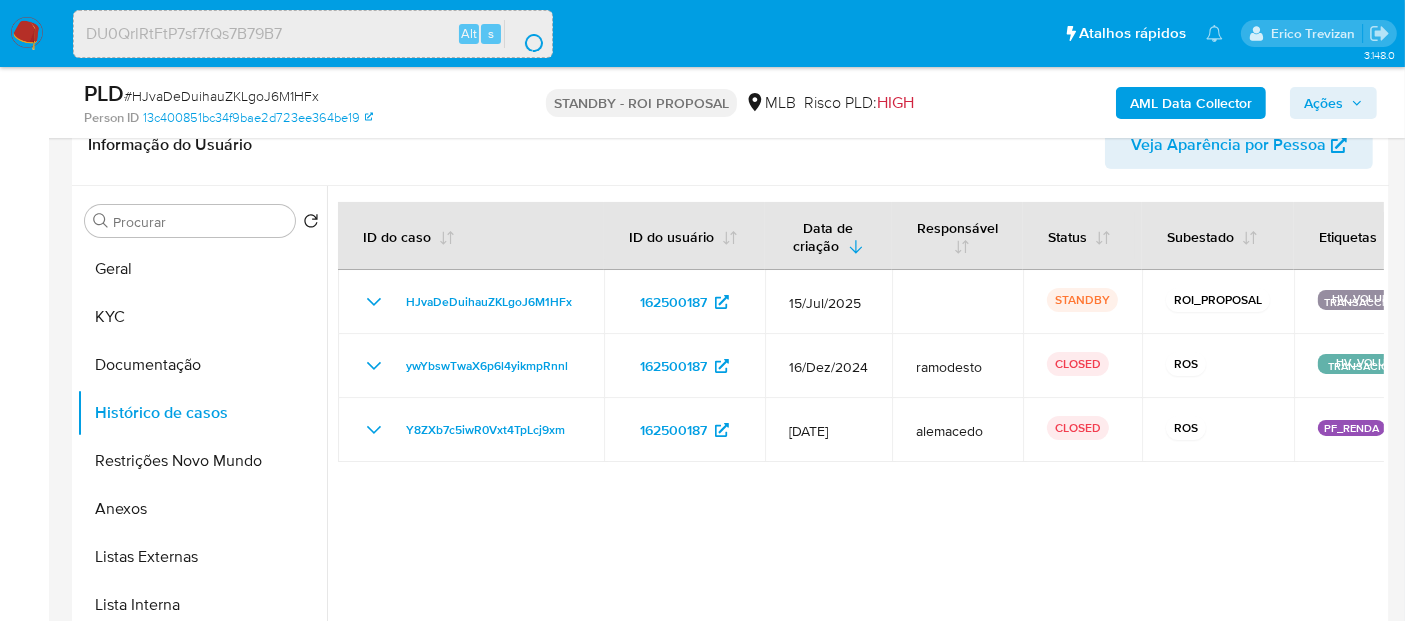 scroll, scrollTop: 0, scrollLeft: 0, axis: both 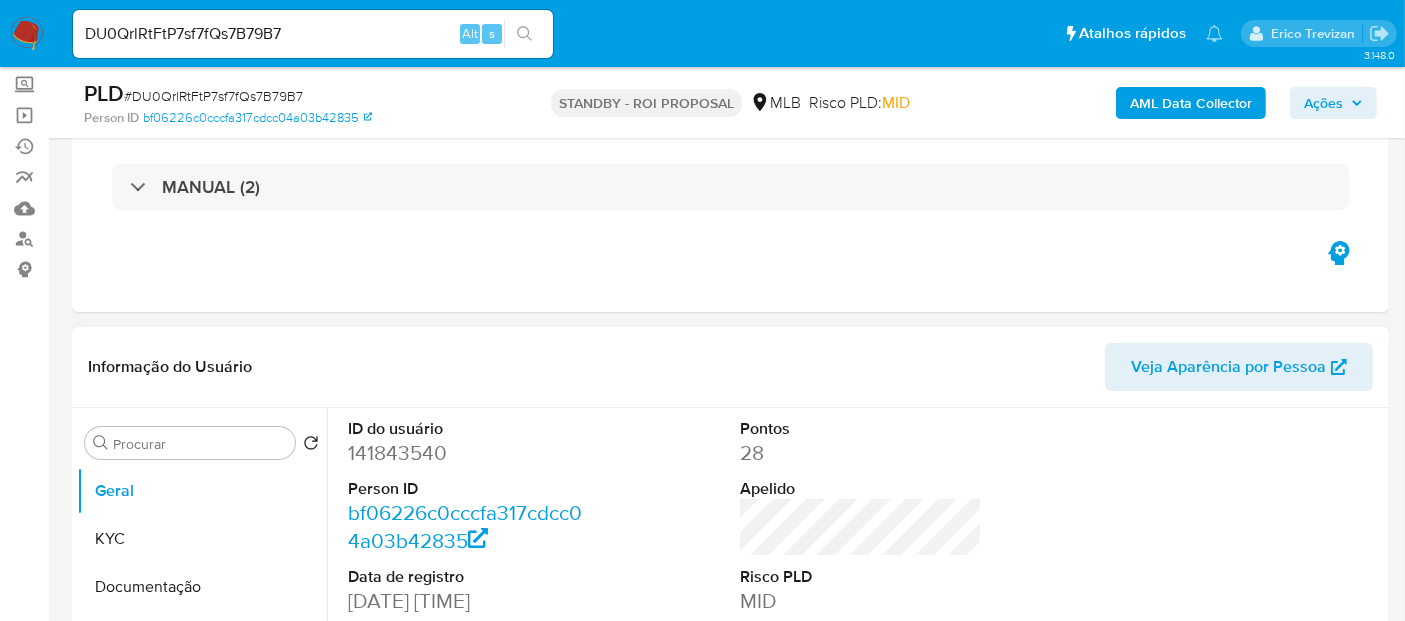 select on "10" 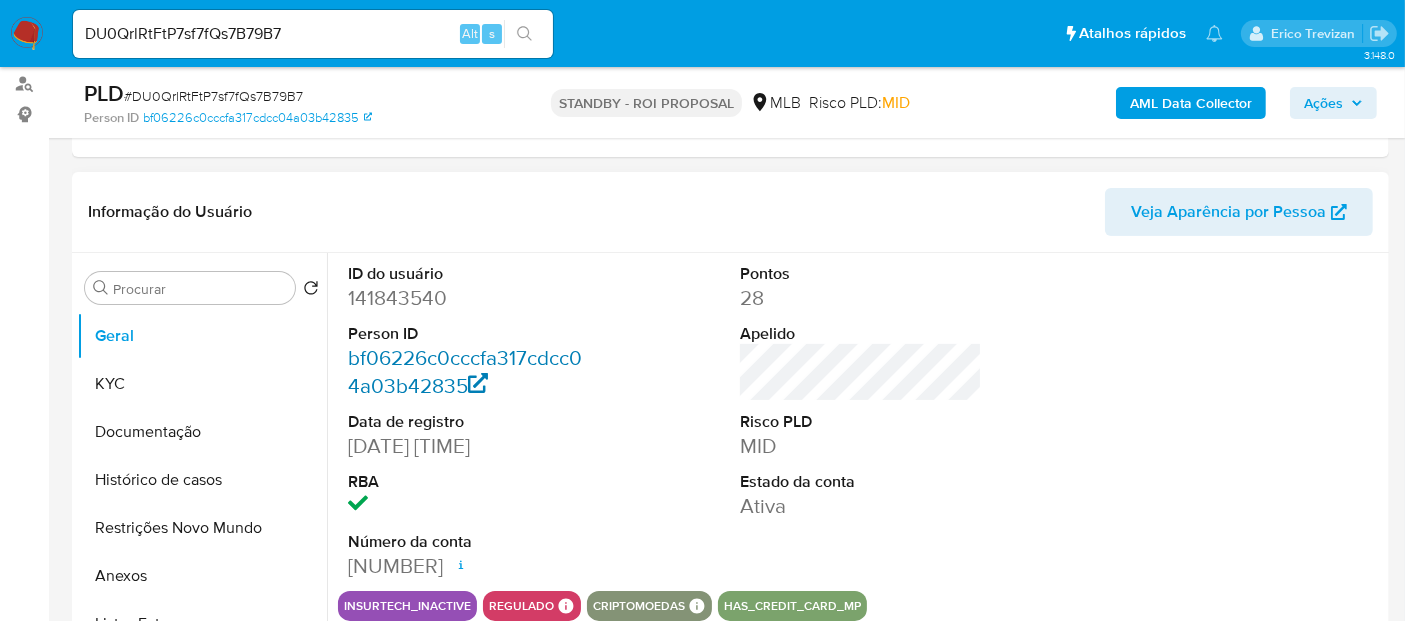 scroll, scrollTop: 333, scrollLeft: 0, axis: vertical 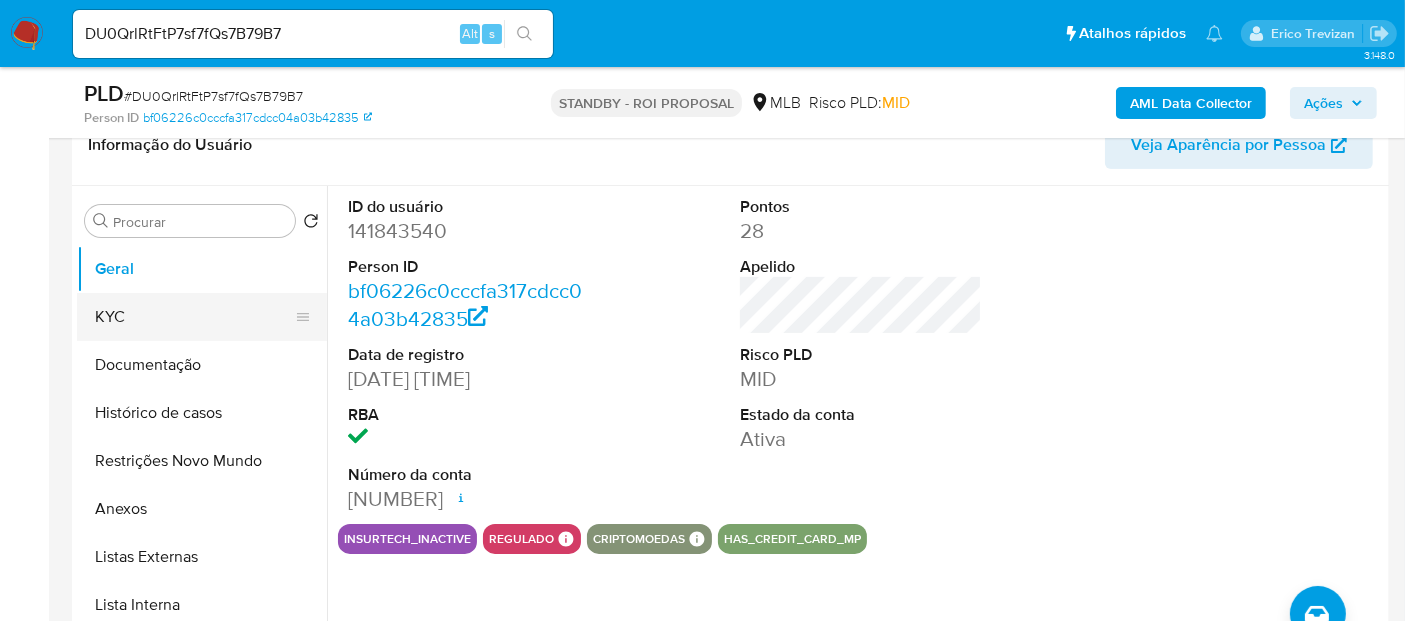 click on "KYC" at bounding box center [194, 317] 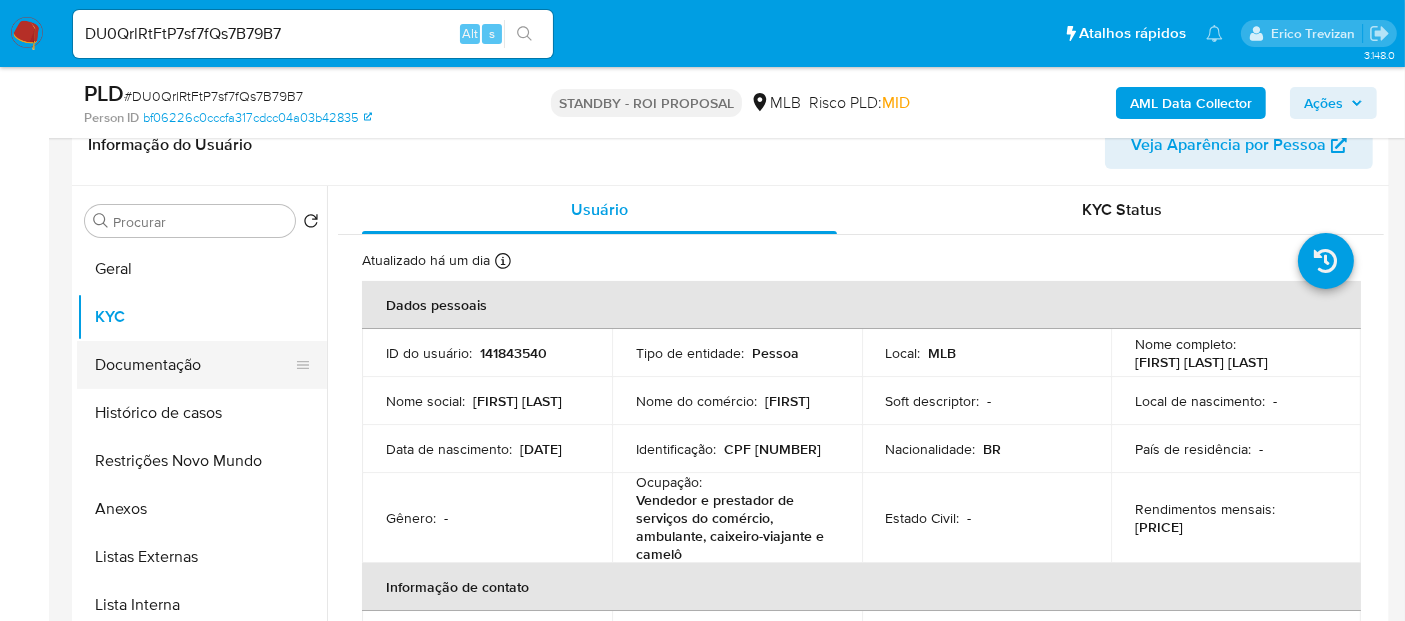 click on "Documentação" at bounding box center [194, 365] 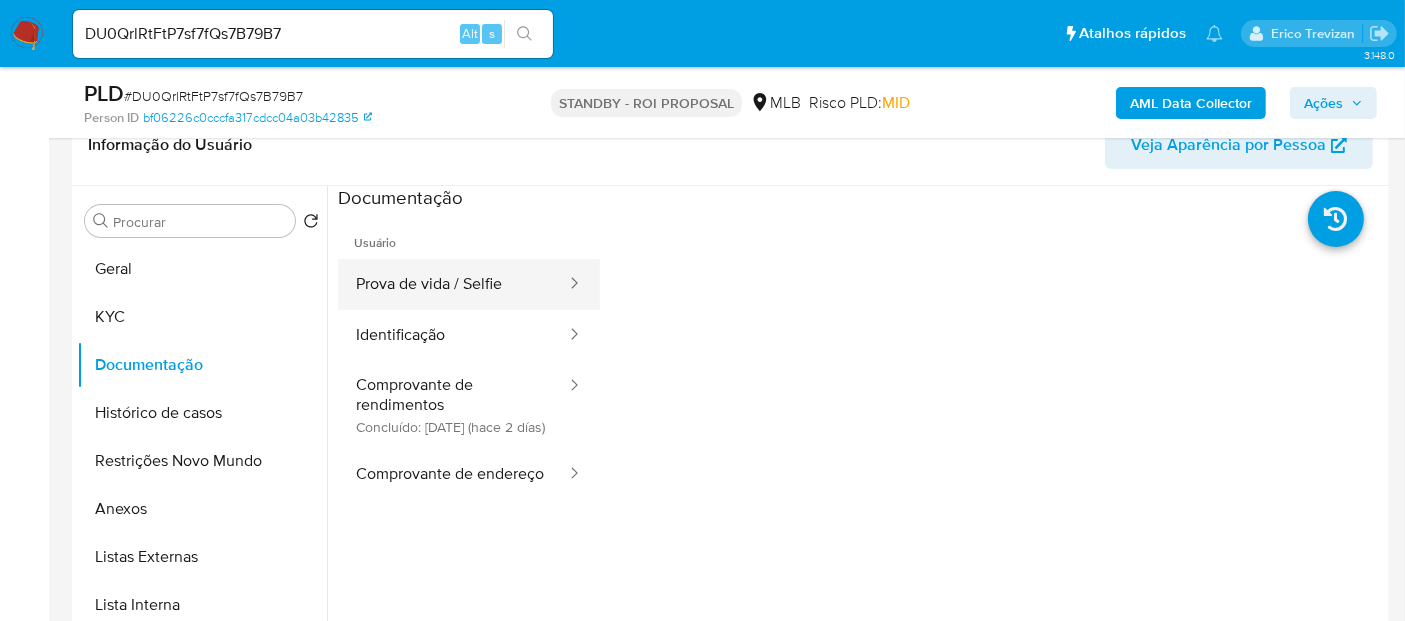 click on "Prova de vida / Selfie" at bounding box center (453, 284) 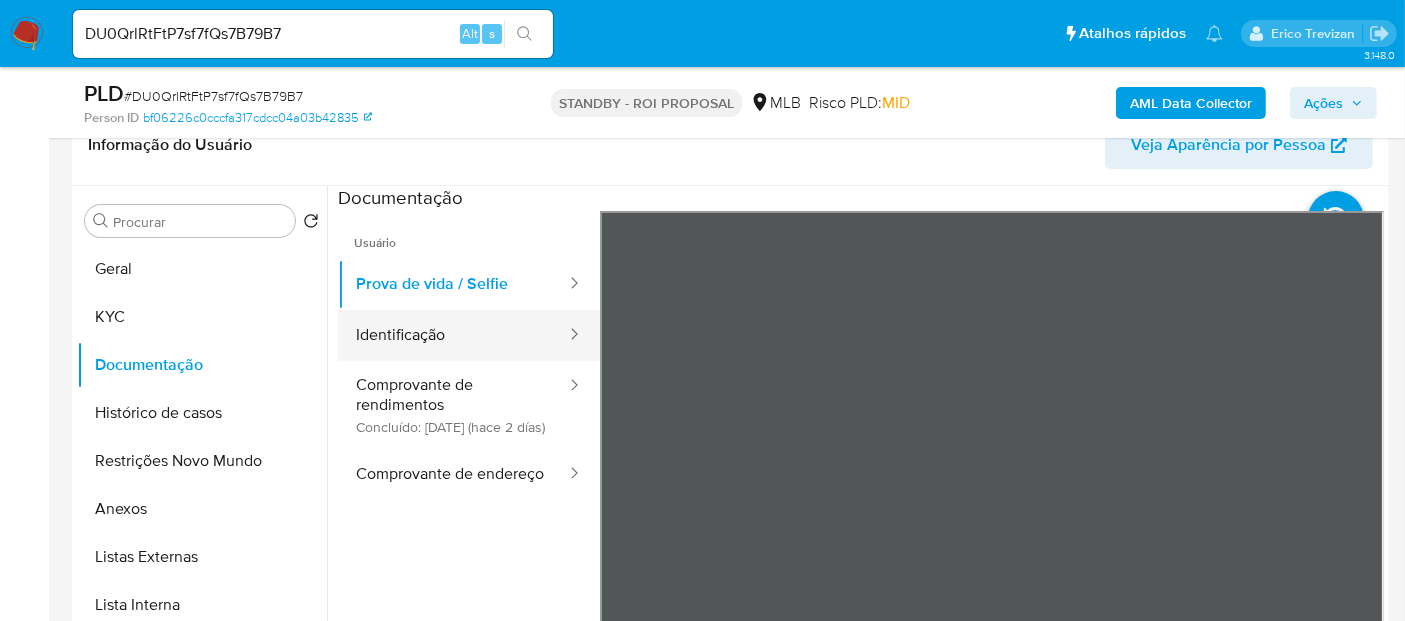 click on "Identificação" at bounding box center (453, 335) 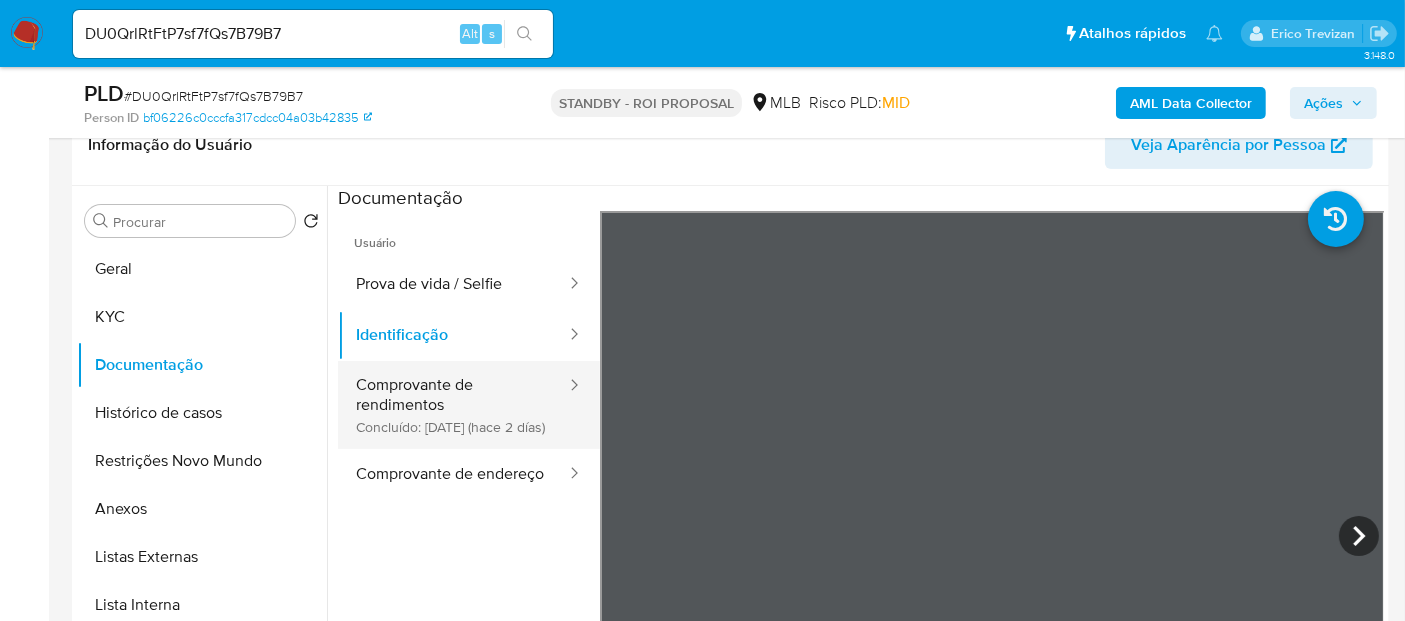 click on "Comprovante de rendimentos Concluído: 02/08/2025 (hace 2 días)" at bounding box center (453, 405) 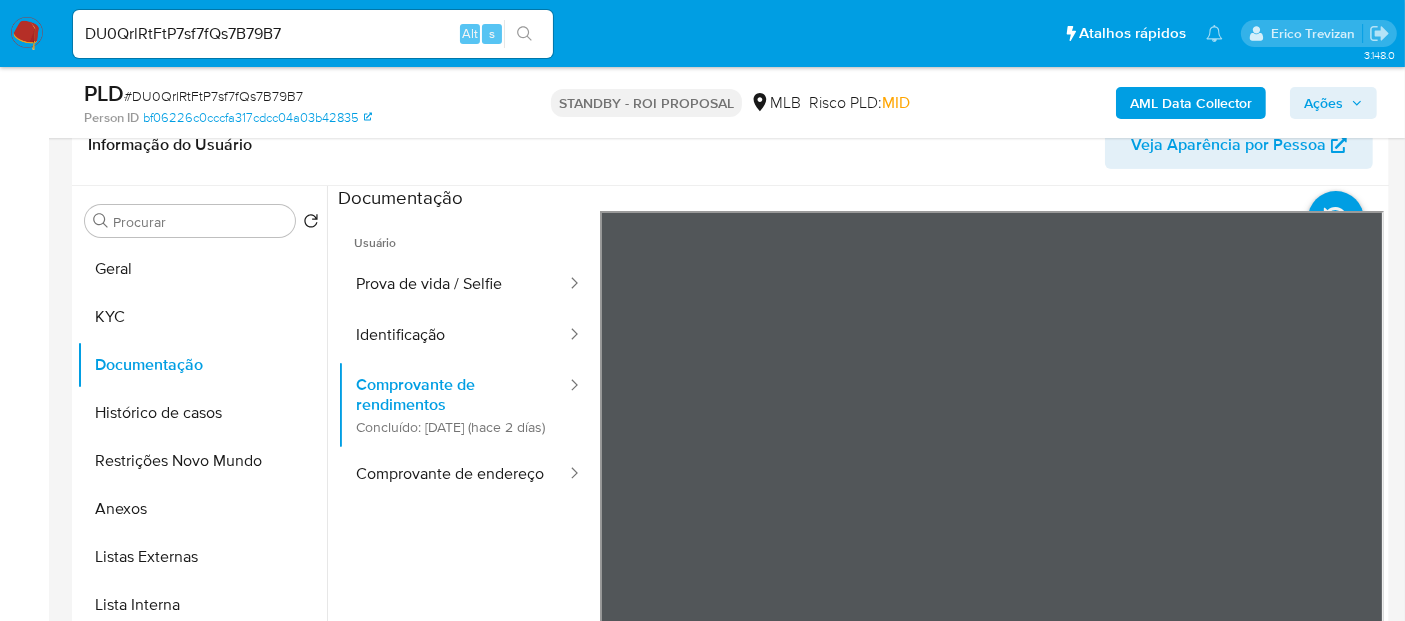 click on "Sem atribuição   Asignado el: 14/07/2025 15:35:26 Criou: 14/07/2025   Criou: 14/07/2025 15:35:26 - Expira em 24 dias   Expira em 28/08/2025 15:35:26 PLD # DU0QrlRtFtP7sf7fQs7B79B7 Person ID bf06226c0cccfa317cdcc04a03b42835 STANDBY - ROI PROPOSAL  MLB Risco PLD:  MID AML Data Collector Ações Informação do Caso Eventos ( 2 ) Ações MANUAL (2) Informação do Usuário Veja Aparência por Pessoa Procurar   Retornar ao pedido padrão Geral KYC Documentação Histórico de casos Restrições Novo Mundo Anexos Listas Externas Lista Interna Marcas AML Adiantamentos de Dinheiro Cartões Contas Bancárias Dados Modificados Detalhe da geolocalização Devices Geolocation Dispositivos Point Empréstimos Endereços Fecha Compliant Financiamento de Veículos Histórico de Risco PLD Histórico de conversas IV Challenges Insurtech Items Perfis Relacionados Contatos Histórico CX Soluções Bate-papo Id Estado Data de criação Origem Processo • 388853478 finished 06/06/2025 11:53:59 PORTAL_ML_MOBILE • 379470963" at bounding box center [730, 1526] 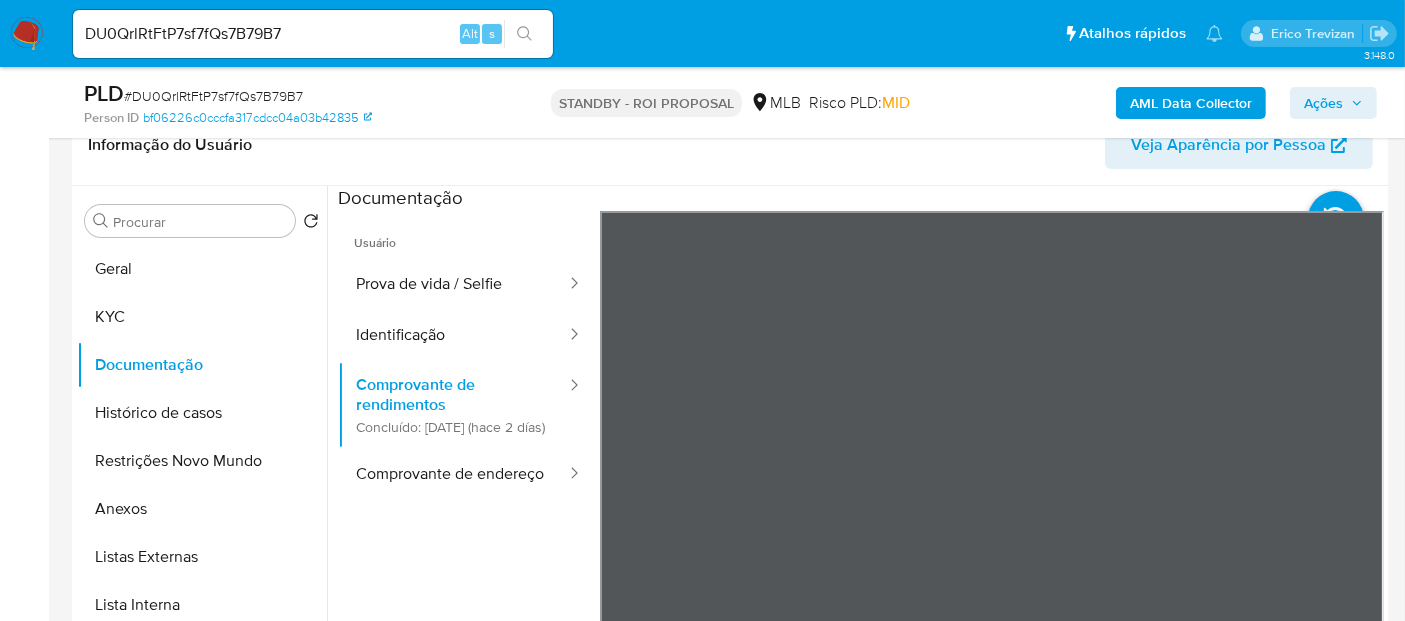 click on "Pausado Ver notificaciones DU0QrlRtFtP7sf7fQs7B79B7 Alt s Atalhos rápidos   Presiona las siguientes teclas para acceder a algunas de las funciones Pesquisar caso ou usuário Alt s Voltar para casa Alt h Adicione um comentário Alt c Adicionar um anexo Alt a Erico Trevizan Bandeja Painel Screening Pesquisa em Listas Watchlist Ferramentas Operações em massa Ejecuções automáticas relatórios Mulan Localizador de pessoas Consolidado 3.148.0 Sem atribuição   Asignado el: 14/07/2025 15:35:26 Criou: 14/07/2025   Criou: 14/07/2025 15:35:26 - Expira em 24 dias   Expira em 28/08/2025 15:35:26 PLD # DU0QrlRtFtP7sf7fQs7B79B7 Person ID bf06226c0cccfa317cdcc04a03b42835 STANDBY - ROI PROPOSAL  MLB Risco PLD:  MID AML Data Collector Ações Informação do Caso Eventos ( 2 ) Ações MANUAL (2) Informação do Usuário Veja Aparência por Pessoa Procurar   Retornar ao pedido padrão Geral KYC Documentação Histórico de casos Restrições Novo Mundo Anexos Listas Externas Lista Interna Marcas AML Cartões Endereços" at bounding box center [702, 1500] 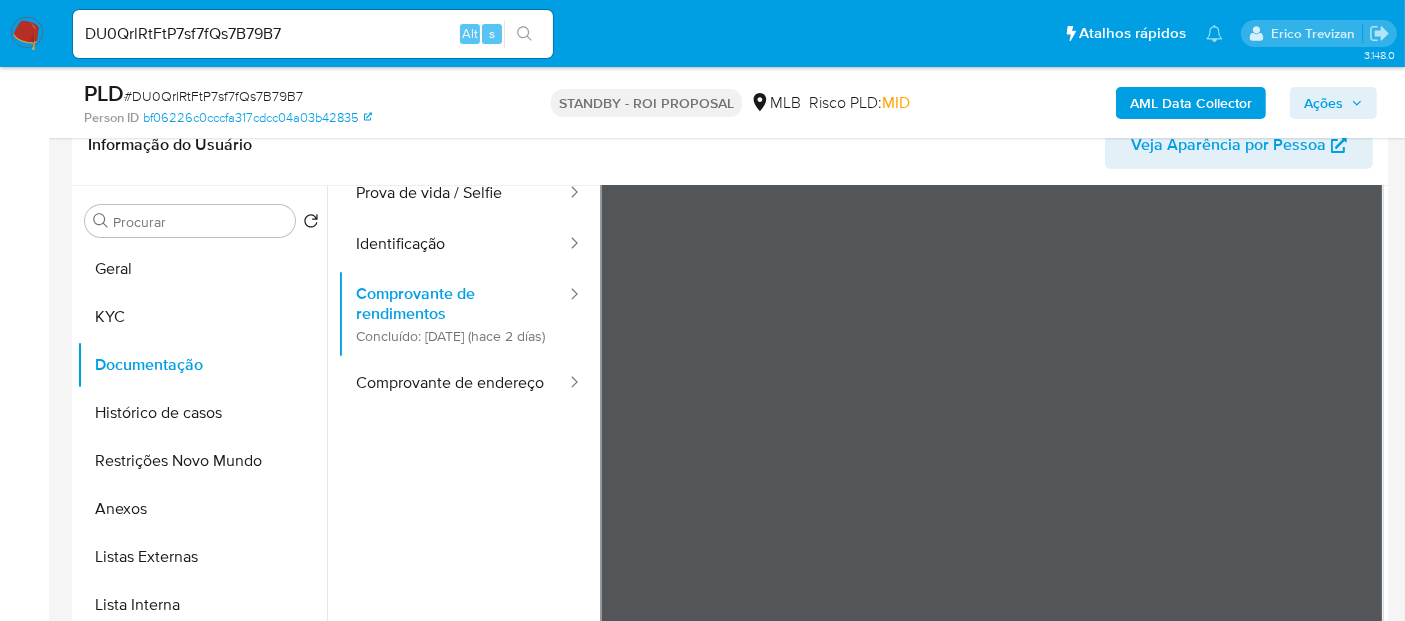 scroll, scrollTop: 82, scrollLeft: 0, axis: vertical 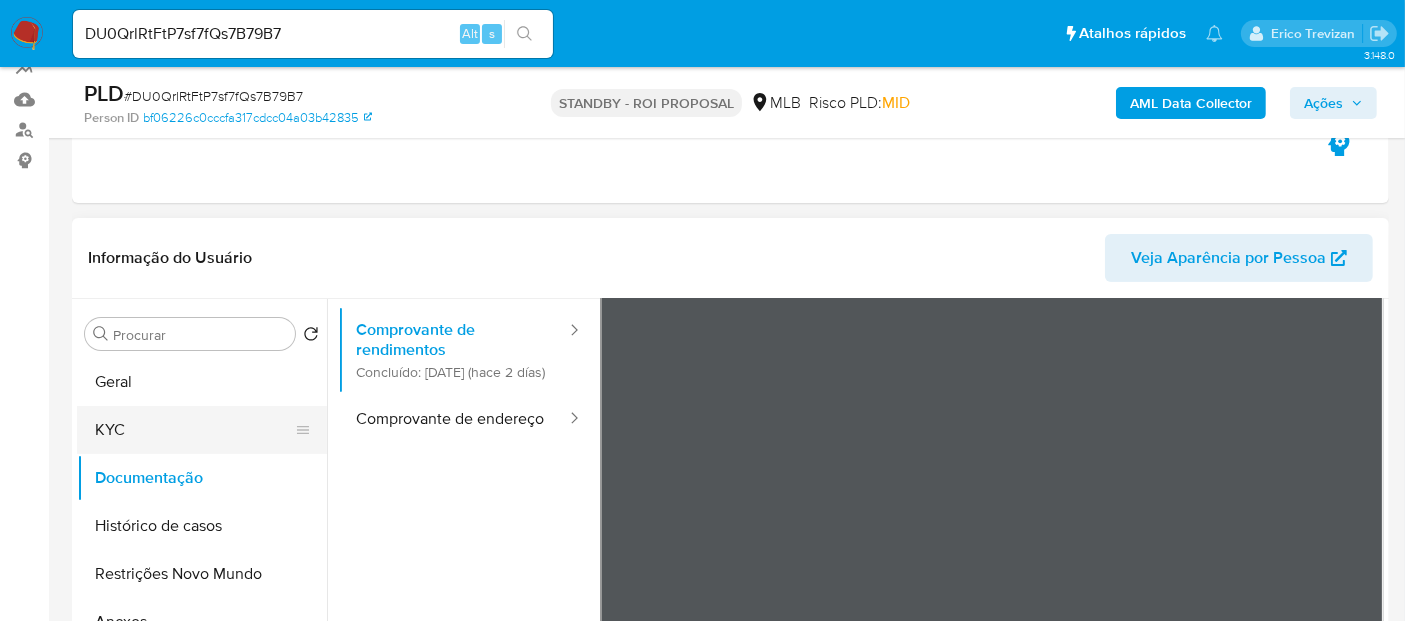 click on "KYC" at bounding box center (194, 430) 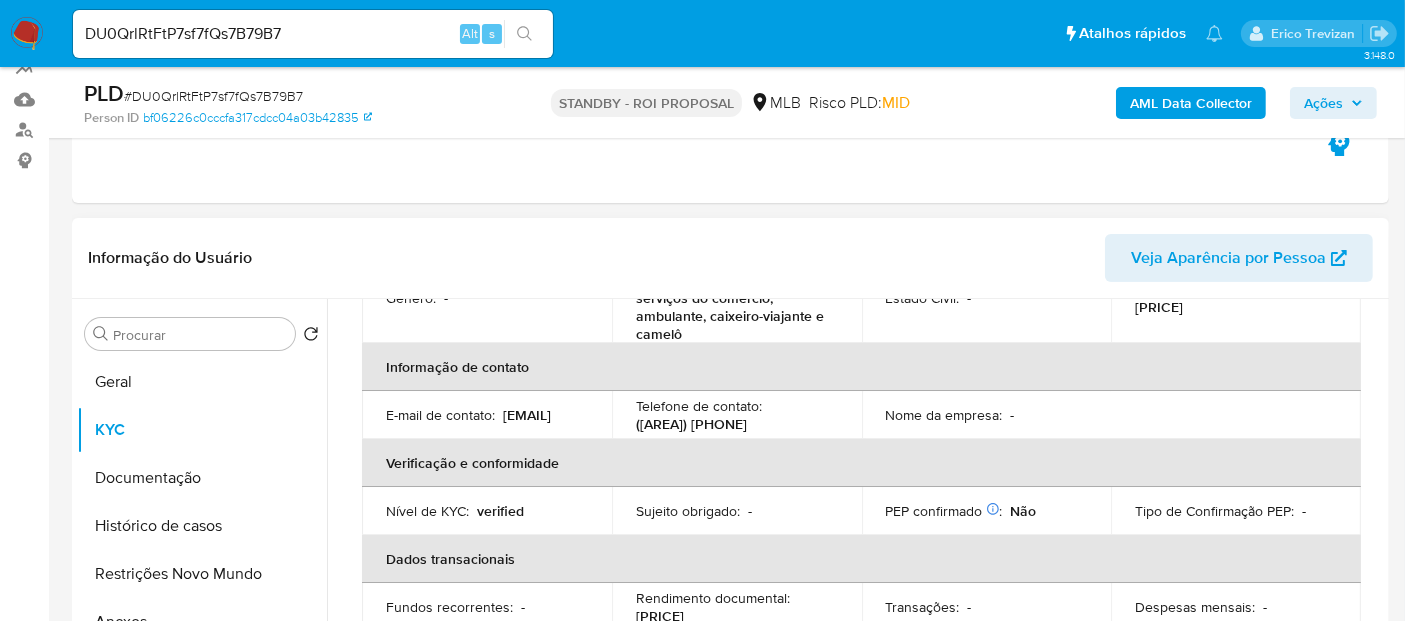 scroll, scrollTop: 444, scrollLeft: 0, axis: vertical 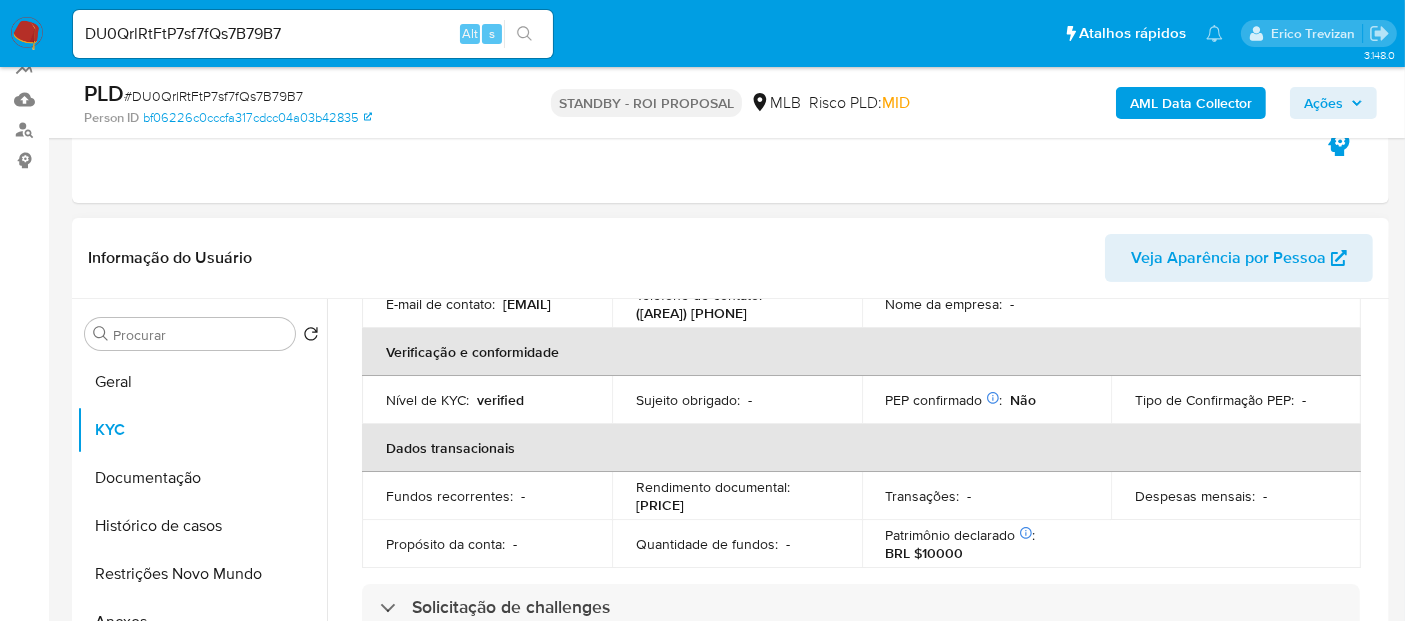 drag, startPoint x: 135, startPoint y: 471, endPoint x: 422, endPoint y: 427, distance: 290.35324 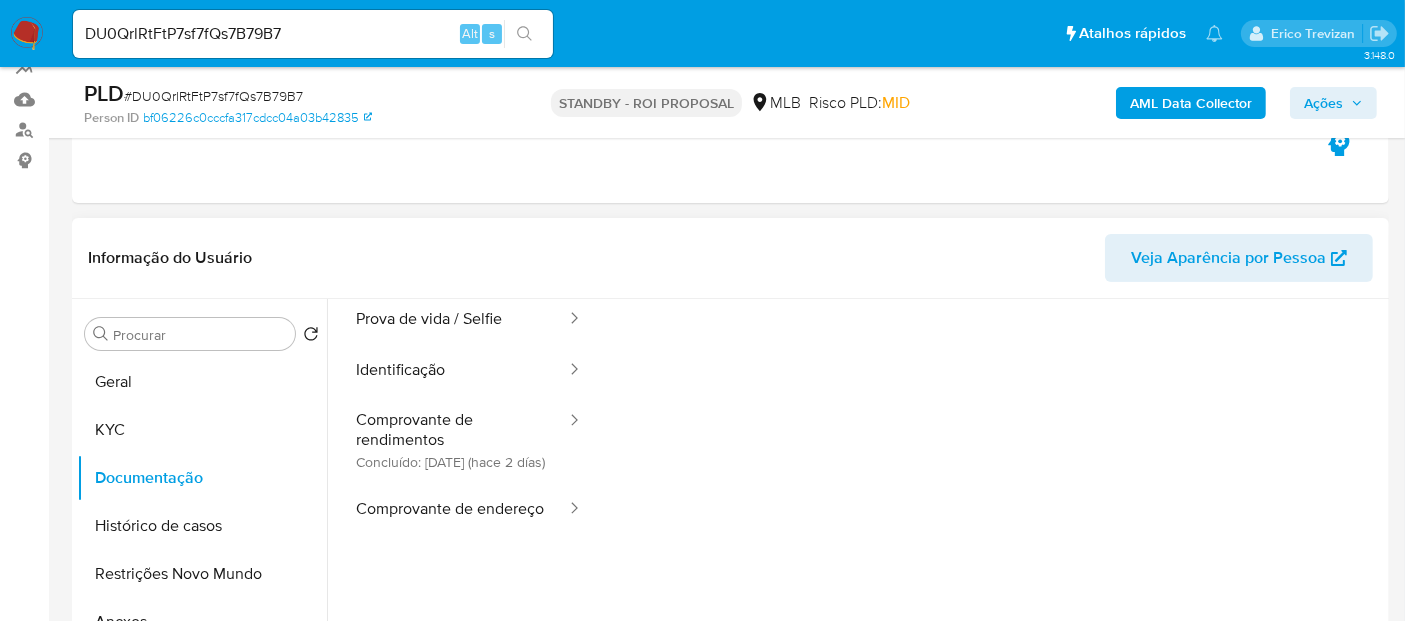 scroll, scrollTop: 111, scrollLeft: 0, axis: vertical 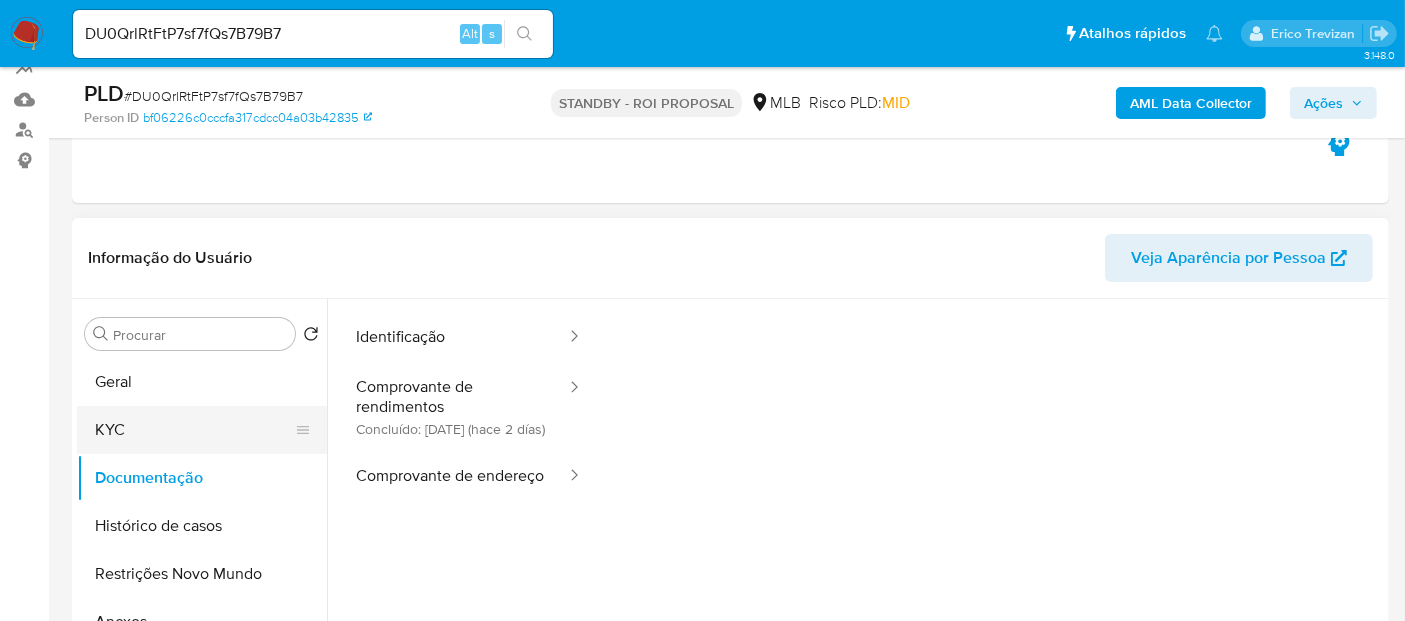 drag, startPoint x: 125, startPoint y: 424, endPoint x: 197, endPoint y: 424, distance: 72 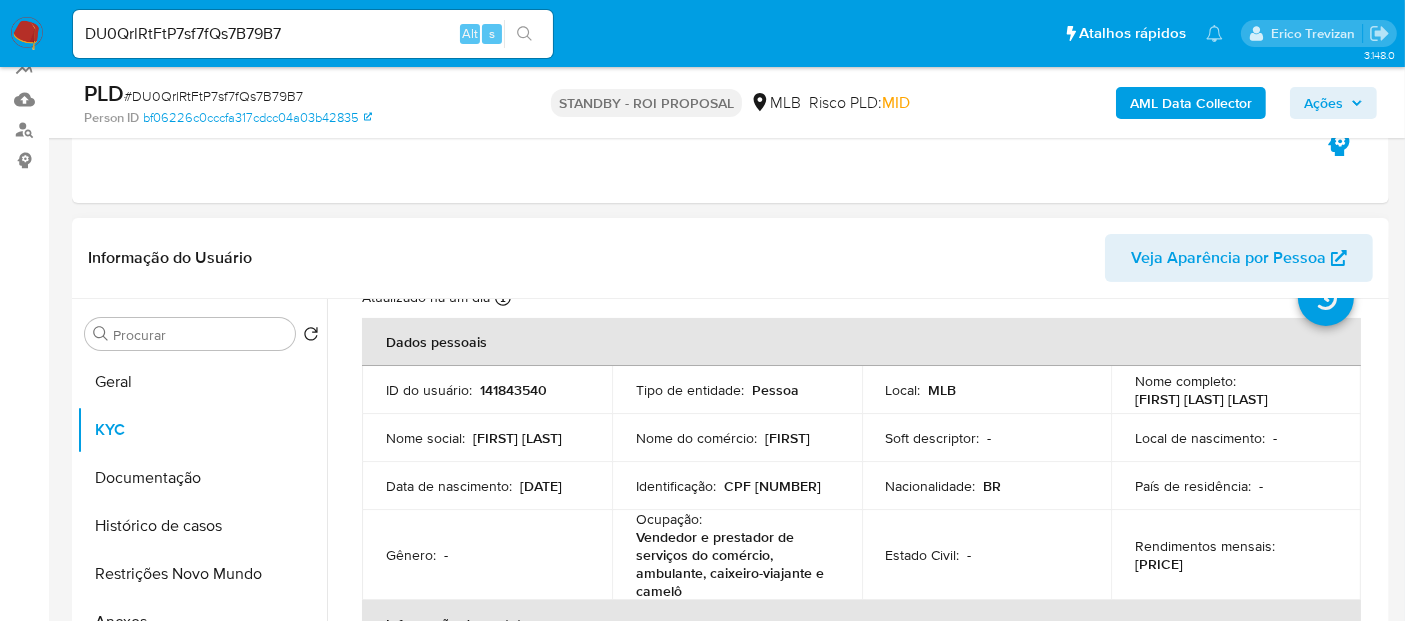 scroll, scrollTop: 111, scrollLeft: 0, axis: vertical 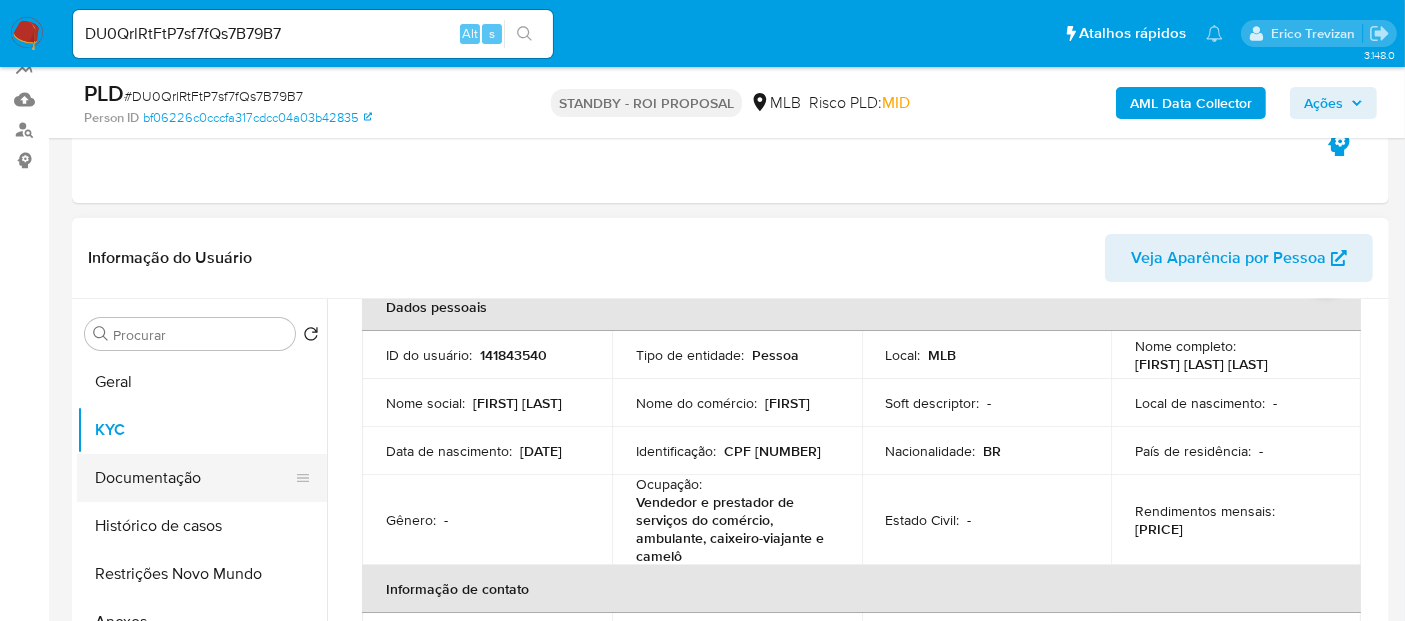 drag, startPoint x: 160, startPoint y: 476, endPoint x: 202, endPoint y: 476, distance: 42 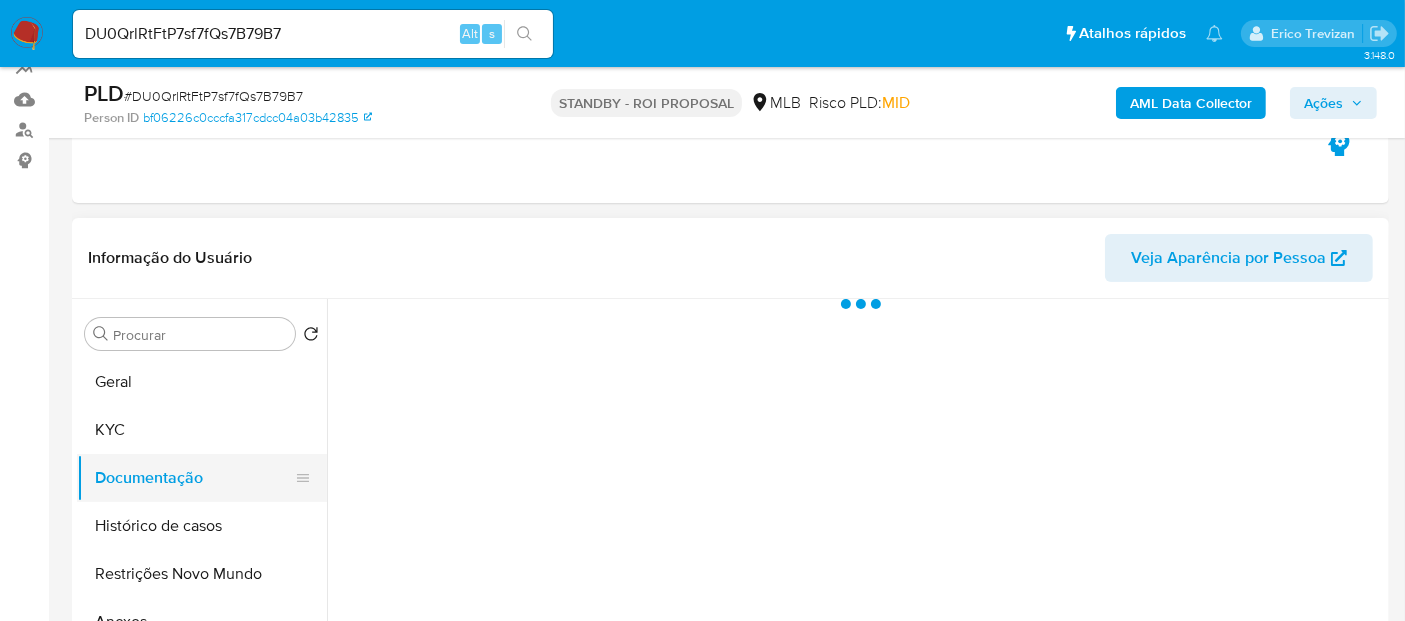 scroll, scrollTop: 0, scrollLeft: 0, axis: both 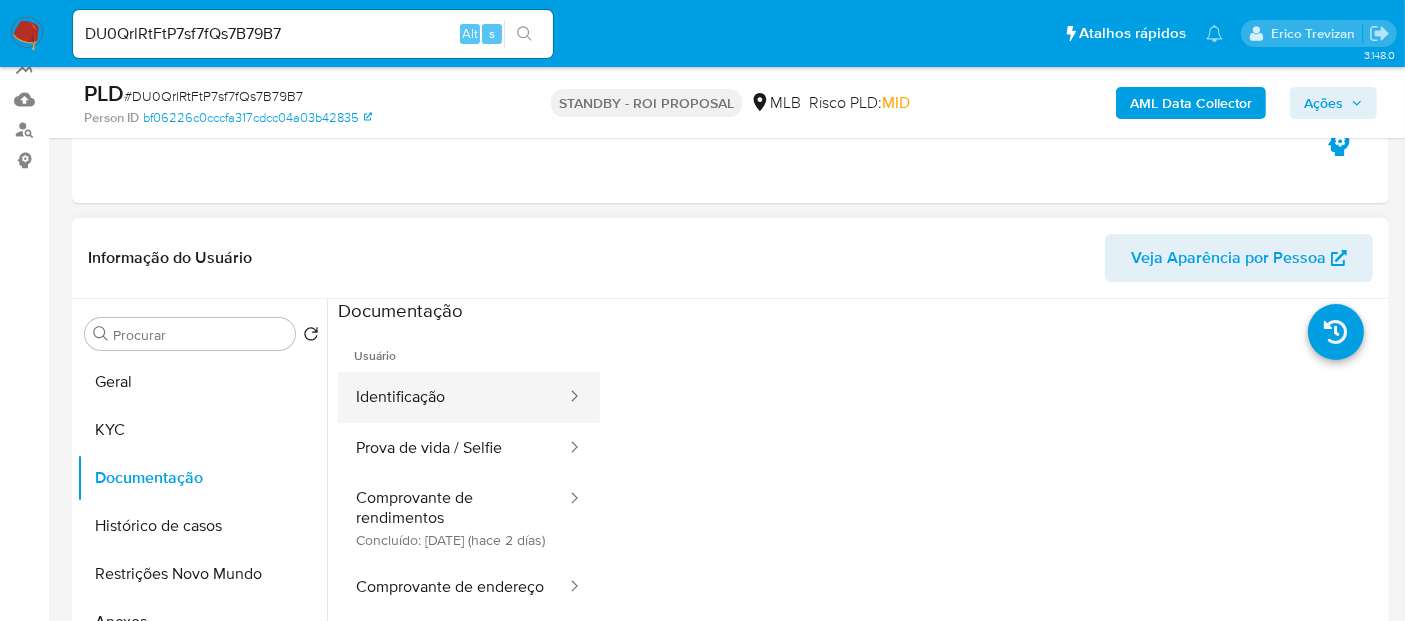 drag, startPoint x: 450, startPoint y: 403, endPoint x: 548, endPoint y: 405, distance: 98.02041 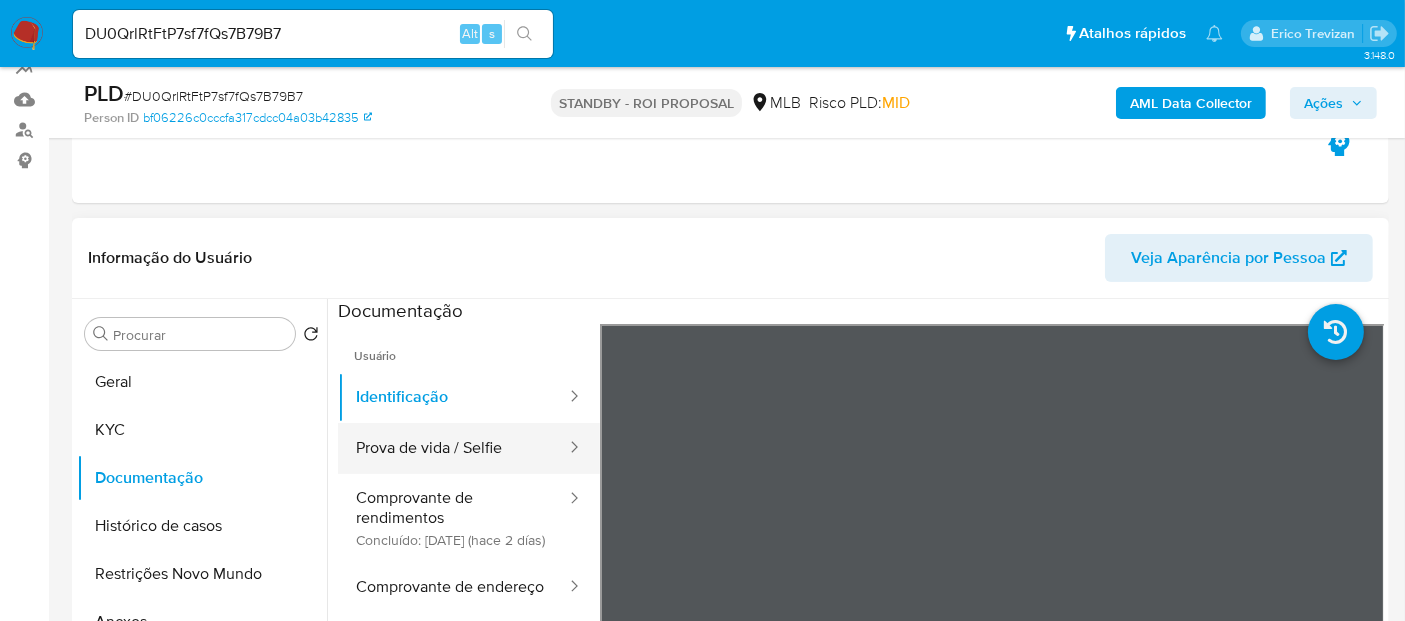 click on "Prova de vida / Selfie" at bounding box center (453, 448) 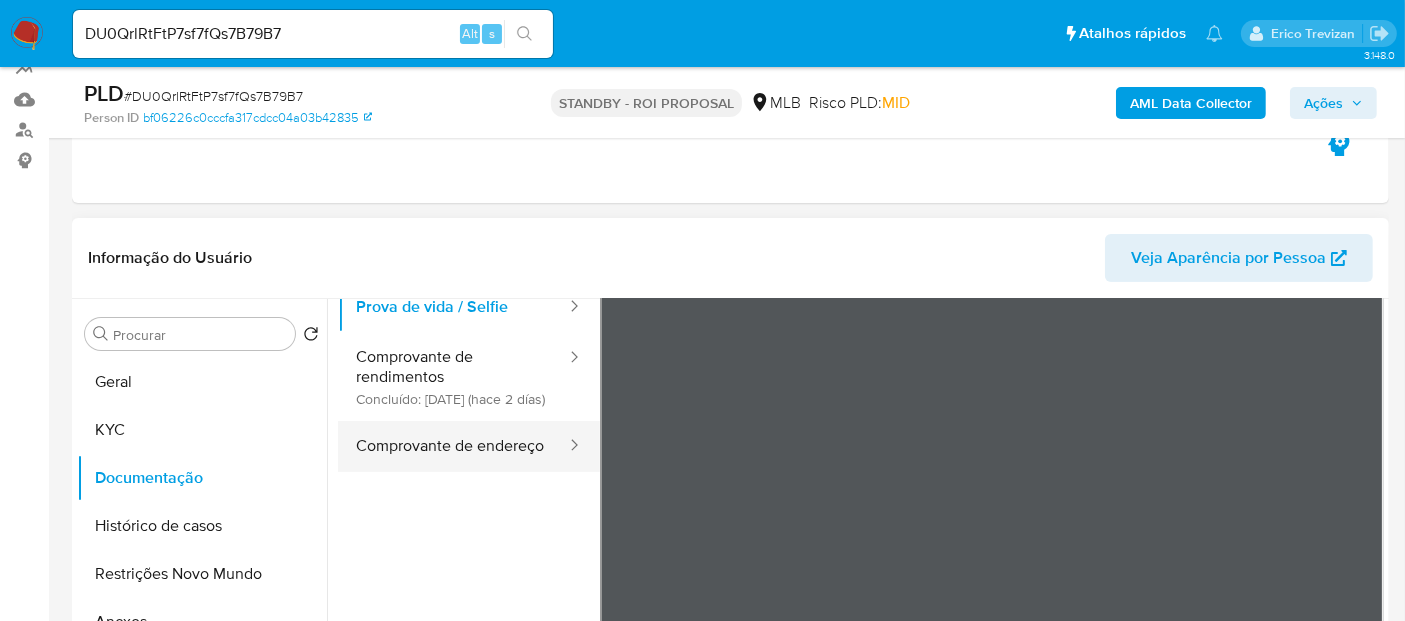 scroll, scrollTop: 168, scrollLeft: 0, axis: vertical 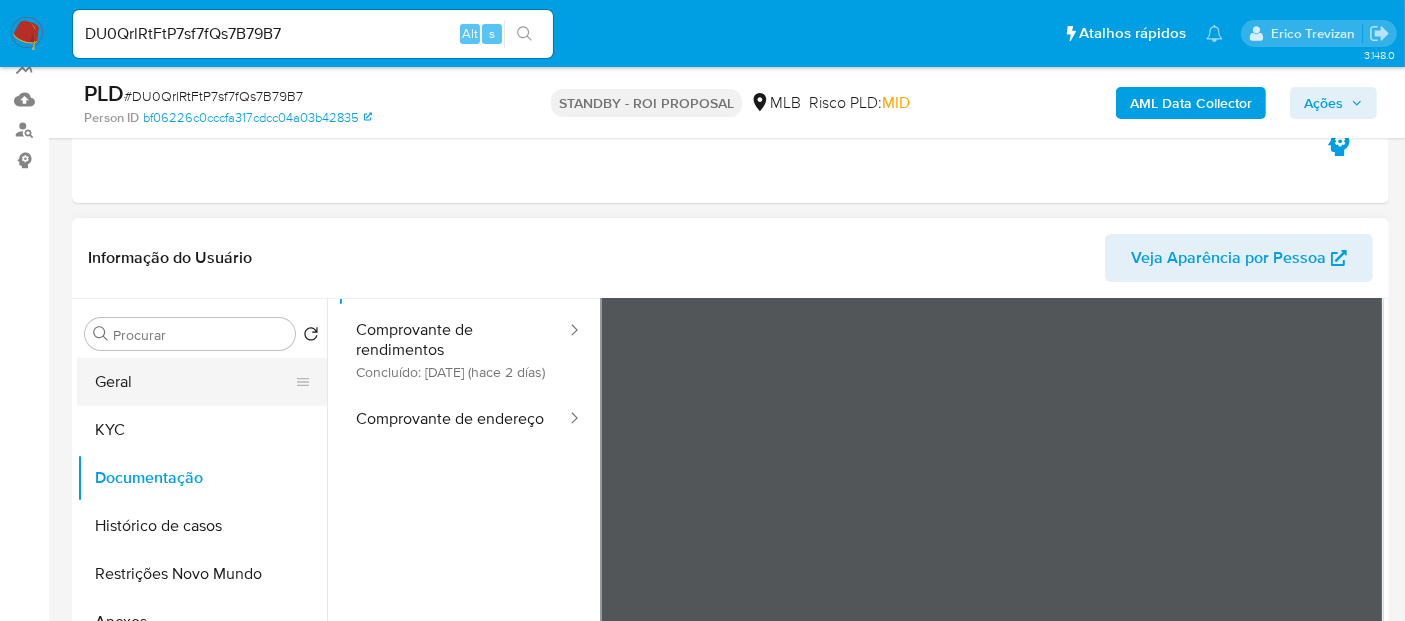 click on "Geral" at bounding box center (194, 382) 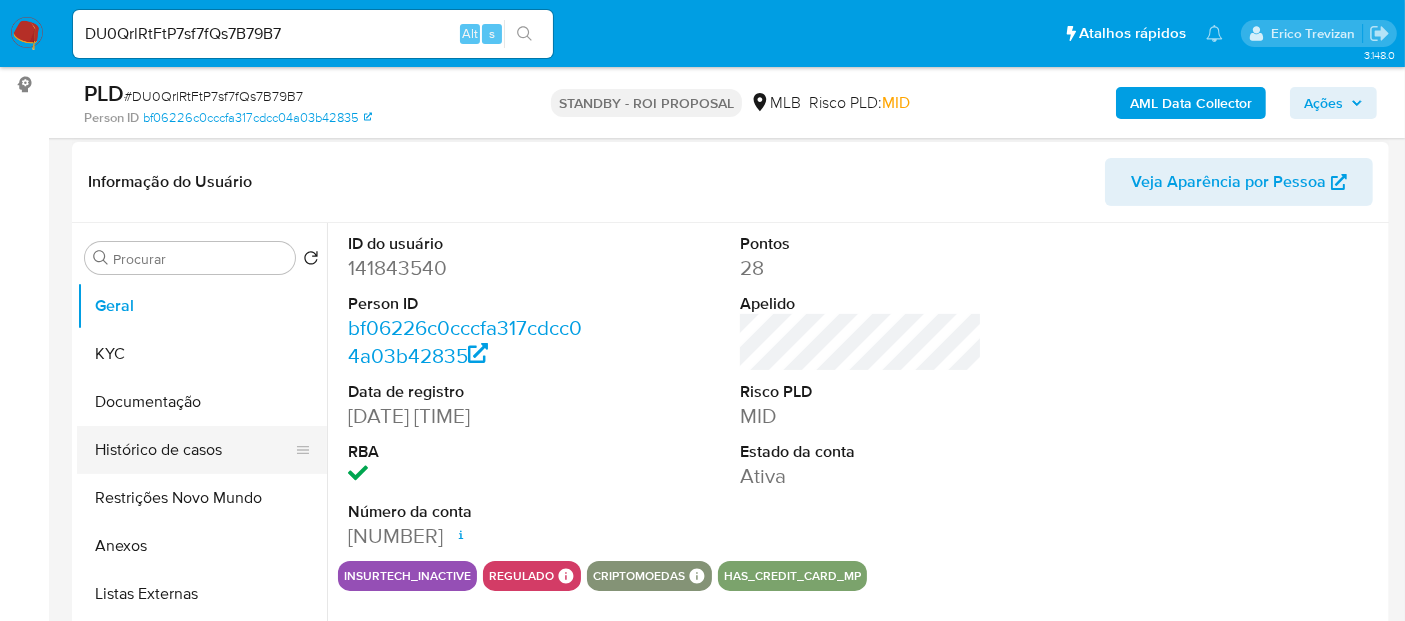 scroll, scrollTop: 331, scrollLeft: 0, axis: vertical 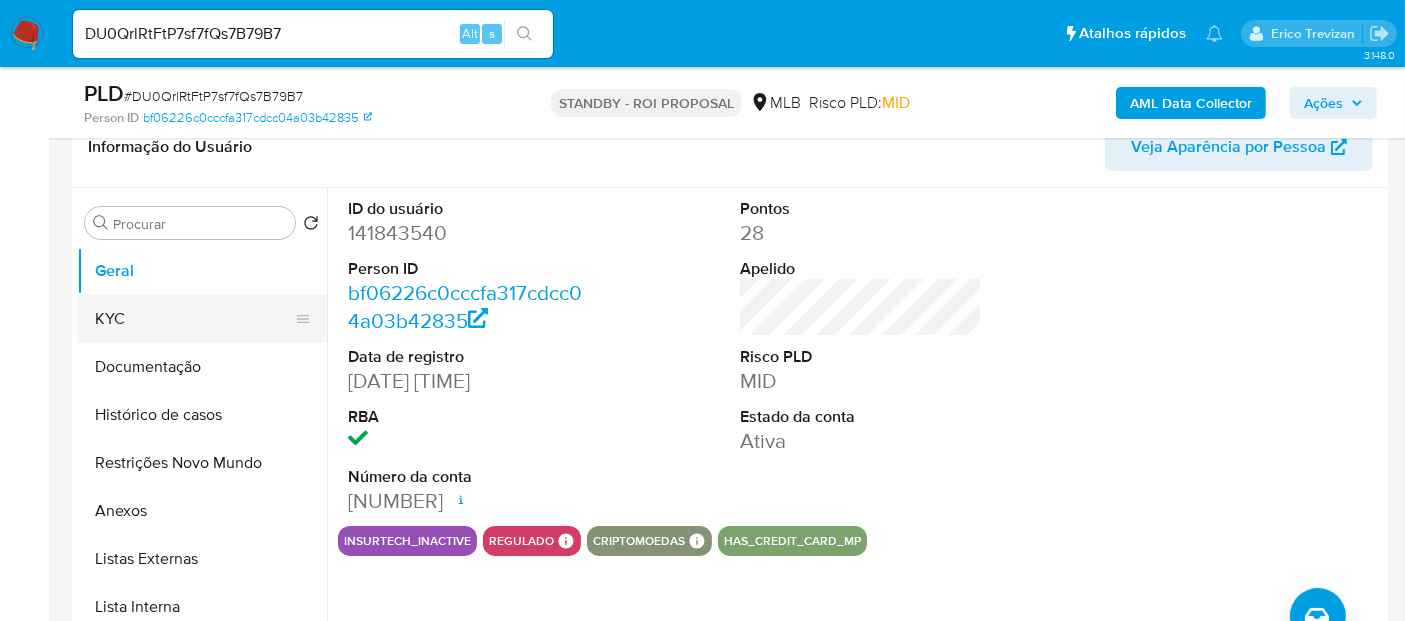 drag, startPoint x: 144, startPoint y: 309, endPoint x: 270, endPoint y: 314, distance: 126.09917 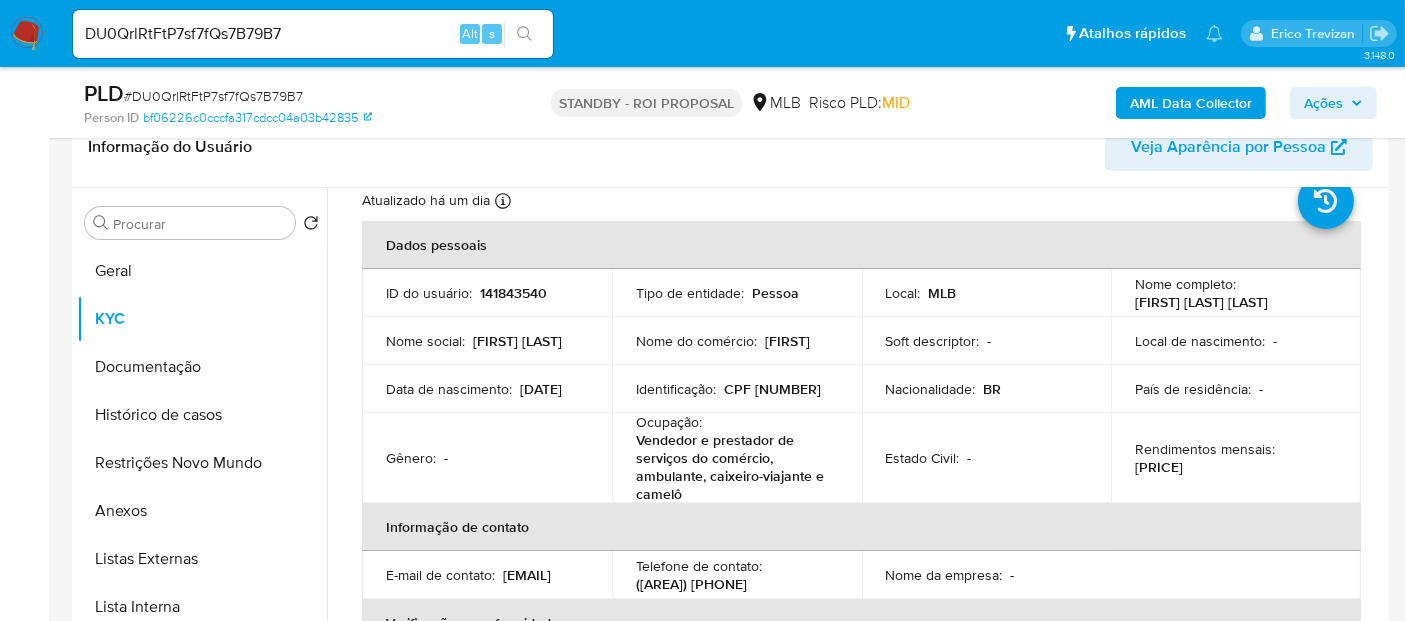 scroll, scrollTop: 111, scrollLeft: 0, axis: vertical 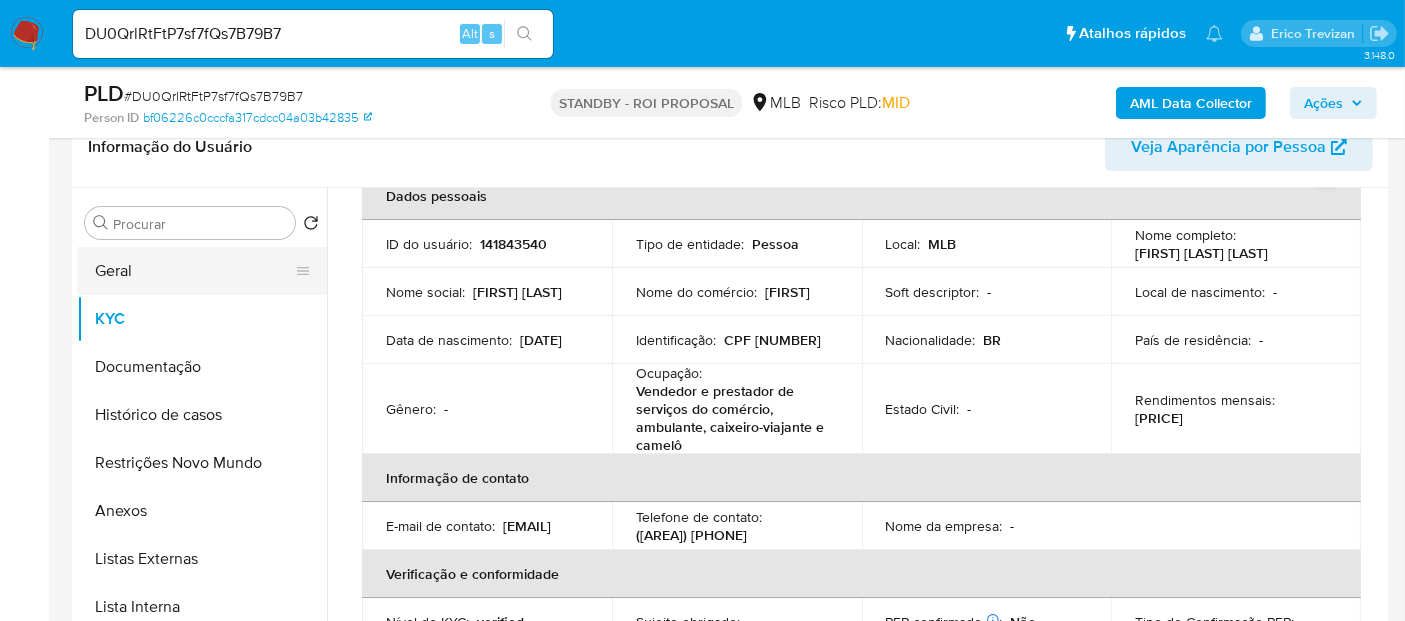 drag, startPoint x: 136, startPoint y: 261, endPoint x: 298, endPoint y: 256, distance: 162.07715 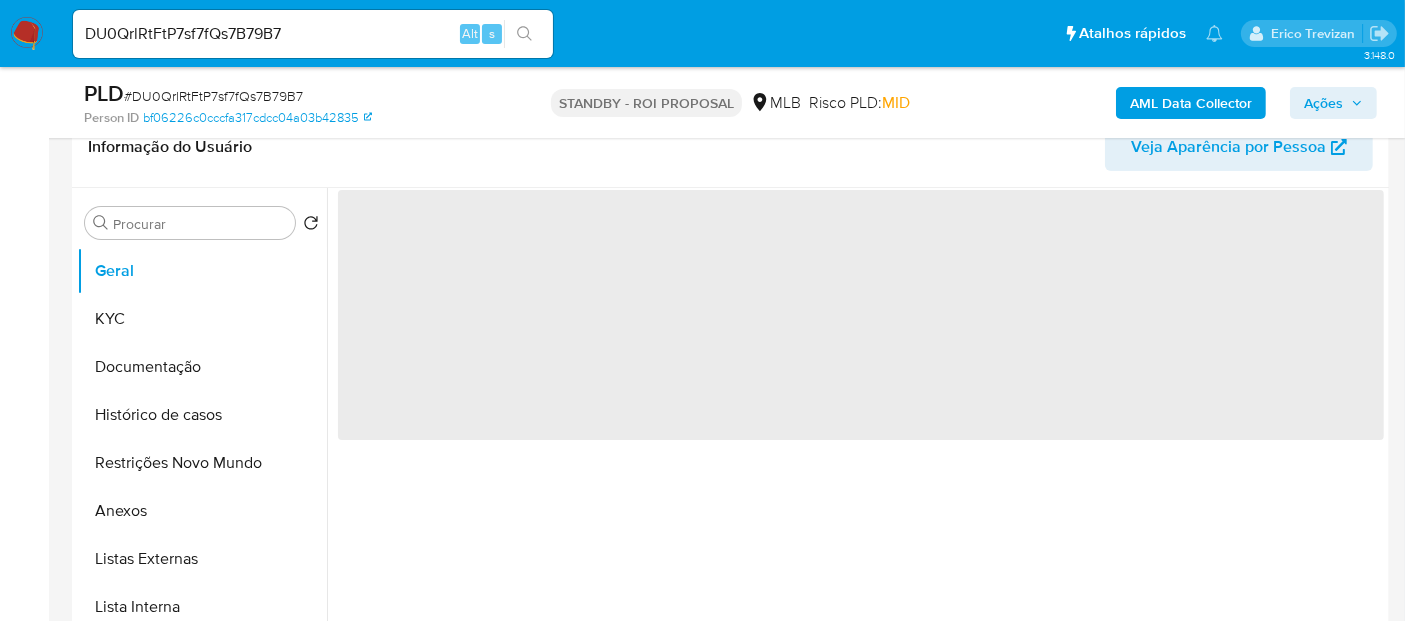 scroll, scrollTop: 0, scrollLeft: 0, axis: both 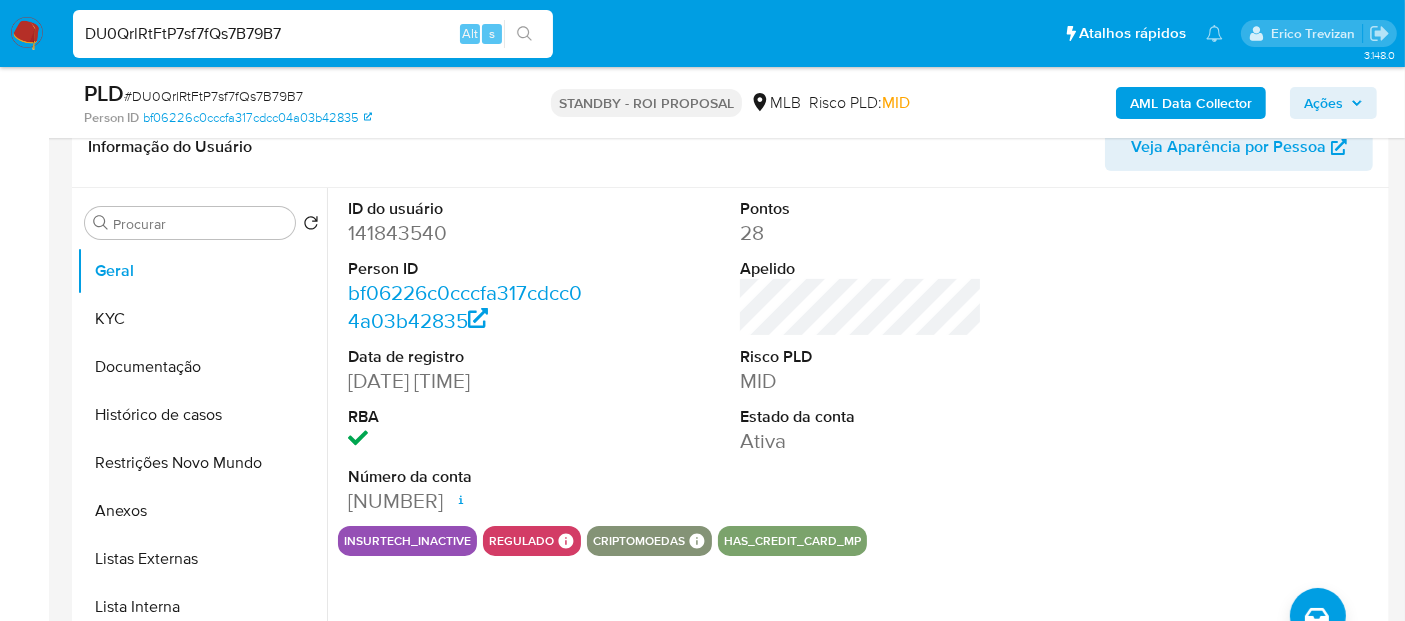 drag, startPoint x: 311, startPoint y: 26, endPoint x: 0, endPoint y: 10, distance: 311.41132 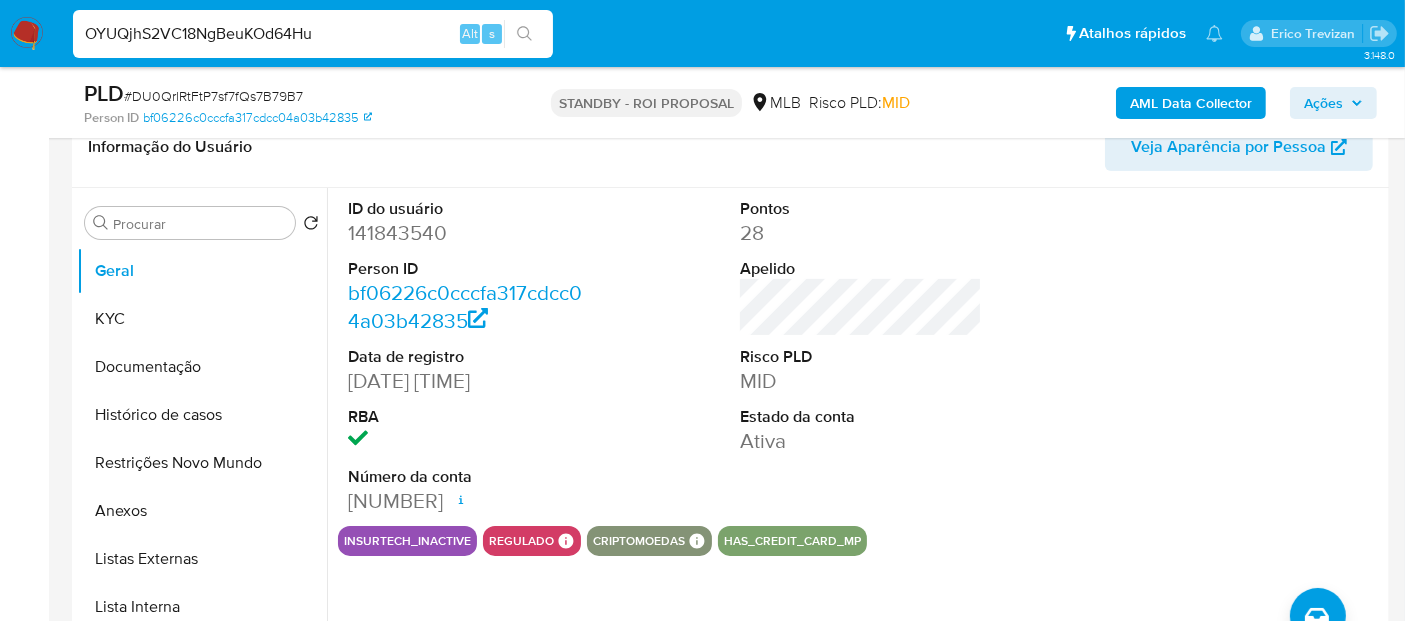 type on "OYUQjhS2VC18NgBeuKOd64Hu" 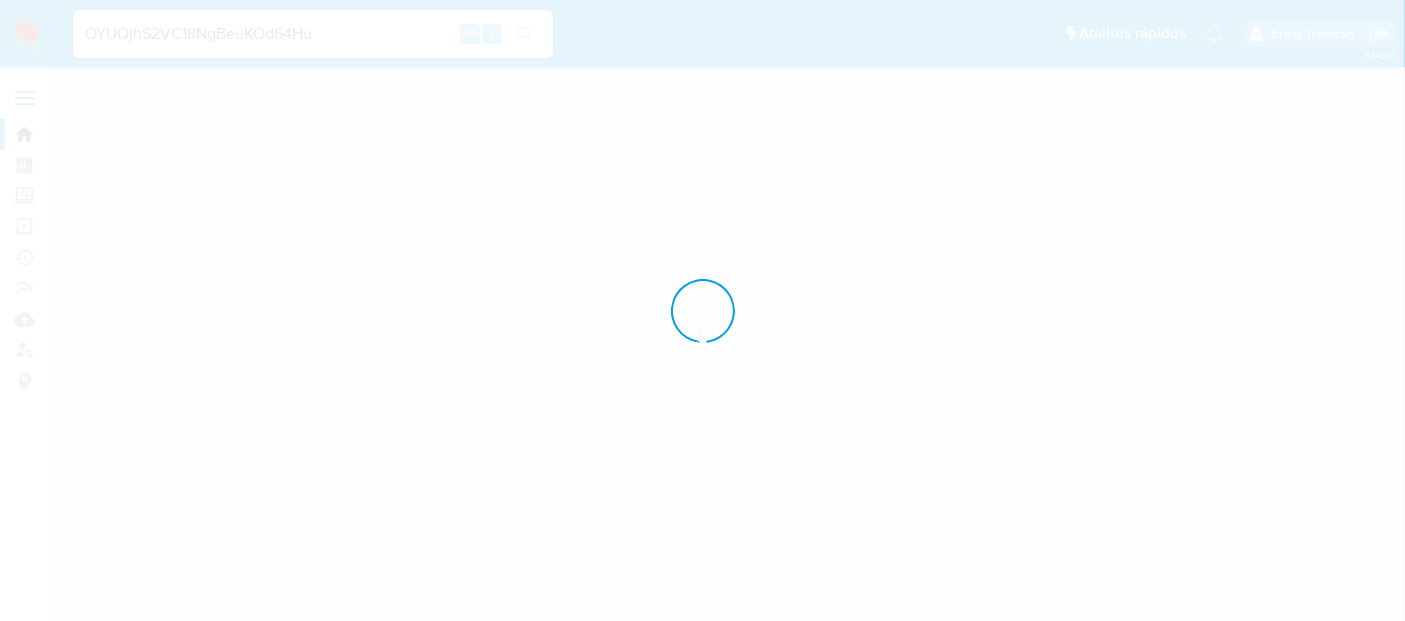 scroll, scrollTop: 0, scrollLeft: 0, axis: both 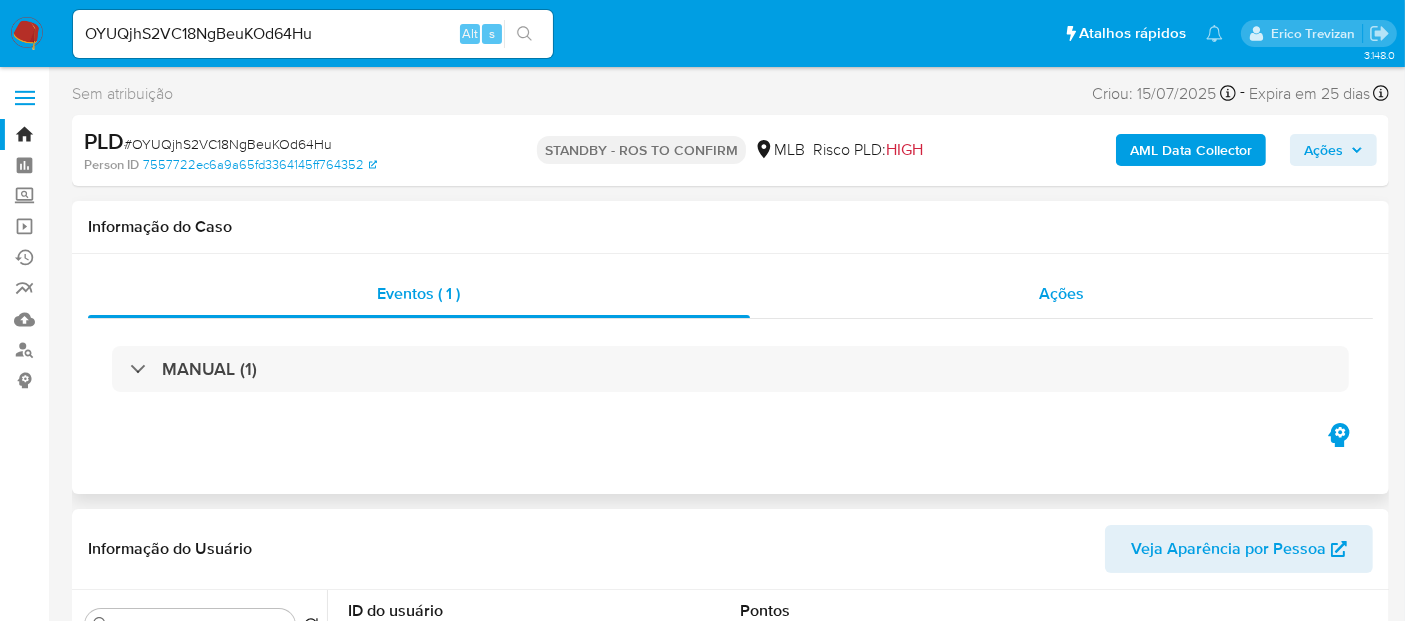 select on "10" 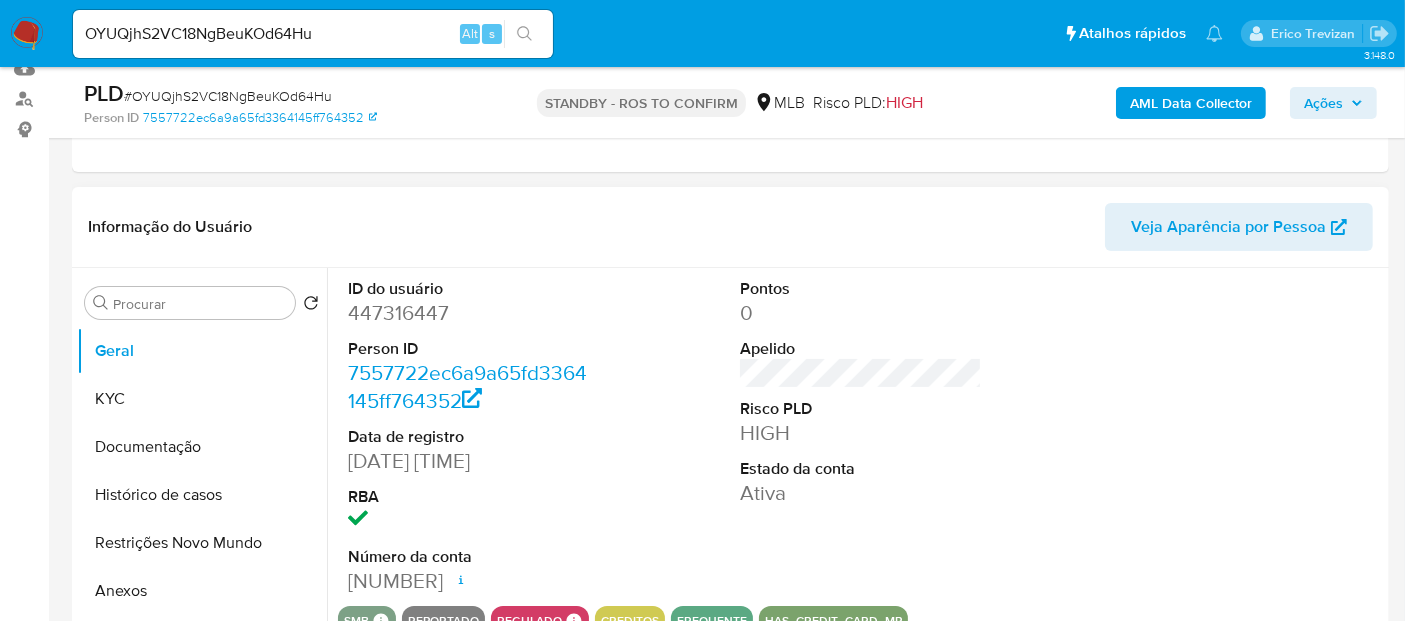 scroll, scrollTop: 333, scrollLeft: 0, axis: vertical 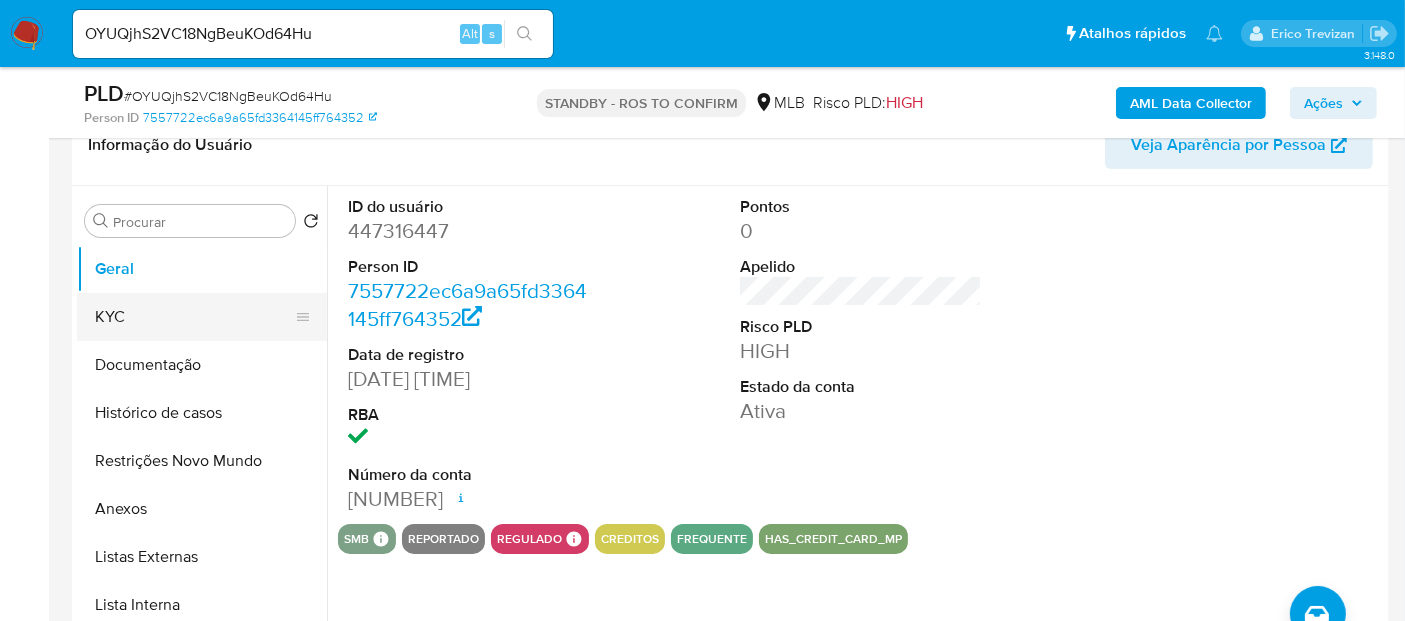 drag, startPoint x: 147, startPoint y: 313, endPoint x: 248, endPoint y: 301, distance: 101.71037 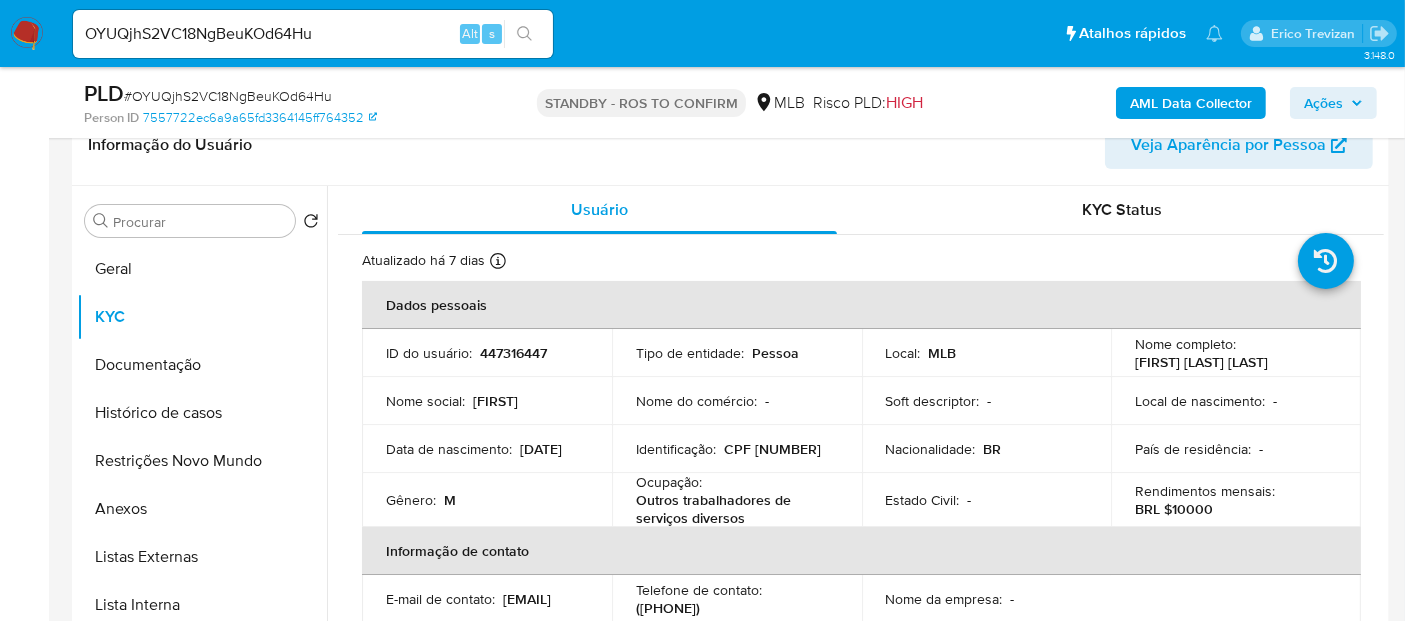 drag, startPoint x: 157, startPoint y: 355, endPoint x: 571, endPoint y: 355, distance: 414 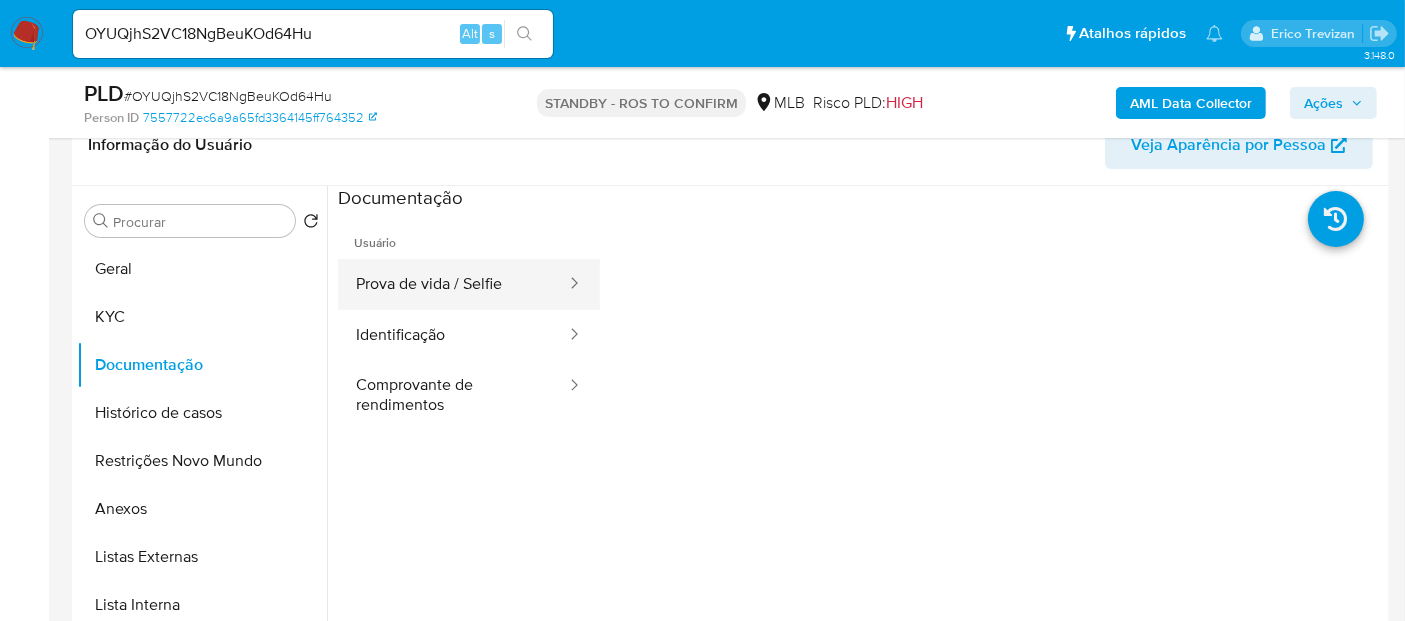click on "Prova de vida / Selfie" at bounding box center (453, 284) 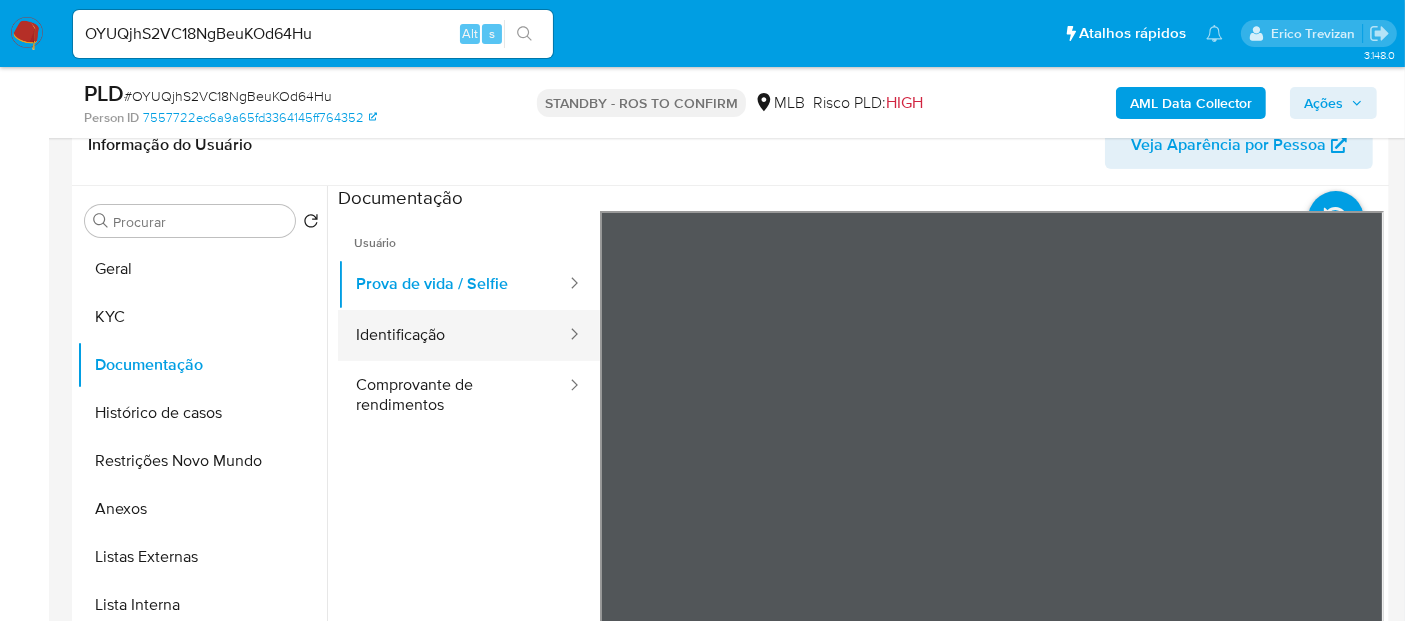 click on "Identificação" at bounding box center [453, 335] 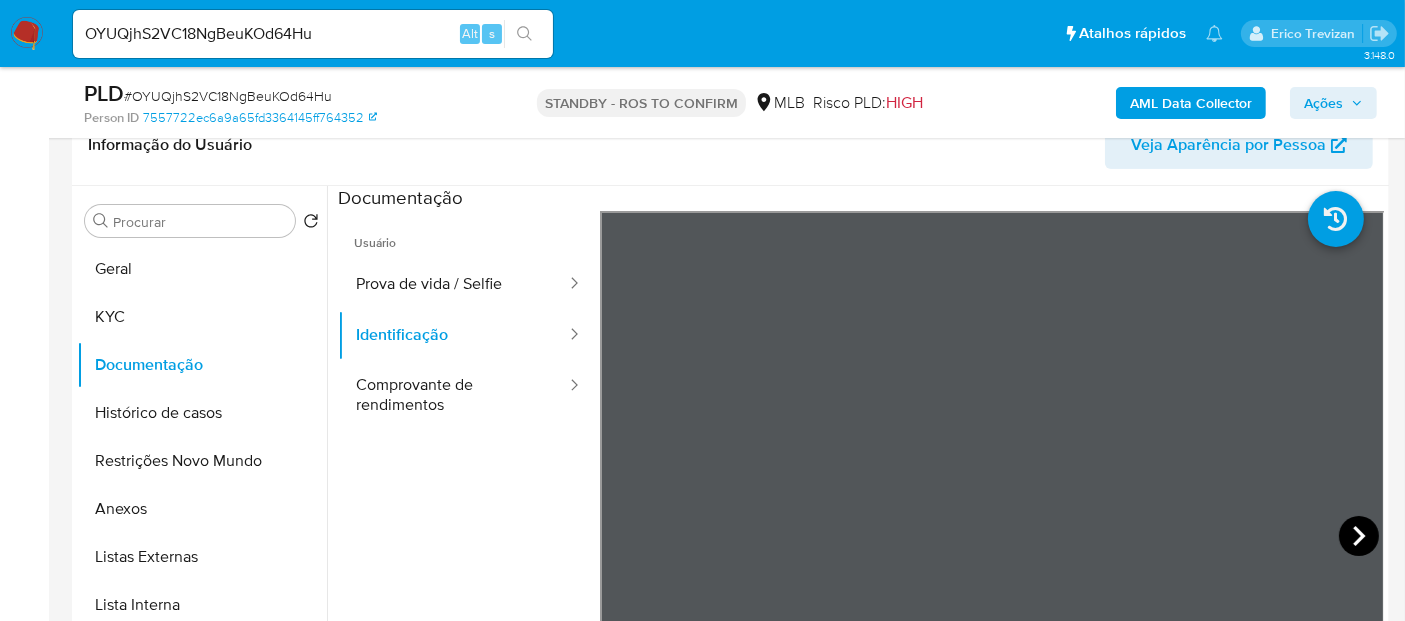 click 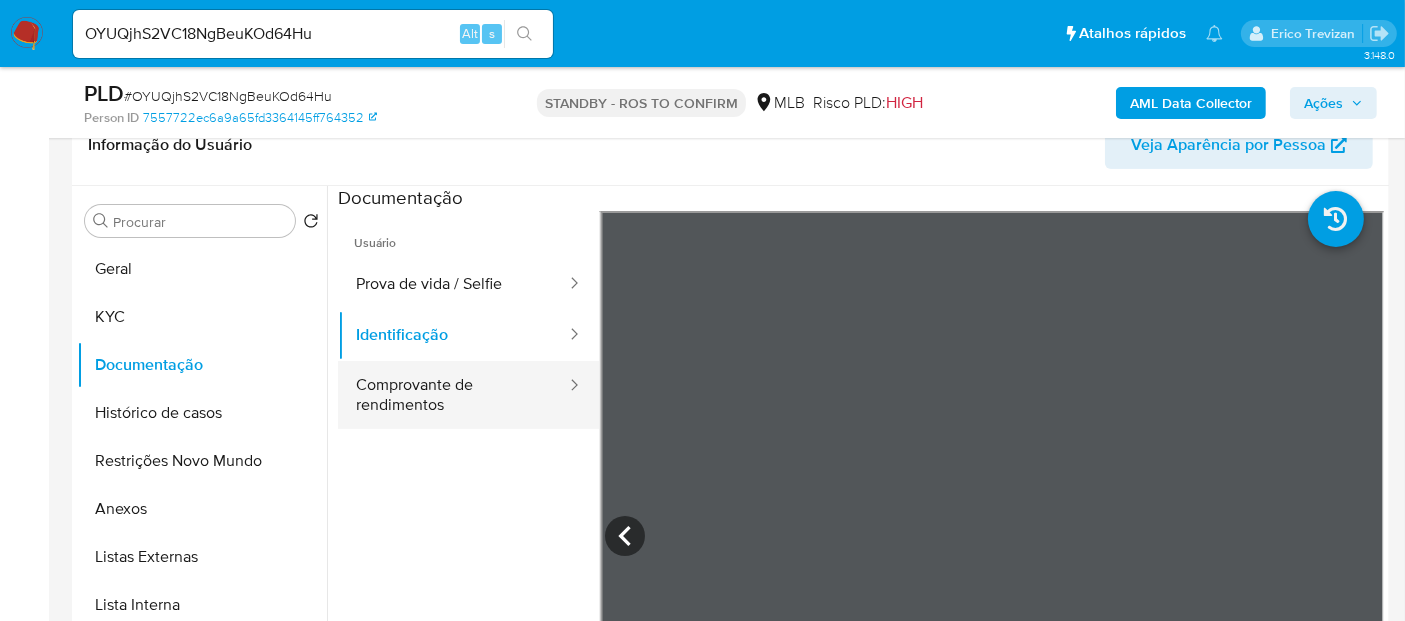 drag, startPoint x: 446, startPoint y: 387, endPoint x: 579, endPoint y: 378, distance: 133.30417 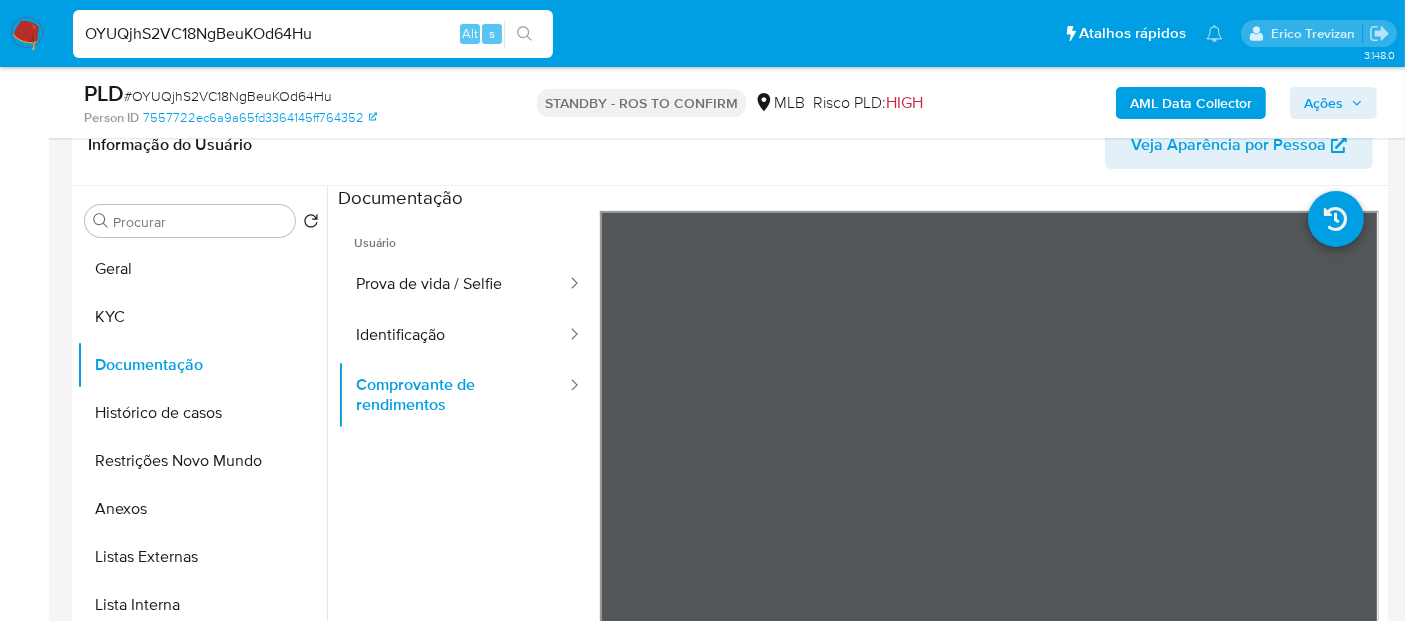 drag, startPoint x: 336, startPoint y: 44, endPoint x: 0, endPoint y: 5, distance: 338.25583 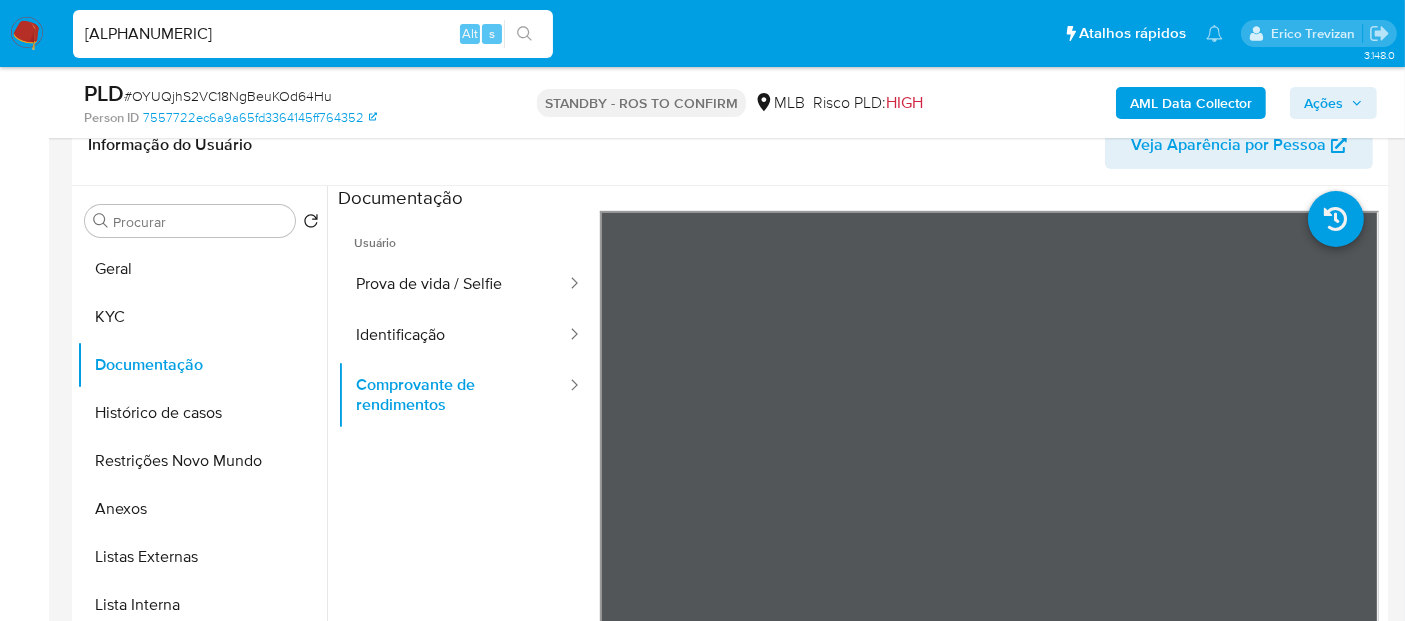 type on "lYBmcorXo7gH3w0Rb2L4H9KH" 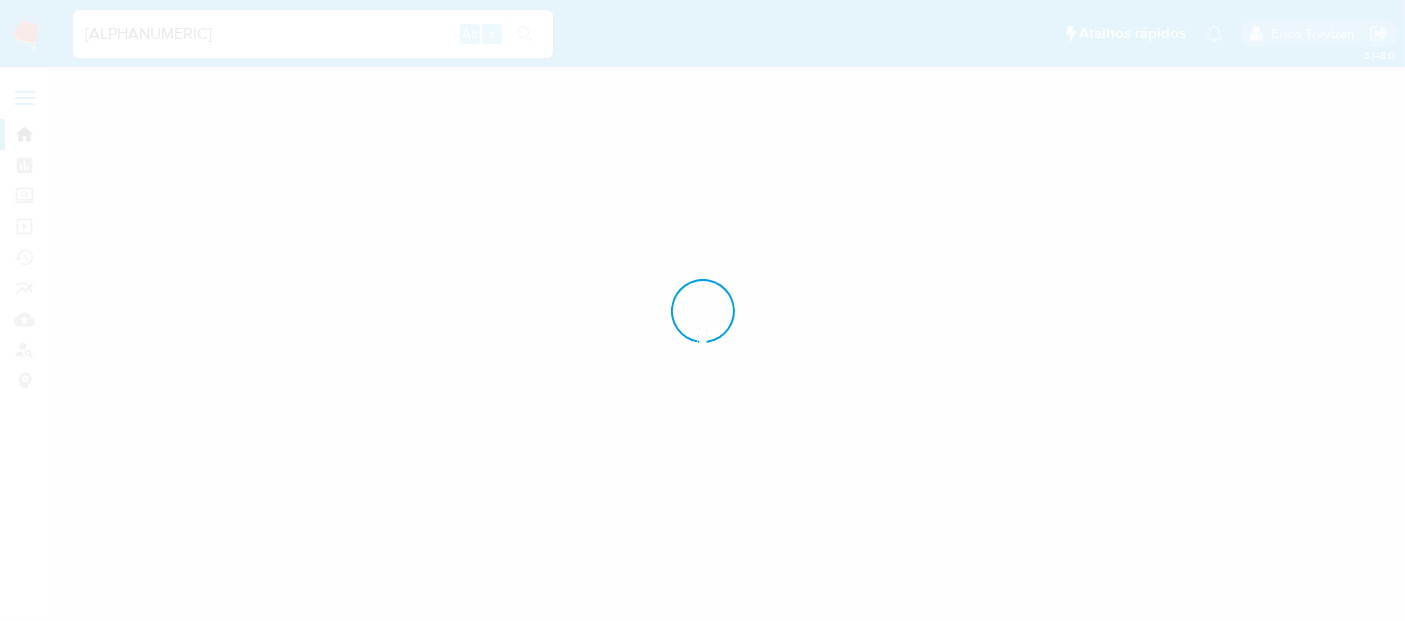 scroll, scrollTop: 0, scrollLeft: 0, axis: both 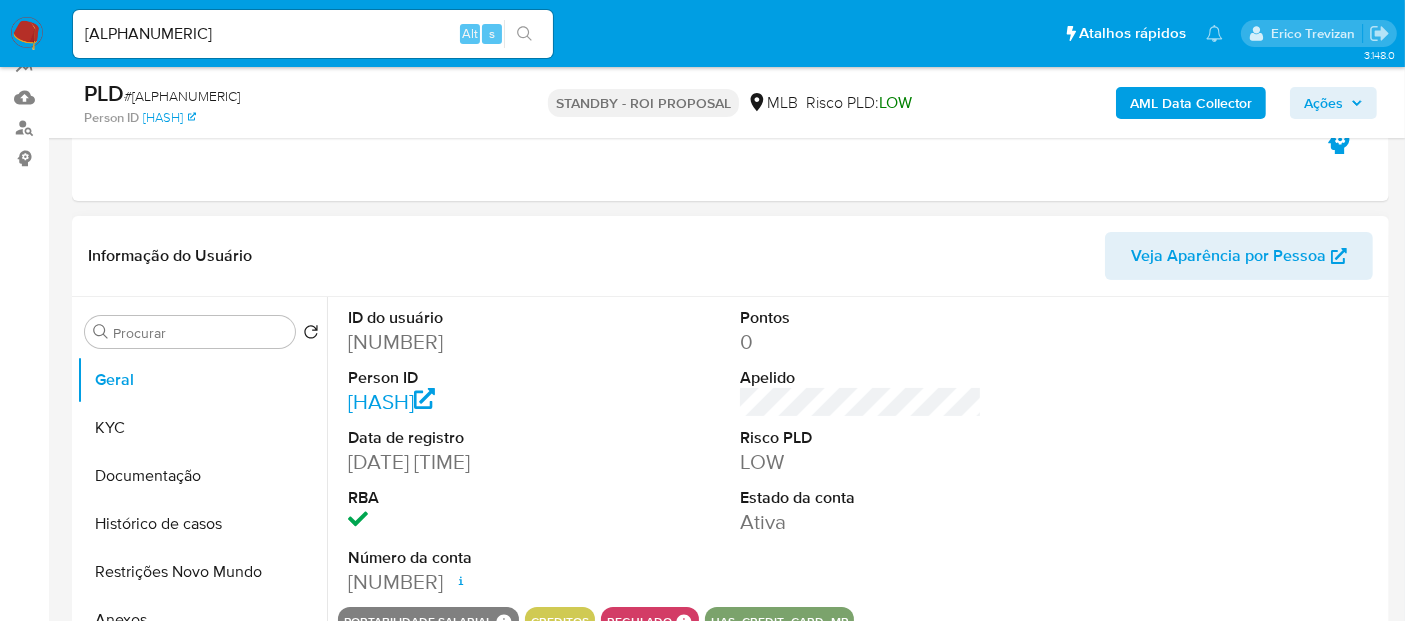 select on "10" 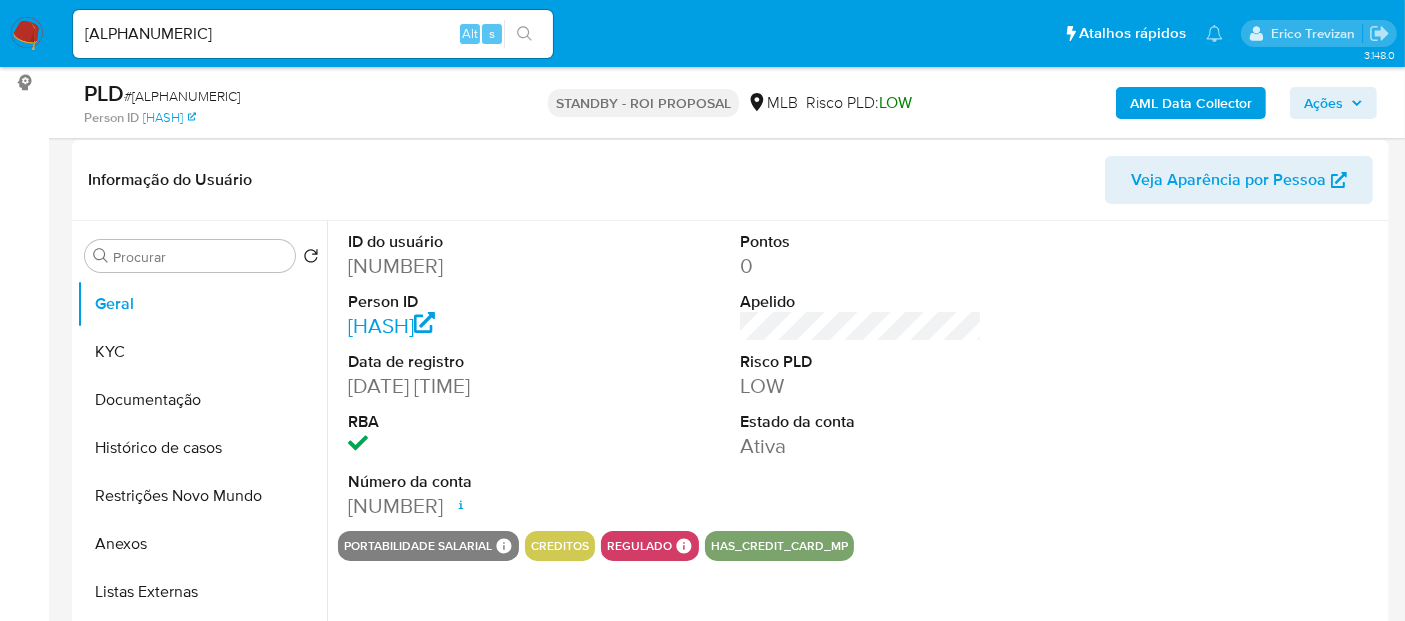 scroll, scrollTop: 333, scrollLeft: 0, axis: vertical 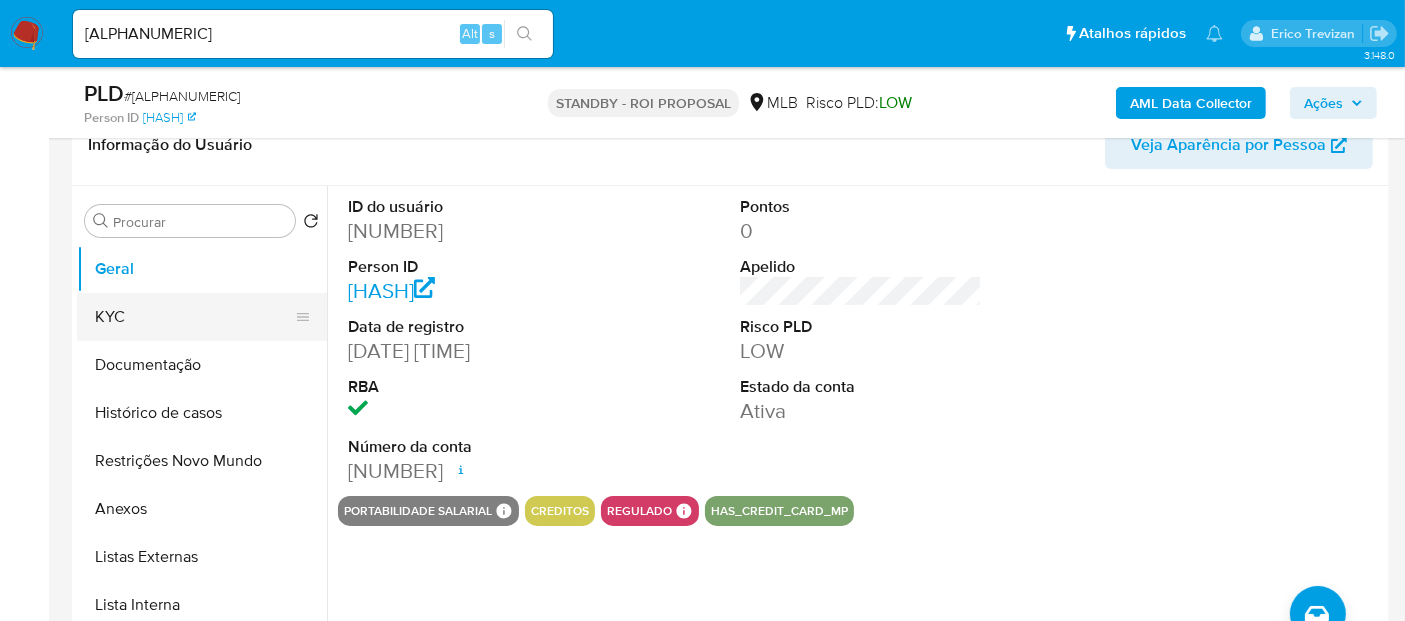 drag, startPoint x: 123, startPoint y: 320, endPoint x: 177, endPoint y: 324, distance: 54.147945 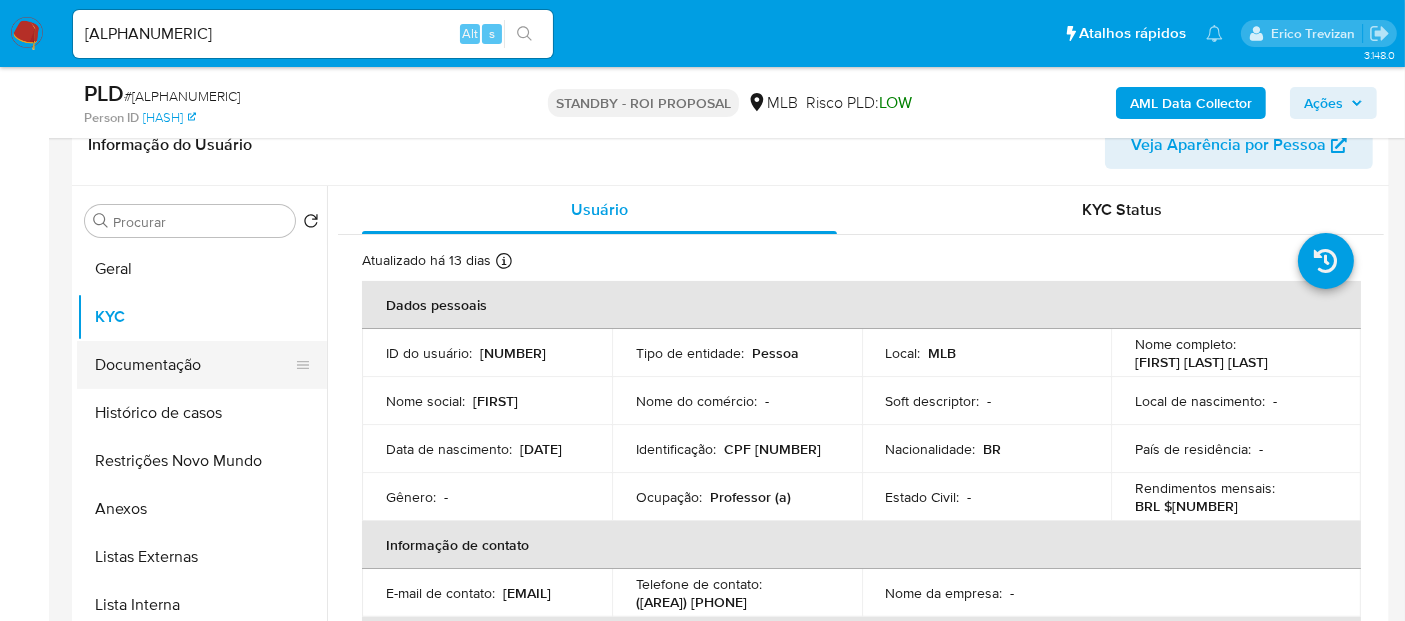 drag, startPoint x: 174, startPoint y: 367, endPoint x: 298, endPoint y: 367, distance: 124 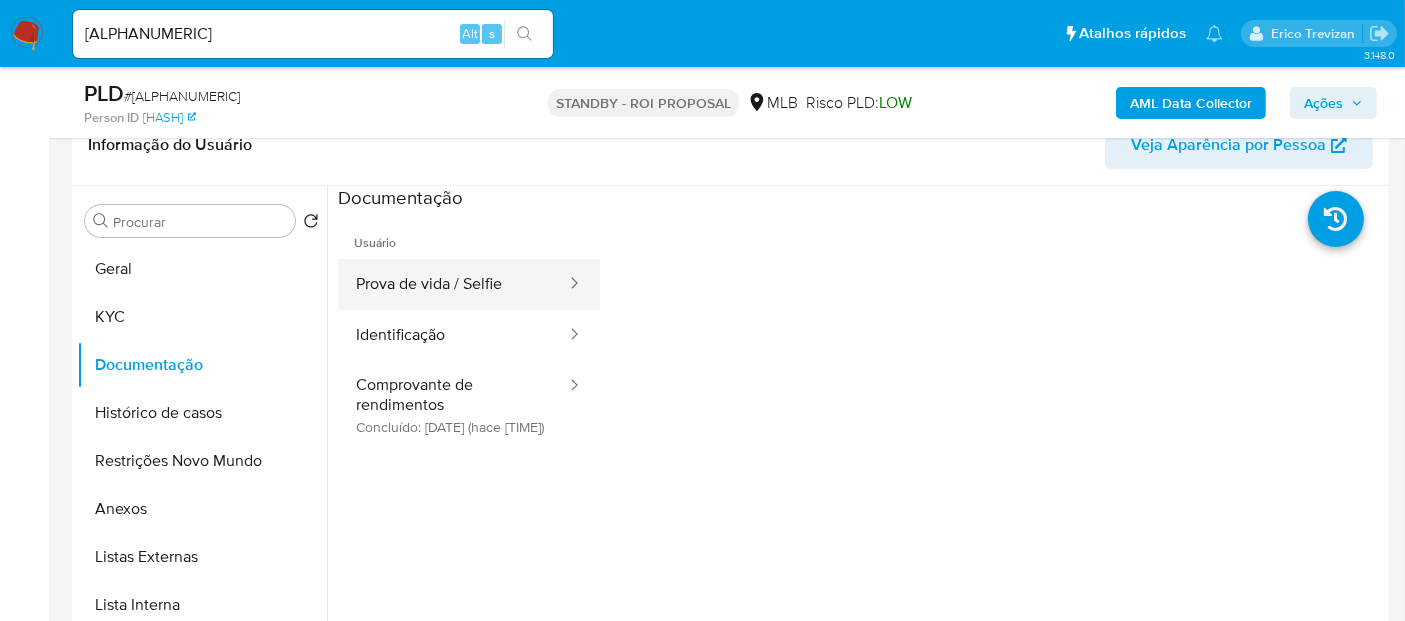 drag, startPoint x: 467, startPoint y: 282, endPoint x: 549, endPoint y: 292, distance: 82.607506 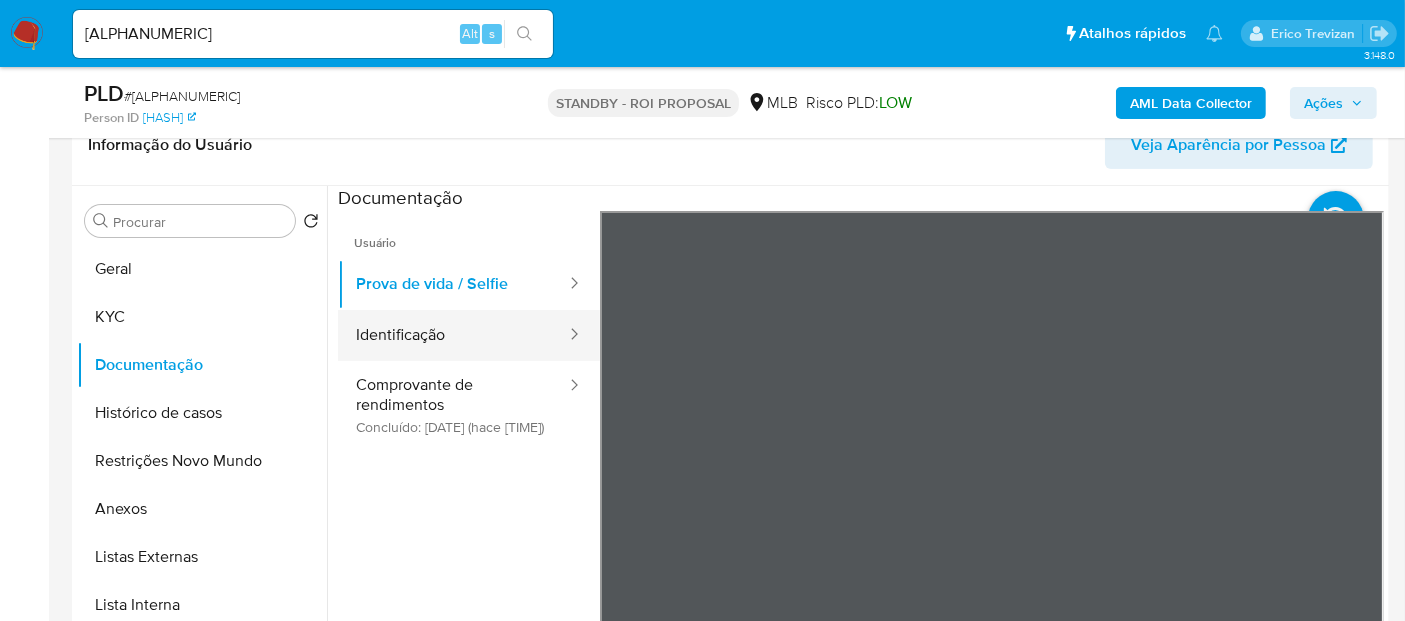 click on "Identificação" at bounding box center (453, 335) 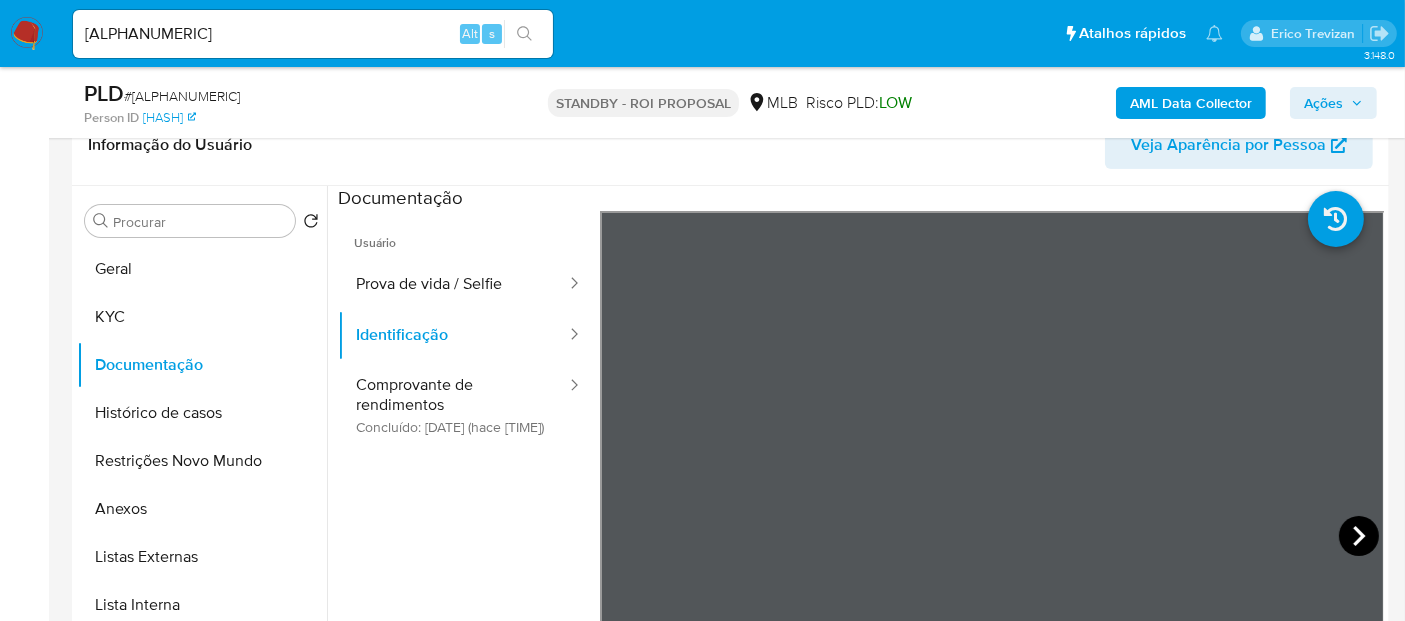 click 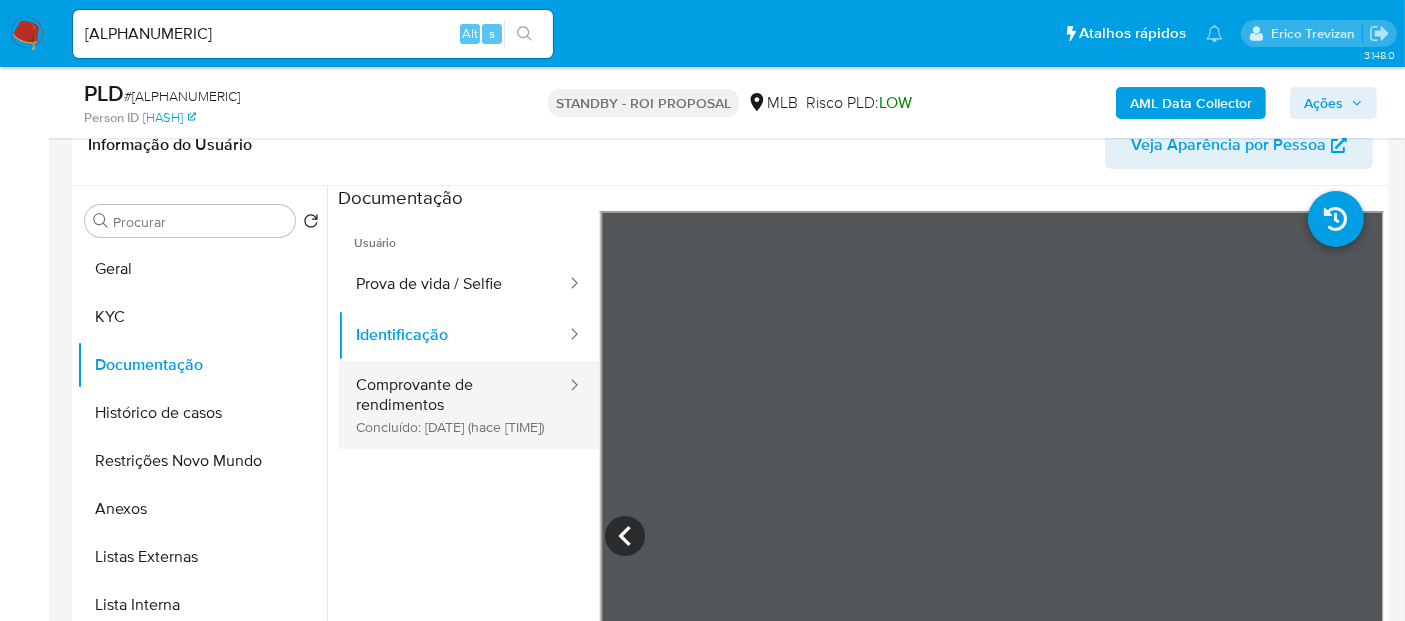 click on "Comprovante de rendimentos Concluído: 16/07/2025 (hace 19 días)" at bounding box center (453, 405) 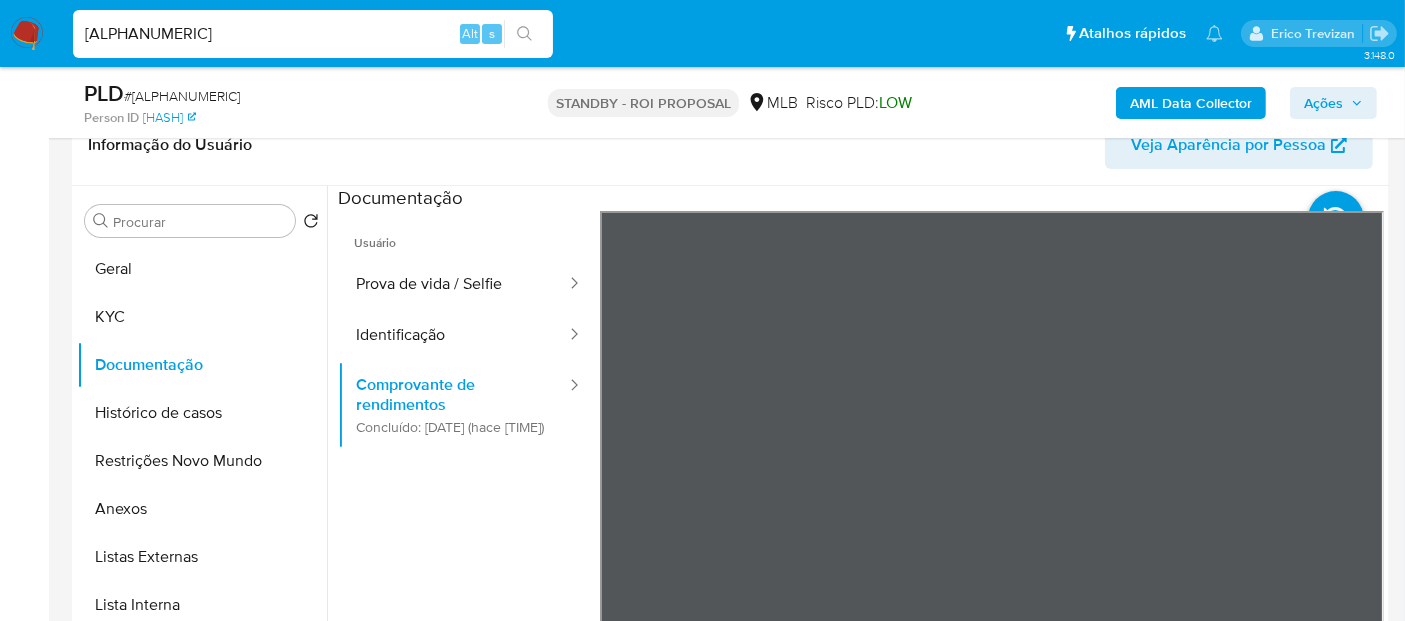 drag, startPoint x: 329, startPoint y: 25, endPoint x: 0, endPoint y: 25, distance: 329 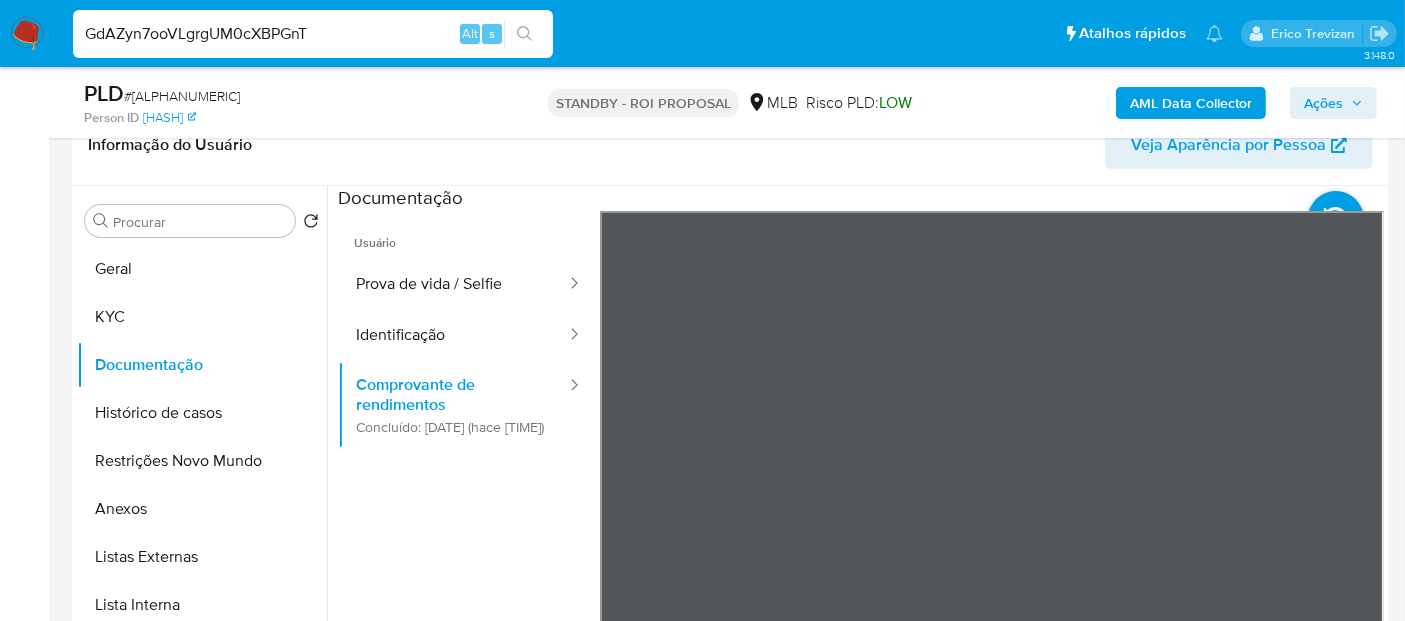 type on "GdAZyn7ooVLgrgUM0cXBPGnT" 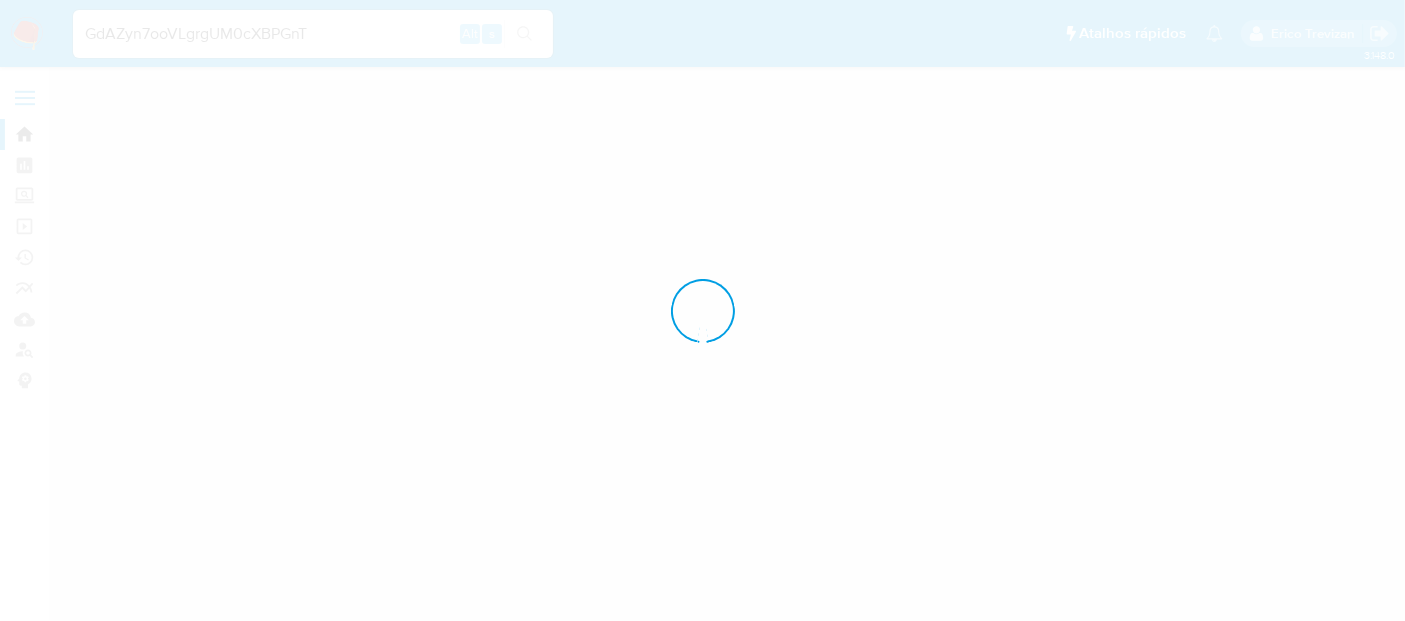 scroll, scrollTop: 0, scrollLeft: 0, axis: both 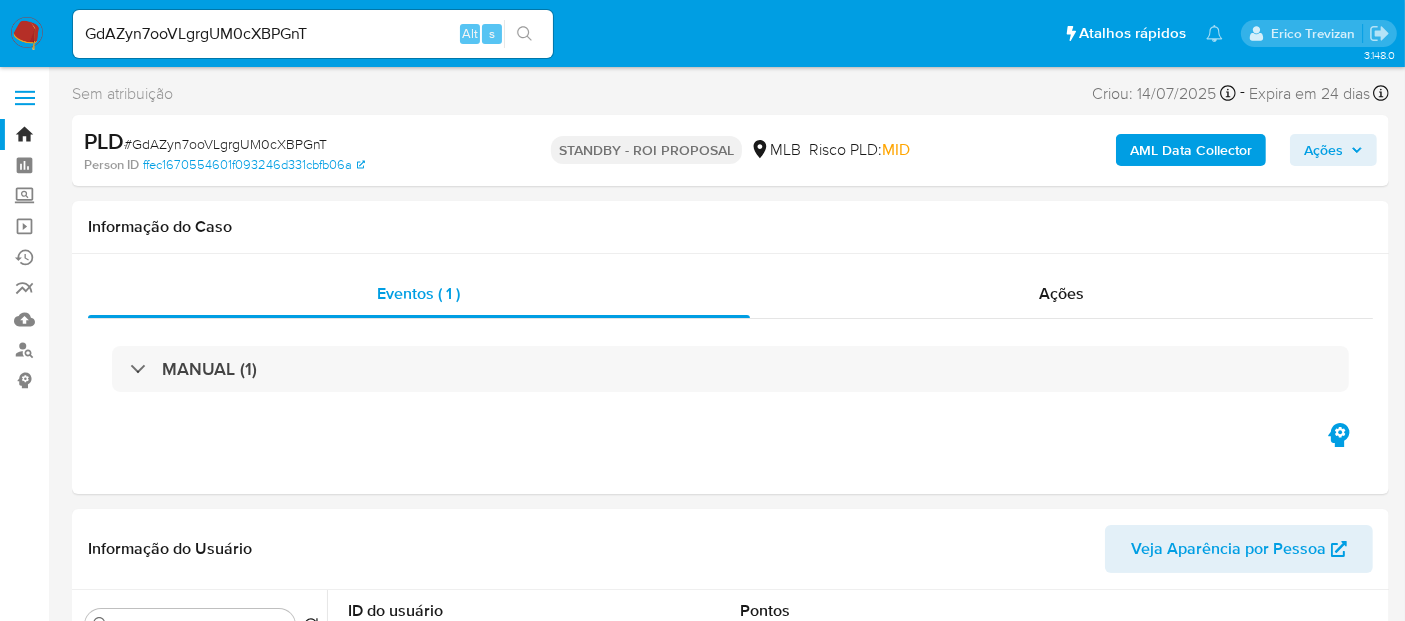 select on "10" 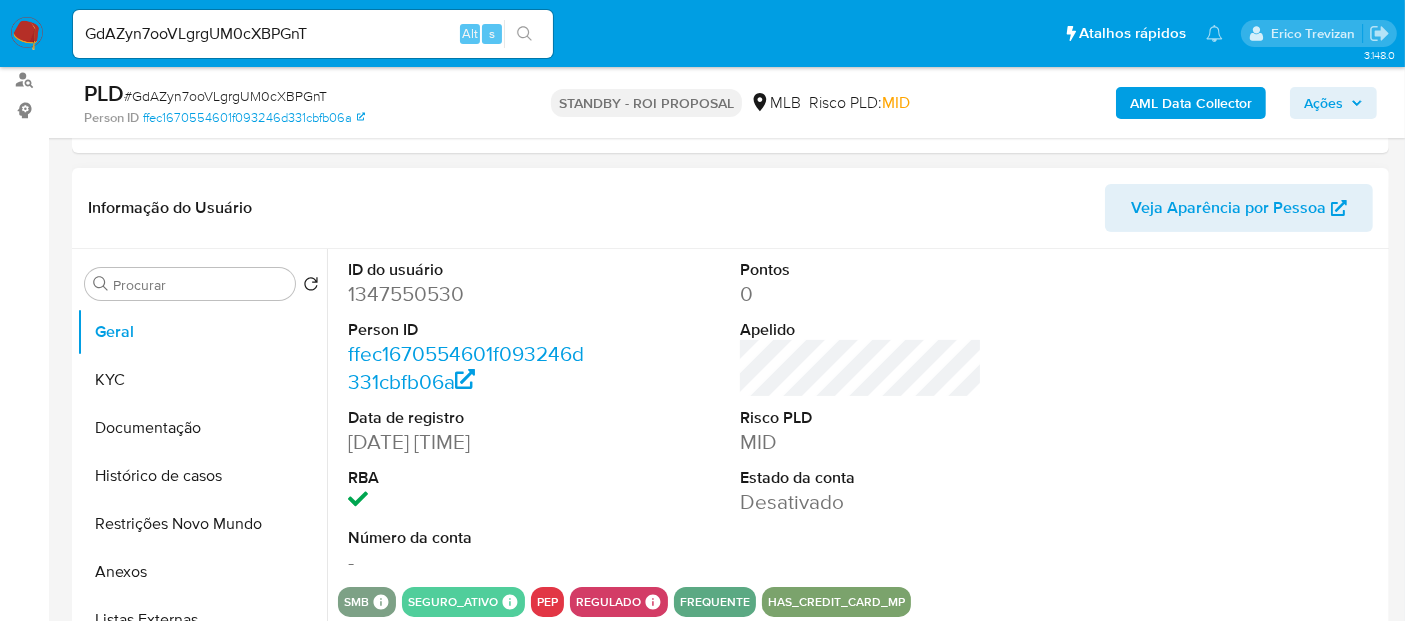 scroll, scrollTop: 333, scrollLeft: 0, axis: vertical 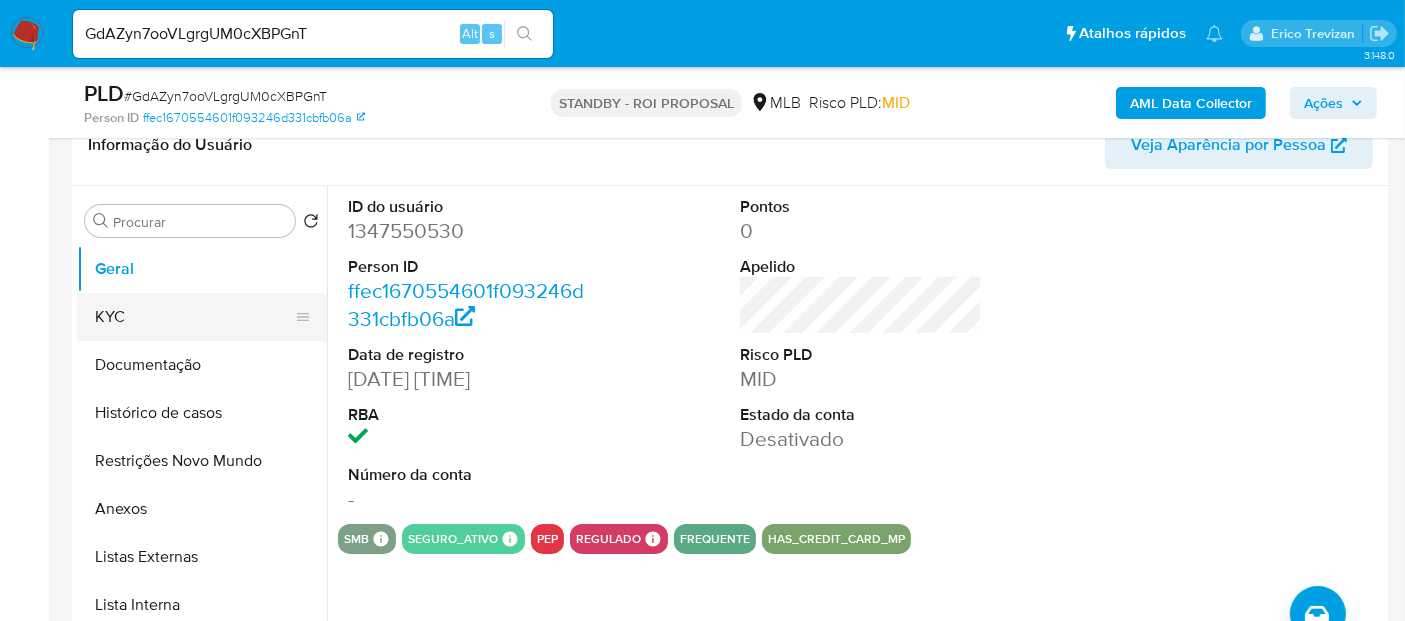 click on "KYC" at bounding box center (194, 317) 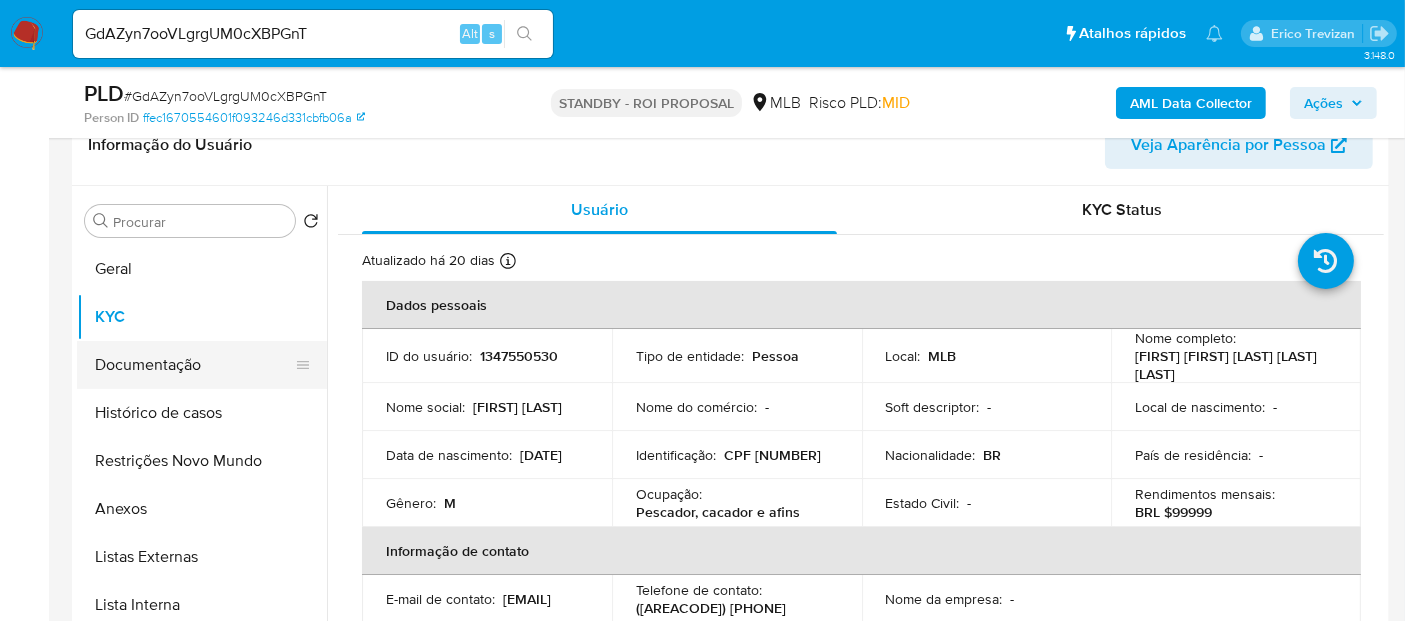 click on "Documentação" at bounding box center (194, 365) 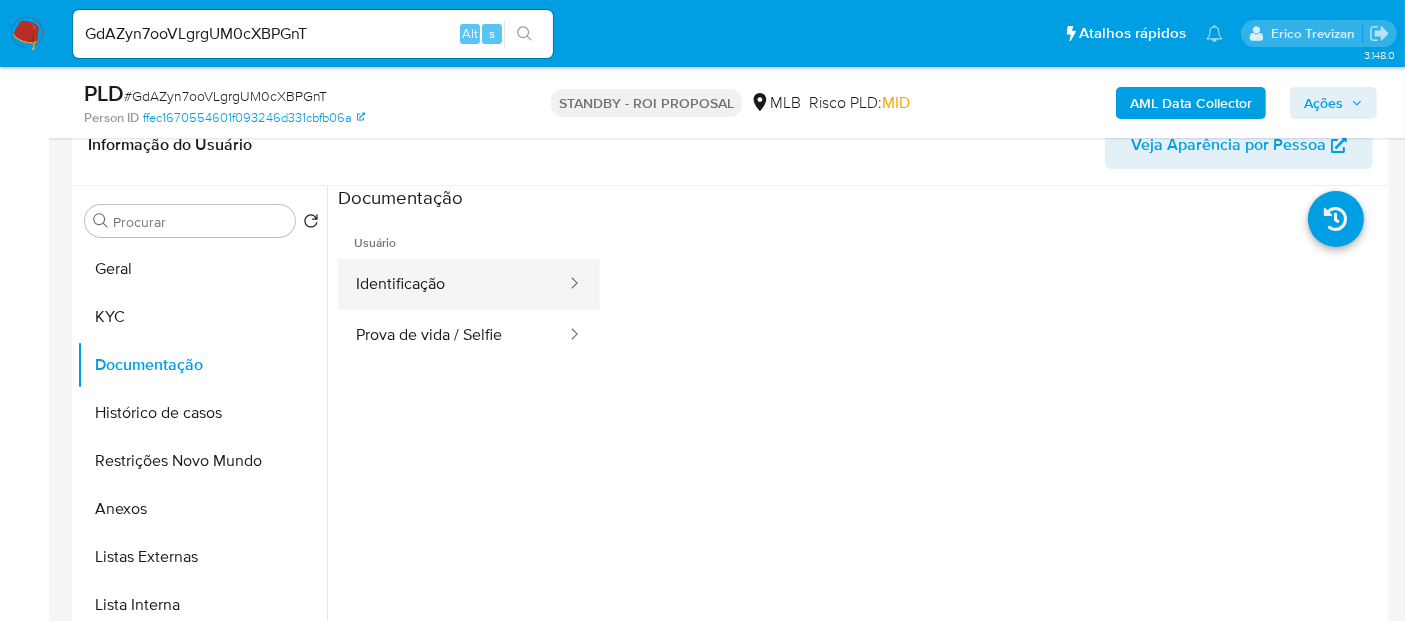 click on "Identificação" at bounding box center [453, 284] 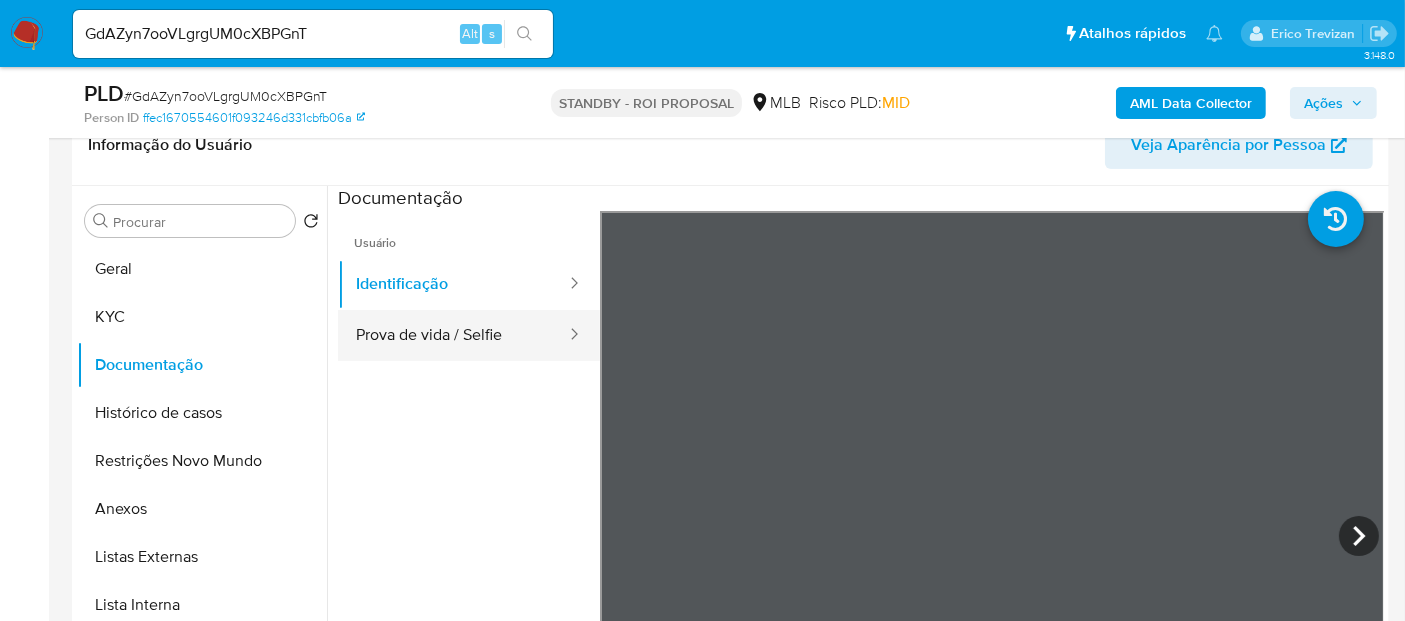 click on "Prova de vida / Selfie" at bounding box center (453, 335) 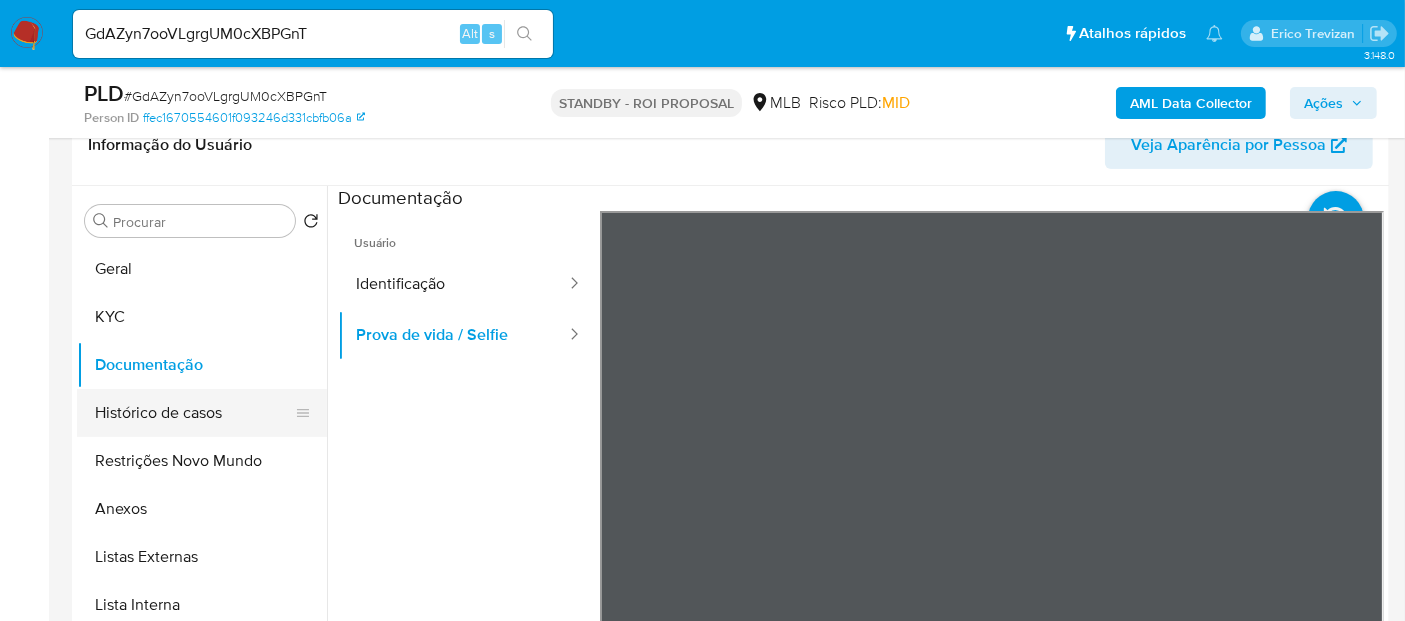drag, startPoint x: 171, startPoint y: 407, endPoint x: 270, endPoint y: 410, distance: 99.04544 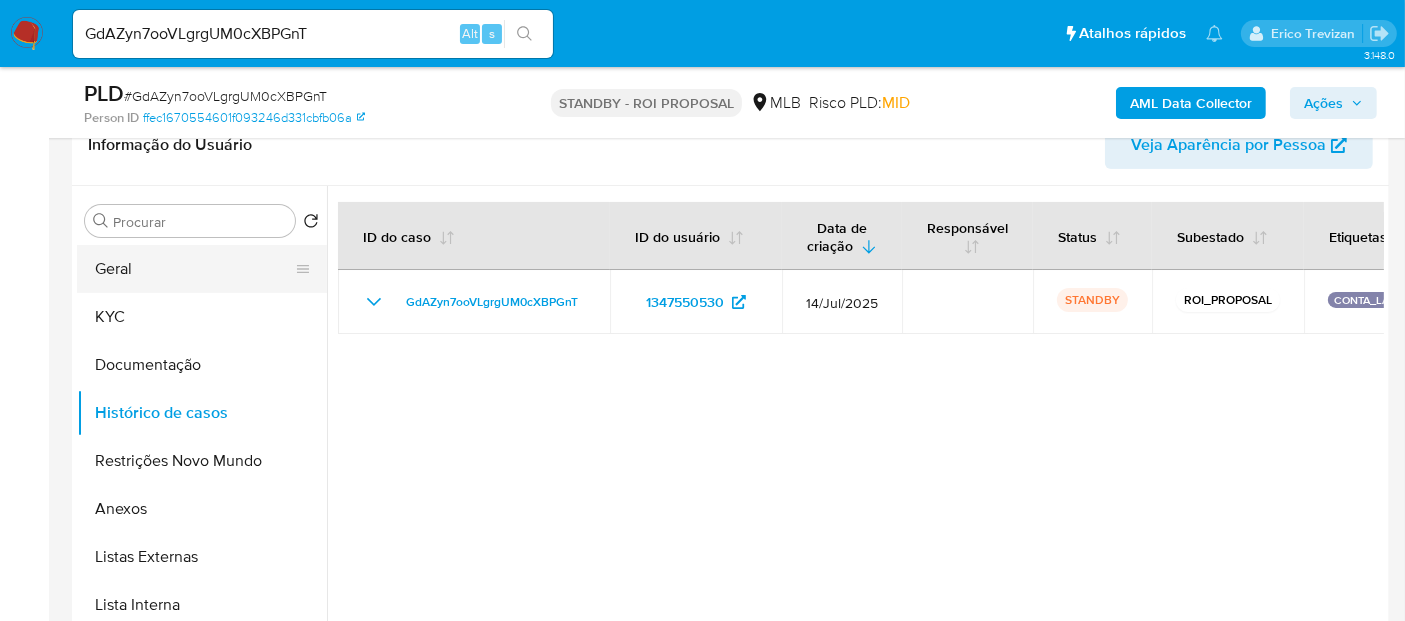 drag, startPoint x: 124, startPoint y: 324, endPoint x: 242, endPoint y: 288, distance: 123.36936 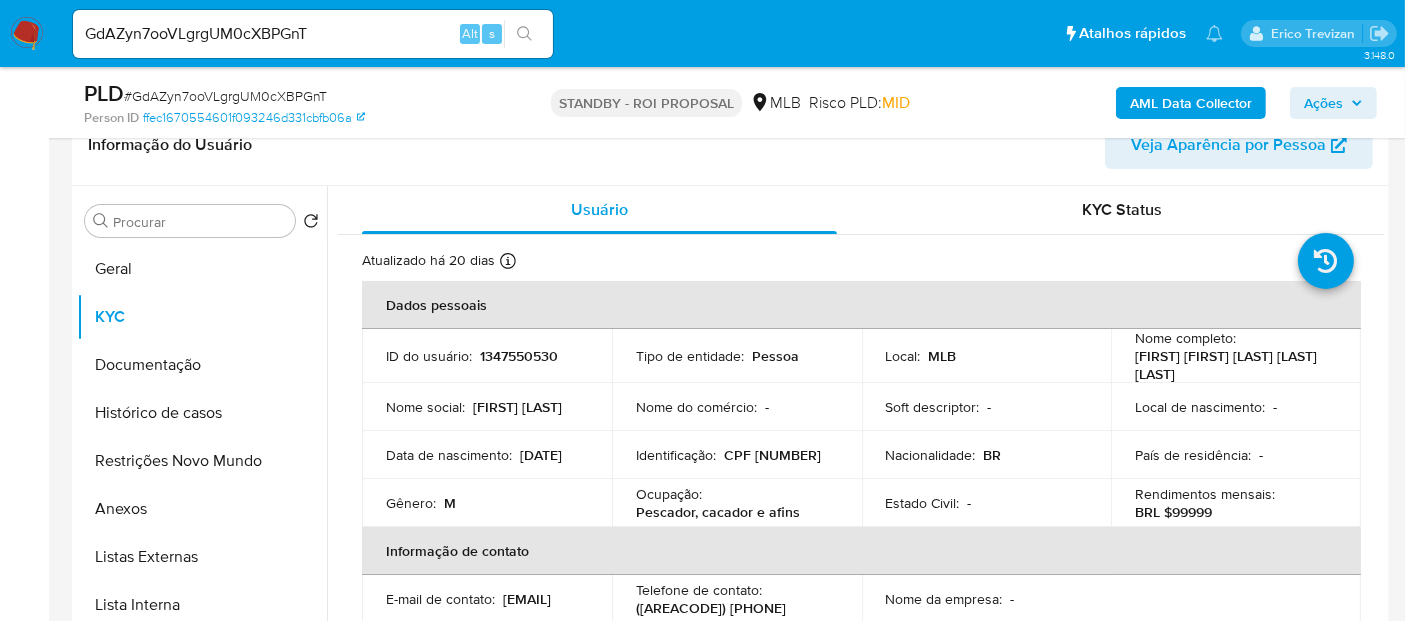 drag, startPoint x: 397, startPoint y: 466, endPoint x: 489, endPoint y: 459, distance: 92.26592 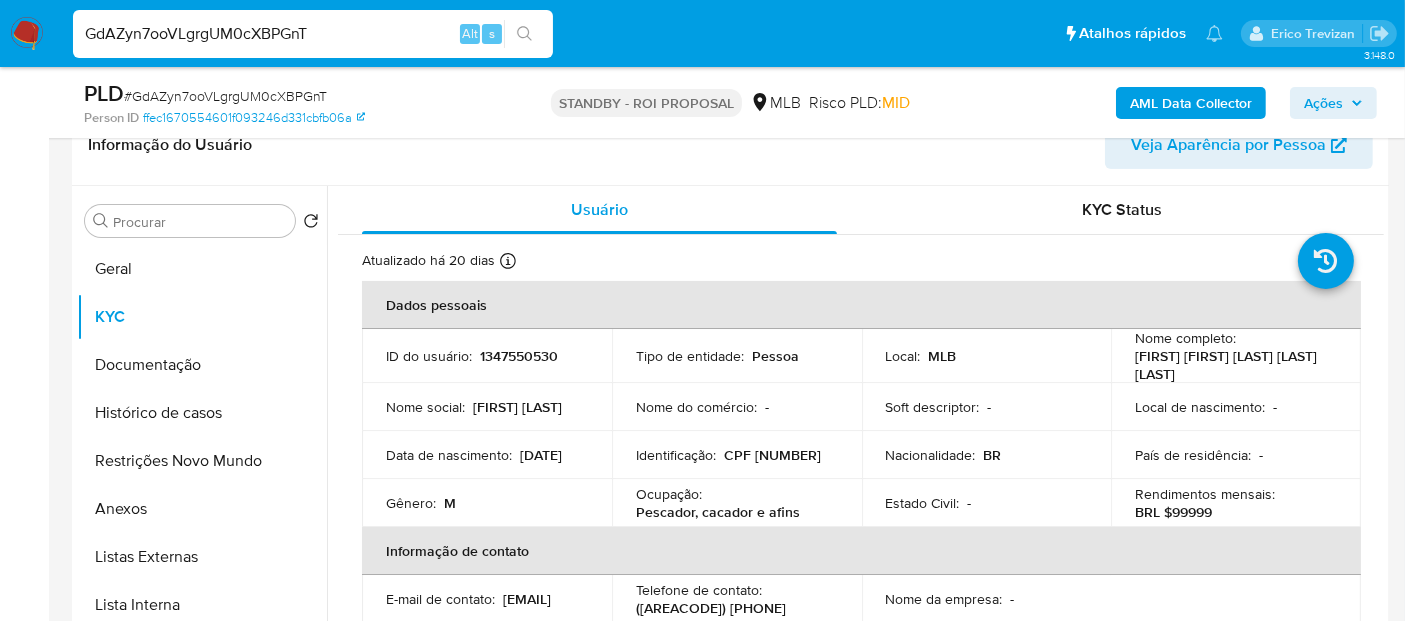 drag, startPoint x: 368, startPoint y: 32, endPoint x: 0, endPoint y: 8, distance: 368.78177 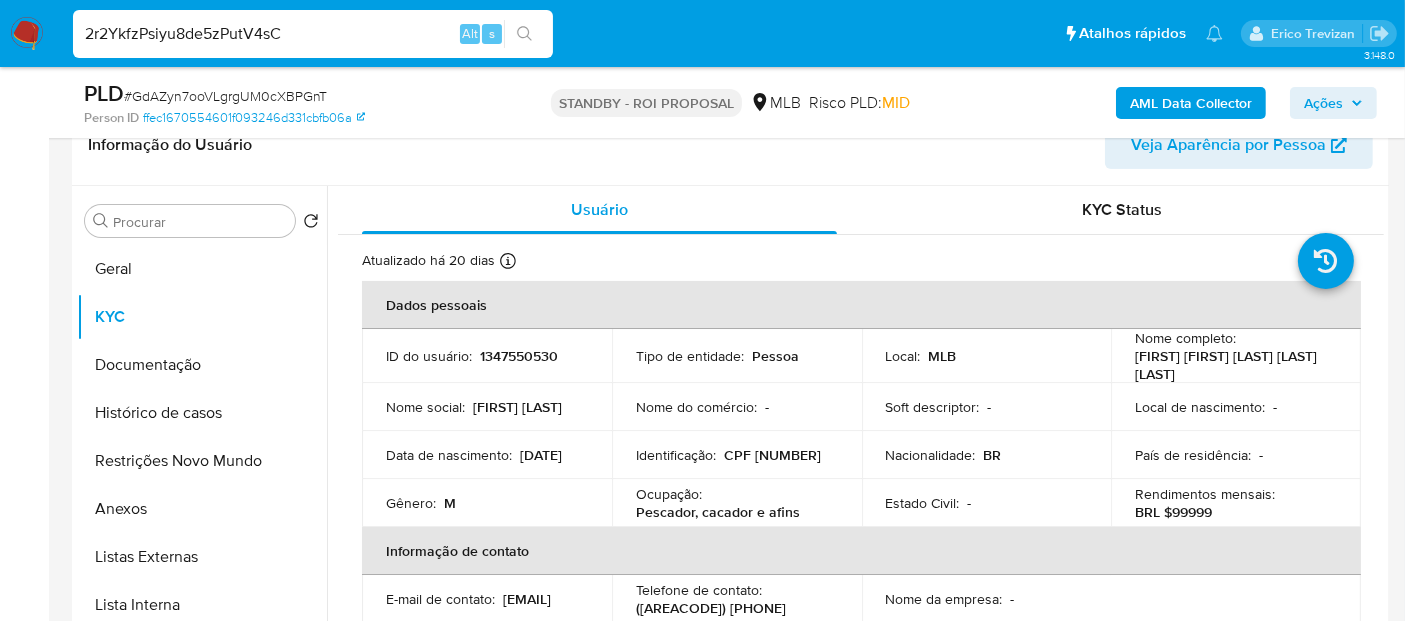 type on "2r2YkfzPsiyu8de5zPutV4sC" 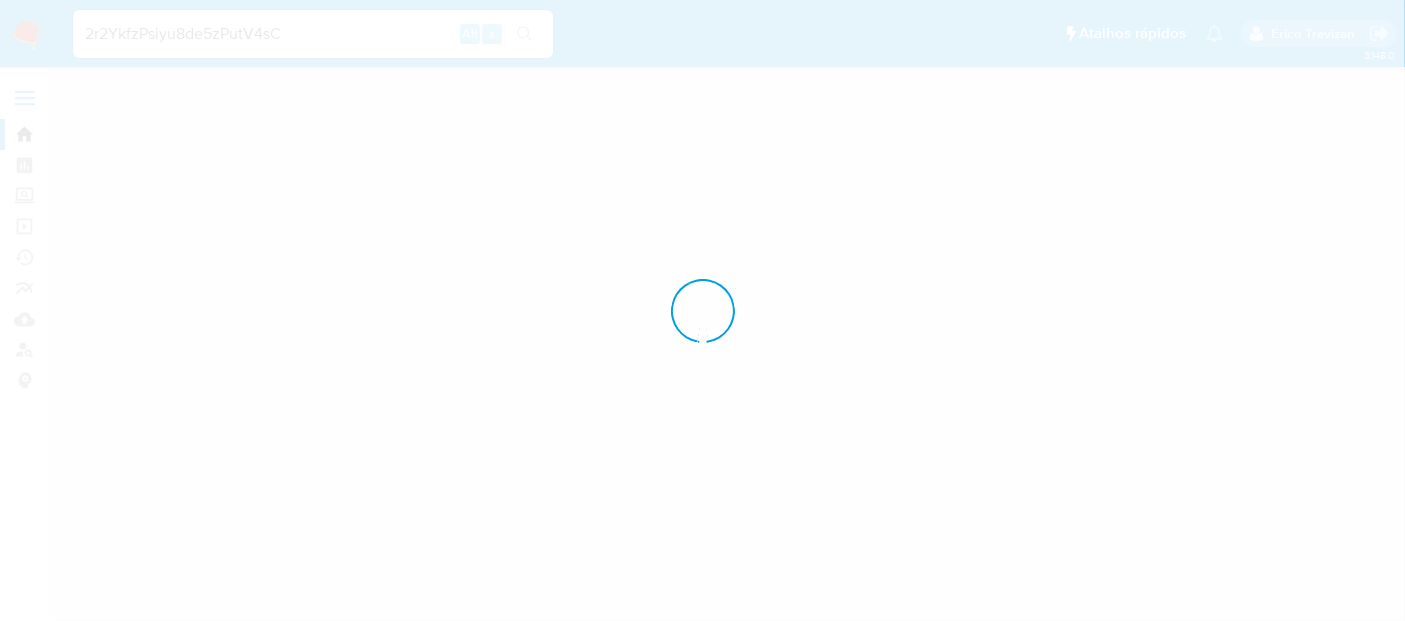 scroll, scrollTop: 0, scrollLeft: 0, axis: both 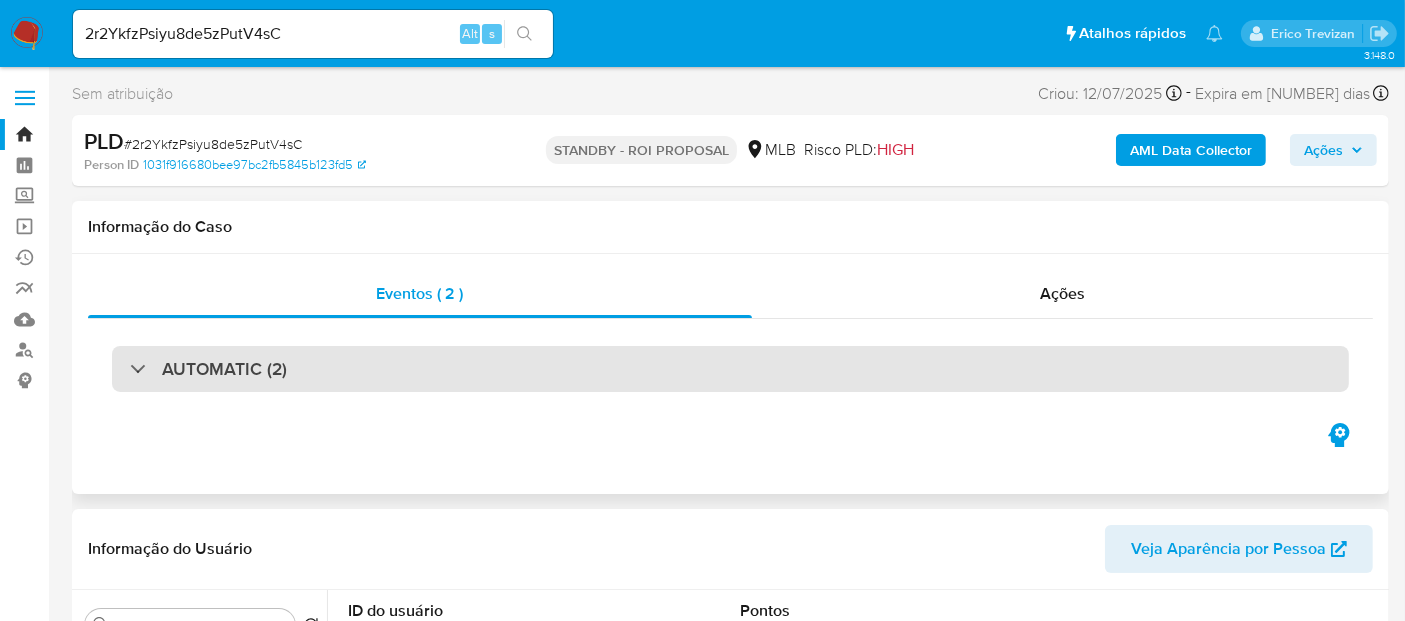 select on "10" 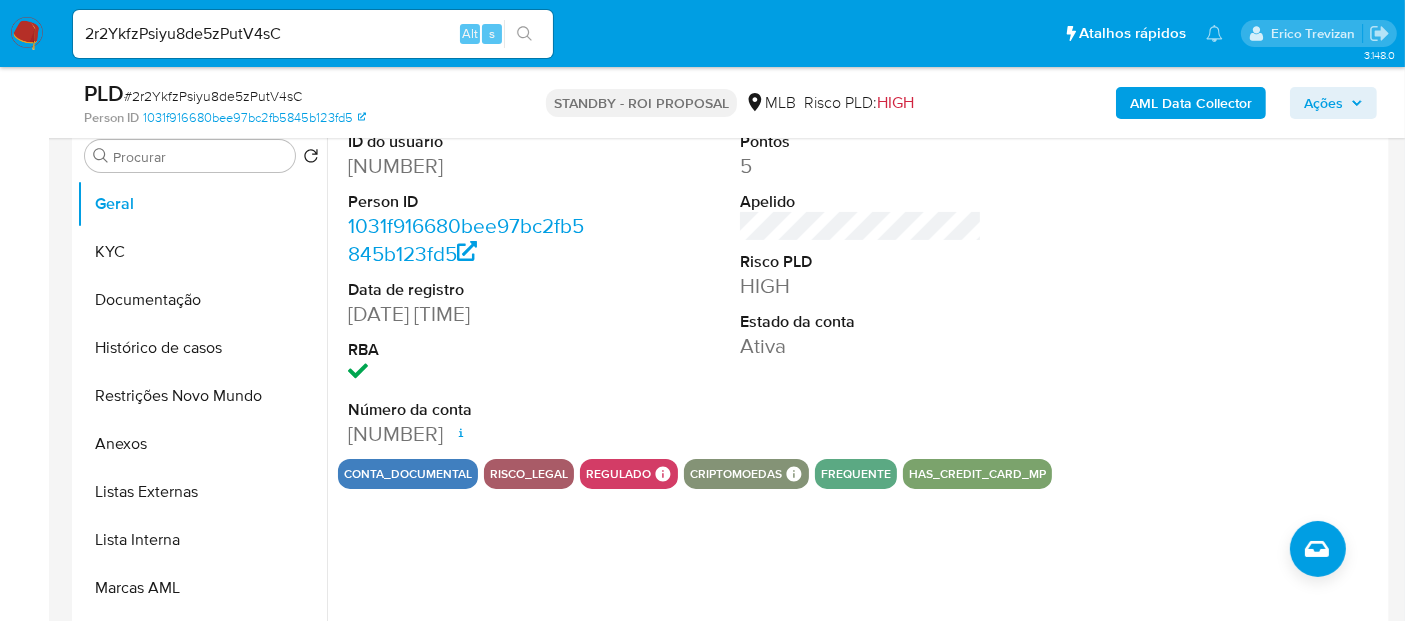 scroll, scrollTop: 444, scrollLeft: 0, axis: vertical 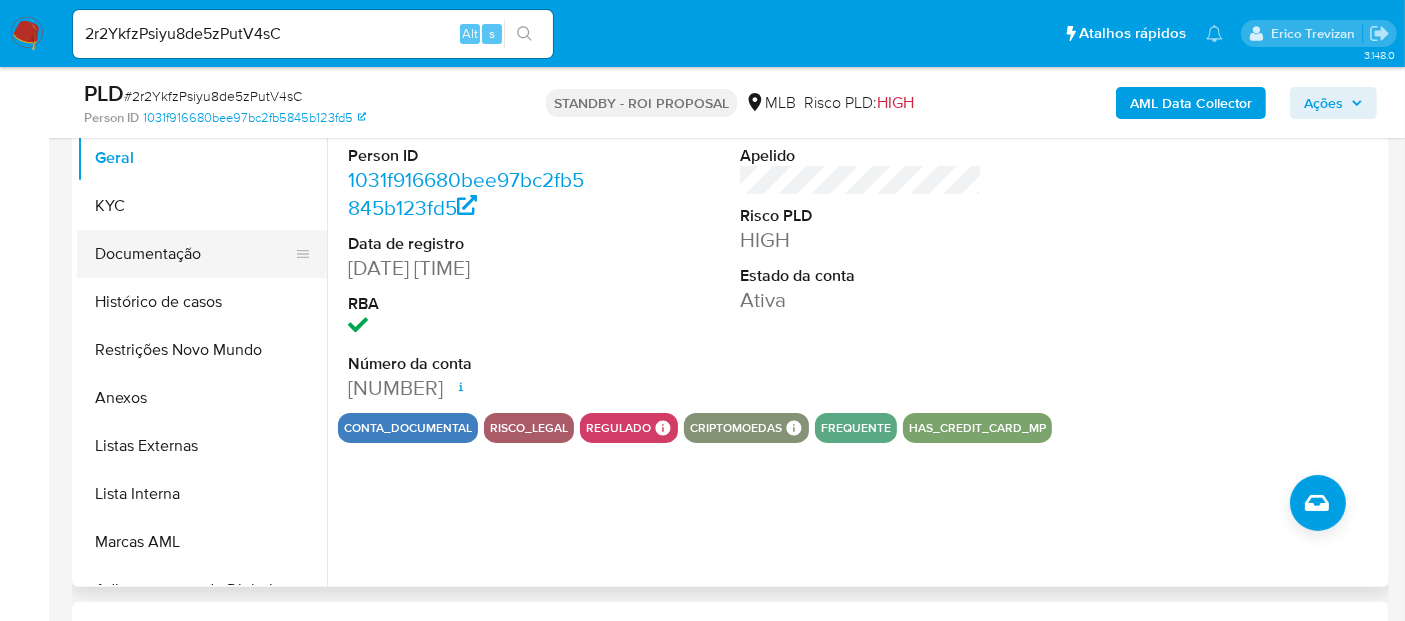 click on "Documentação" at bounding box center [194, 254] 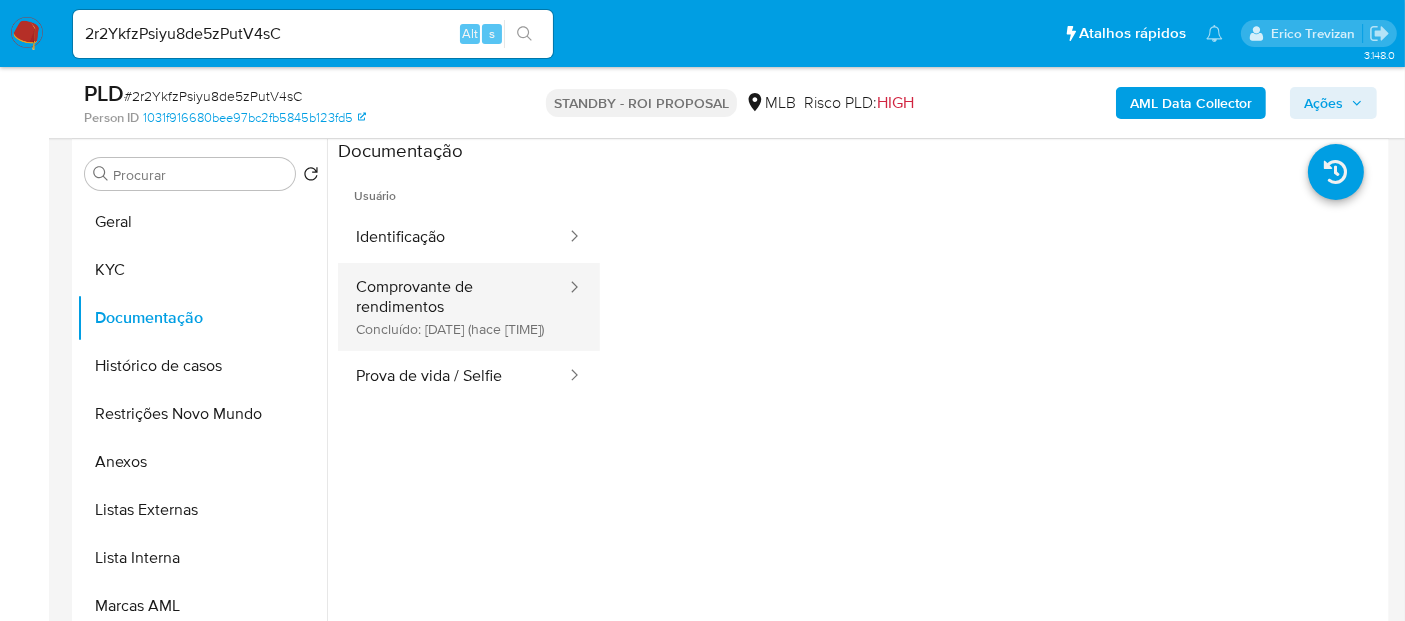 scroll, scrollTop: 333, scrollLeft: 0, axis: vertical 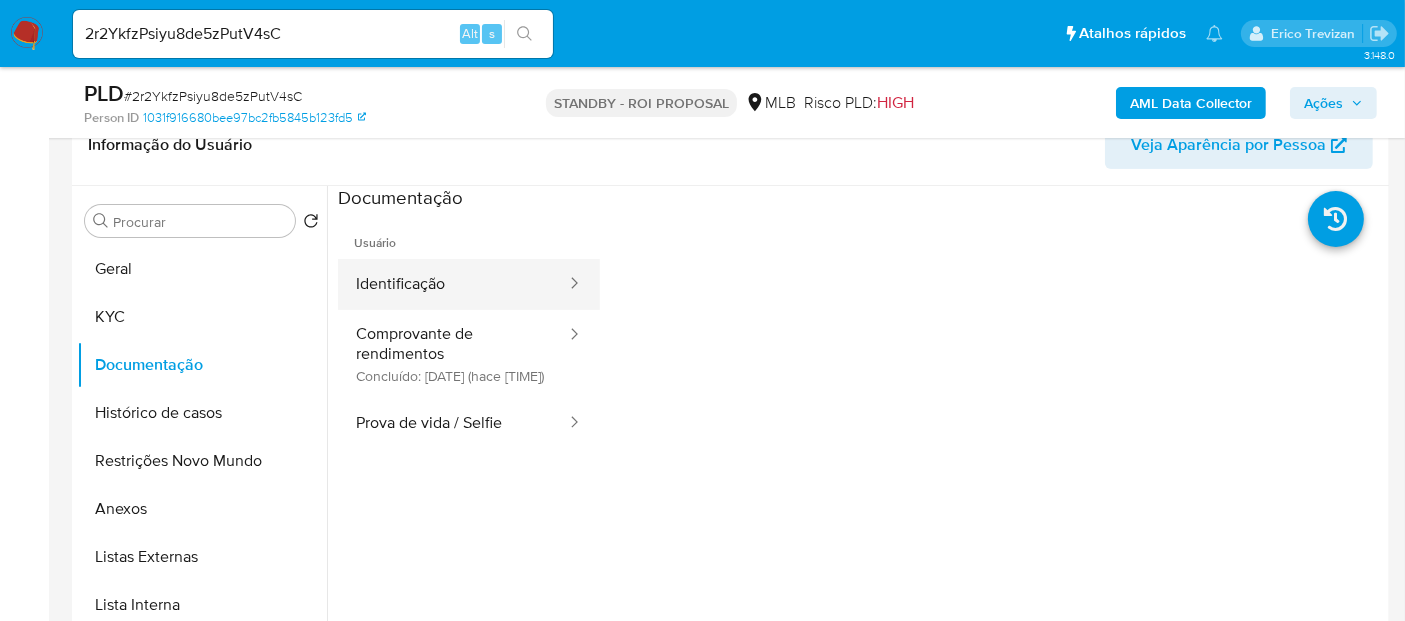 click on "Identificação" at bounding box center [453, 284] 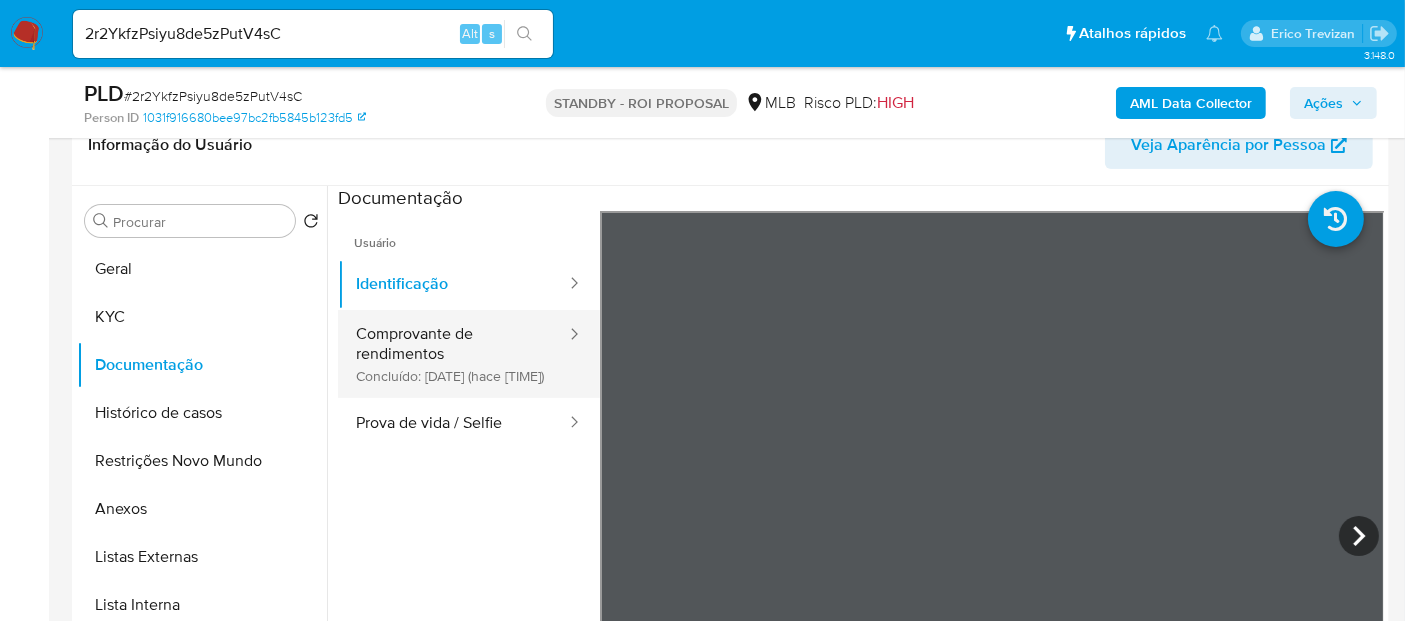 click on "Comprovante de rendimentos Concluído: 07/02/2025 (hace 6 meses)" at bounding box center (453, 354) 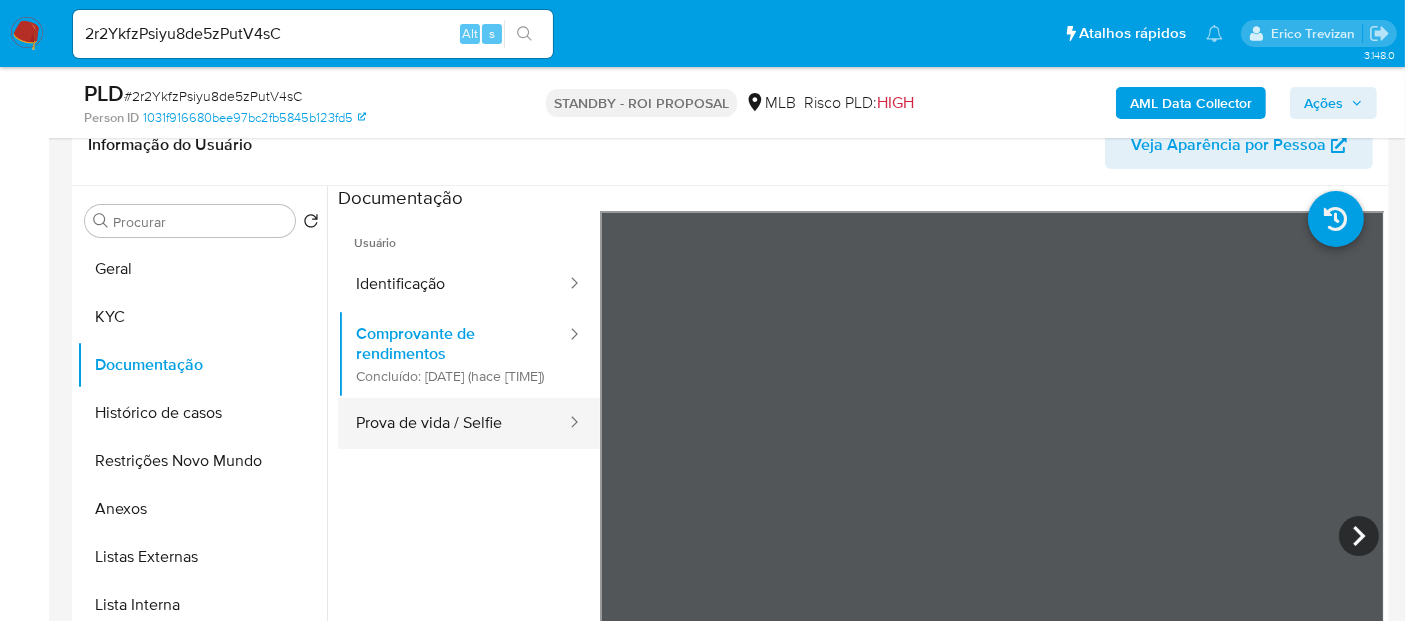 click on "Prova de vida / Selfie" at bounding box center (453, 423) 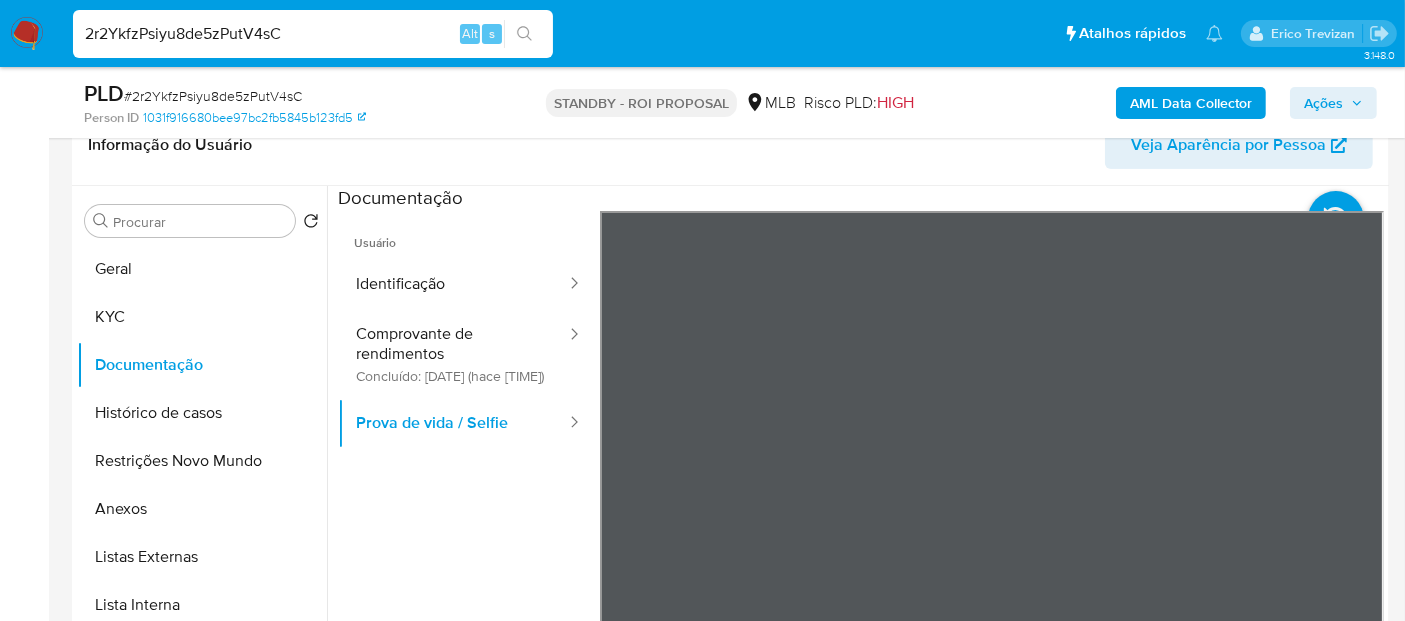 click on "Pausado Ver notificaciones 2r2YkfzPsiyu8de5zPutV4sC Alt s Atalhos rápidos   Presiona las siguientes teclas para acceder a algunas de las funciones Pesquisar caso ou usuário Alt s Voltar para casa Alt h Adicione um comentário Alt c Adicionar um anexo Alt a Erico Trevizan Bandeja Painel Screening Pesquisa em Listas Watchlist Ferramentas Operações em massa Ejecuções automáticas relatórios Mulan Localizador de pessoas Consolidado 3.148.0 Sem atribuição   Asignado el: 24/07/2025 16:23:40 Criou: 12/07/2025   Criou: 12/07/2025 00:53:22 - Expira em 21 dias   Expira em 26/08/2025 00:53:23 PLD # 2r2YkfzPsiyu8de5zPutV4sC Person ID 1031f916680bee97bc2fb5845b123fd5 STANDBY - ROI PROPOSAL  MLB Risco PLD:  HIGH AML Data Collector Ações Informação do Caso Eventos ( 2 ) Ações AUTOMATIC (2) Informação do Usuário Veja Aparência por Pessoa Procurar   Retornar ao pedido padrão Geral KYC Documentação Histórico de casos Restrições Novo Mundo Anexos Listas Externas Lista Interna Marcas AML Cartões Items" at bounding box center (702, 1432) 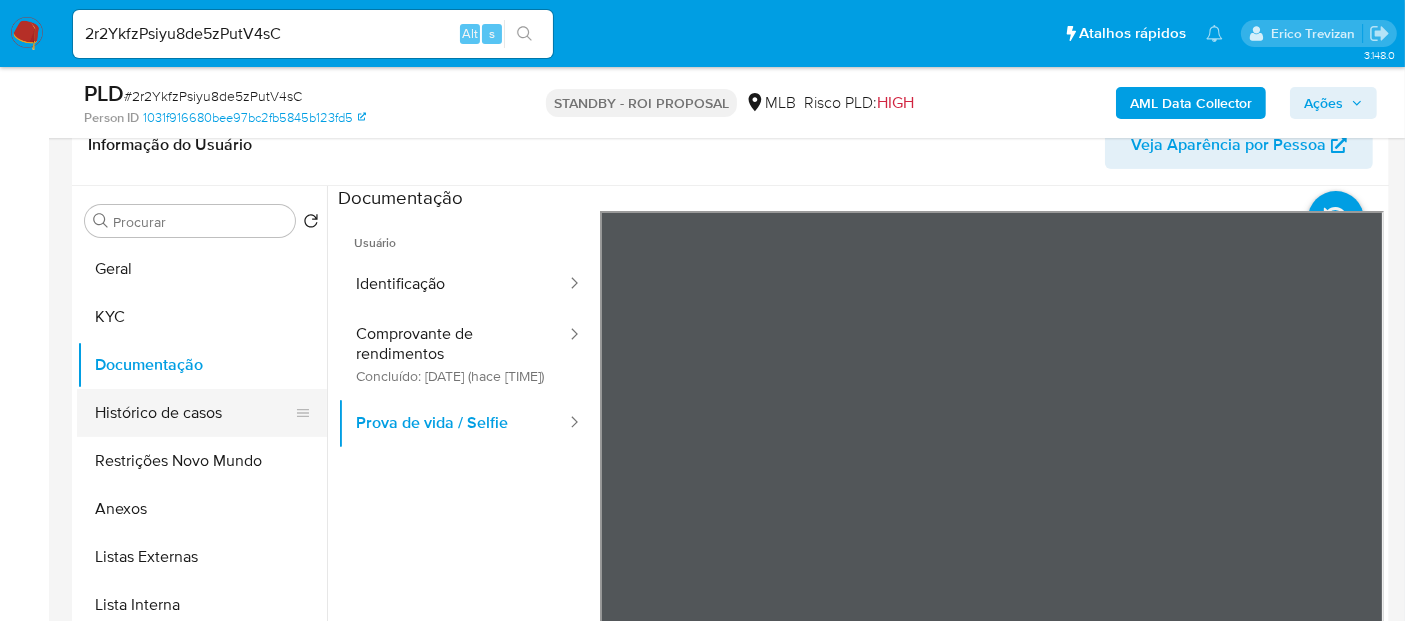 drag, startPoint x: 159, startPoint y: 412, endPoint x: 198, endPoint y: 412, distance: 39 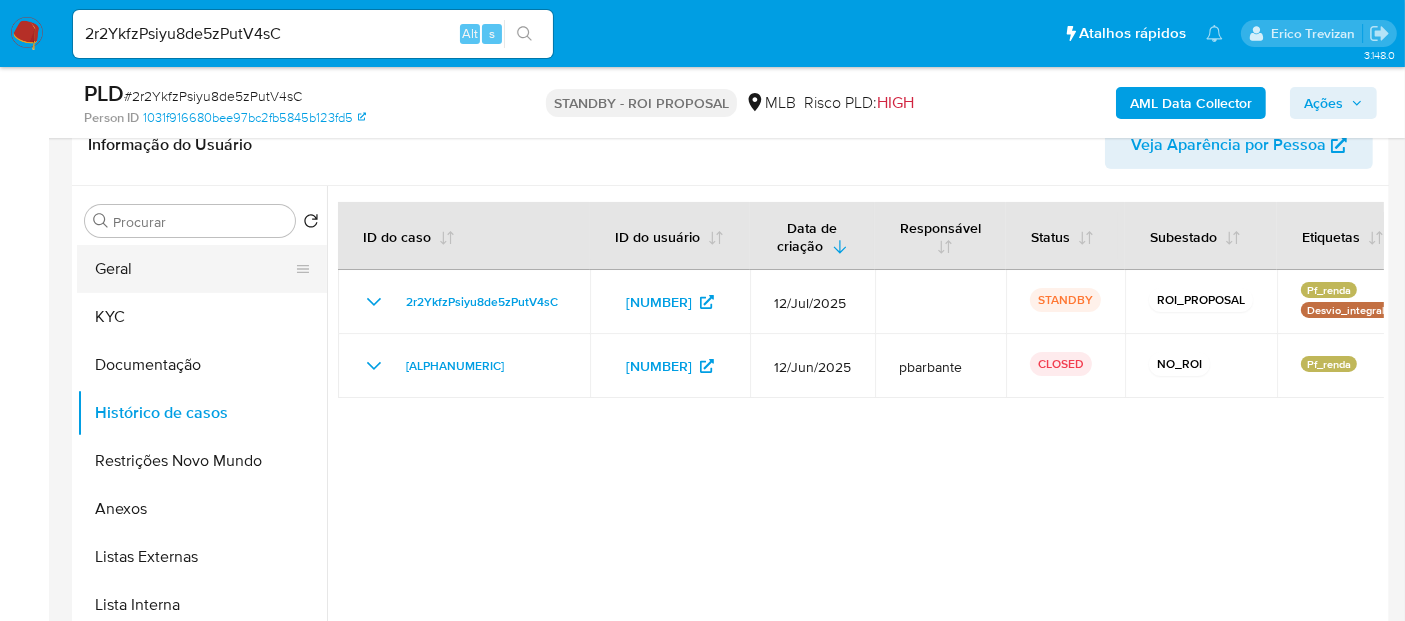 click on "Geral" at bounding box center (194, 269) 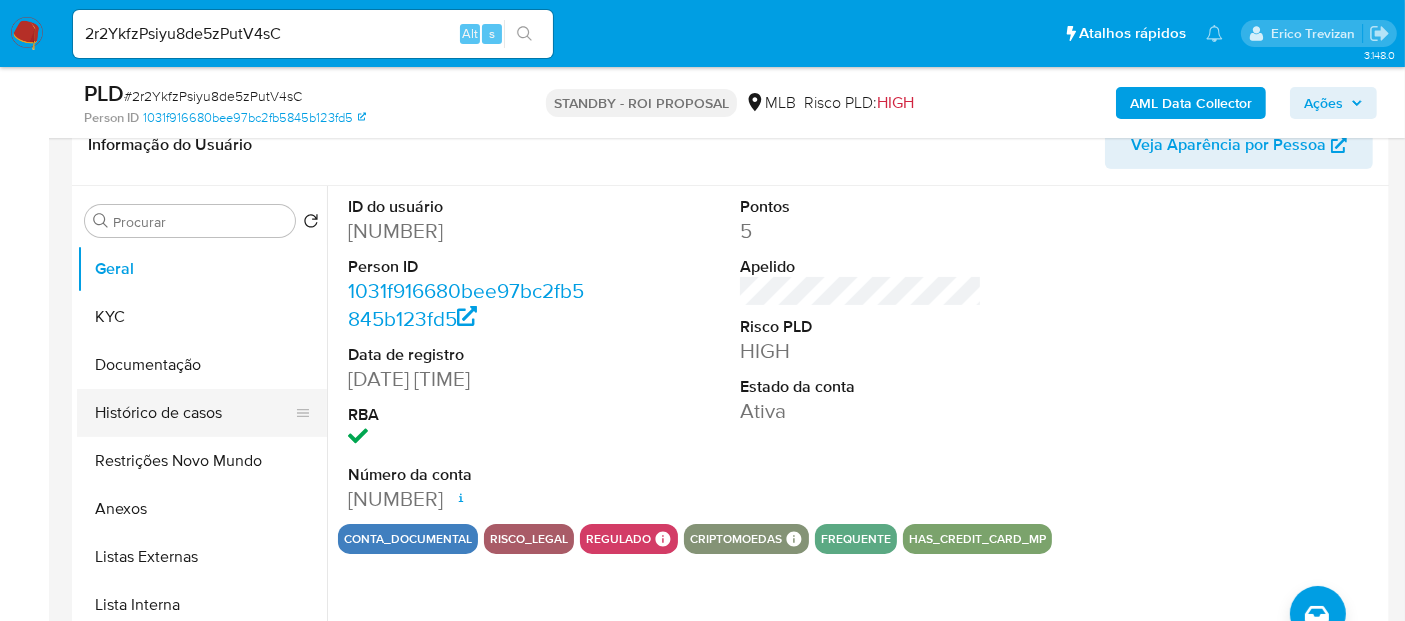 drag, startPoint x: 178, startPoint y: 414, endPoint x: 311, endPoint y: 412, distance: 133.01503 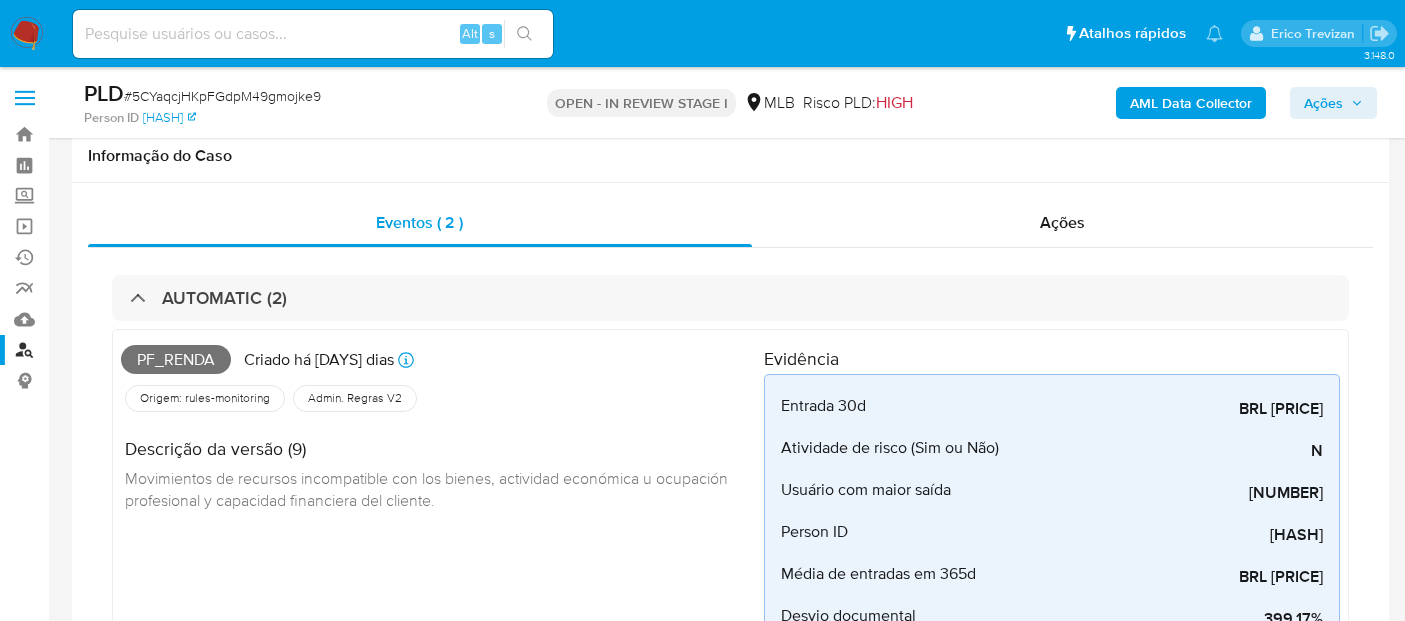 select on "10" 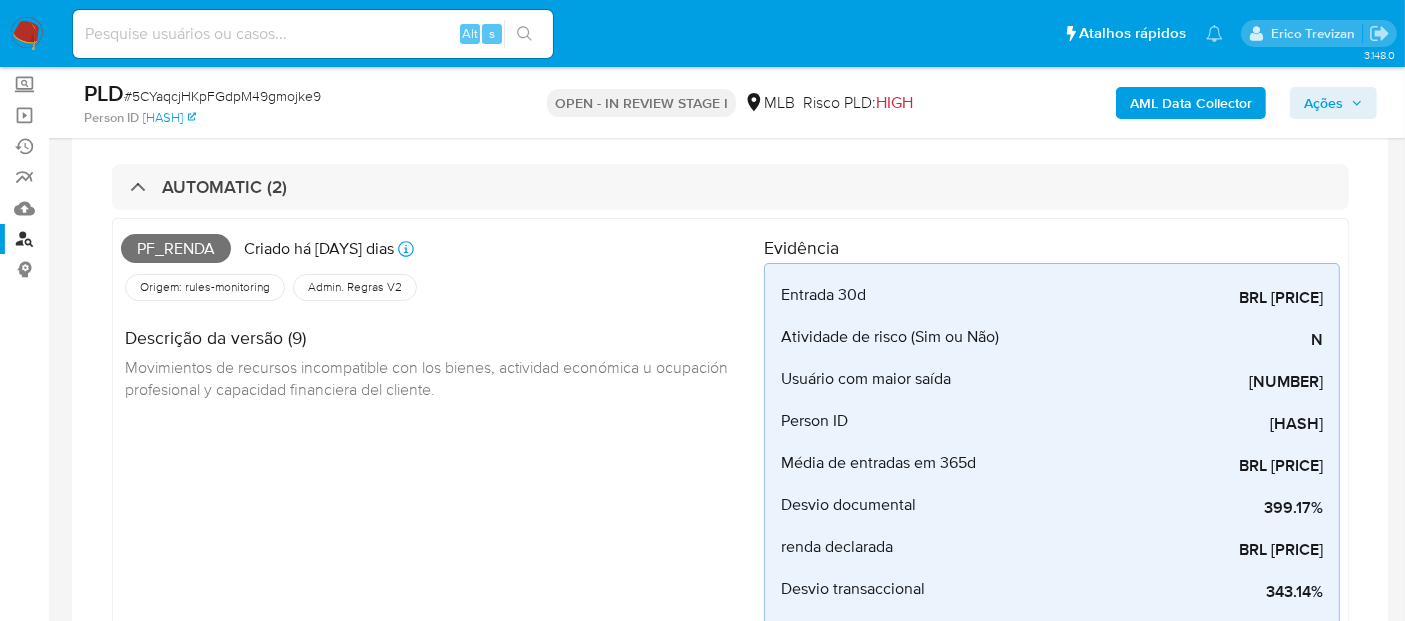 scroll, scrollTop: 111, scrollLeft: 0, axis: vertical 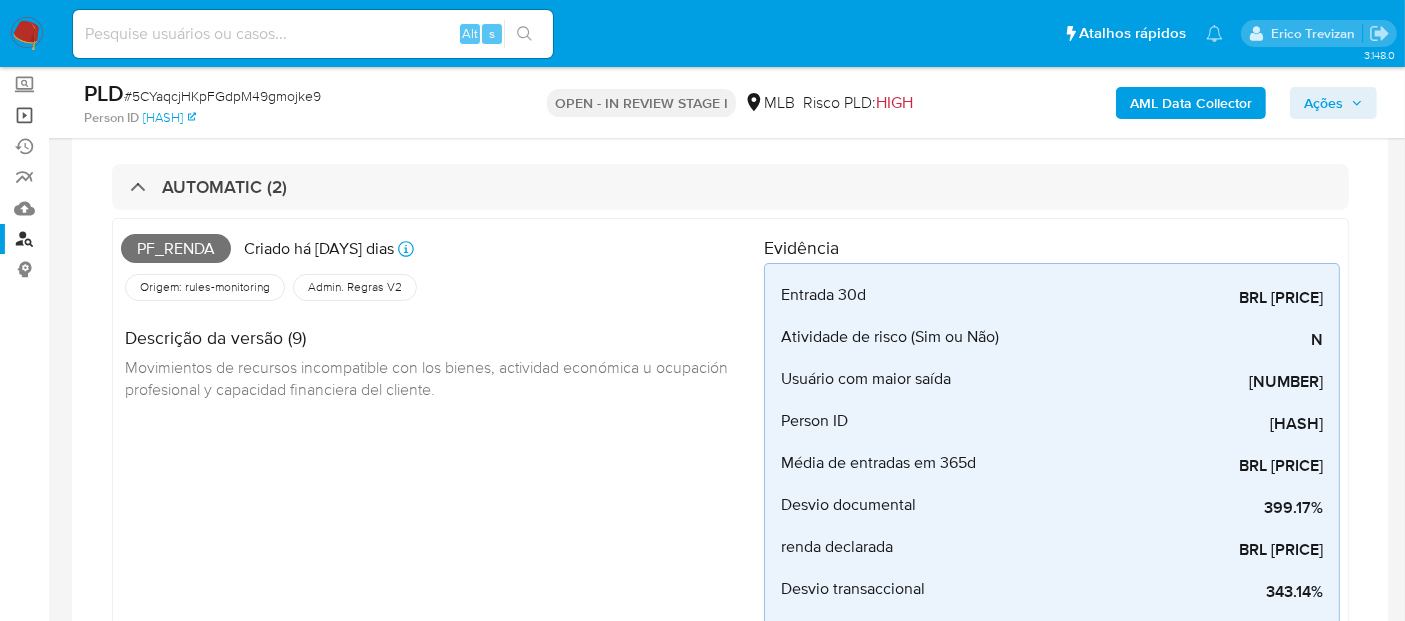 click on "Operações em massa" at bounding box center [119, 115] 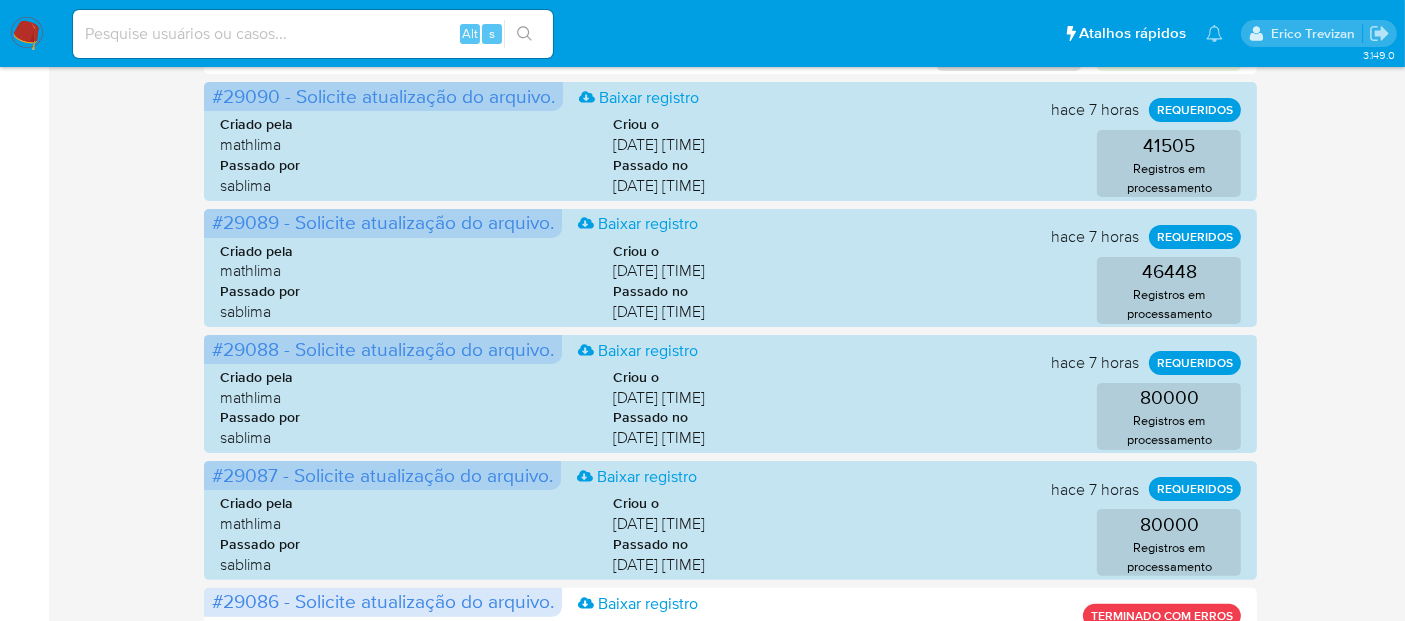 scroll, scrollTop: 0, scrollLeft: 0, axis: both 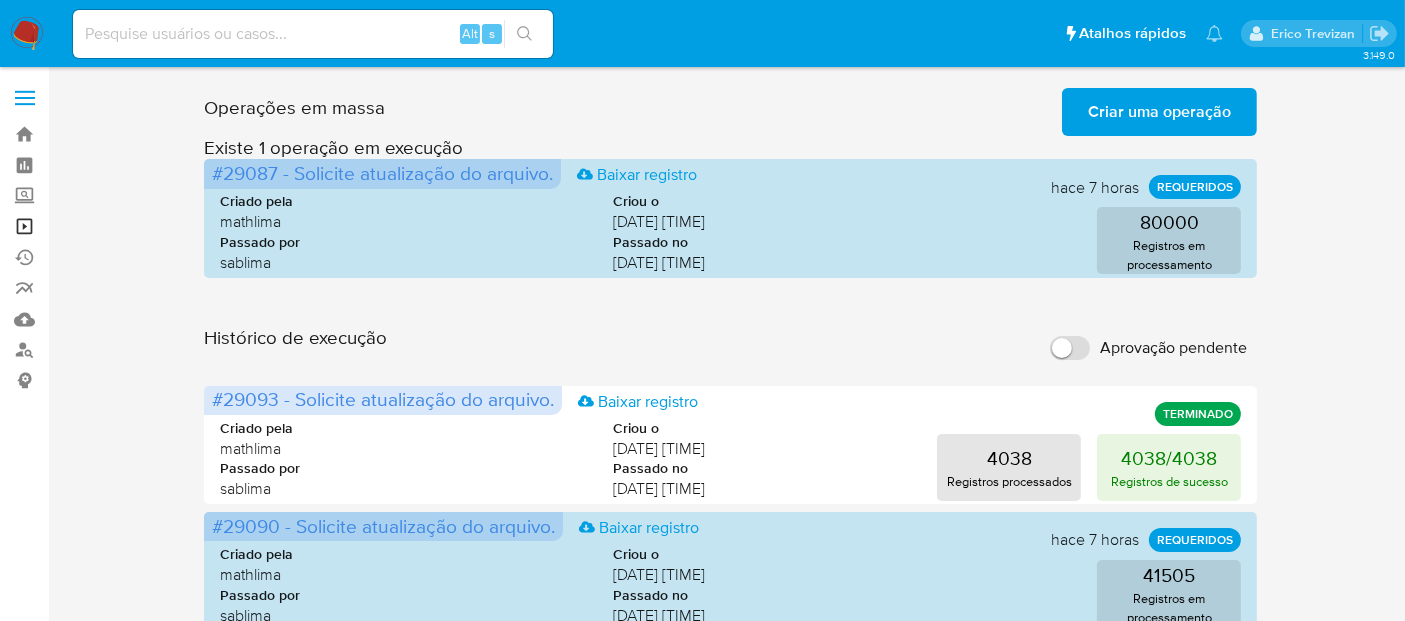 click on "Operações em massa" at bounding box center (119, 226) 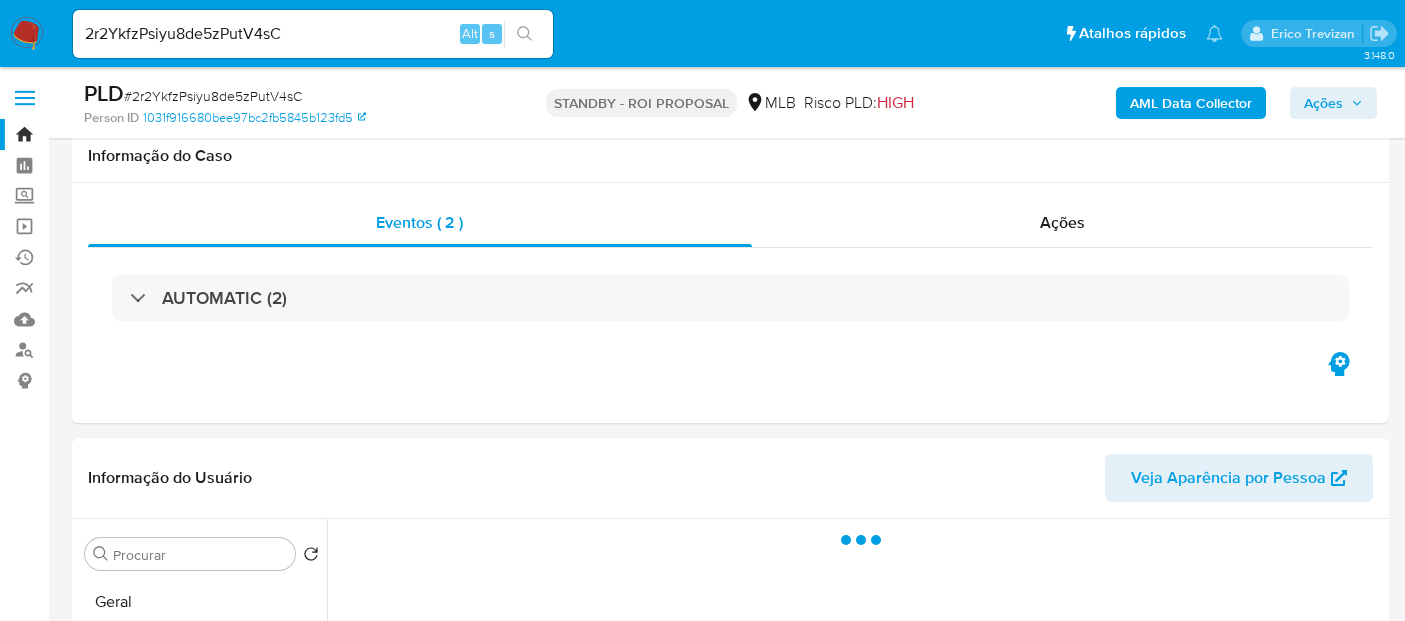 select on "10" 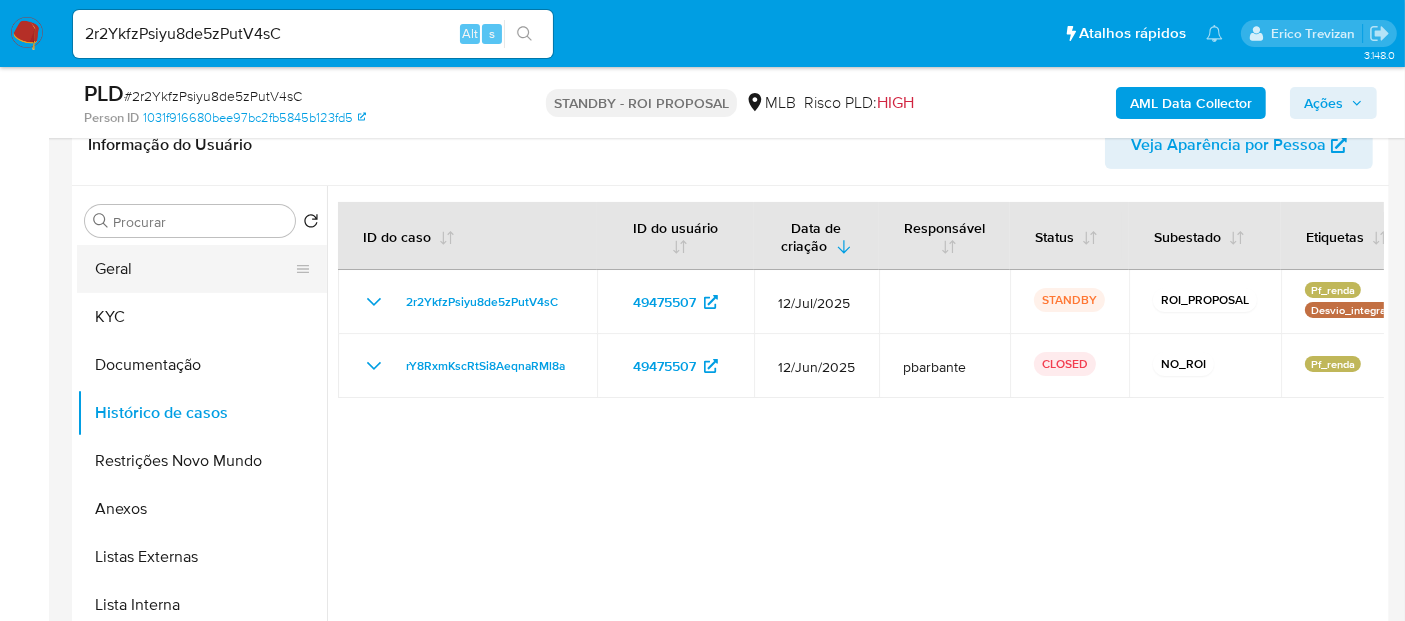 drag, startPoint x: 151, startPoint y: 270, endPoint x: 202, endPoint y: 272, distance: 51.0392 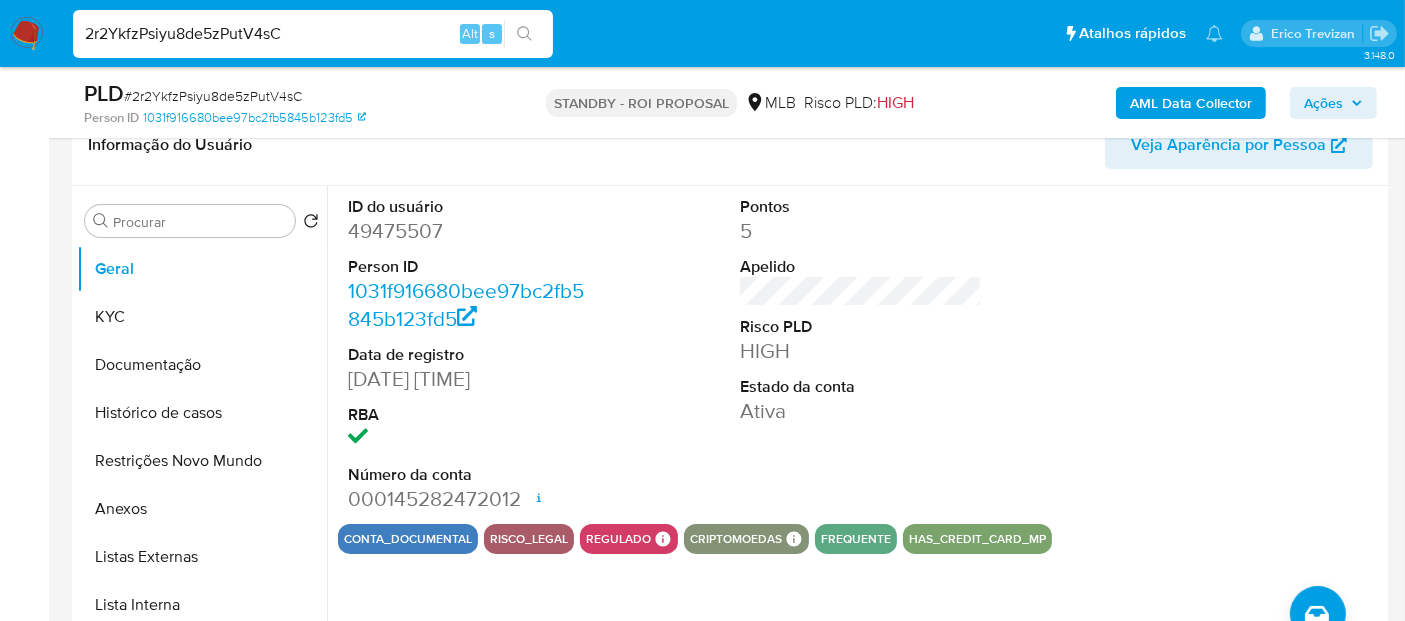 click on "Pausado Ver notificaciones 2r2YkfzPsiyu8de5zPutV4sC Alt s Atalhos rápidos   Presiona las siguientes teclas para acceder a algunas de las funciones Pesquisar caso ou usuário Alt s Voltar para casa Alt h Adicione um comentário Alt c Adicionar um anexo Alt a Erico Trevizan" at bounding box center [702, 33] 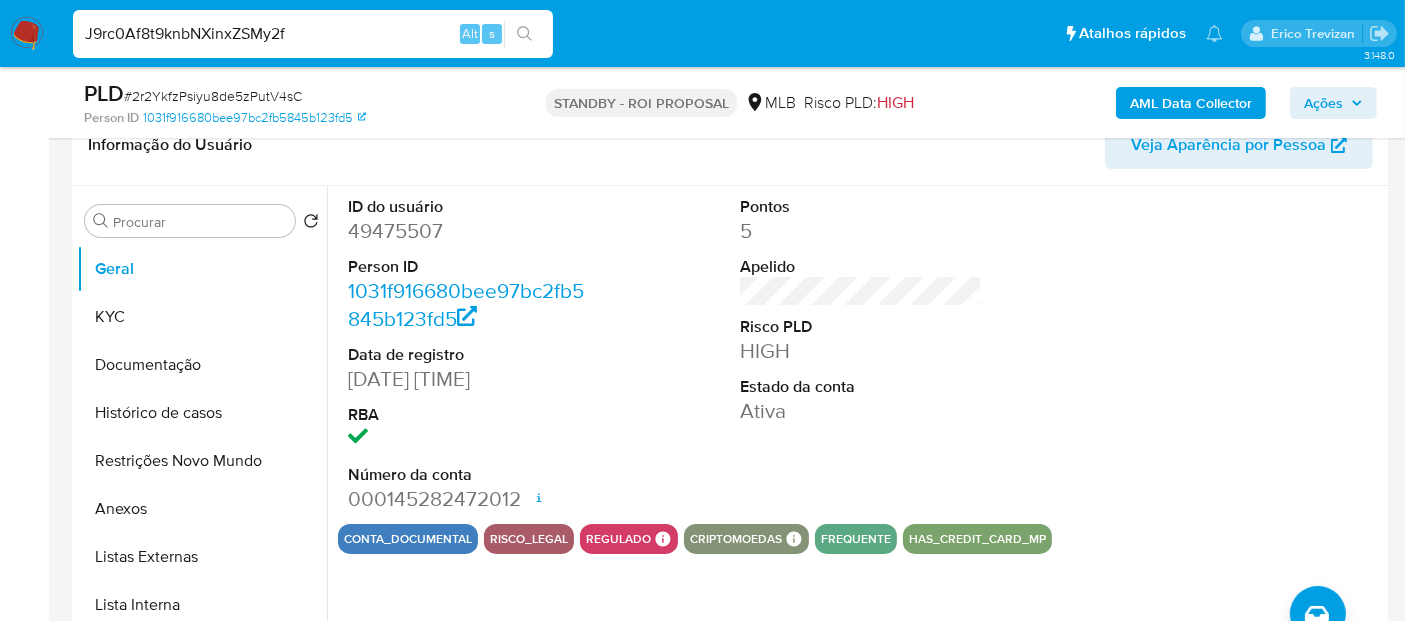 type on "J9rc0Af8t9knbNXinxZSMy2f" 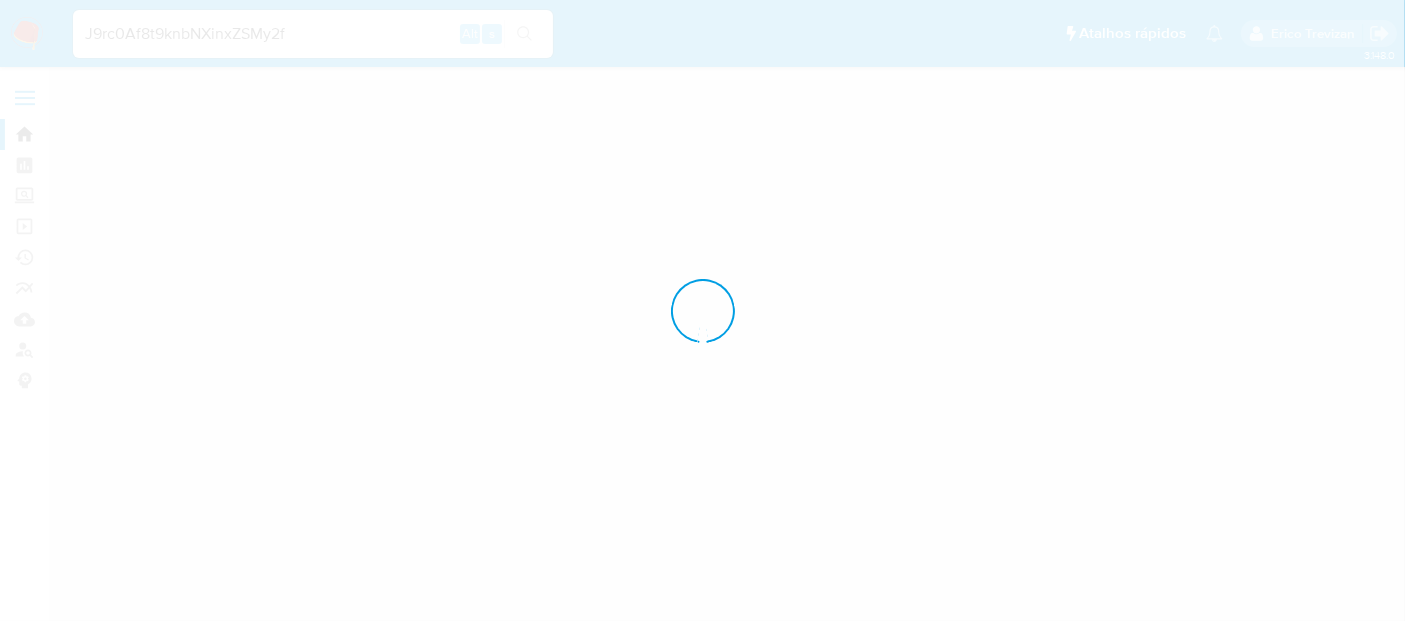 scroll, scrollTop: 0, scrollLeft: 0, axis: both 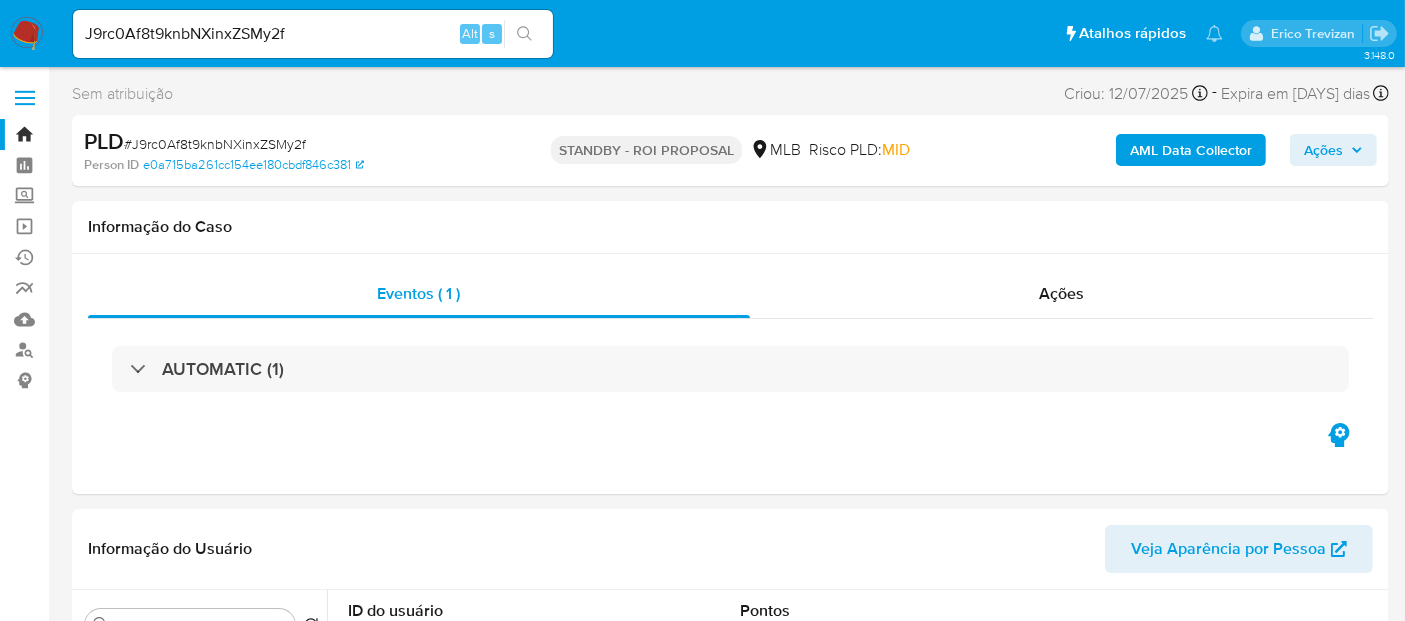 select on "10" 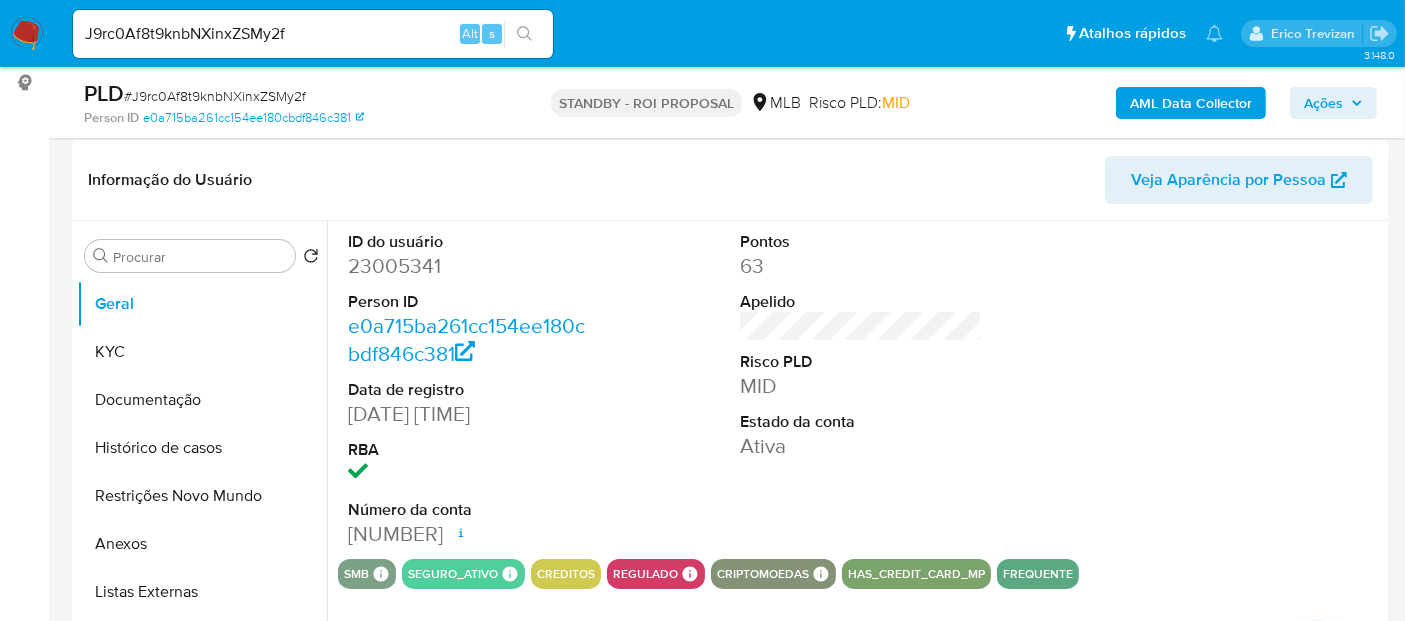 scroll, scrollTop: 333, scrollLeft: 0, axis: vertical 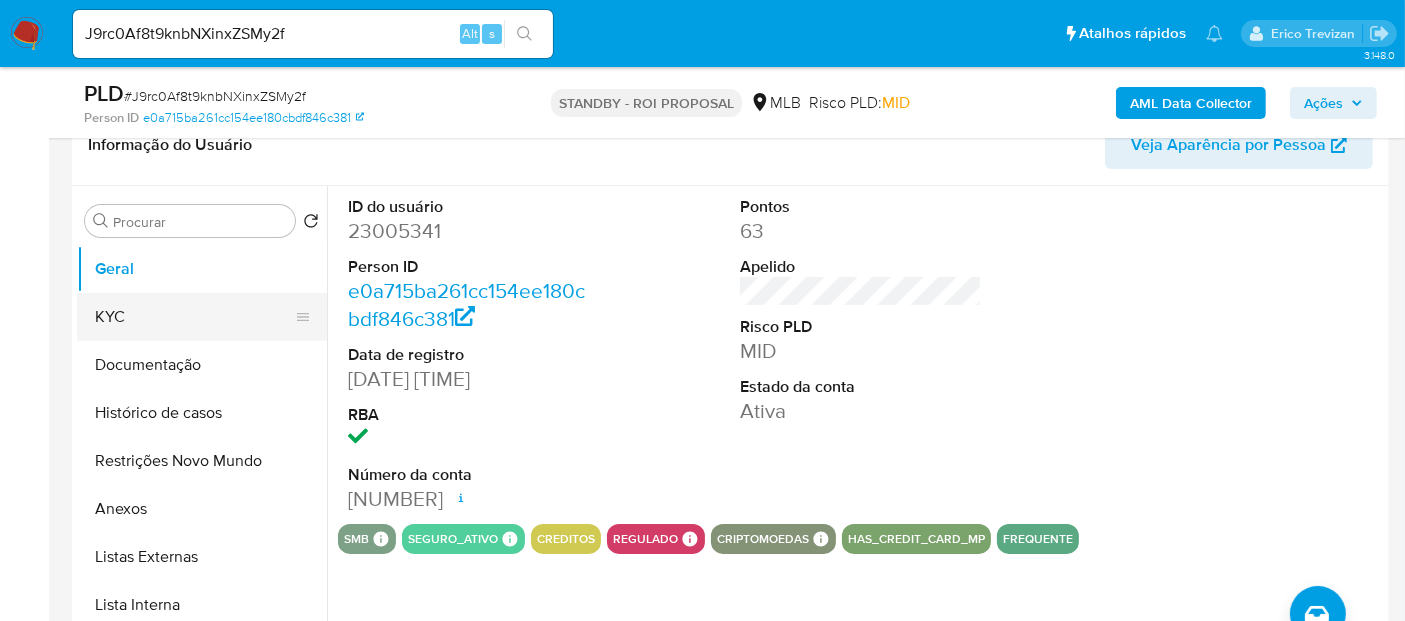 click on "KYC" at bounding box center [194, 317] 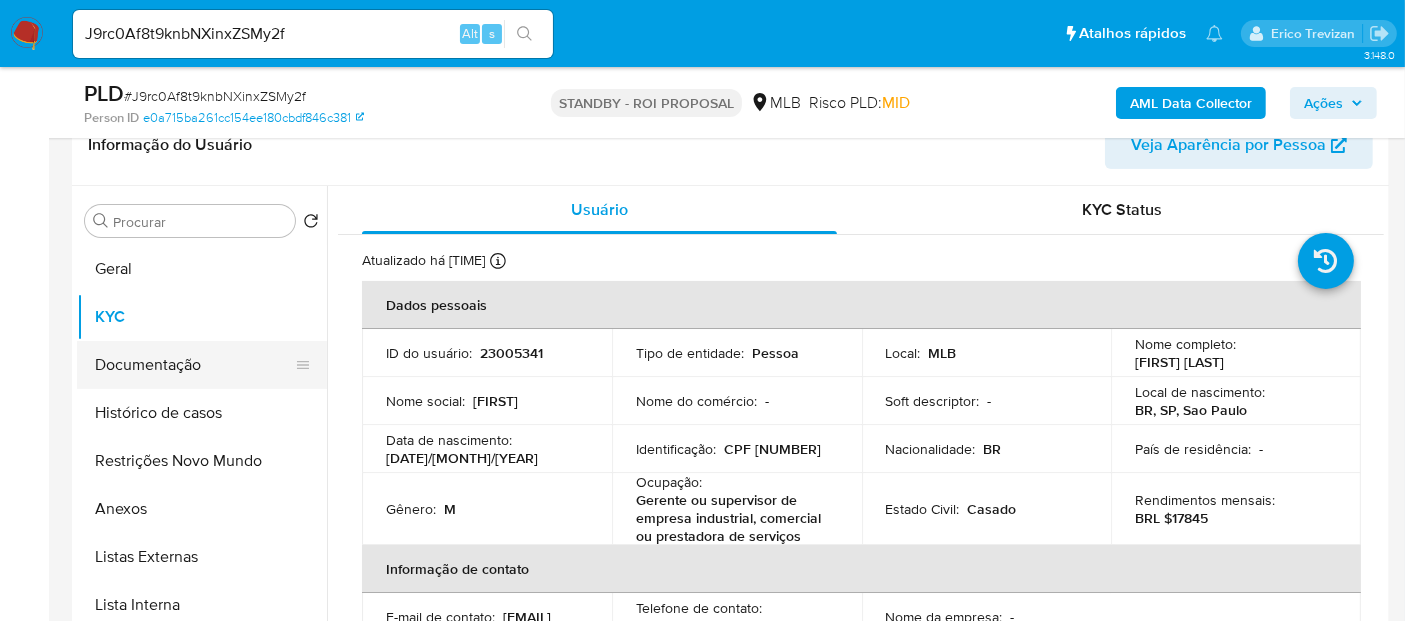 click on "Documentação" at bounding box center [194, 365] 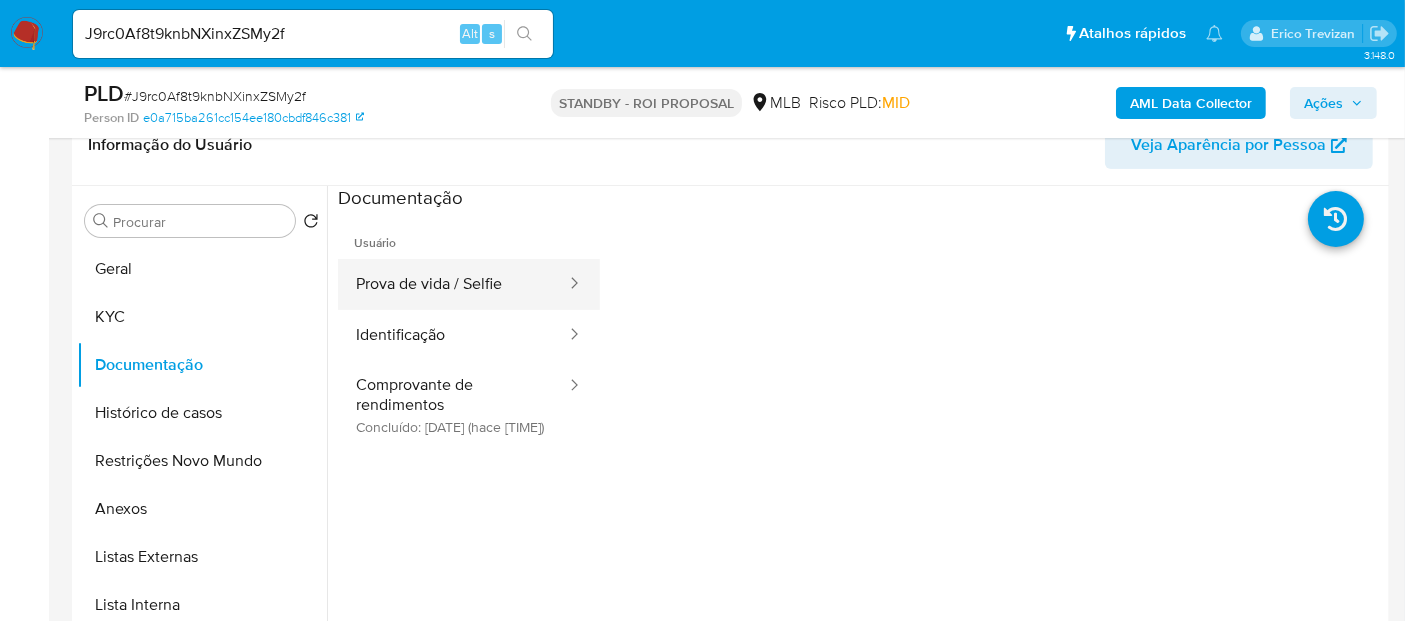 click on "Prova de vida / Selfie" at bounding box center (453, 284) 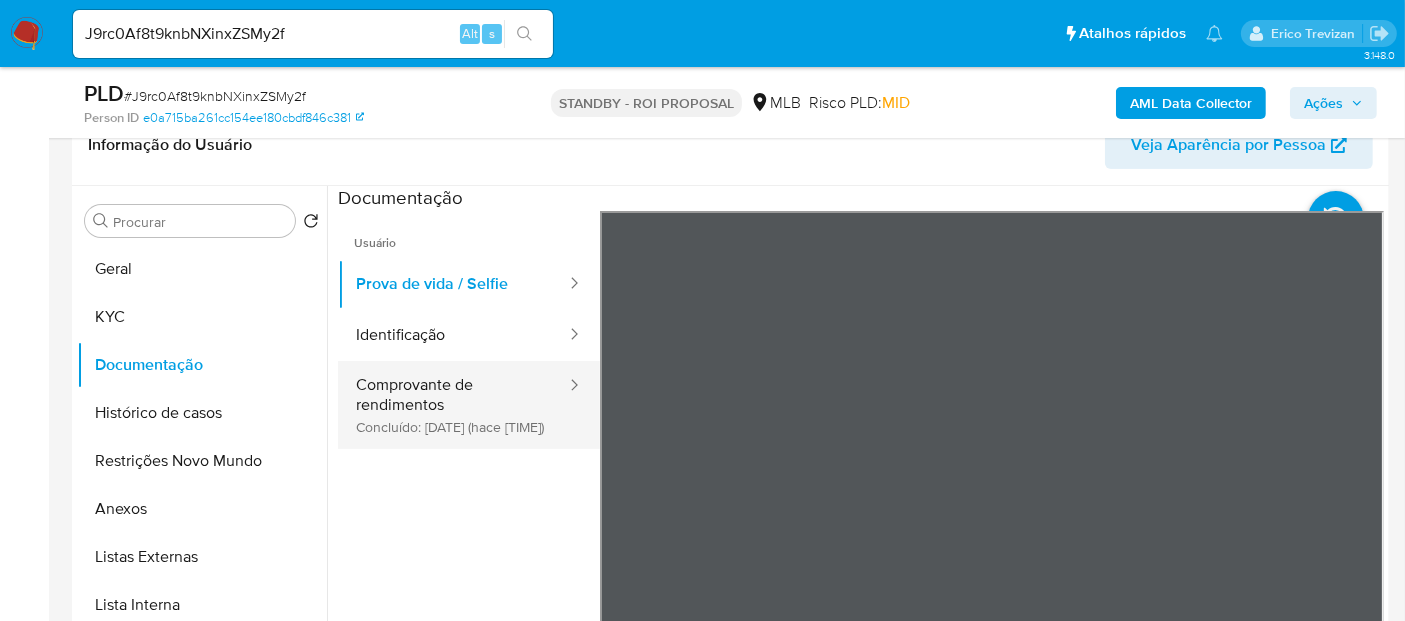click on "Comprovante de rendimentos Concluído: 16/07/2025 (hace 19 días)" at bounding box center [453, 405] 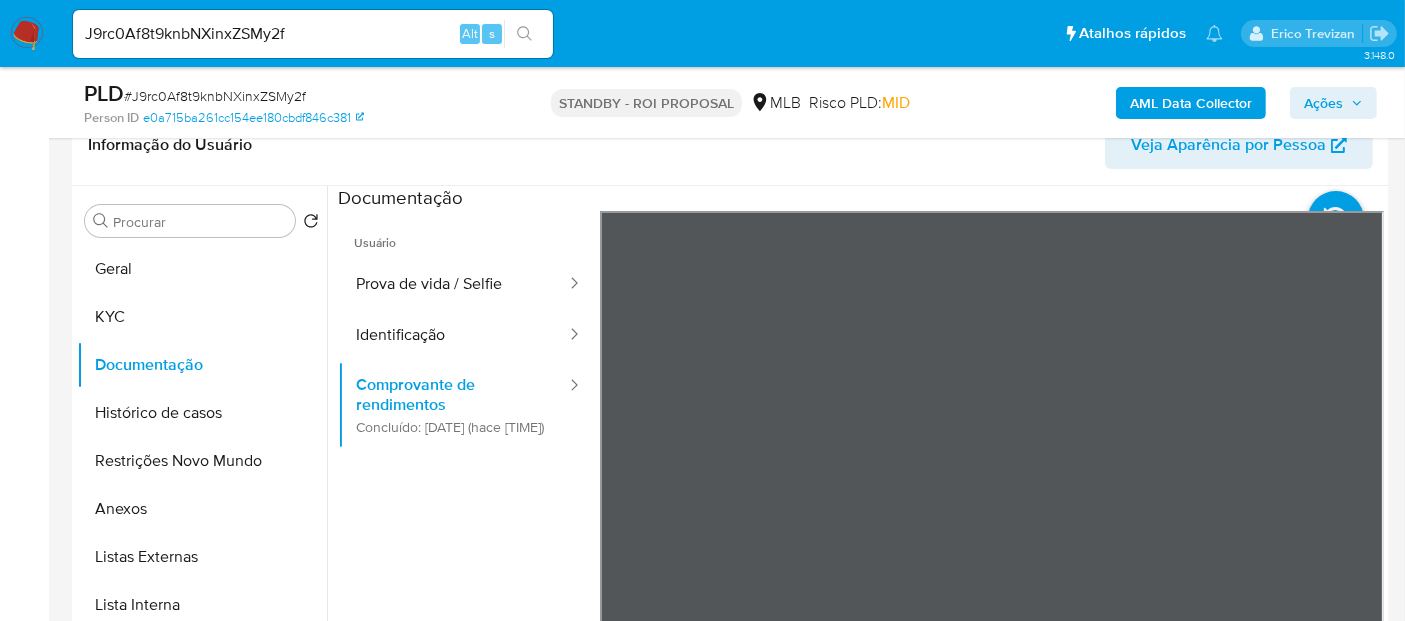 click on "Pausado Ver notificaciones J9rc0Af8t9knbNXinxZSMy2f Alt s Atalhos rápidos   Presiona las siguientes teclas para acceder a algunas de las funciones Pesquisar caso ou usuário Alt s Voltar para casa Alt h Adicione um comentário Alt c Adicionar um anexo Alt a Erico Trevizan Bandeja Painel Screening Pesquisa em Listas Watchlist Ferramentas Operações em massa Ejecuções automáticas relatórios Mulan Localizador de pessoas Consolidado 3.148.0 Sem atribuição   Asignado el: 24/07/2025 16:23:45 Criou: 12/07/2025   Criou: 12/07/2025 00:57:31 - Expira em 21 dias   Expira em 26/08/2025 00:57:31 PLD # J9rc0Af8t9knbNXinxZSMy2f Person ID e0a715ba261cc154ee180cbdf846c381 STANDBY - ROI PROPOSAL  MLB Risco PLD:  MID AML Data Collector Ações Informação do Caso Eventos ( 1 ) Ações AUTOMATIC (1) Informação do Usuário Veja Aparência por Pessoa Procurar   Retornar ao pedido padrão Geral KYC Documentação Histórico de casos Restrições Novo Mundo Anexos Listas Externas Lista Interna Marcas AML Cartões Items Id" at bounding box center (702, 1424) 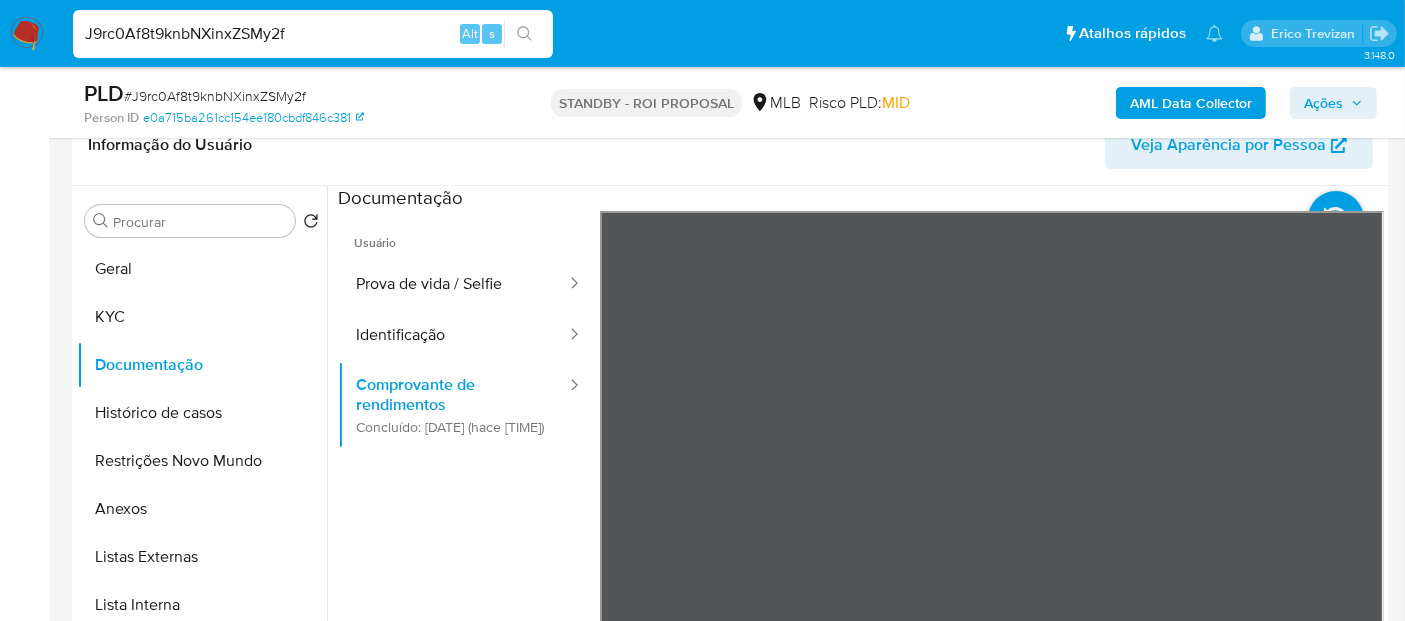 drag, startPoint x: 296, startPoint y: 32, endPoint x: 0, endPoint y: 9, distance: 296.89224 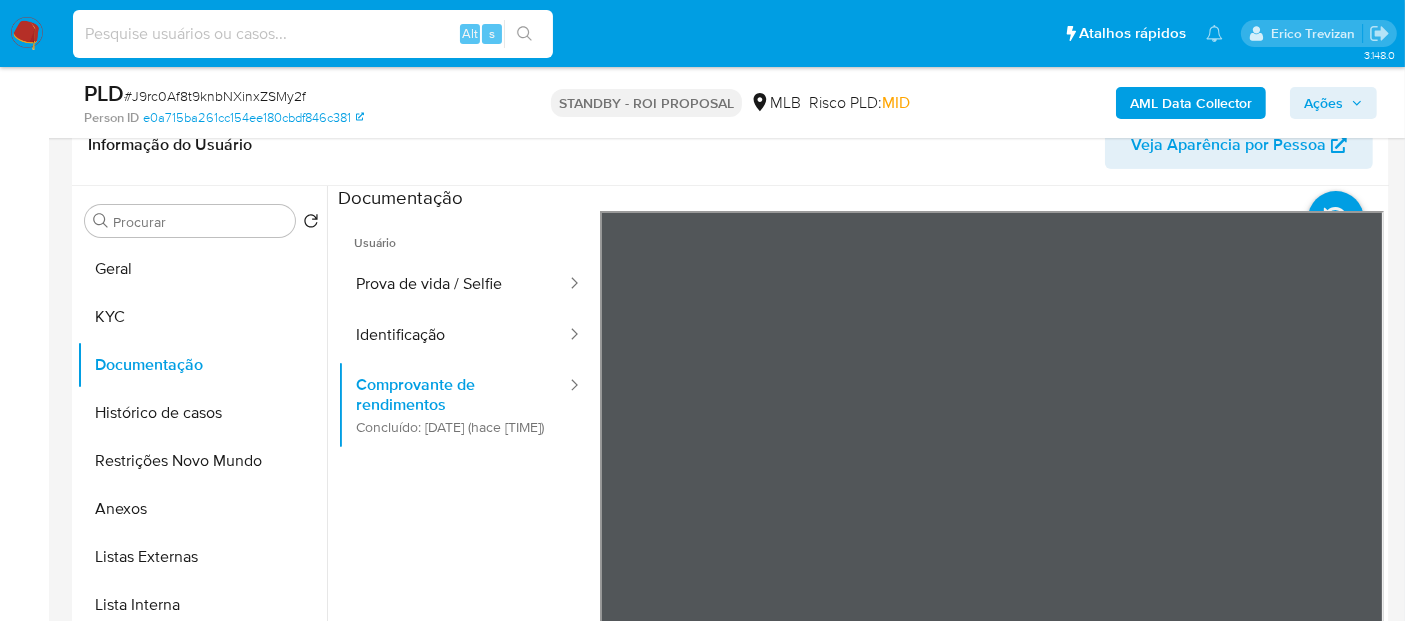 paste on "J9rc0Af8t9knbNXinxZSMy2f" 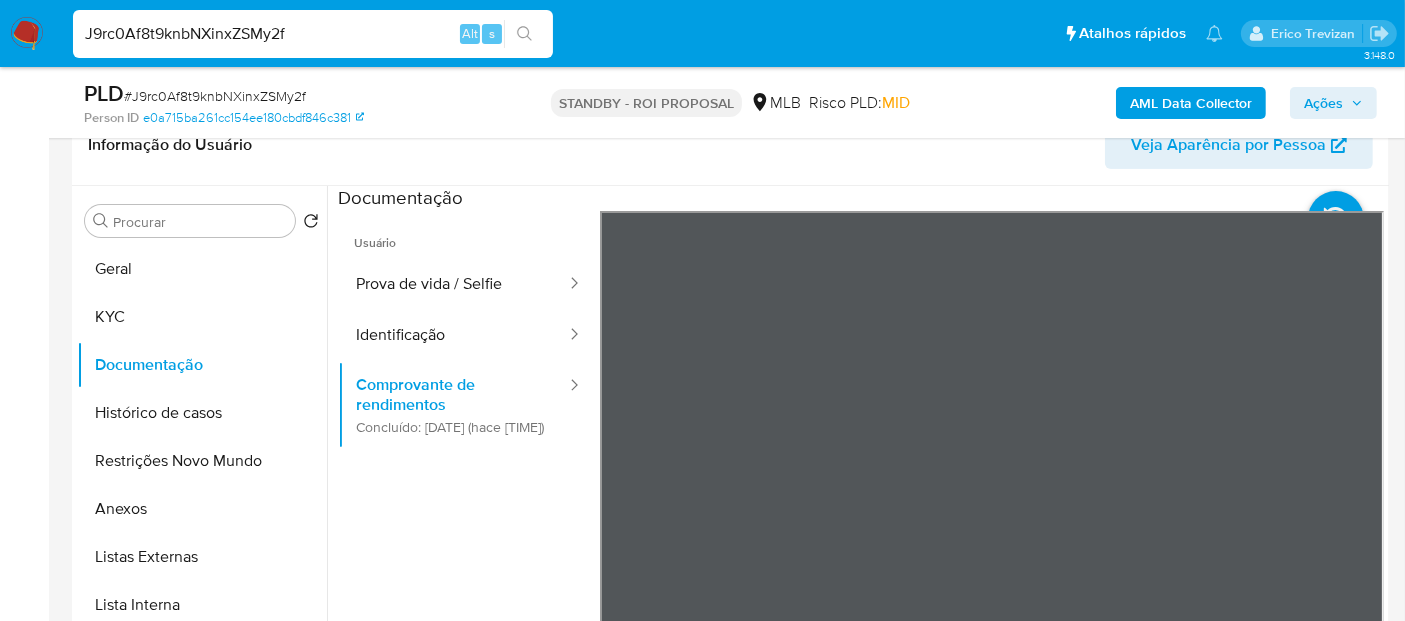 click 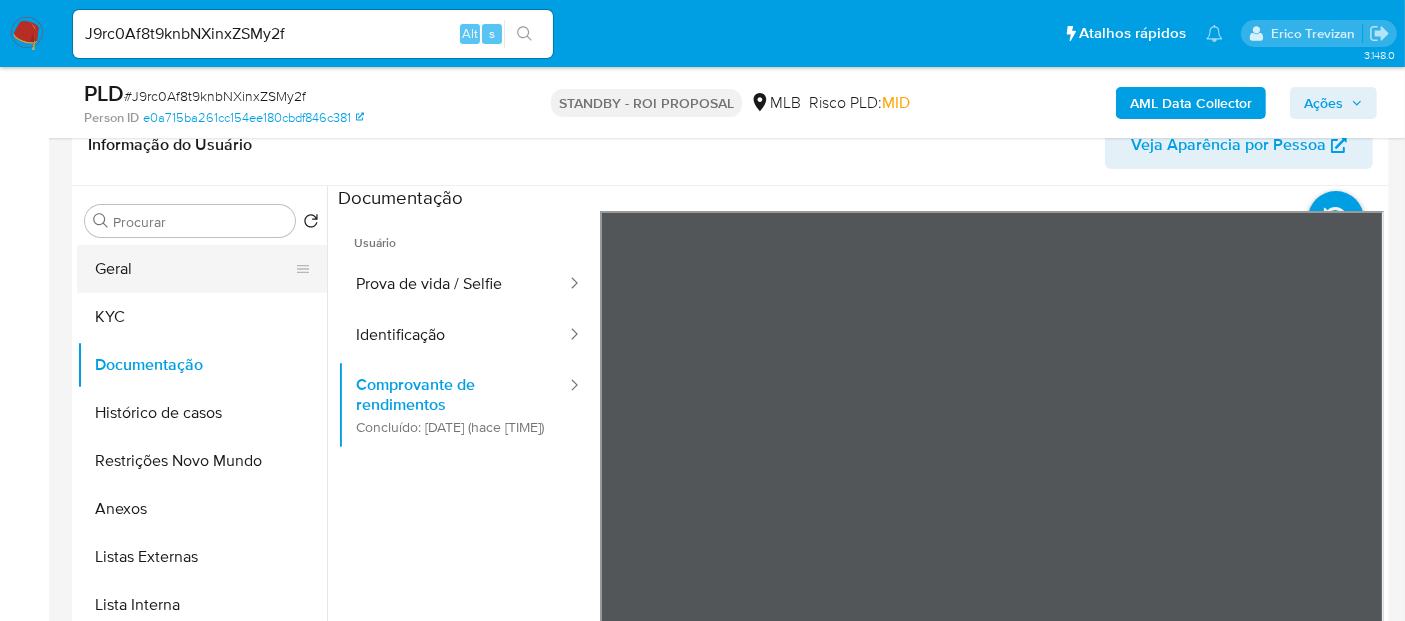 drag, startPoint x: 150, startPoint y: 271, endPoint x: 182, endPoint y: 270, distance: 32.01562 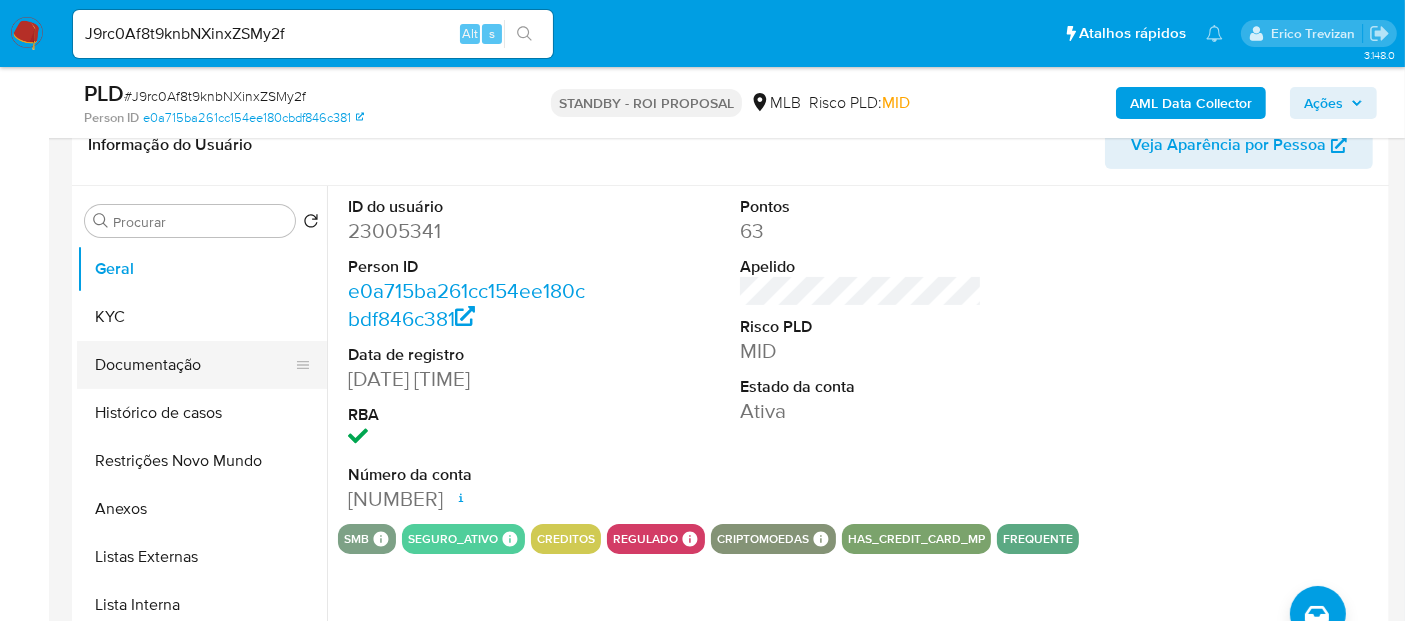 click on "Documentação" at bounding box center (194, 365) 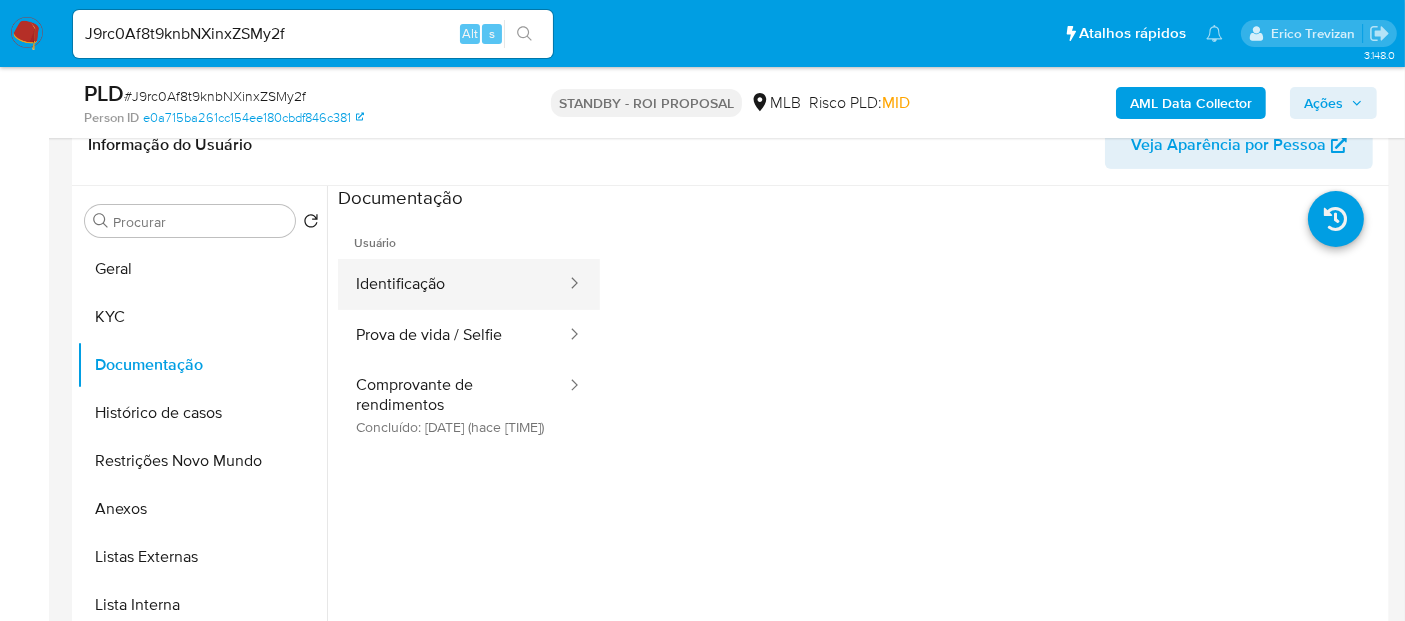 click on "Identificação" at bounding box center [453, 284] 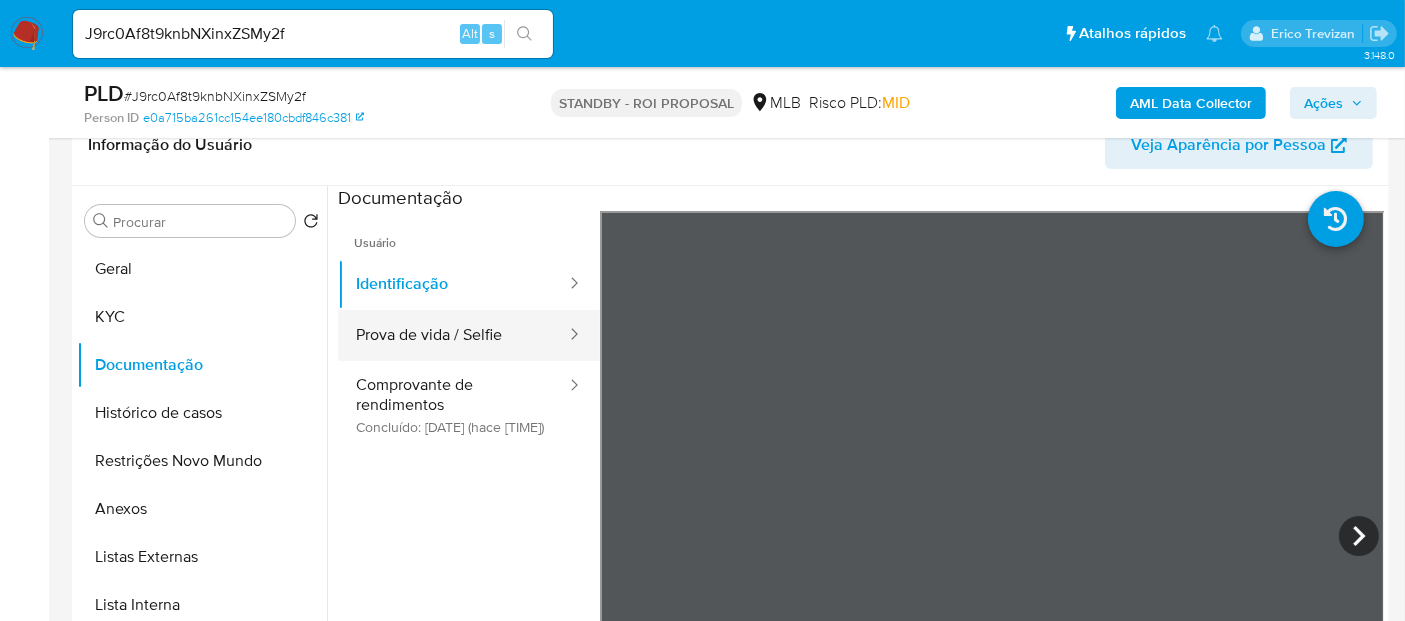 click on "Prova de vida / Selfie" at bounding box center (453, 335) 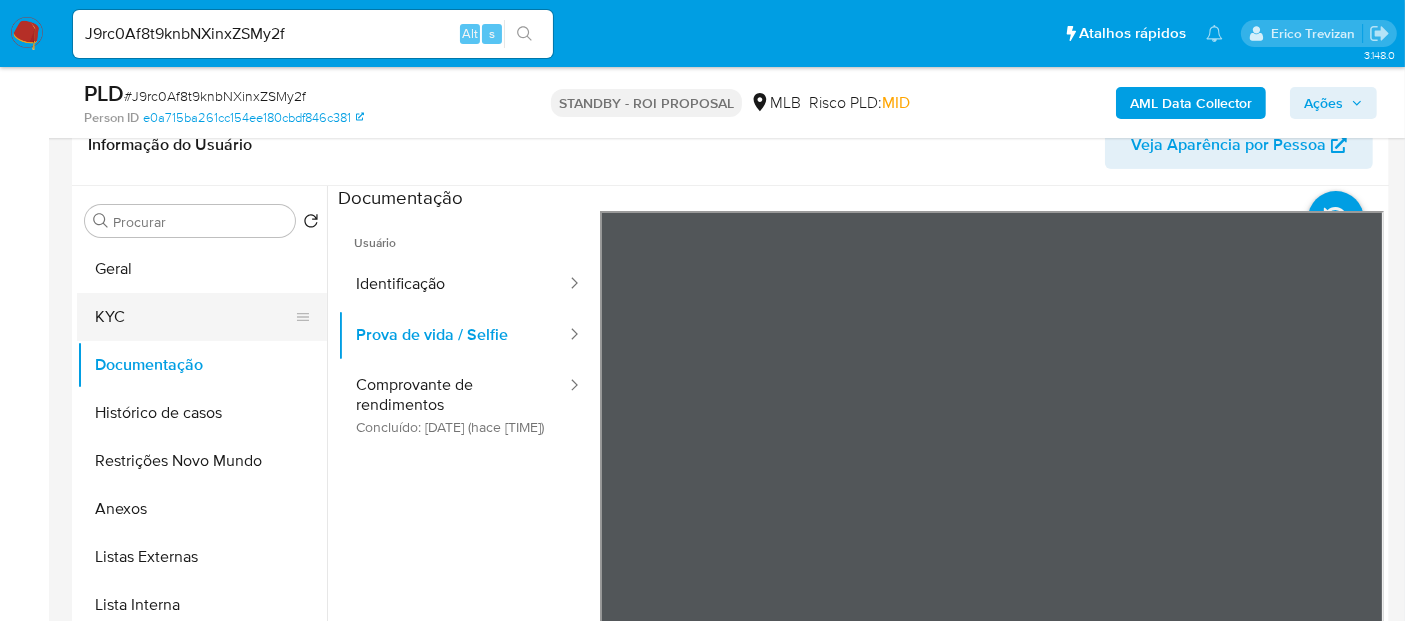drag, startPoint x: 115, startPoint y: 321, endPoint x: 269, endPoint y: 321, distance: 154 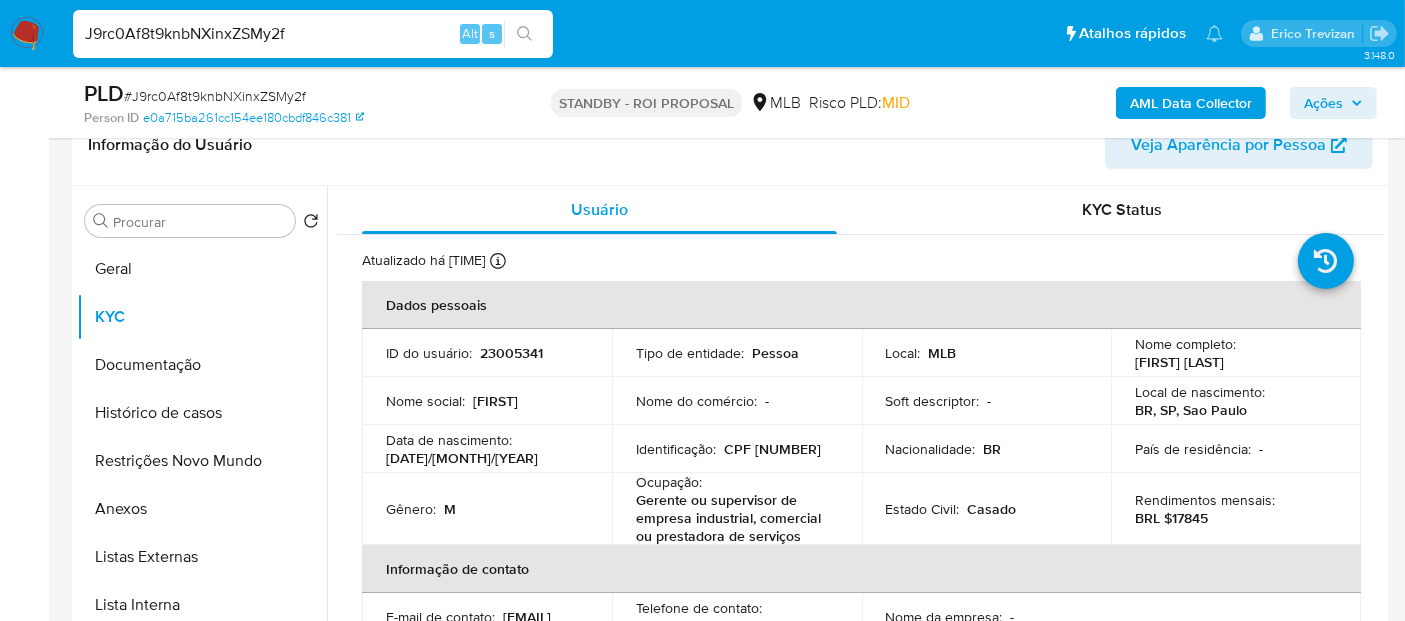 drag, startPoint x: 323, startPoint y: 38, endPoint x: 0, endPoint y: 55, distance: 323.44705 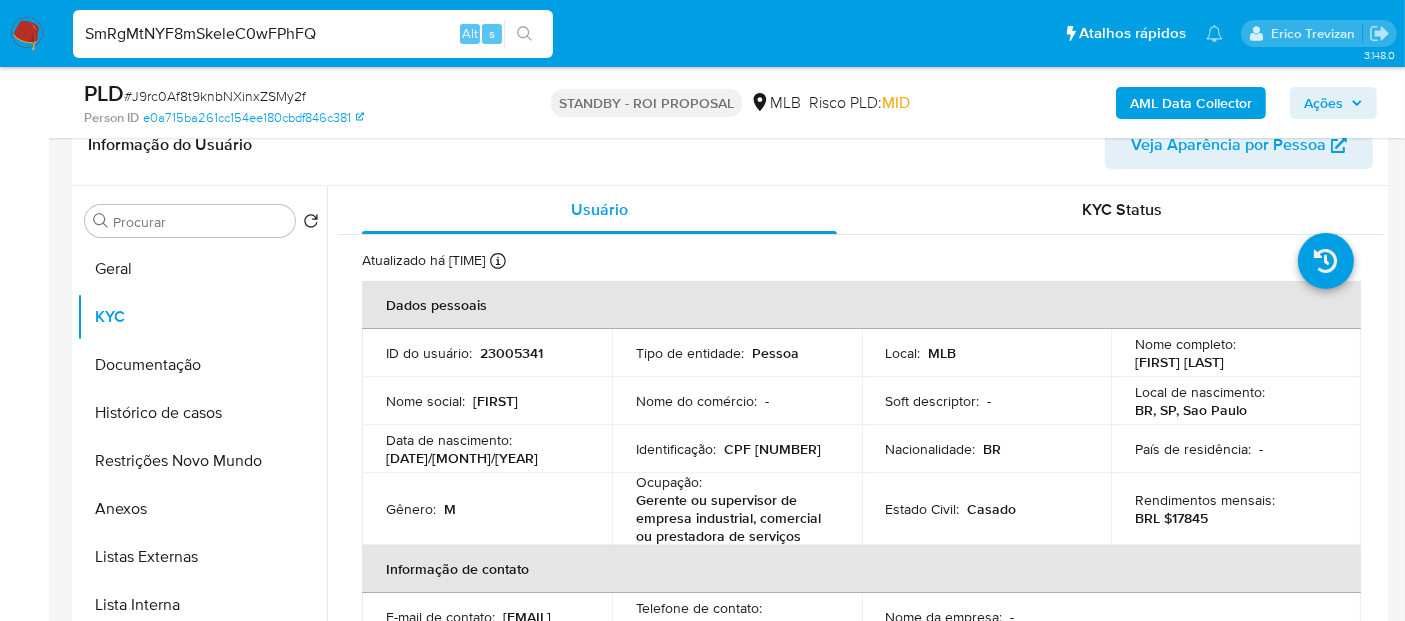 type on "SmRgMtNYF8mSkeleC0wFPhFQ" 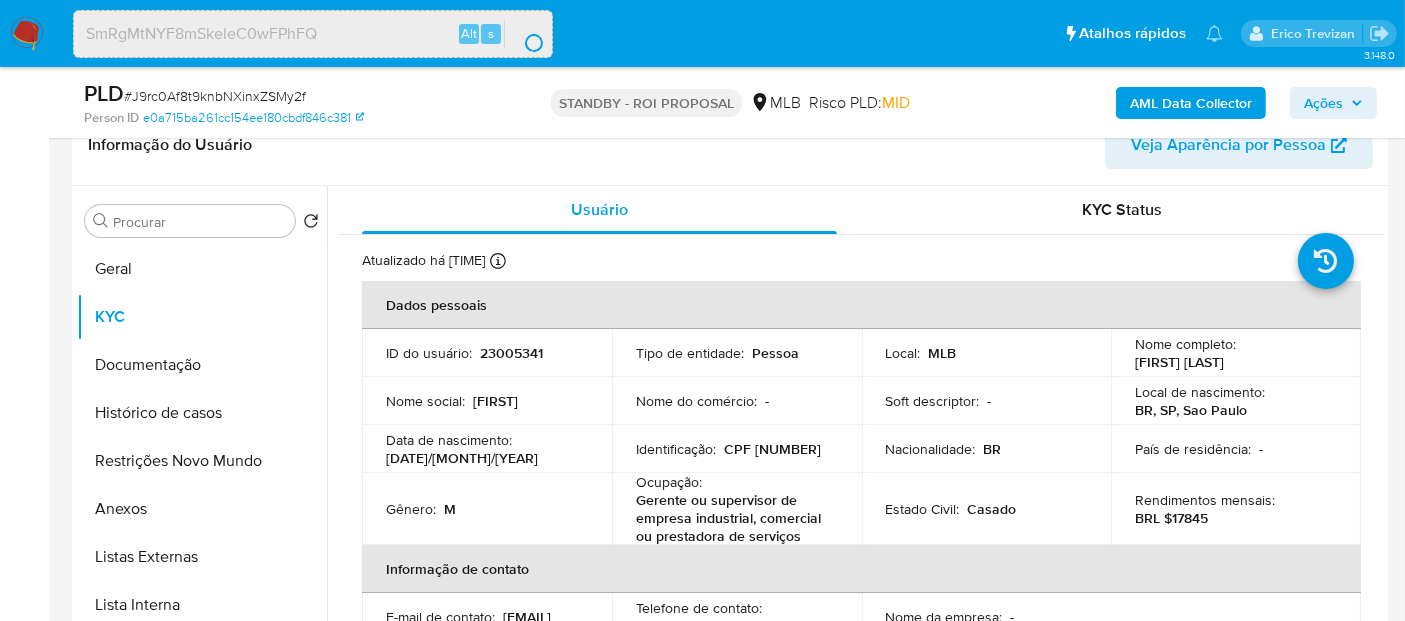 scroll, scrollTop: 0, scrollLeft: 0, axis: both 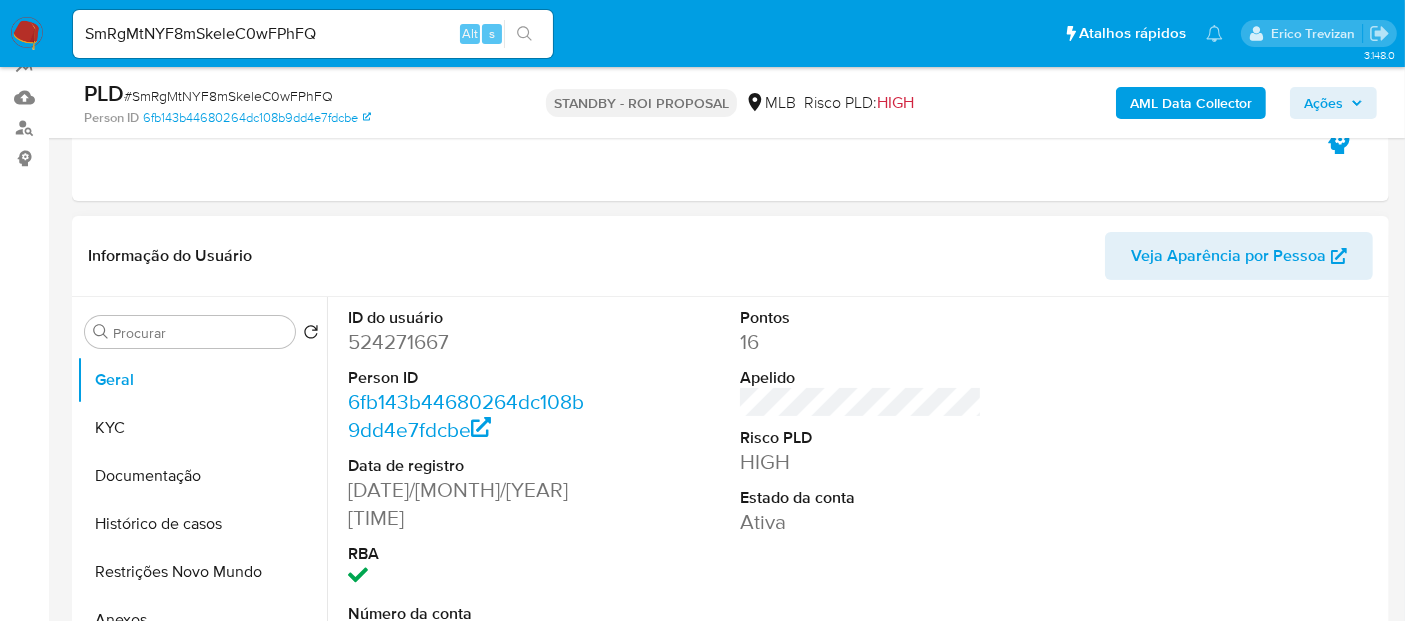 select on "10" 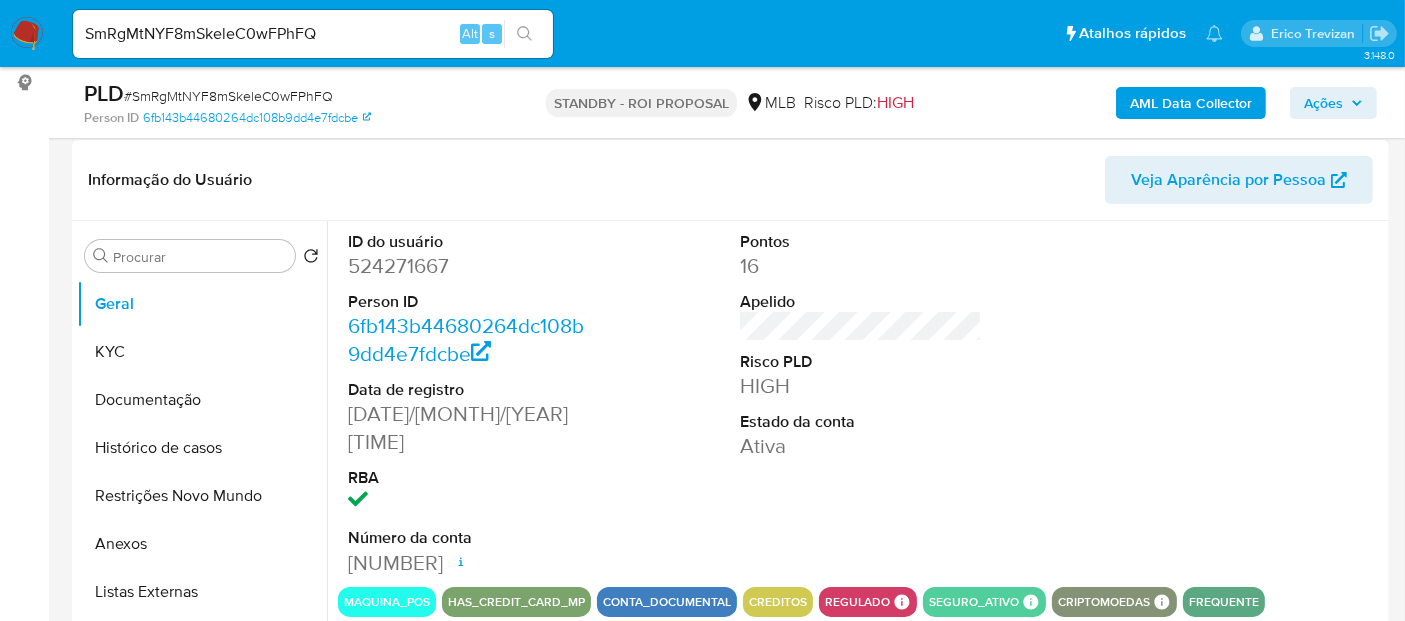 scroll, scrollTop: 333, scrollLeft: 0, axis: vertical 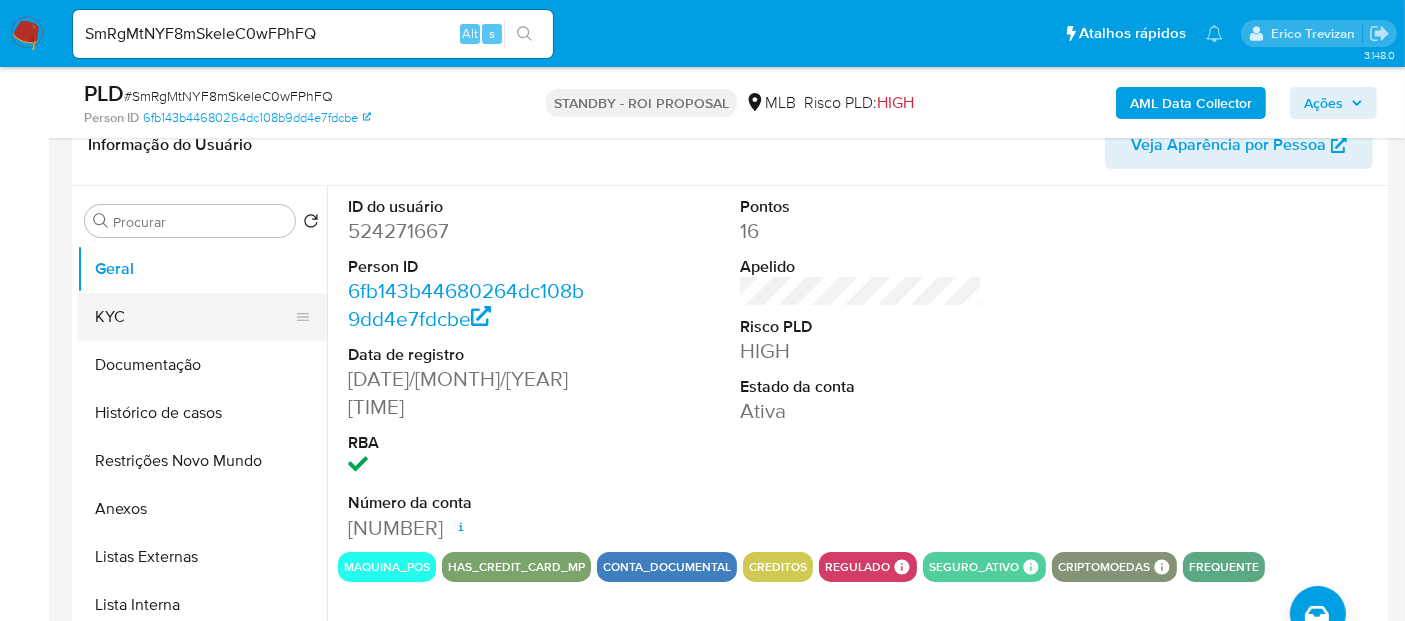 click on "KYC" at bounding box center (194, 317) 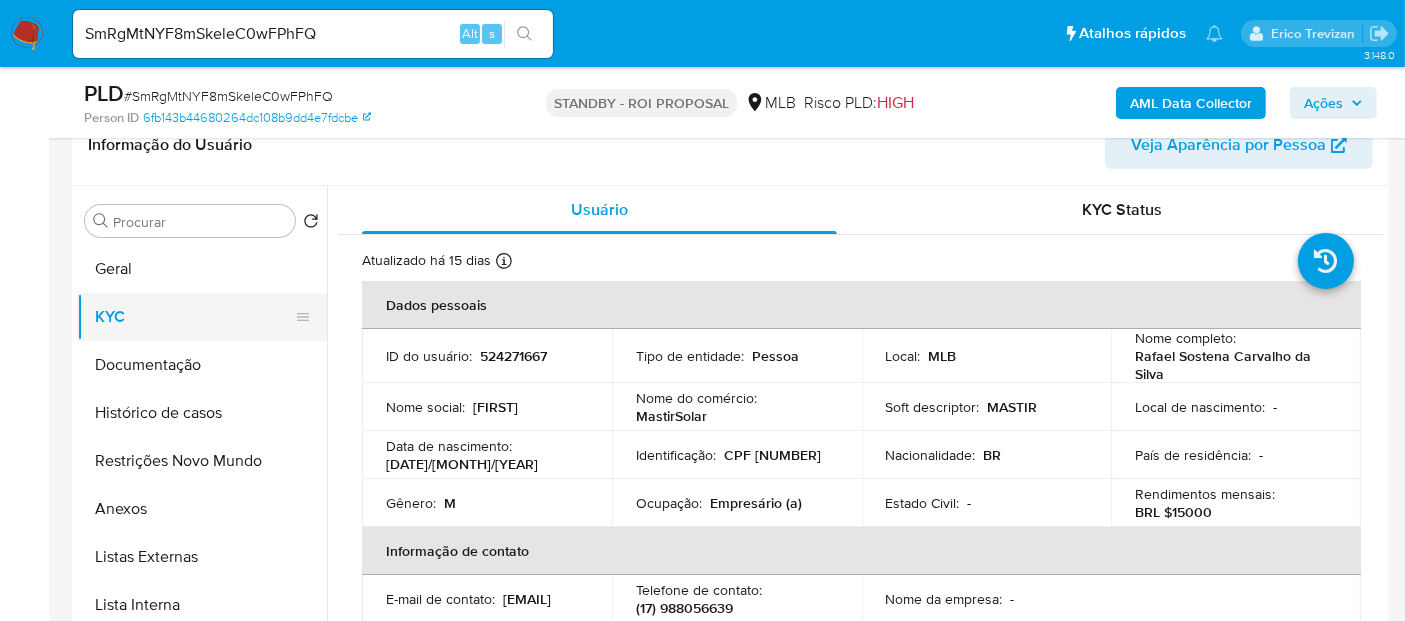 click on "KYC" at bounding box center (194, 317) 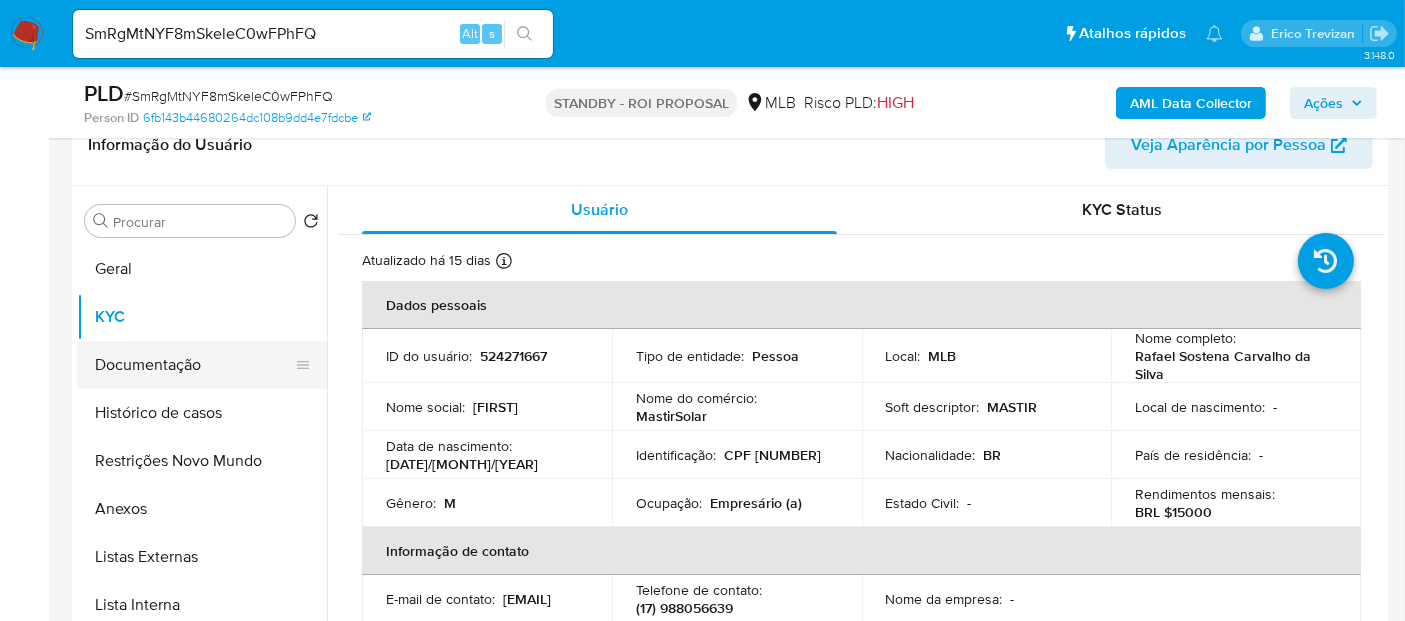 click on "Documentação" at bounding box center [194, 365] 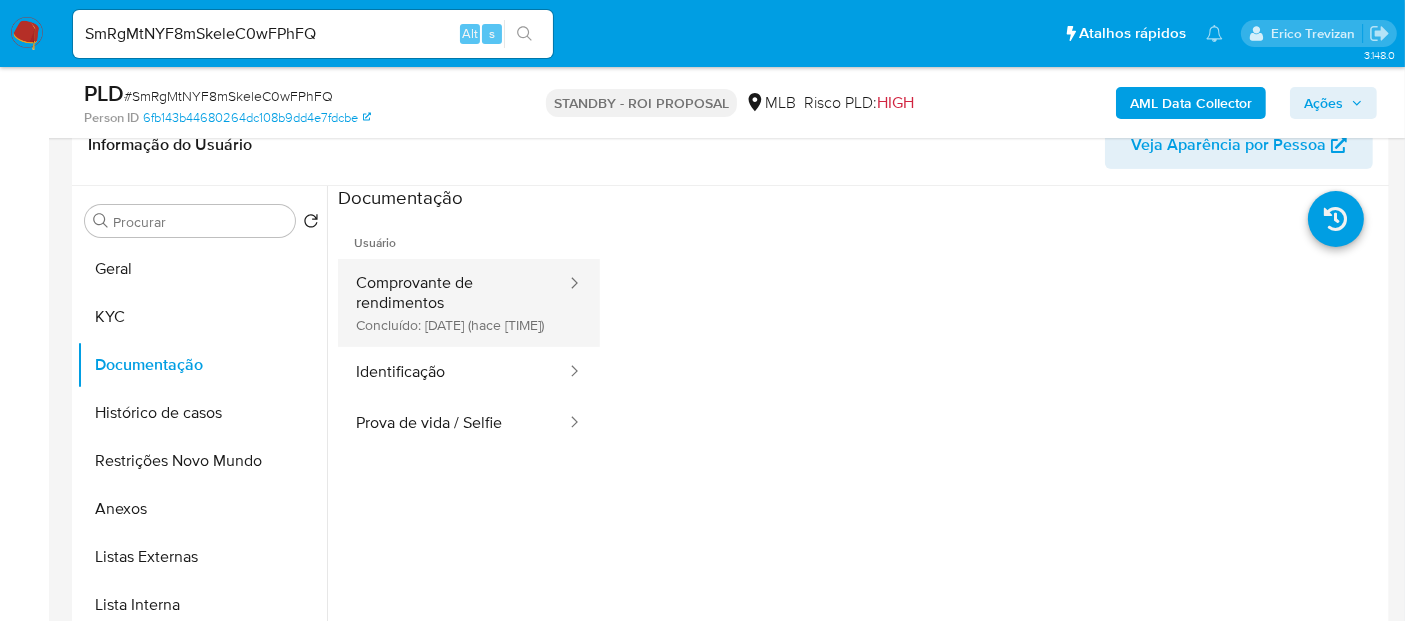 click on "Comprovante de rendimentos Concluído: 08/04/2025 (hace 4 meses)" at bounding box center [453, 303] 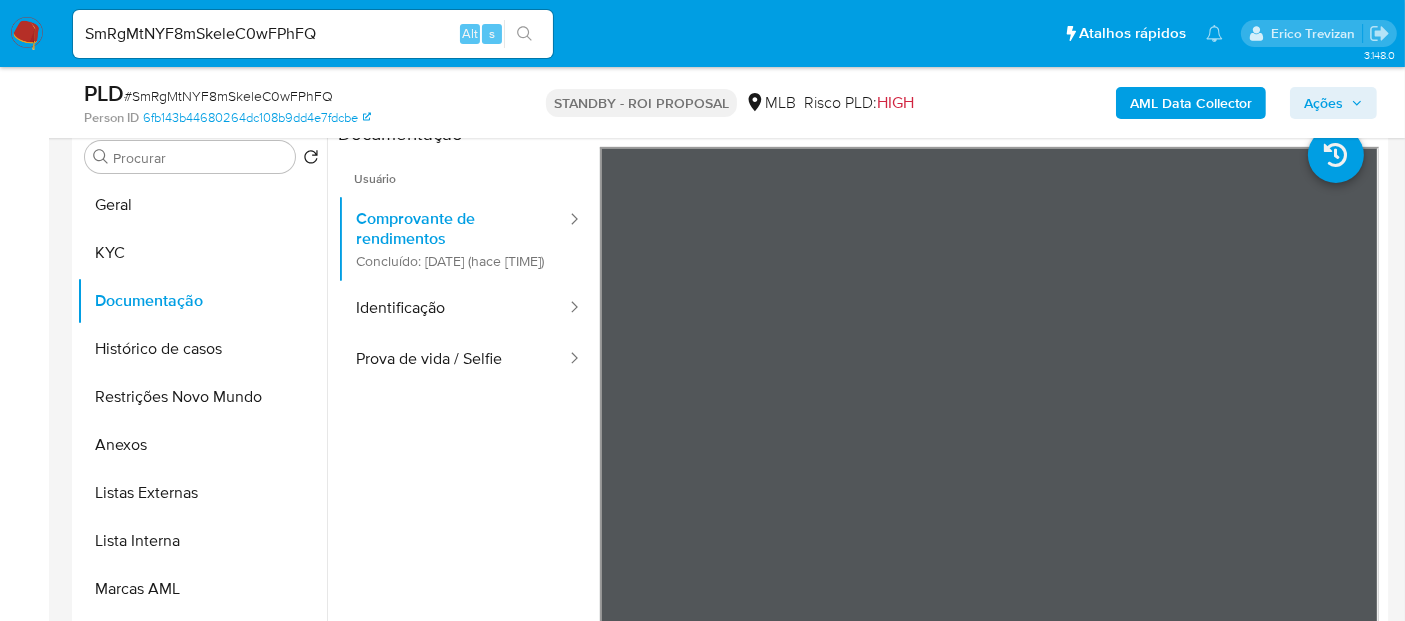 scroll, scrollTop: 402, scrollLeft: 0, axis: vertical 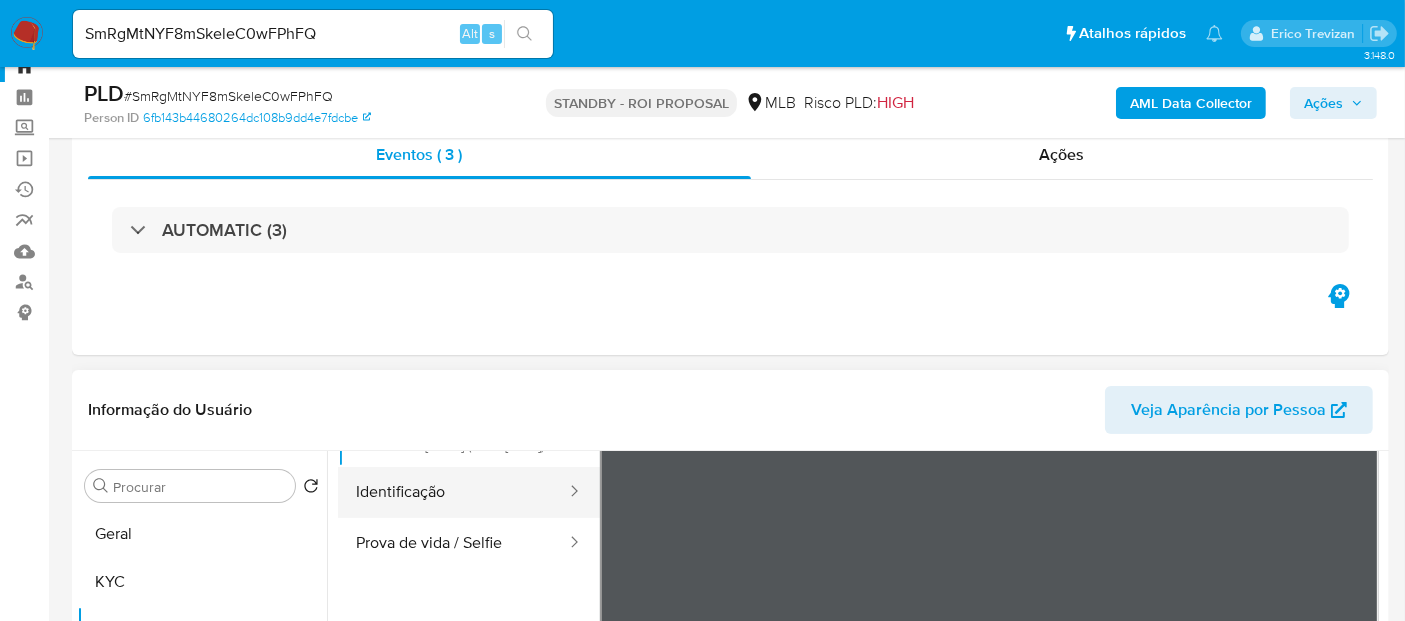 drag, startPoint x: 428, startPoint y: 501, endPoint x: 463, endPoint y: 506, distance: 35.35534 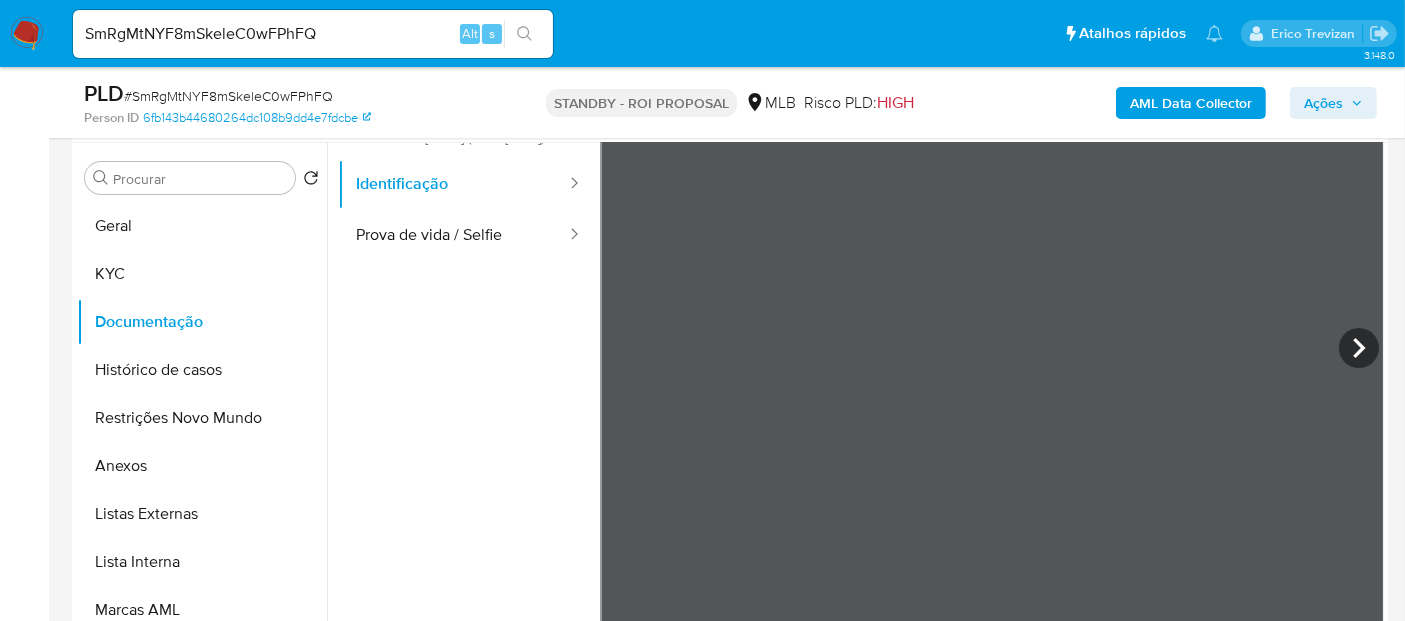 scroll, scrollTop: 414, scrollLeft: 0, axis: vertical 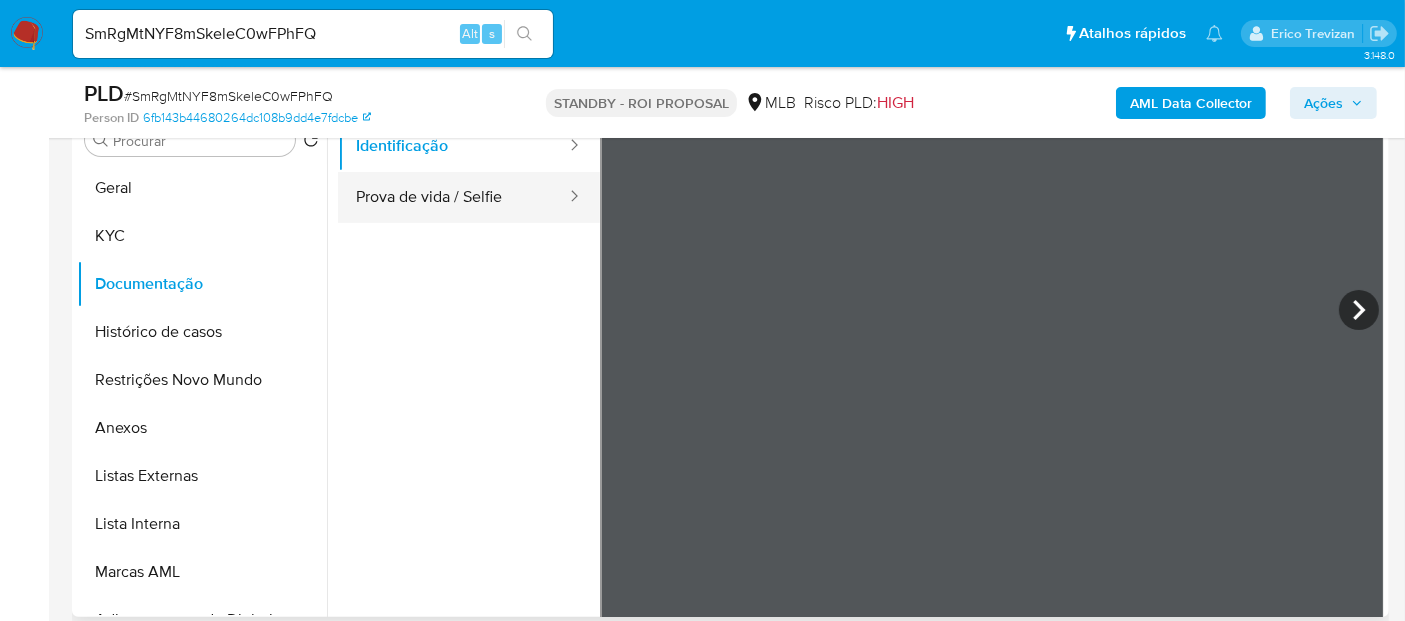 click on "Prova de vida / Selfie" at bounding box center [453, 197] 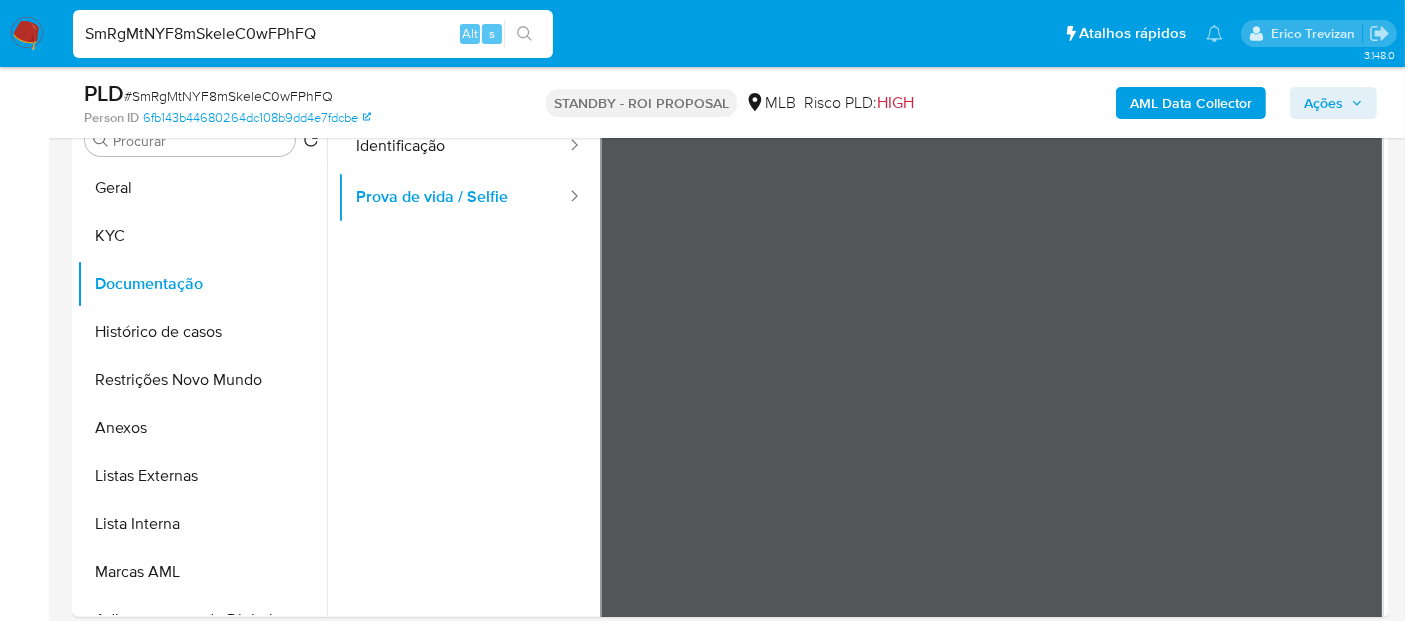 drag, startPoint x: 396, startPoint y: 40, endPoint x: 0, endPoint y: 72, distance: 397.29083 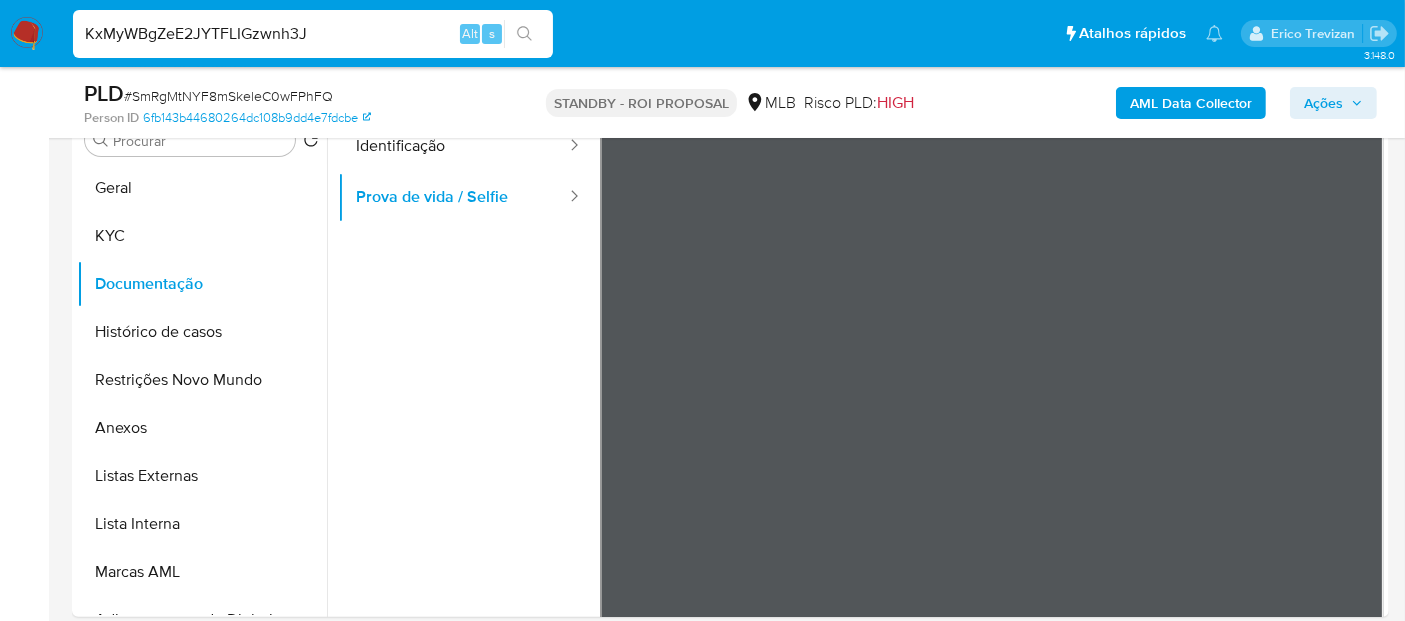 type on "KxMyWBgZeE2JYTFLIGzwnh3J" 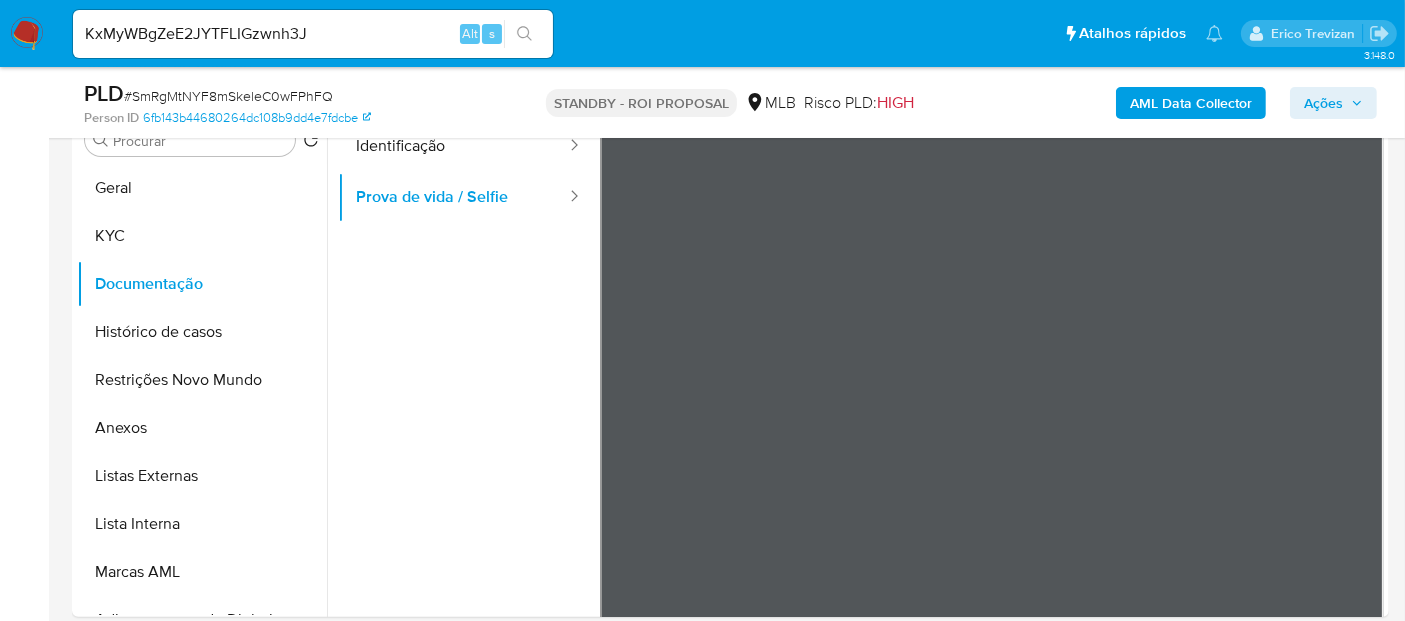 click 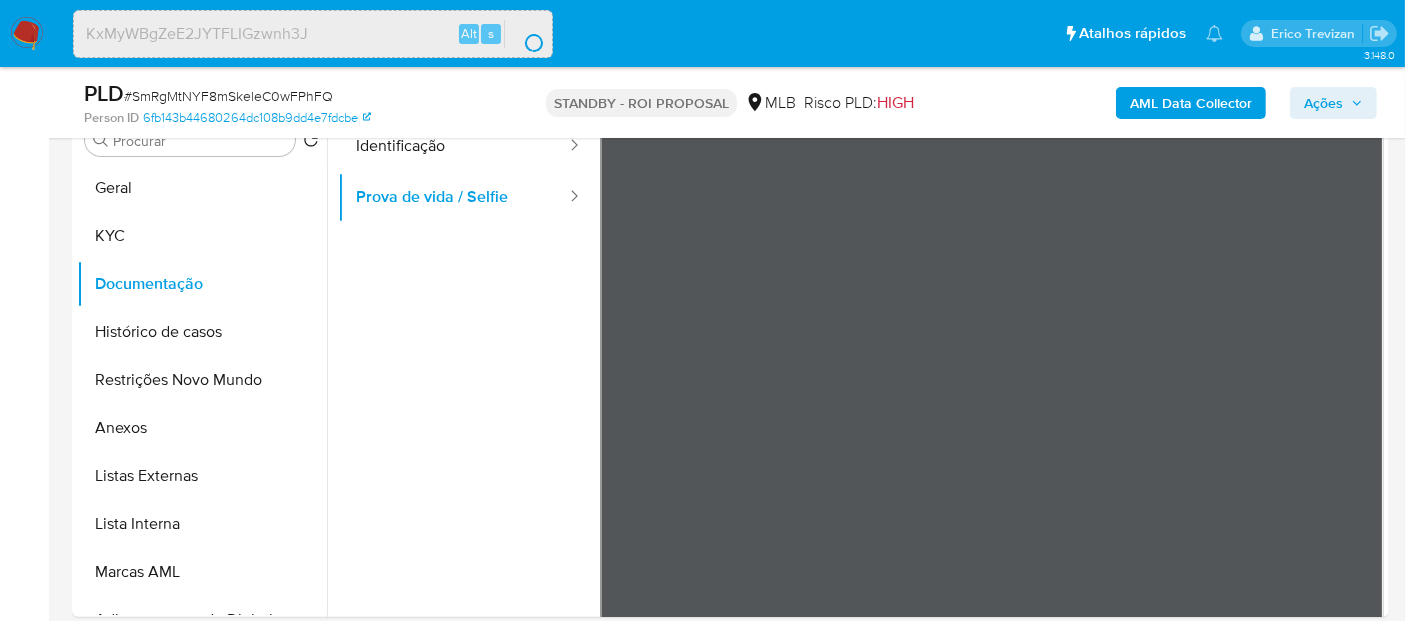 scroll, scrollTop: 0, scrollLeft: 0, axis: both 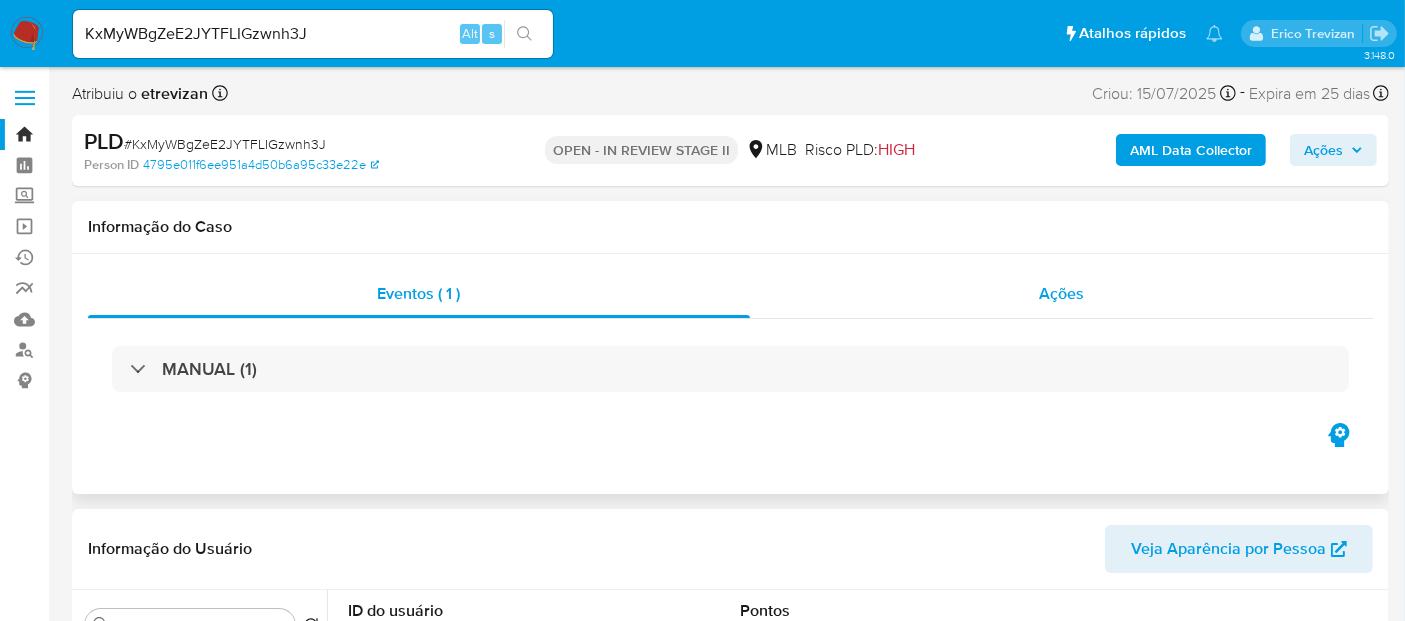 select on "10" 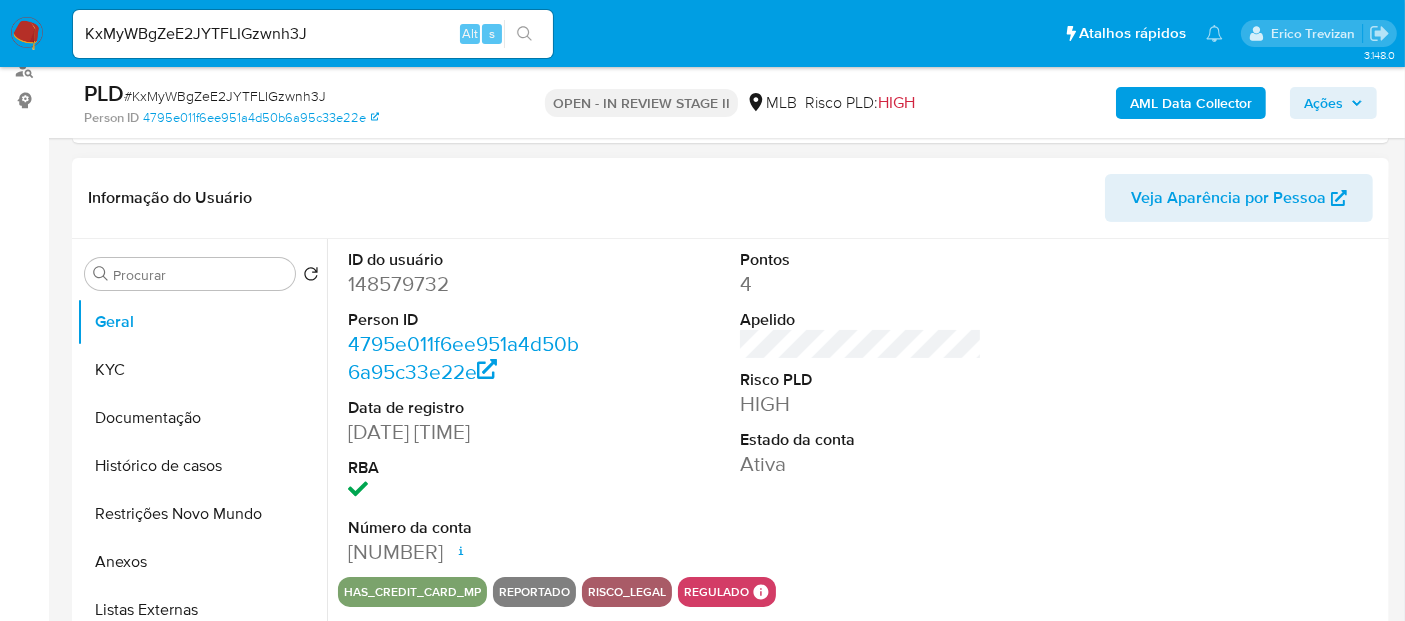 scroll, scrollTop: 333, scrollLeft: 0, axis: vertical 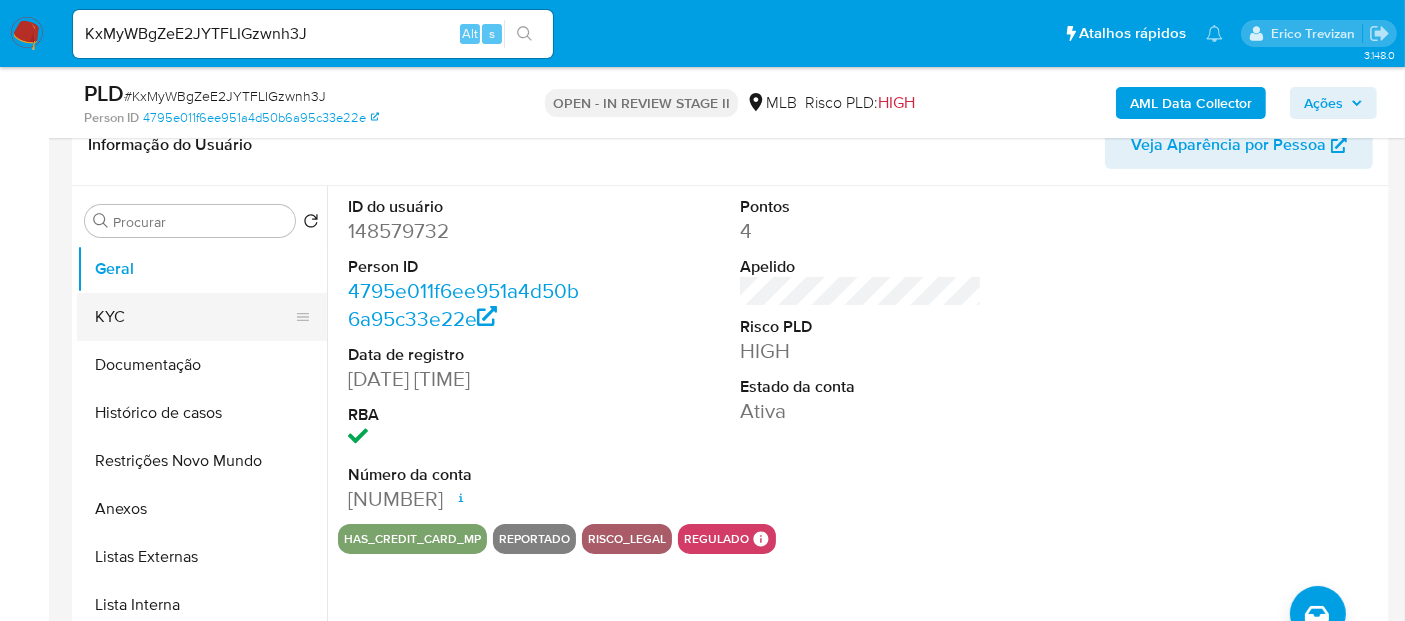 drag, startPoint x: 120, startPoint y: 318, endPoint x: 177, endPoint y: 321, distance: 57.07889 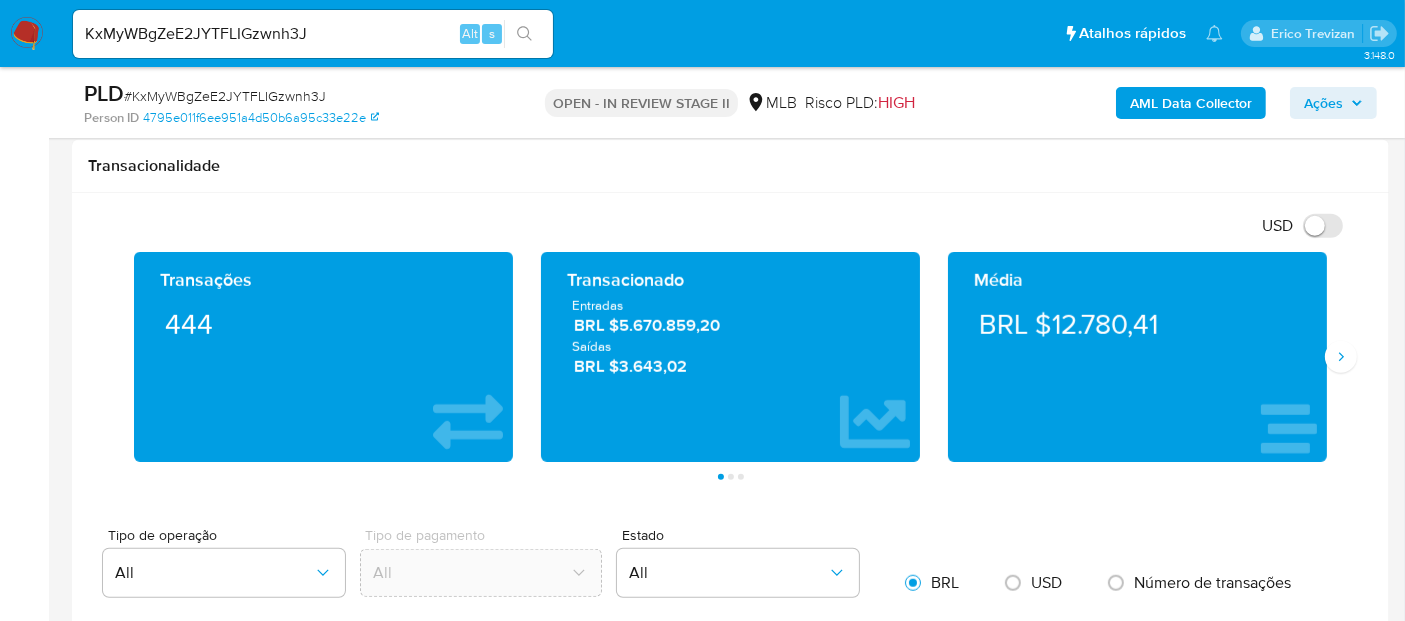 scroll, scrollTop: 1355, scrollLeft: 0, axis: vertical 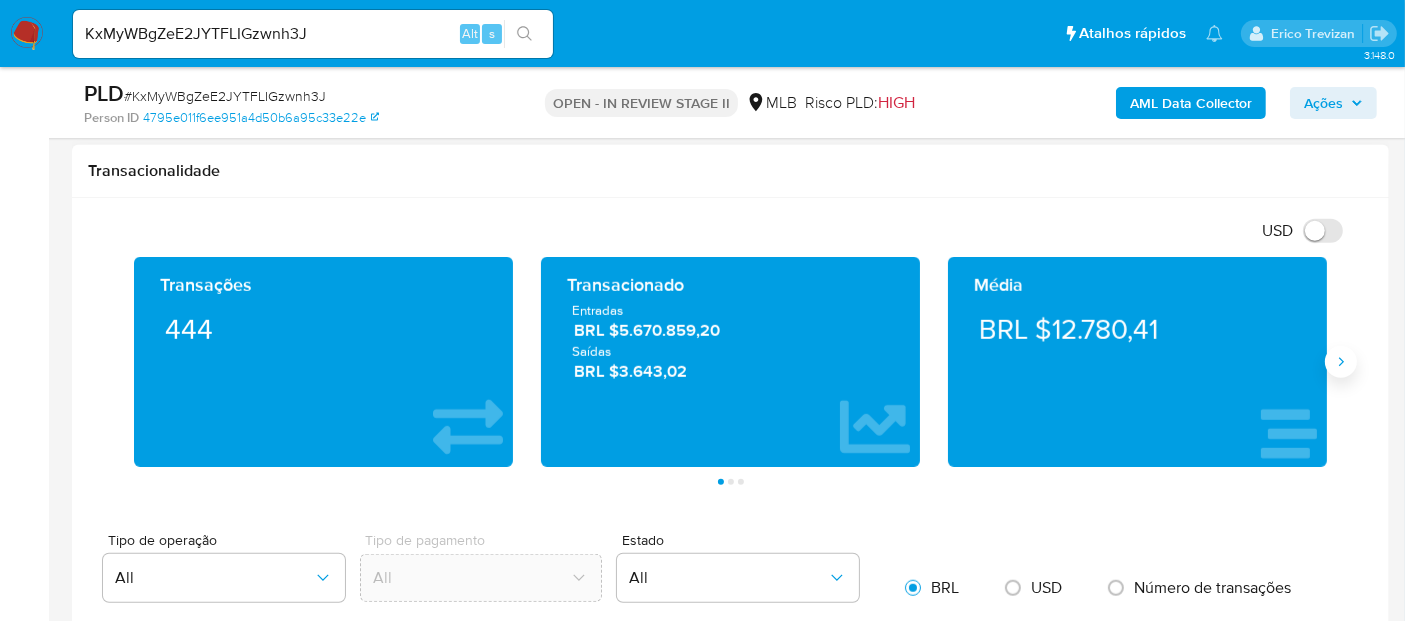 click 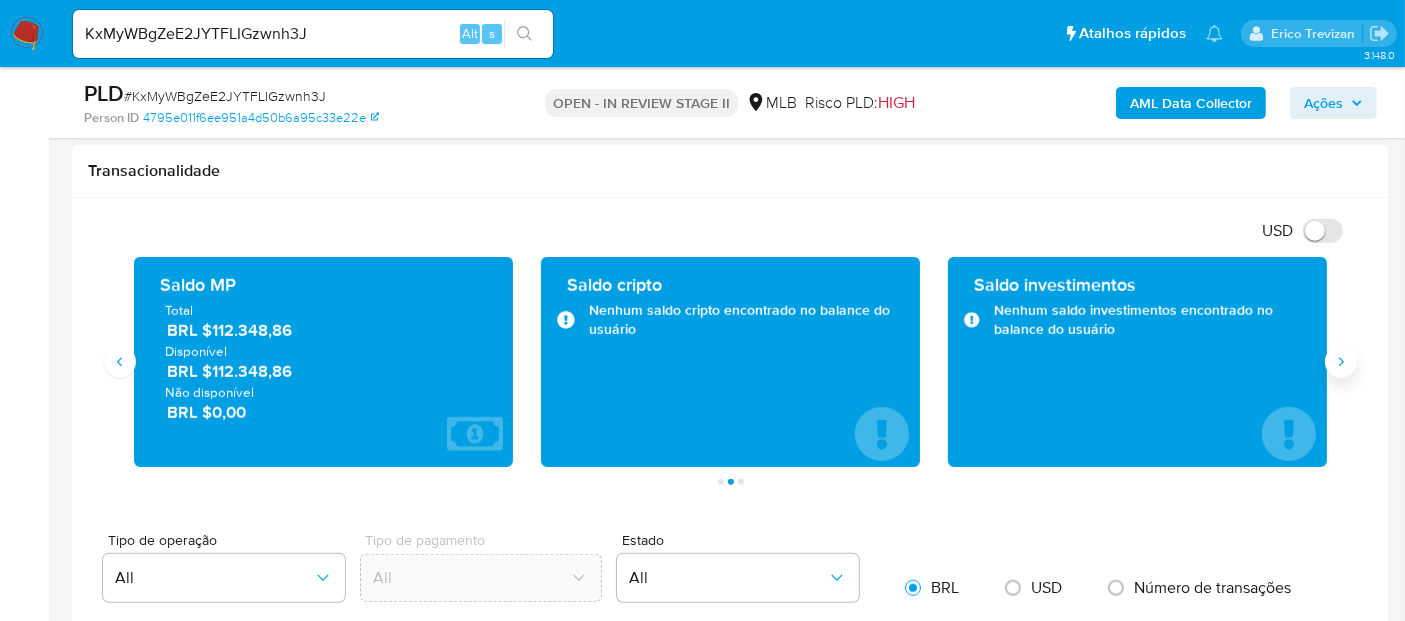 click 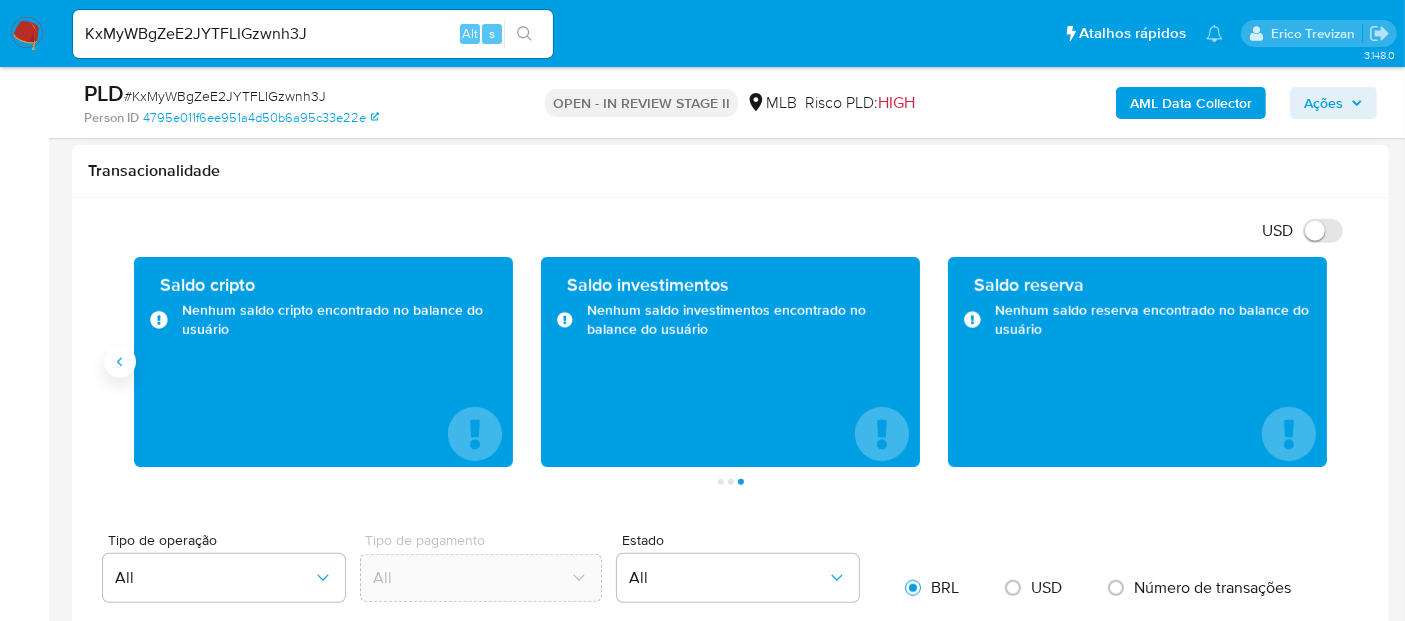 click at bounding box center (120, 362) 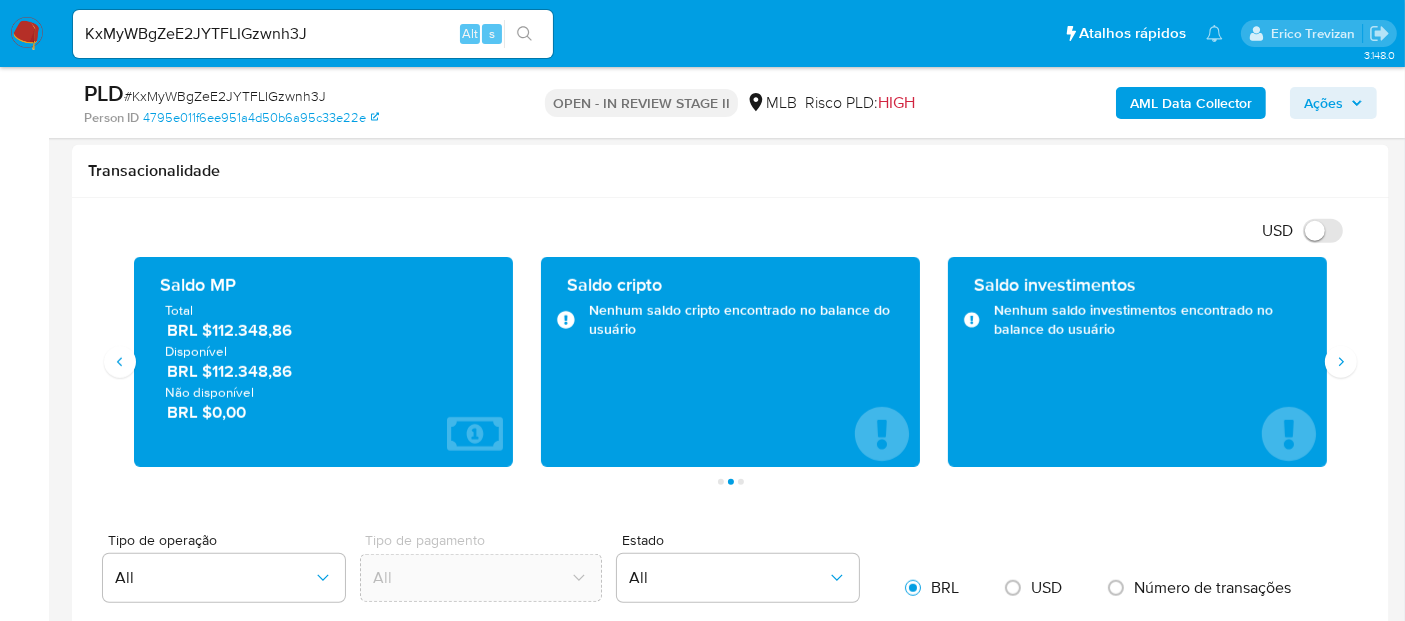 click at bounding box center (27, 34) 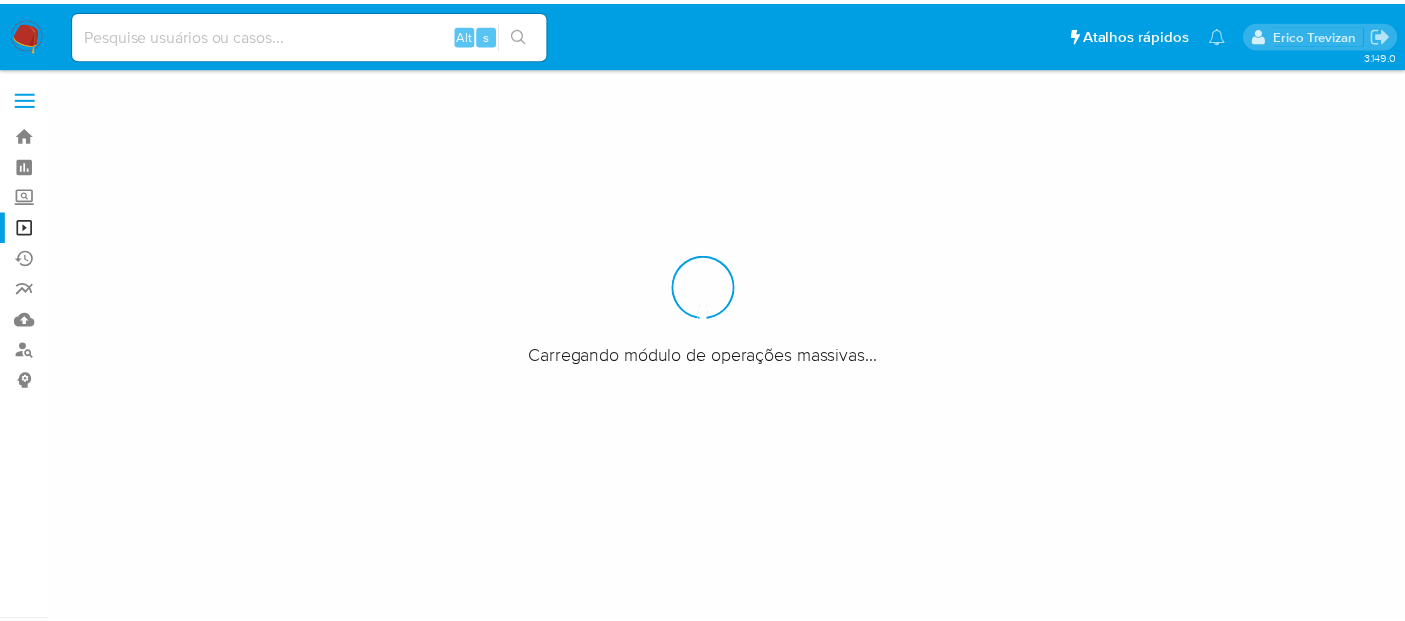 scroll, scrollTop: 0, scrollLeft: 0, axis: both 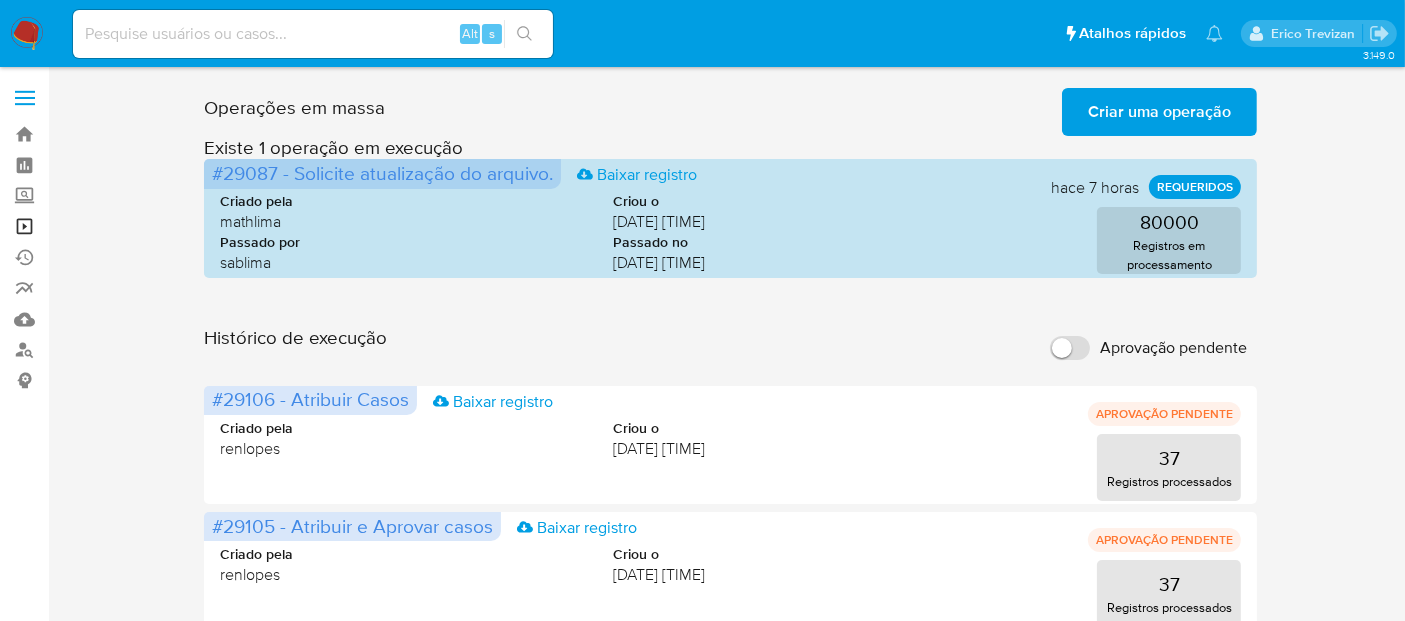 click on "Operações em massa" at bounding box center (119, 226) 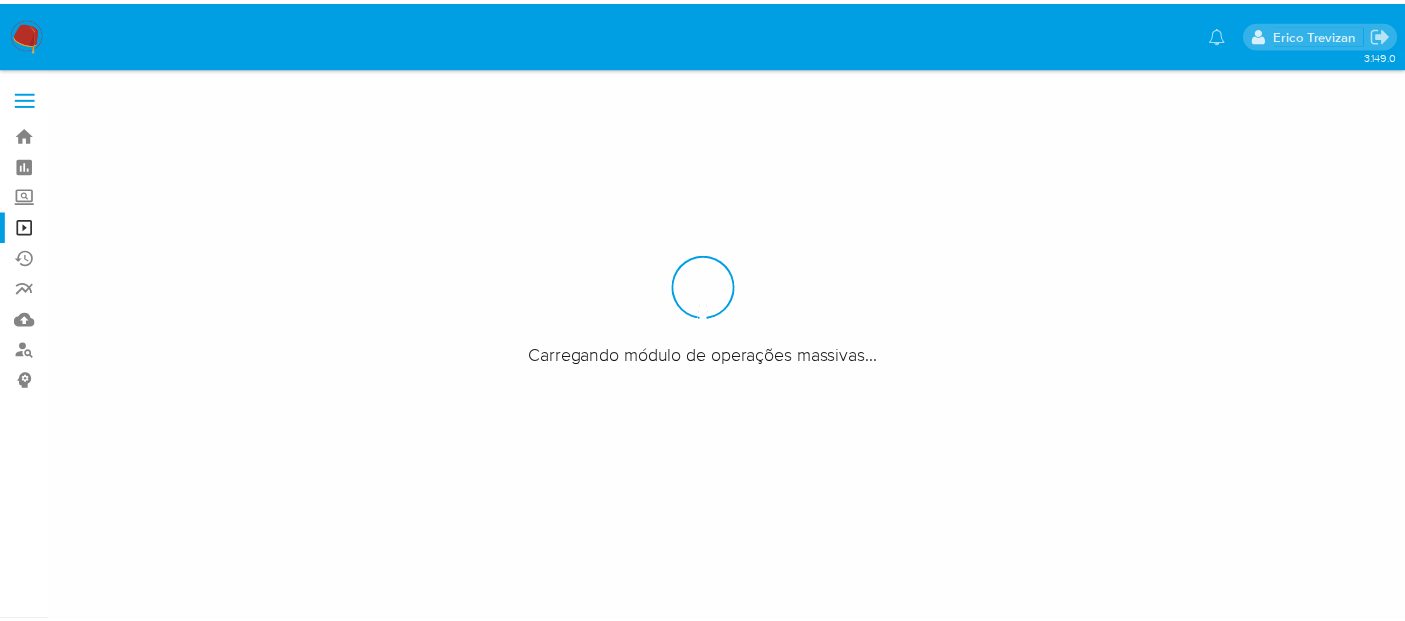 scroll, scrollTop: 0, scrollLeft: 0, axis: both 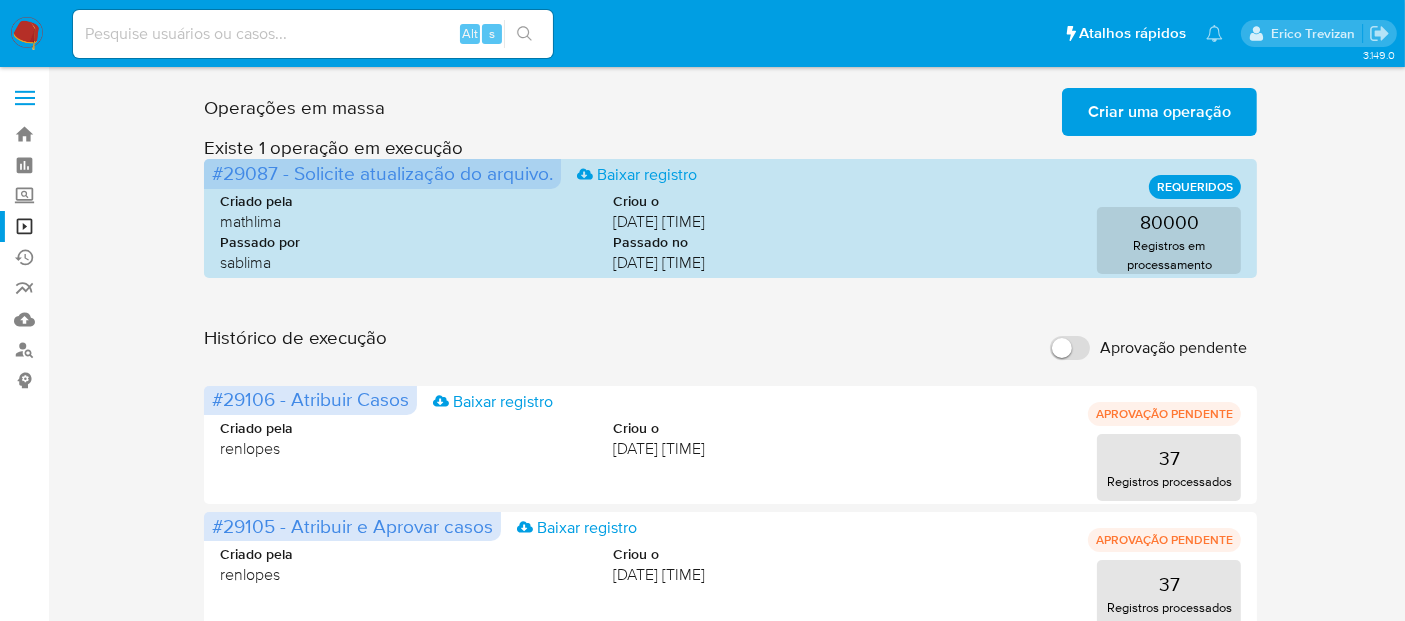 click on "Criar uma operação" at bounding box center (1159, 112) 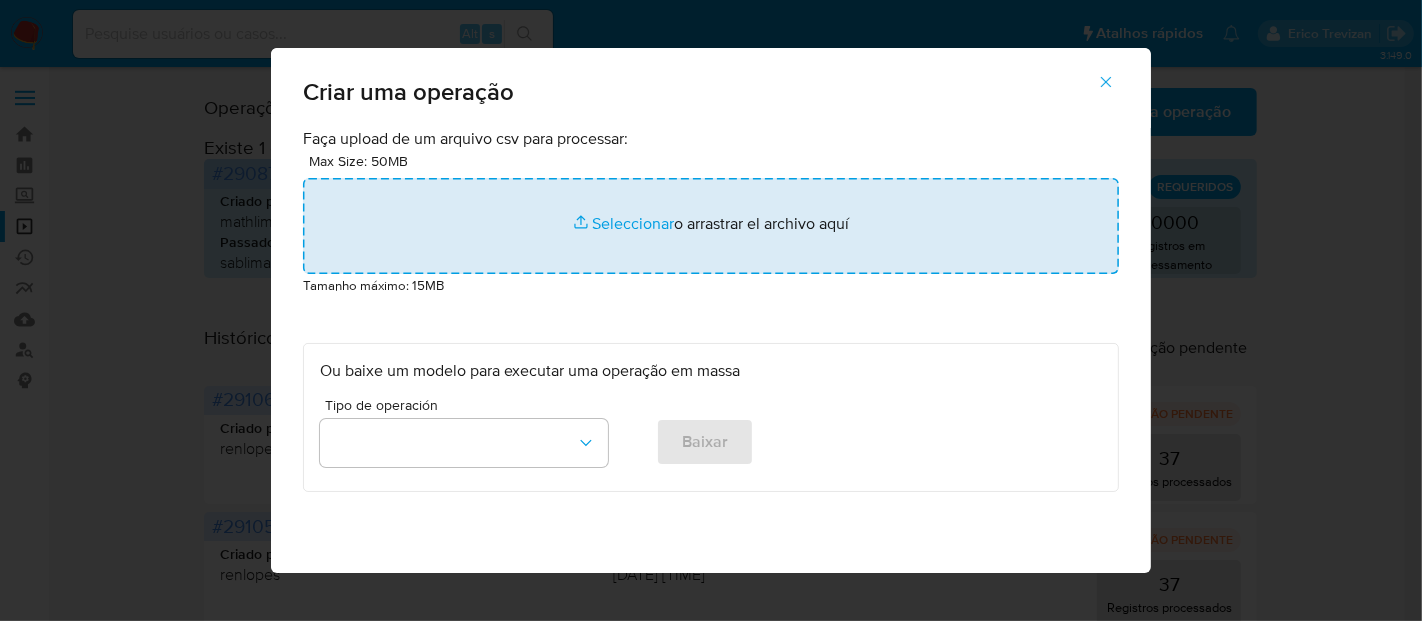 click at bounding box center (711, 226) 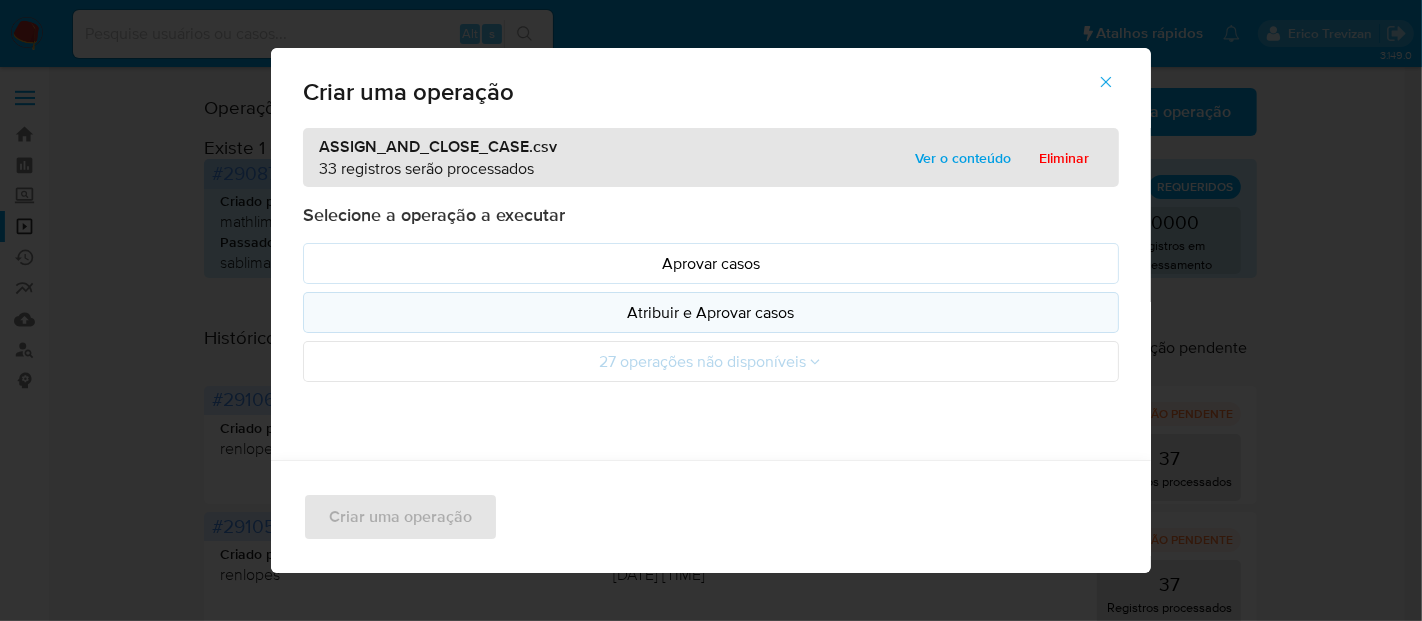 click on "Atribuir e Aprovar casos" at bounding box center [711, 312] 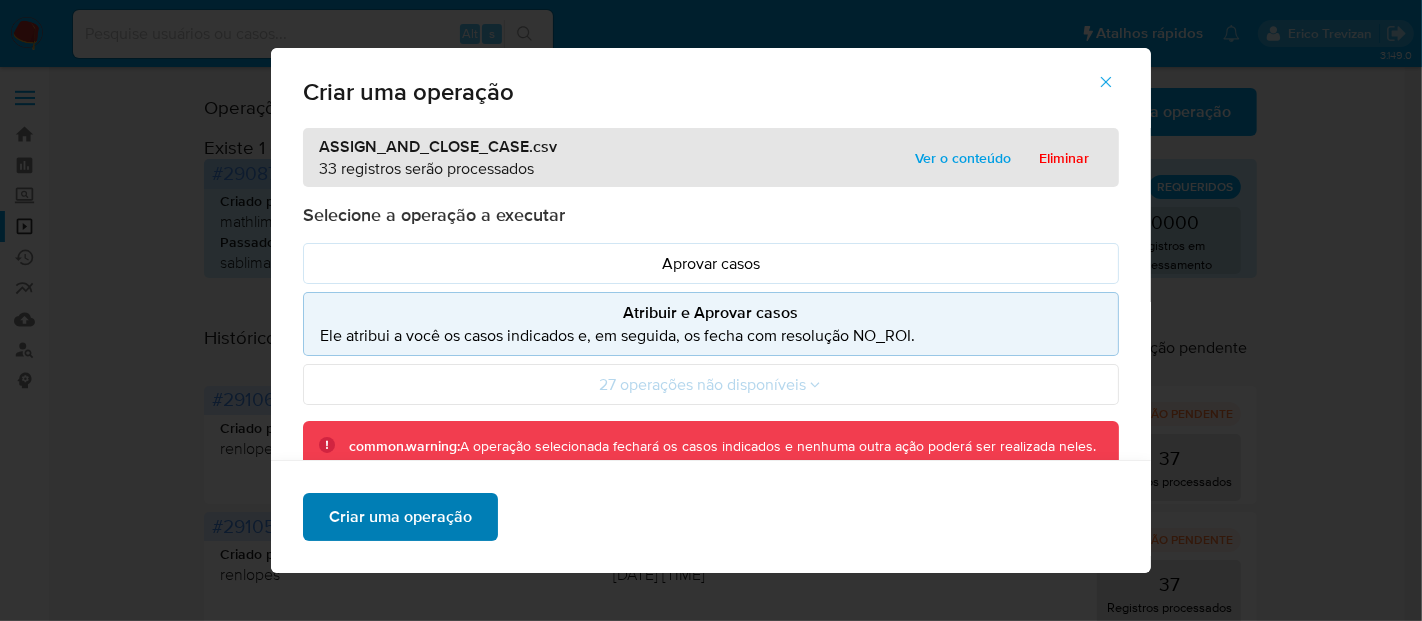 click on "Criar uma operação" at bounding box center [400, 517] 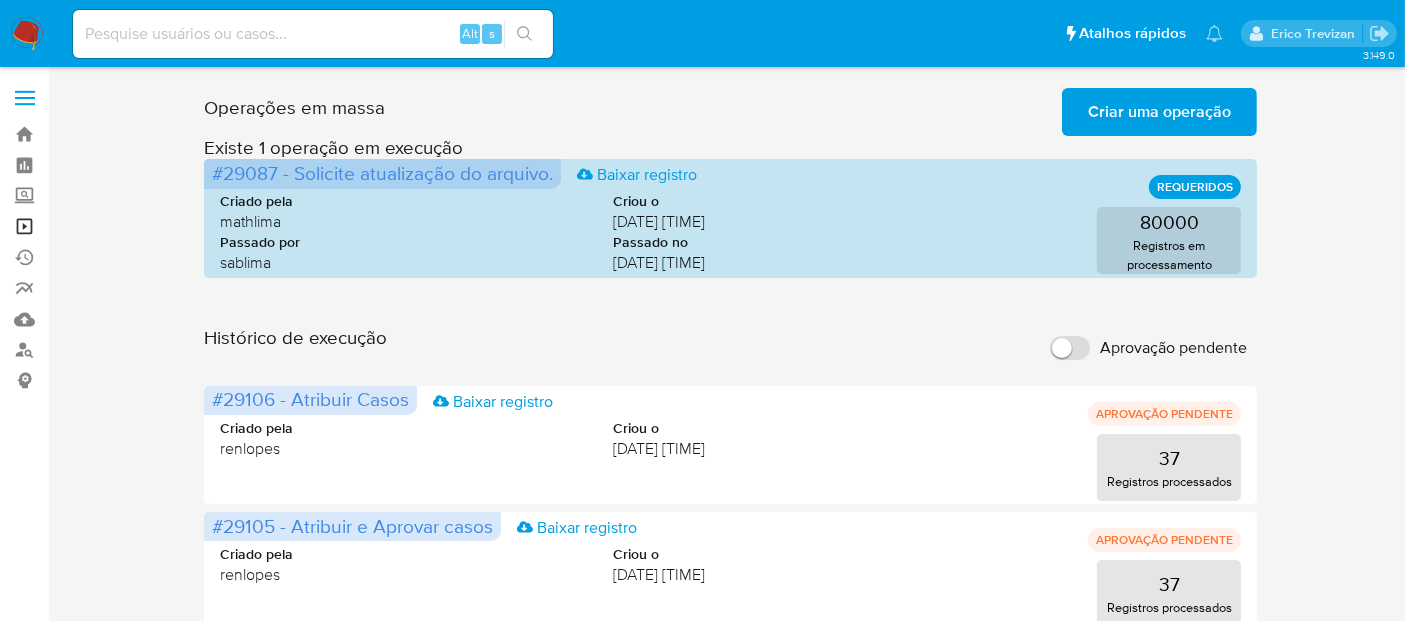 click on "Operações em massa" at bounding box center [119, 226] 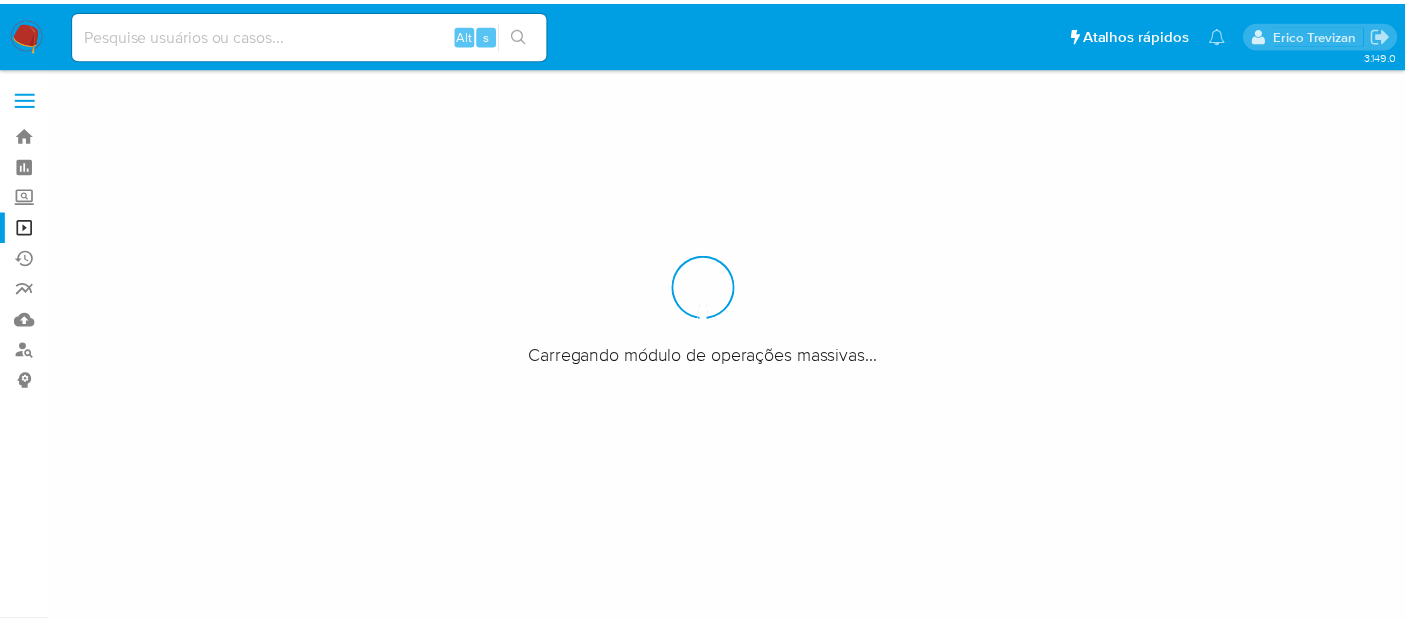scroll, scrollTop: 0, scrollLeft: 0, axis: both 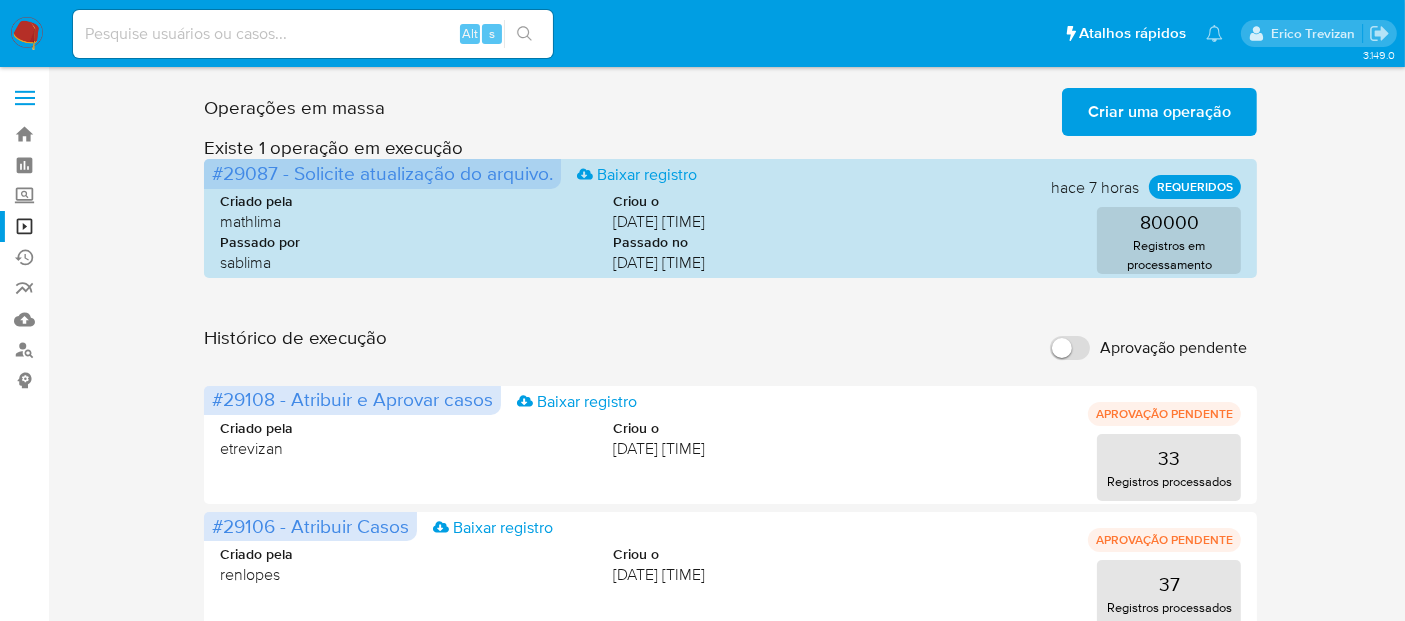 click on "Criar uma operação" at bounding box center [1159, 112] 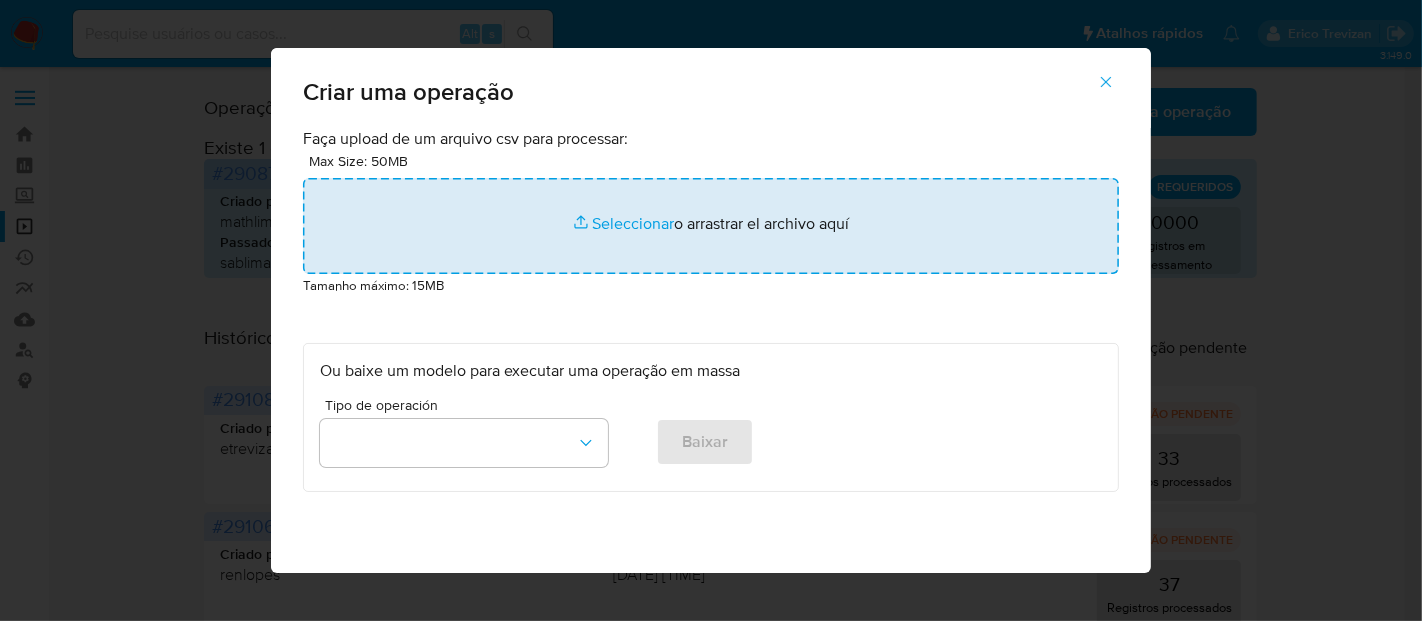 click at bounding box center [711, 226] 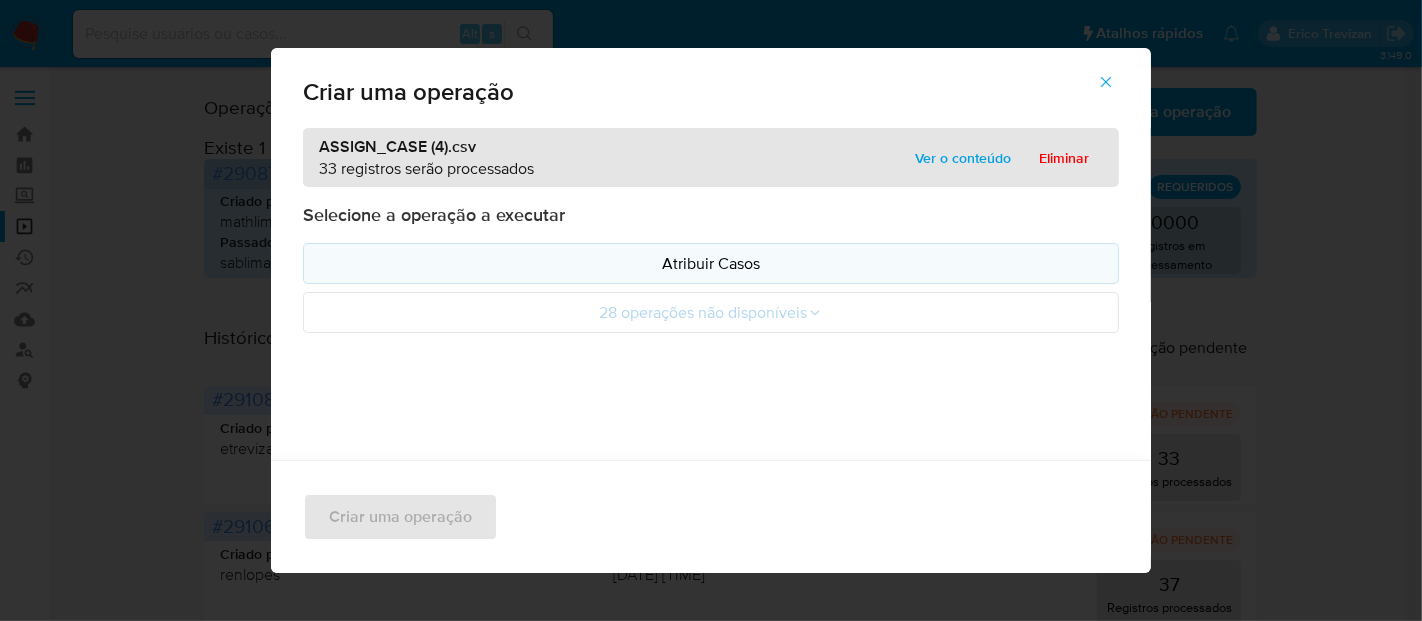 click on "Atribuir Casos" at bounding box center (711, 263) 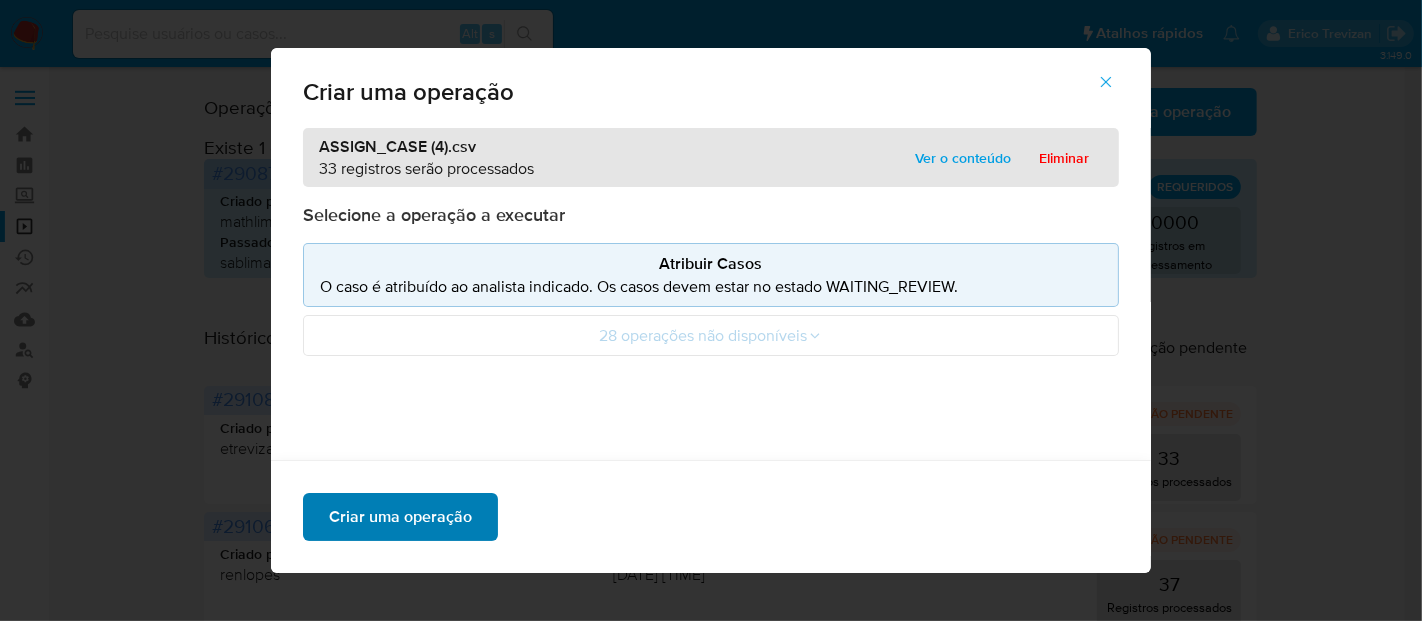 click on "Criar uma operação" at bounding box center (400, 517) 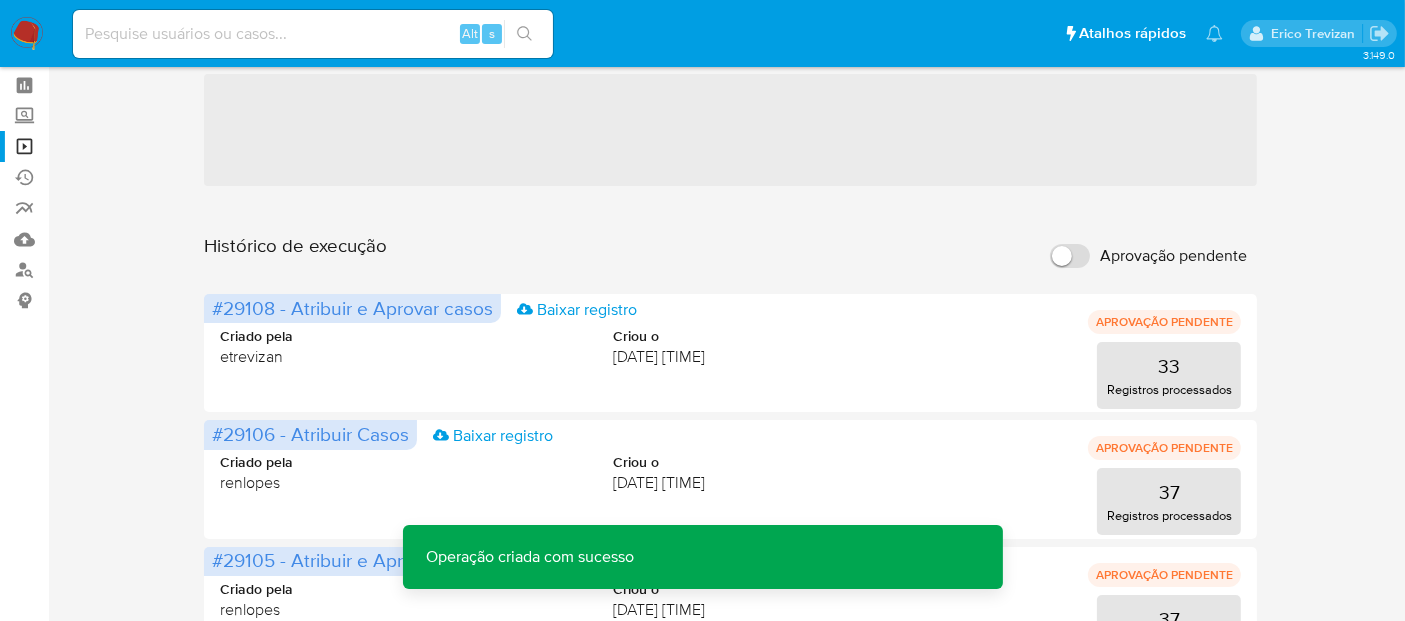 scroll, scrollTop: 0, scrollLeft: 0, axis: both 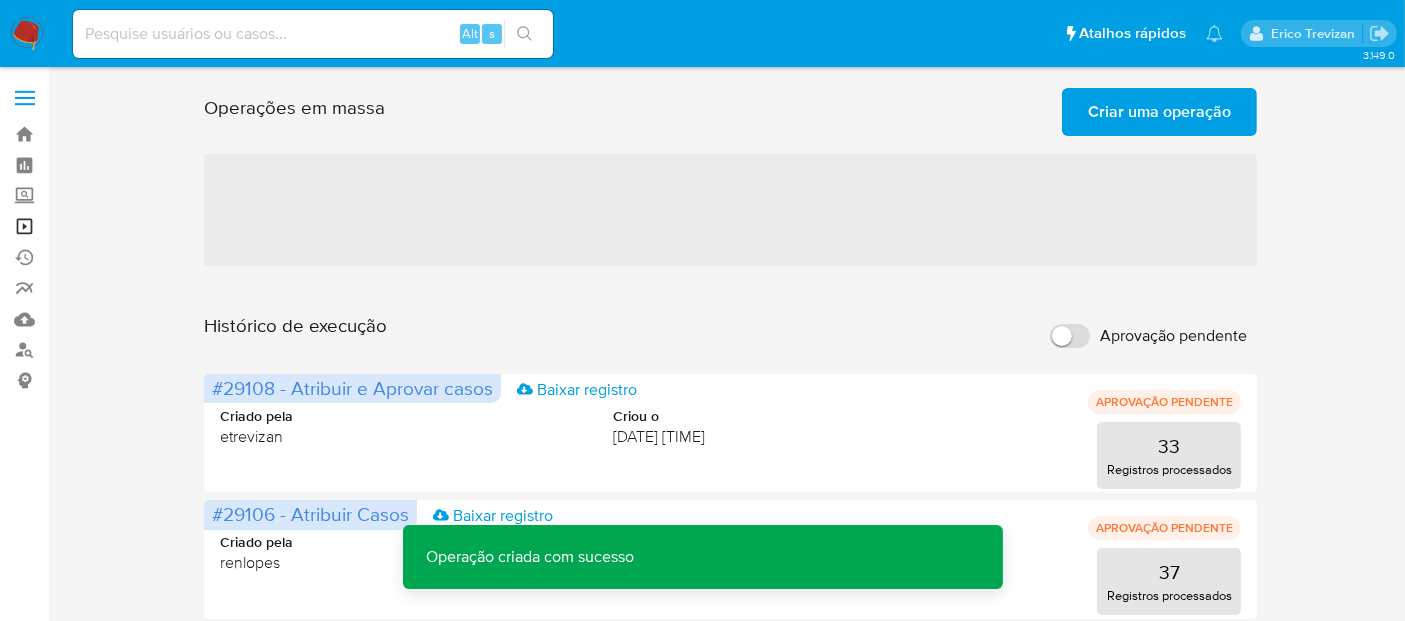 click on "Operações em massa" at bounding box center (119, 226) 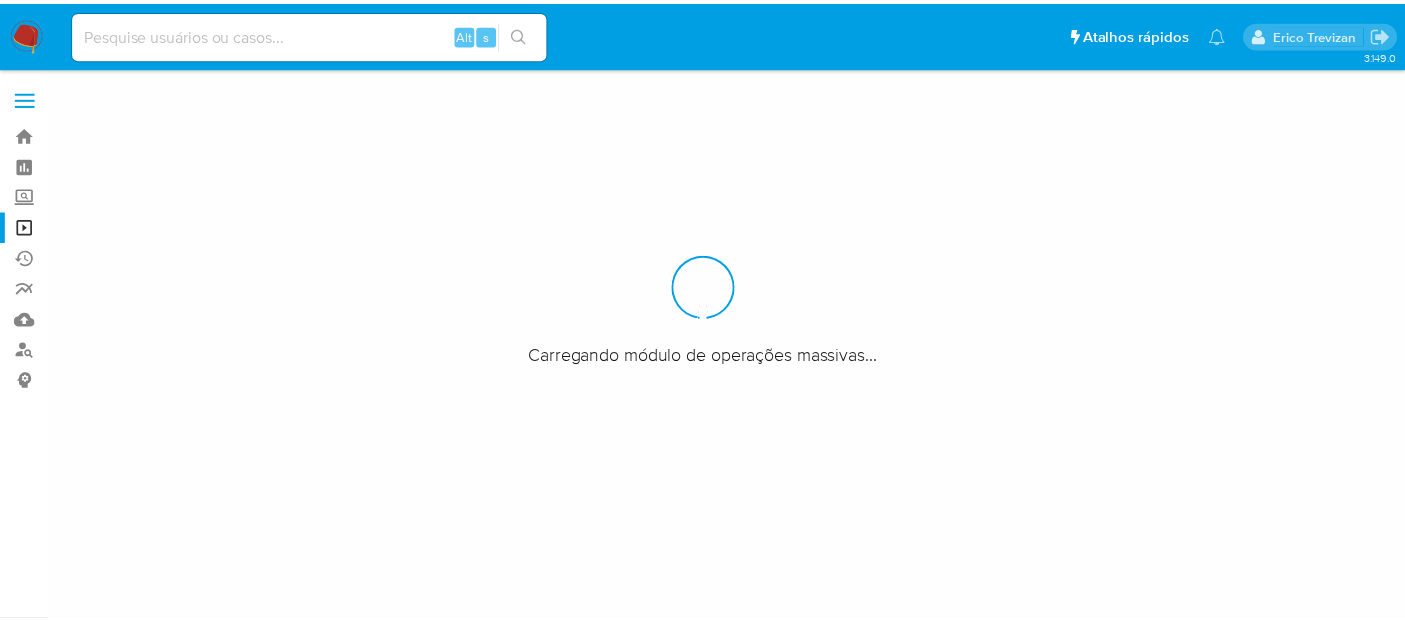 scroll, scrollTop: 0, scrollLeft: 0, axis: both 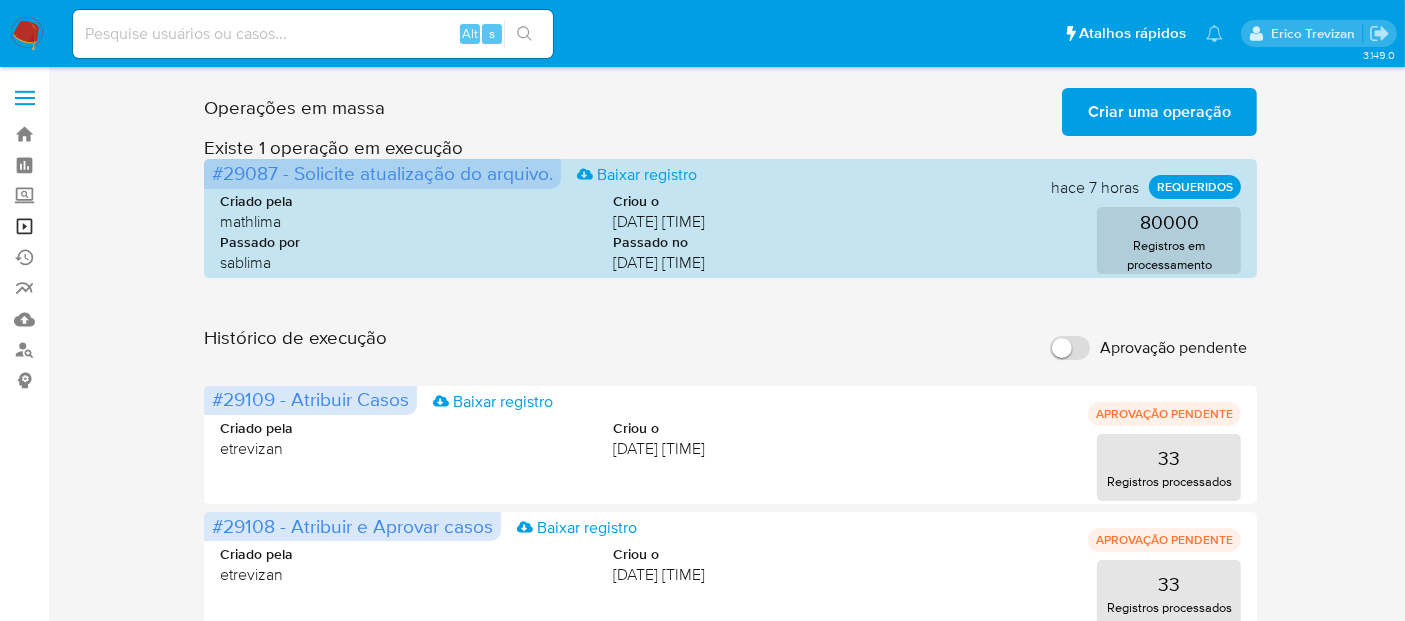 click on "Operações em massa" at bounding box center [119, 226] 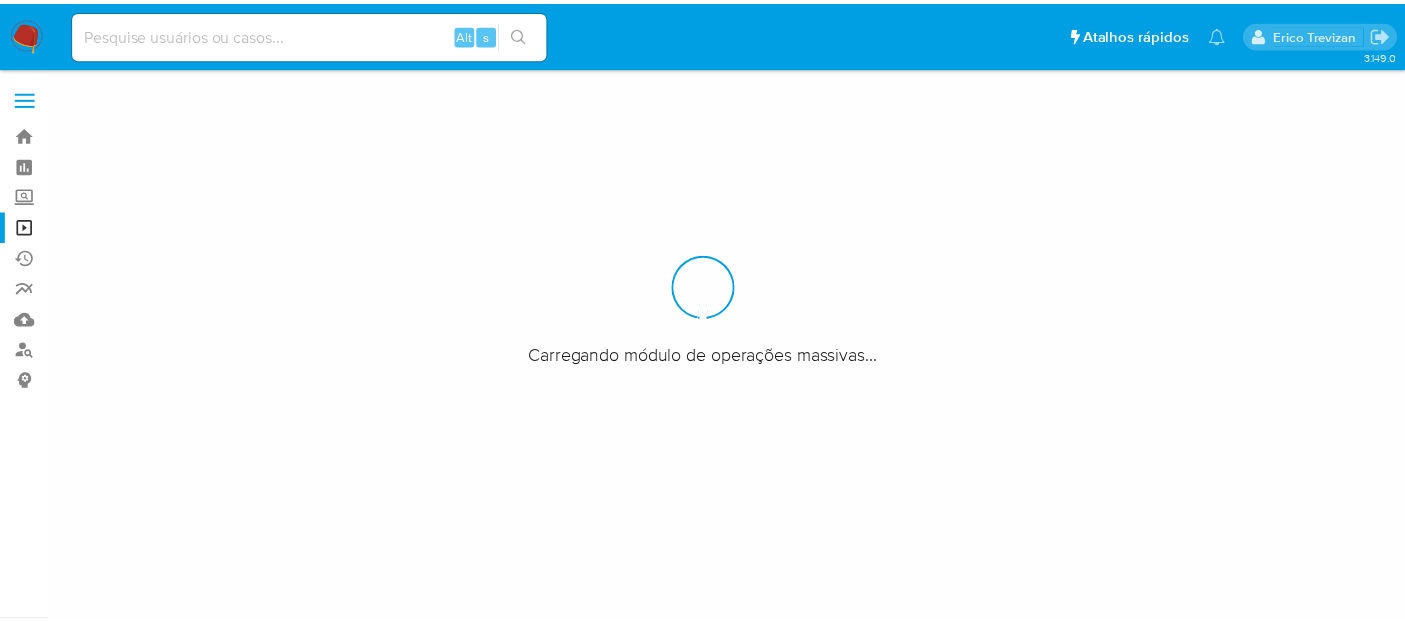 scroll, scrollTop: 0, scrollLeft: 0, axis: both 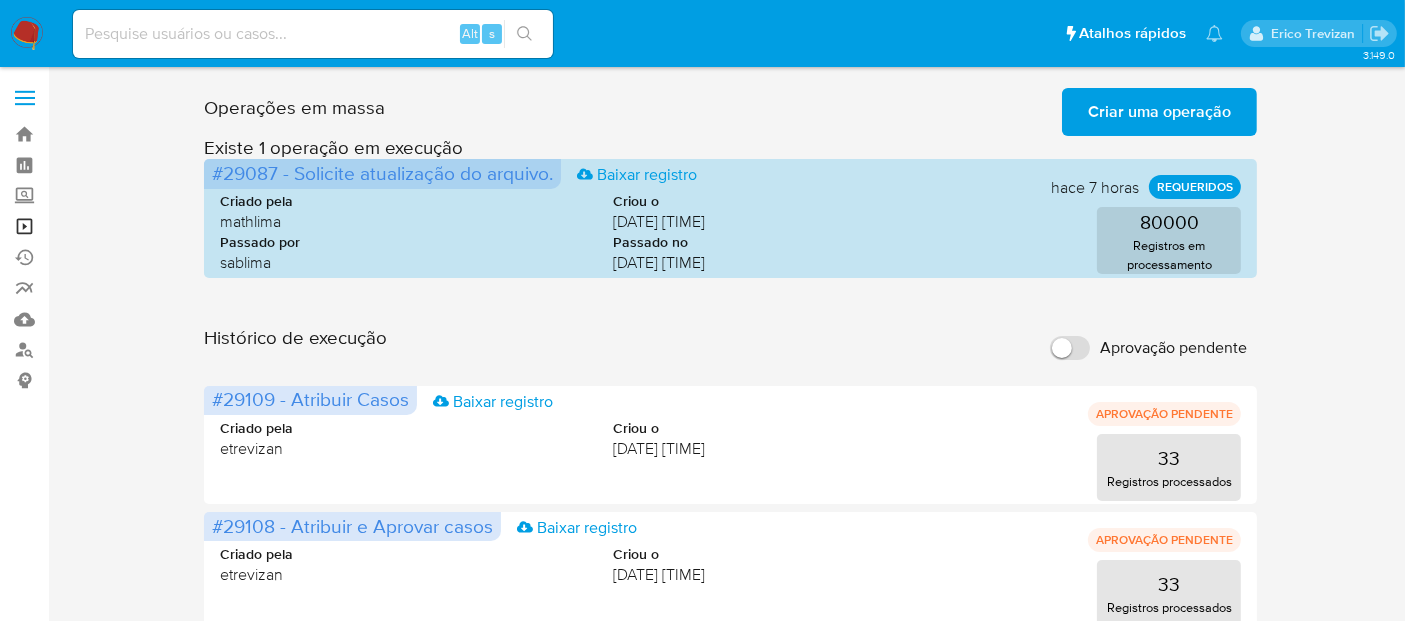 click on "Operações em massa" at bounding box center [119, 226] 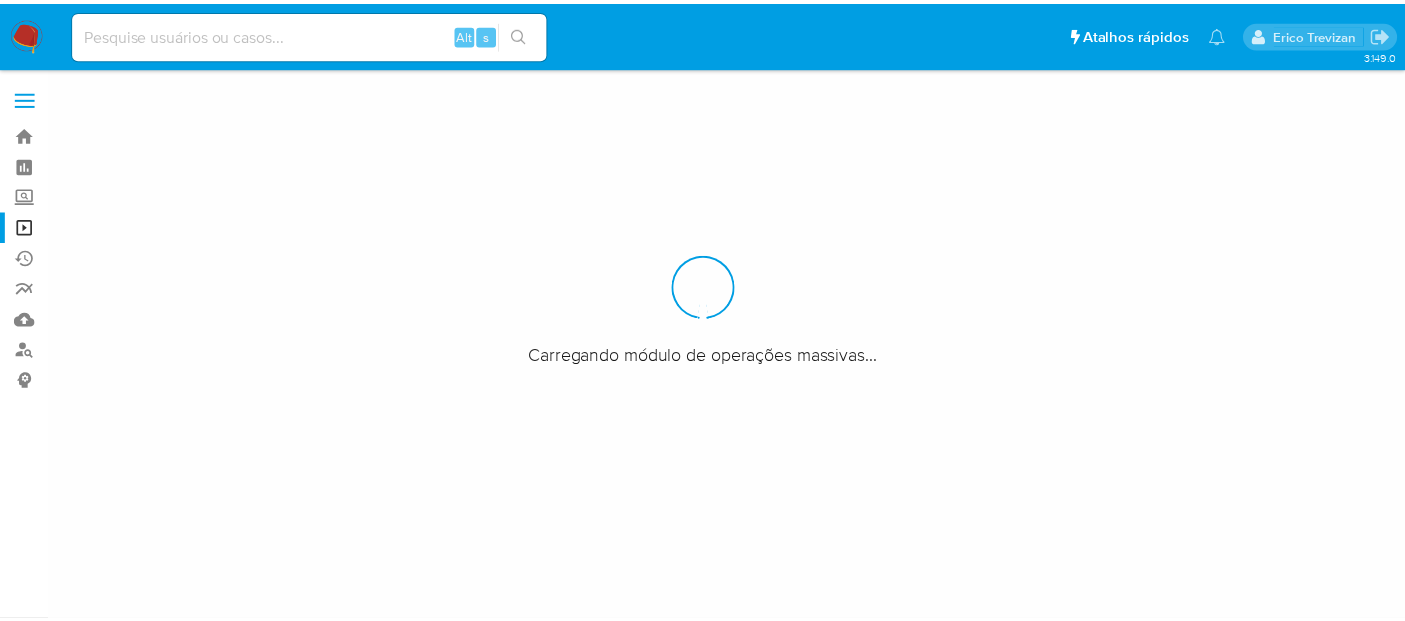 scroll, scrollTop: 0, scrollLeft: 0, axis: both 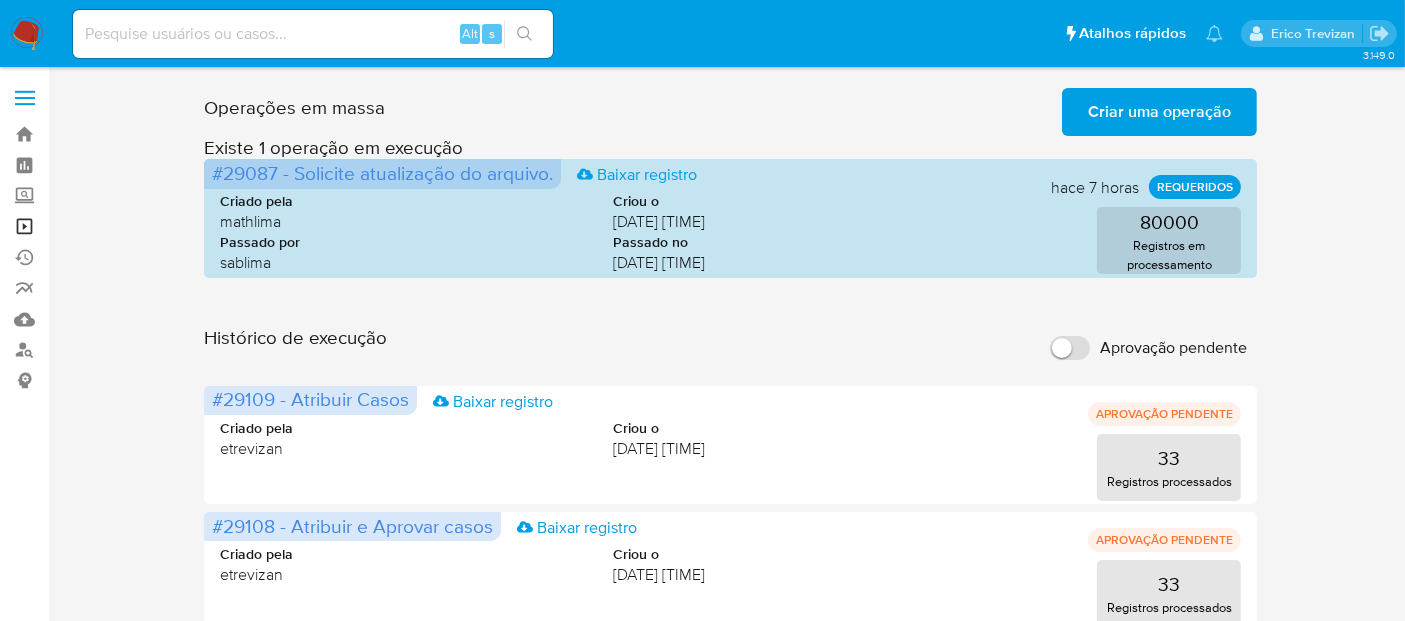 click on "Operações em massa" at bounding box center (119, 226) 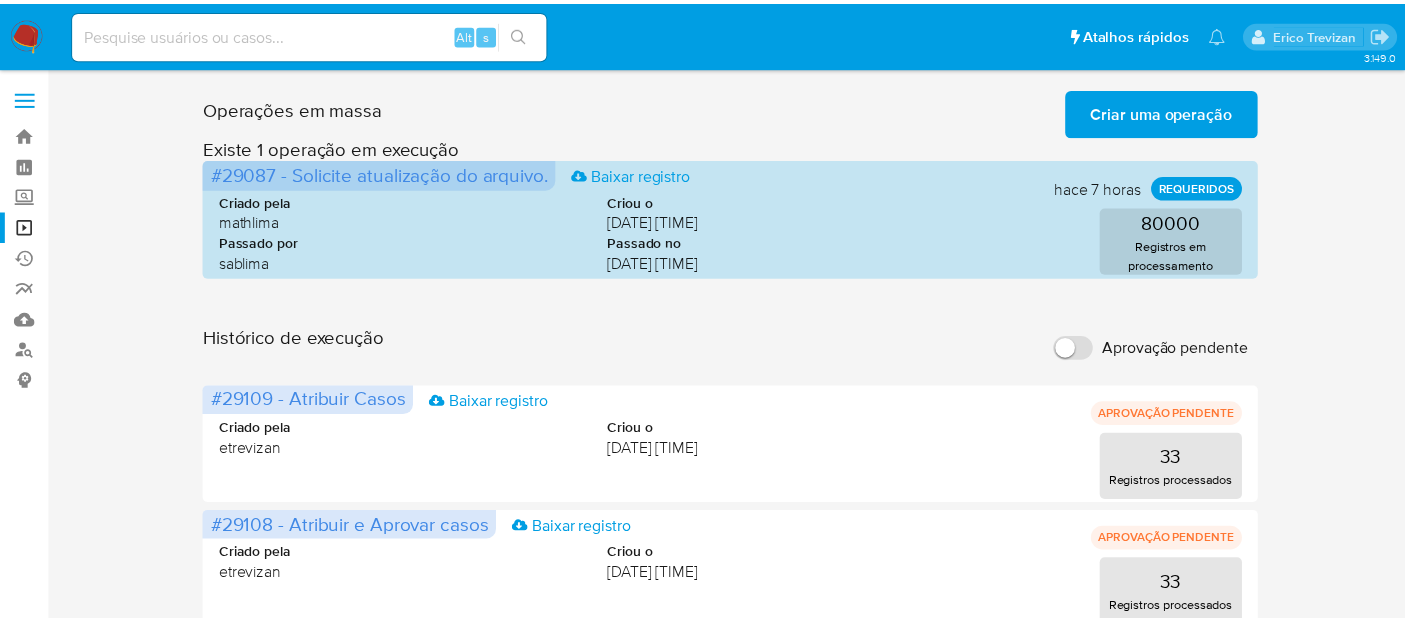 scroll, scrollTop: 0, scrollLeft: 0, axis: both 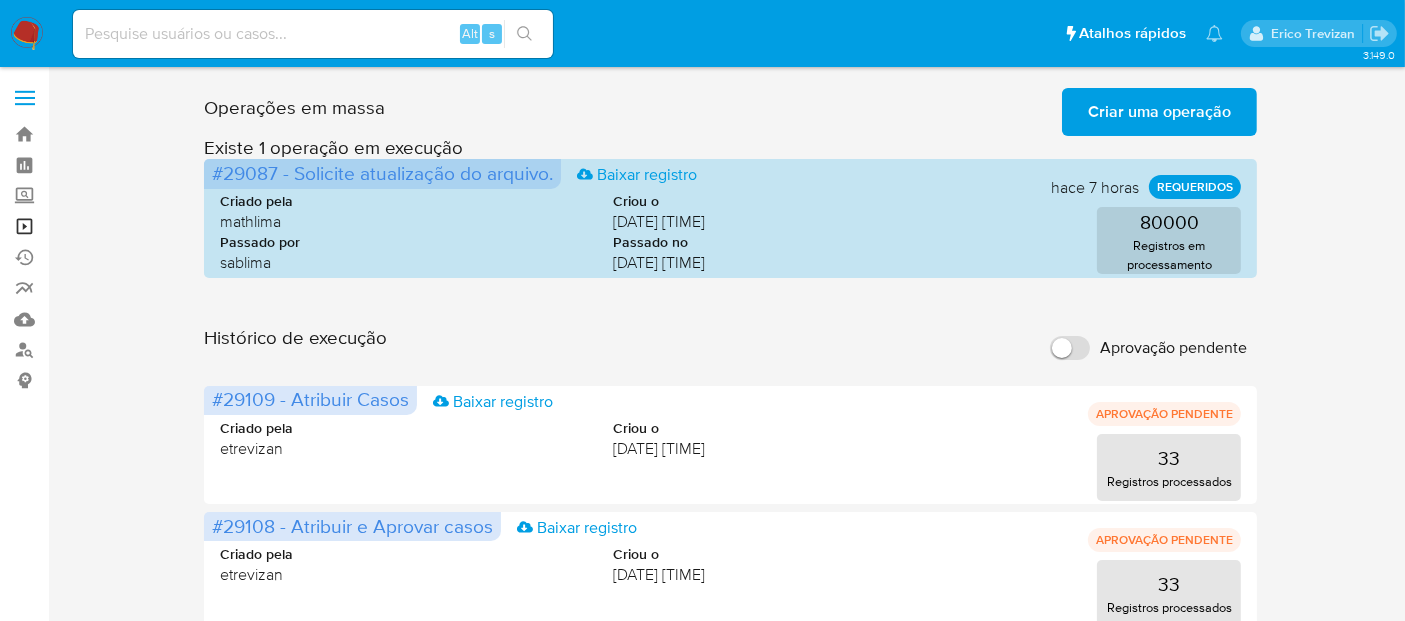 click on "Operações em massa" at bounding box center [119, 226] 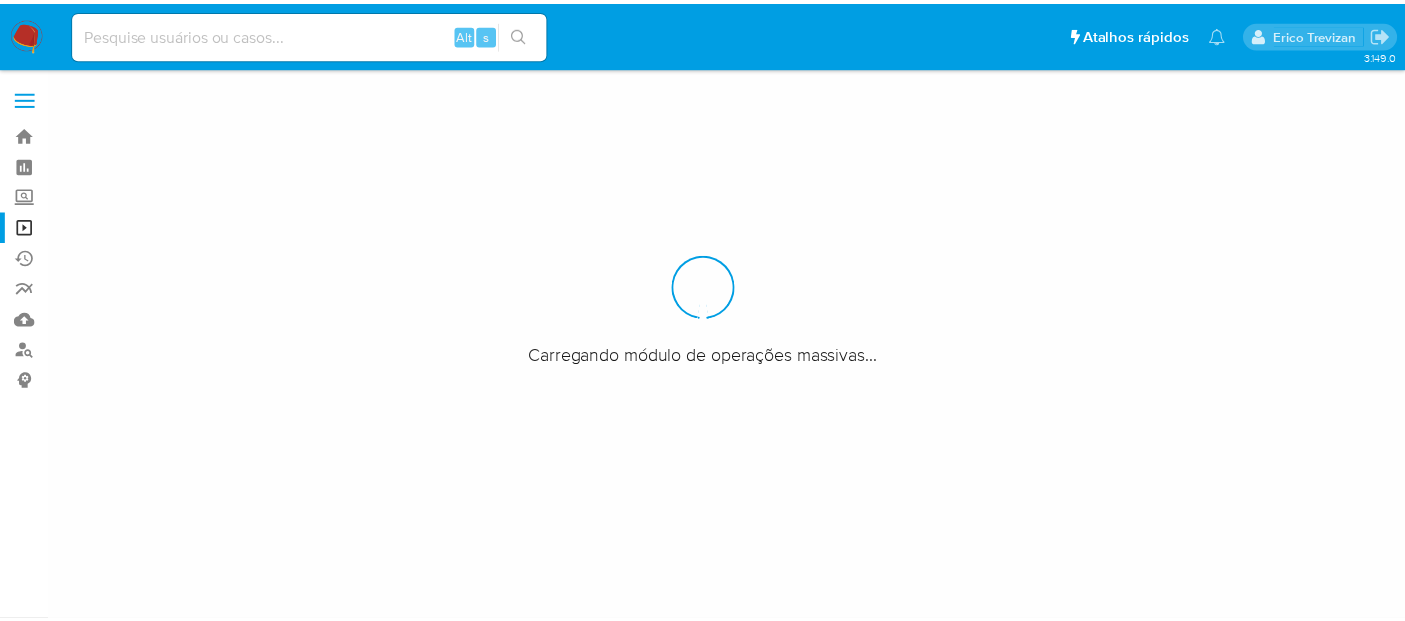 scroll, scrollTop: 0, scrollLeft: 0, axis: both 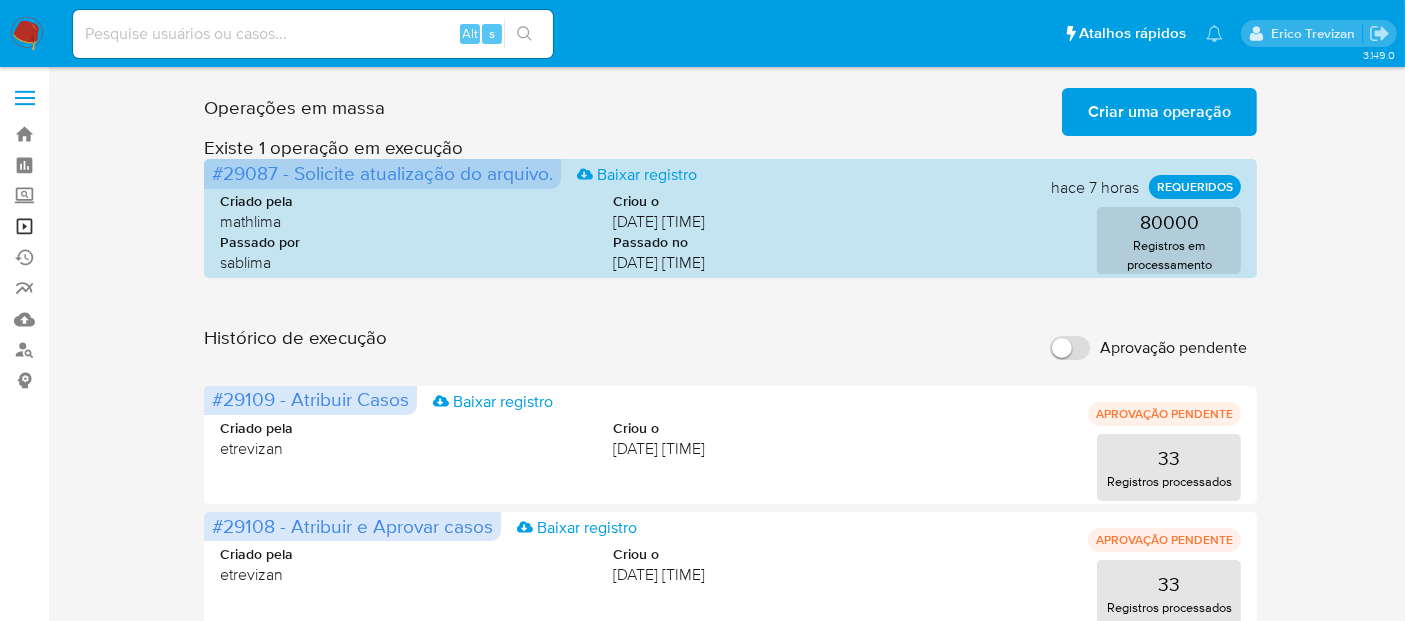 click on "Operações em massa" at bounding box center [119, 226] 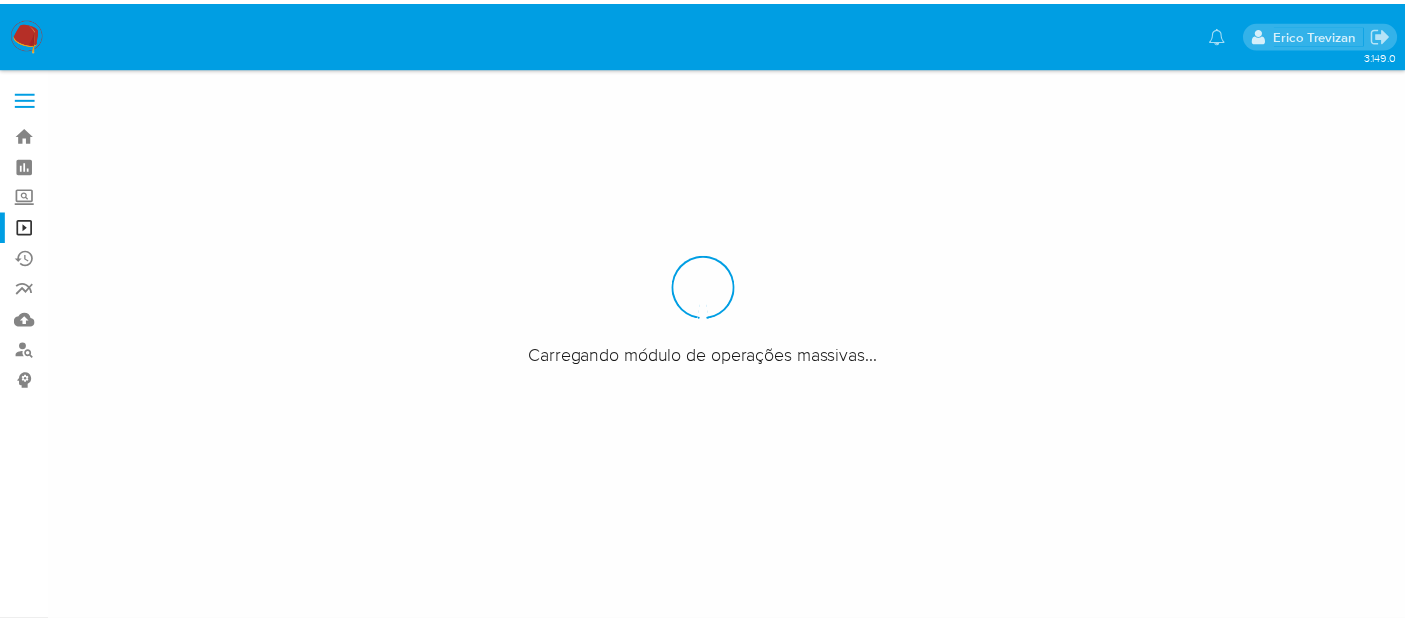 scroll, scrollTop: 0, scrollLeft: 0, axis: both 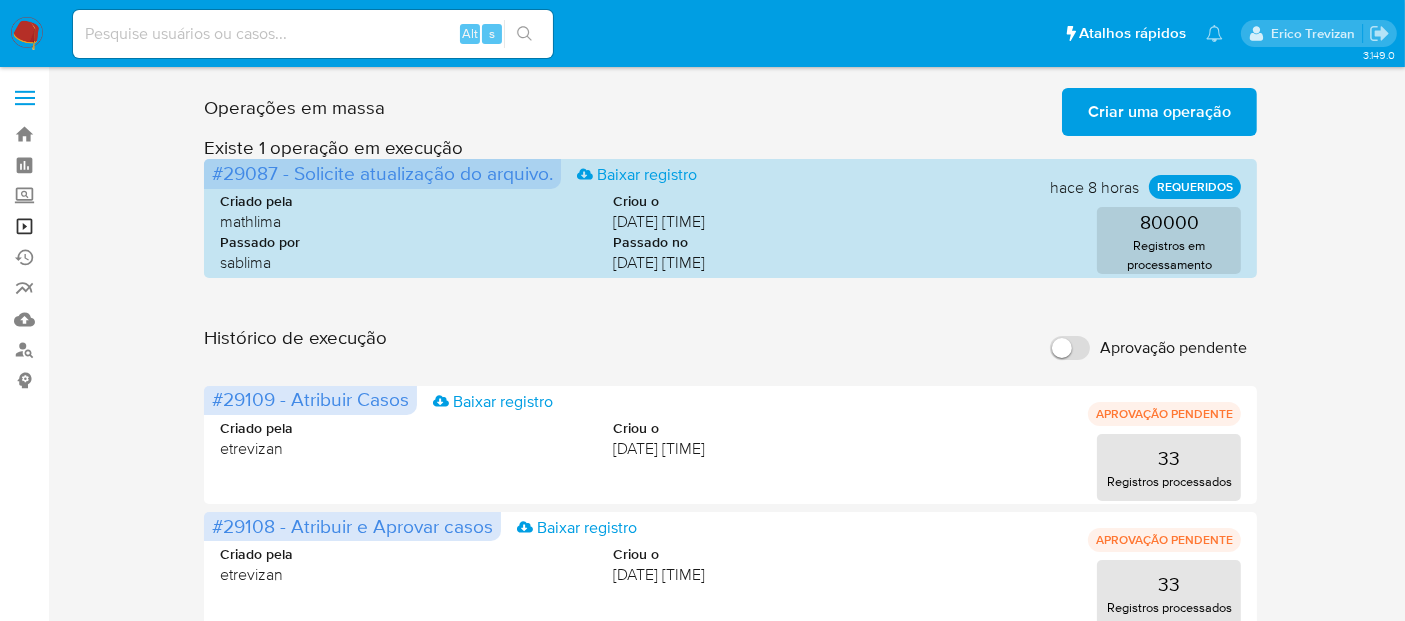 click on "Operações em massa" at bounding box center (119, 226) 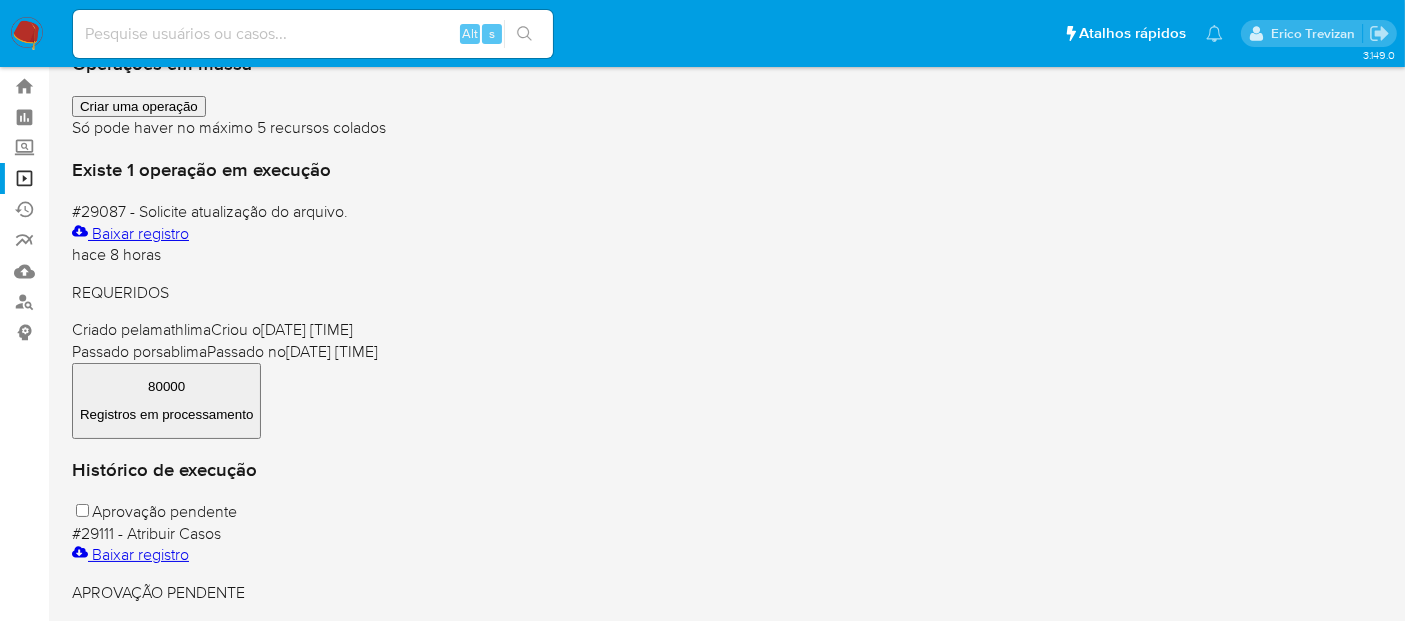 scroll, scrollTop: 0, scrollLeft: 0, axis: both 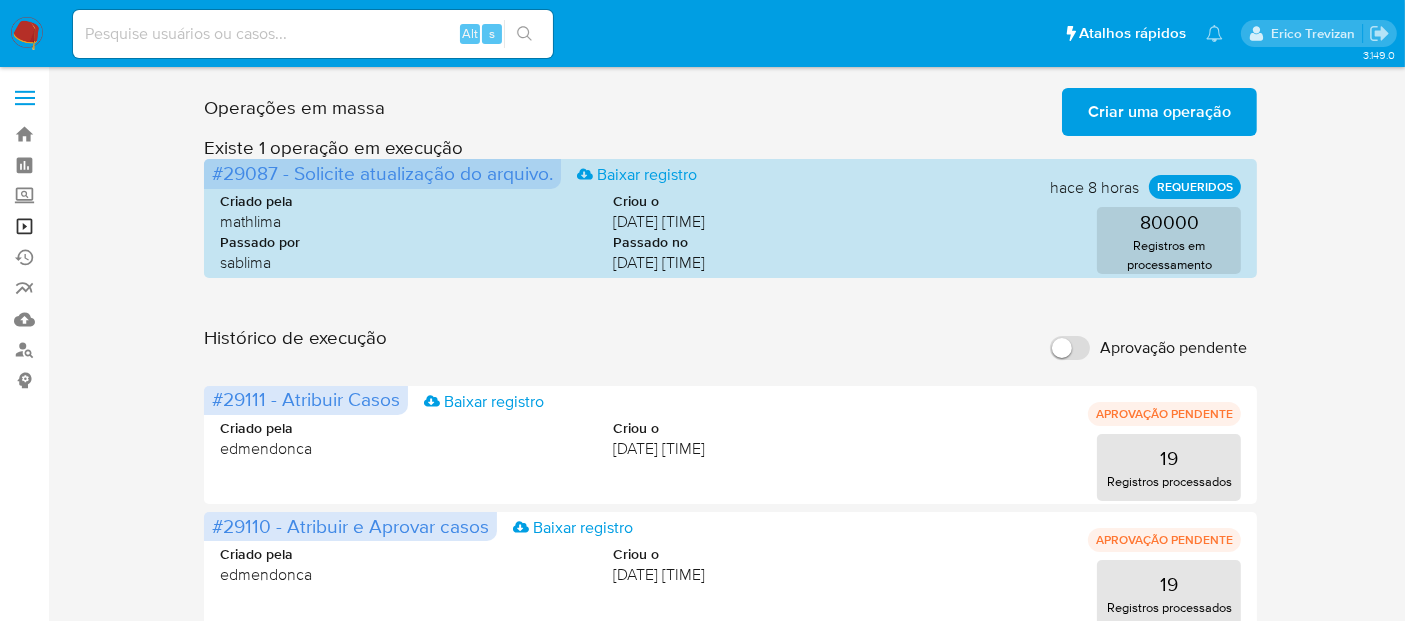 click on "Operações em massa" at bounding box center [119, 226] 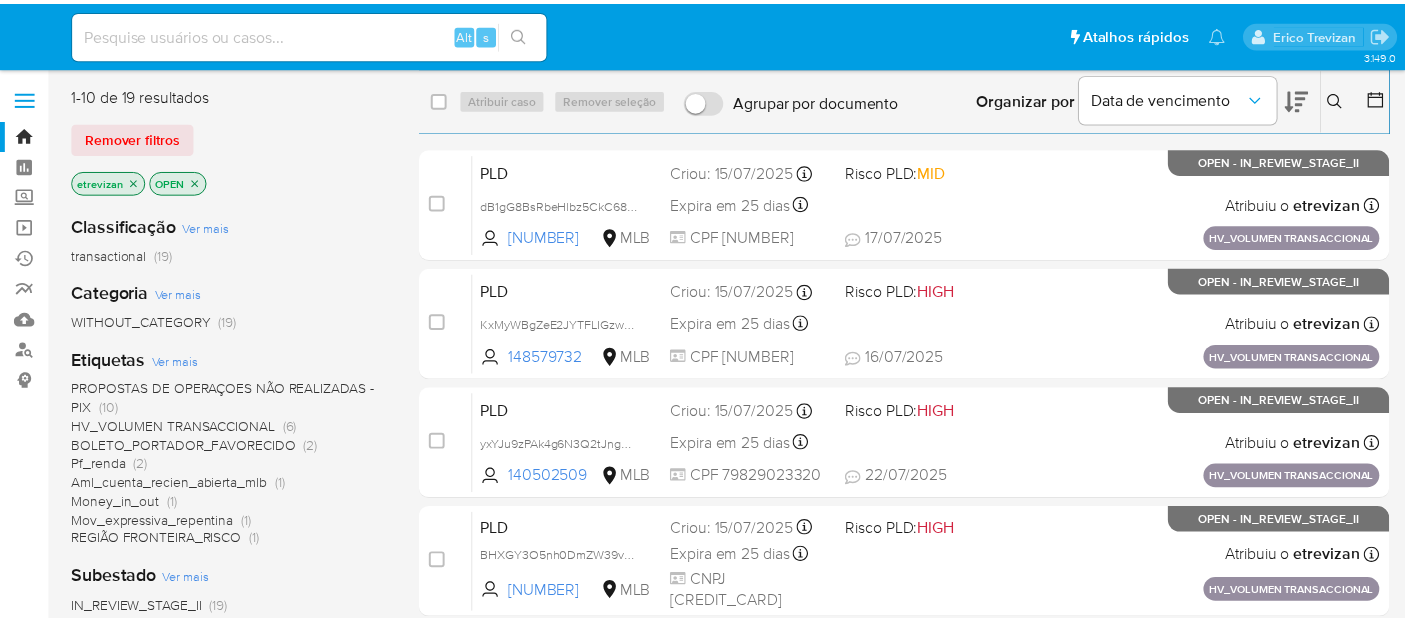 scroll, scrollTop: 0, scrollLeft: 0, axis: both 